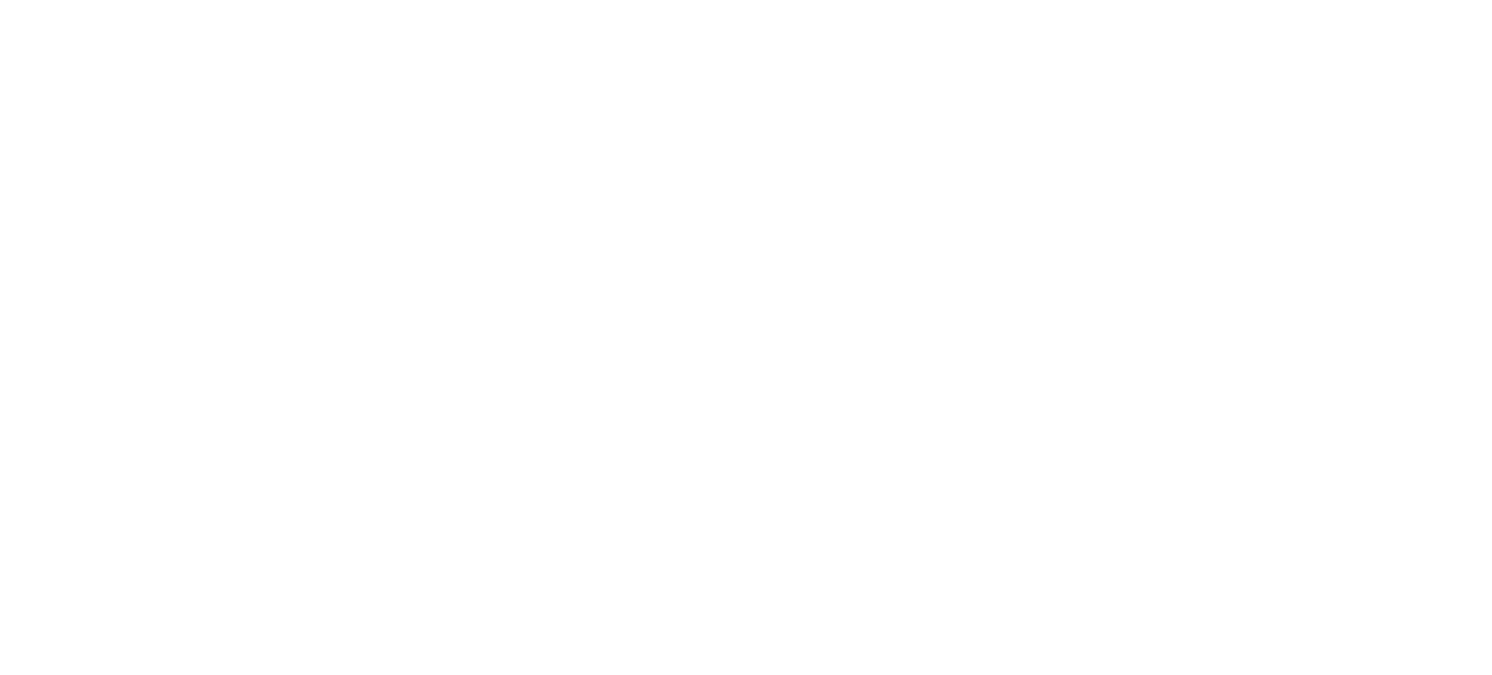 scroll, scrollTop: 0, scrollLeft: 0, axis: both 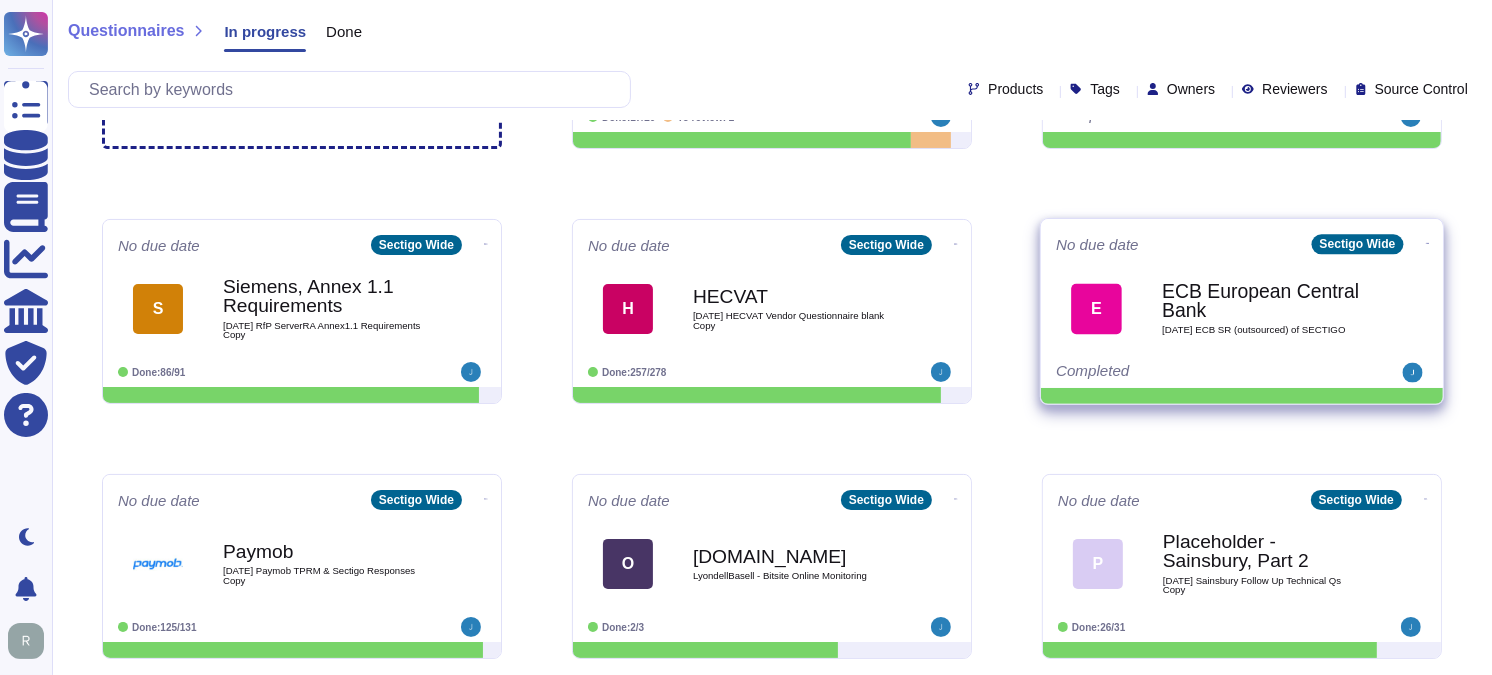click on "ECB European Central Bank" at bounding box center [1263, 301] 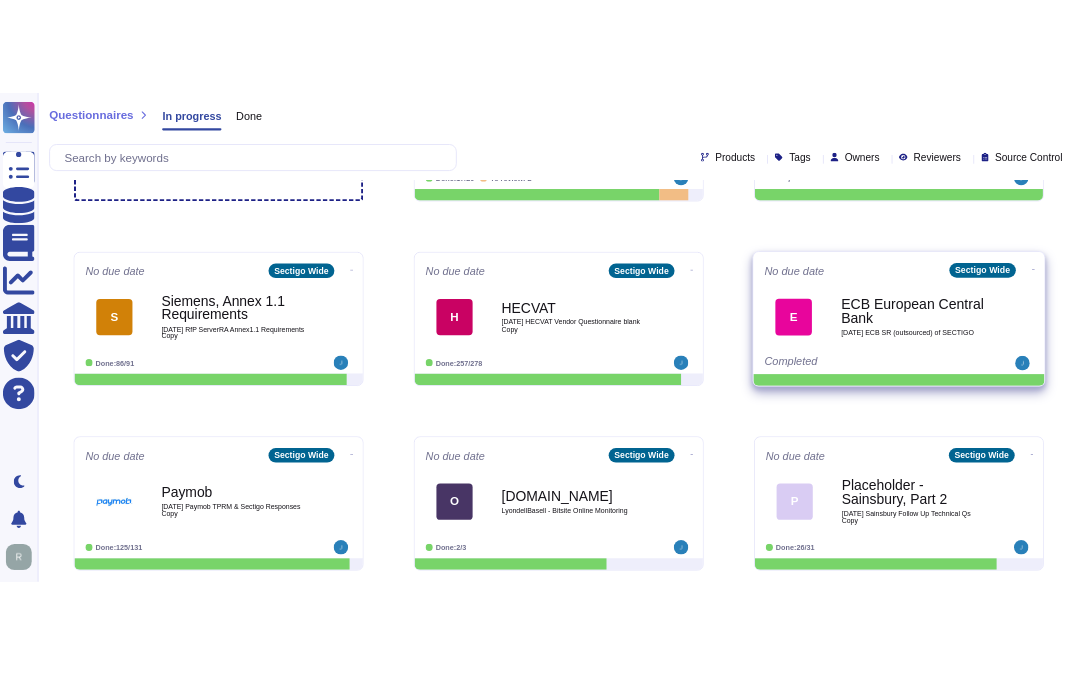 scroll, scrollTop: 0, scrollLeft: 0, axis: both 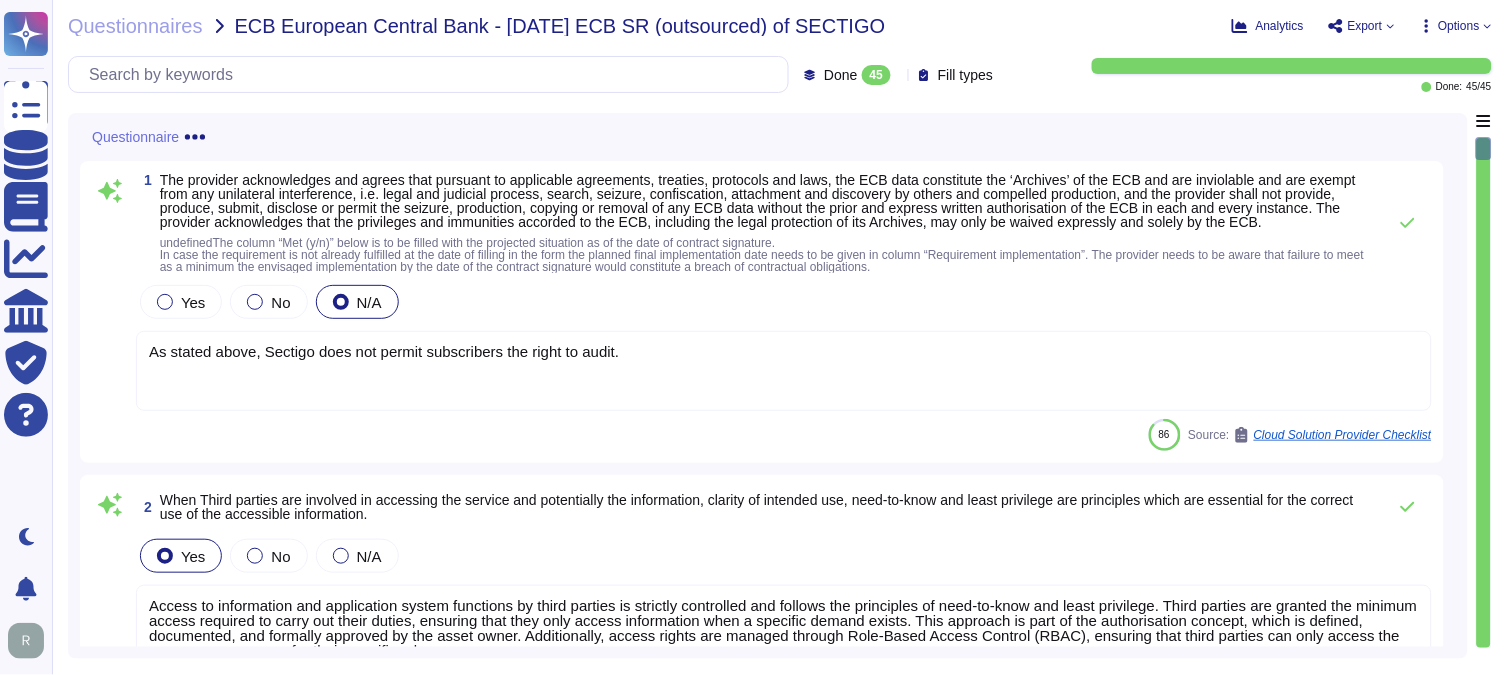 click 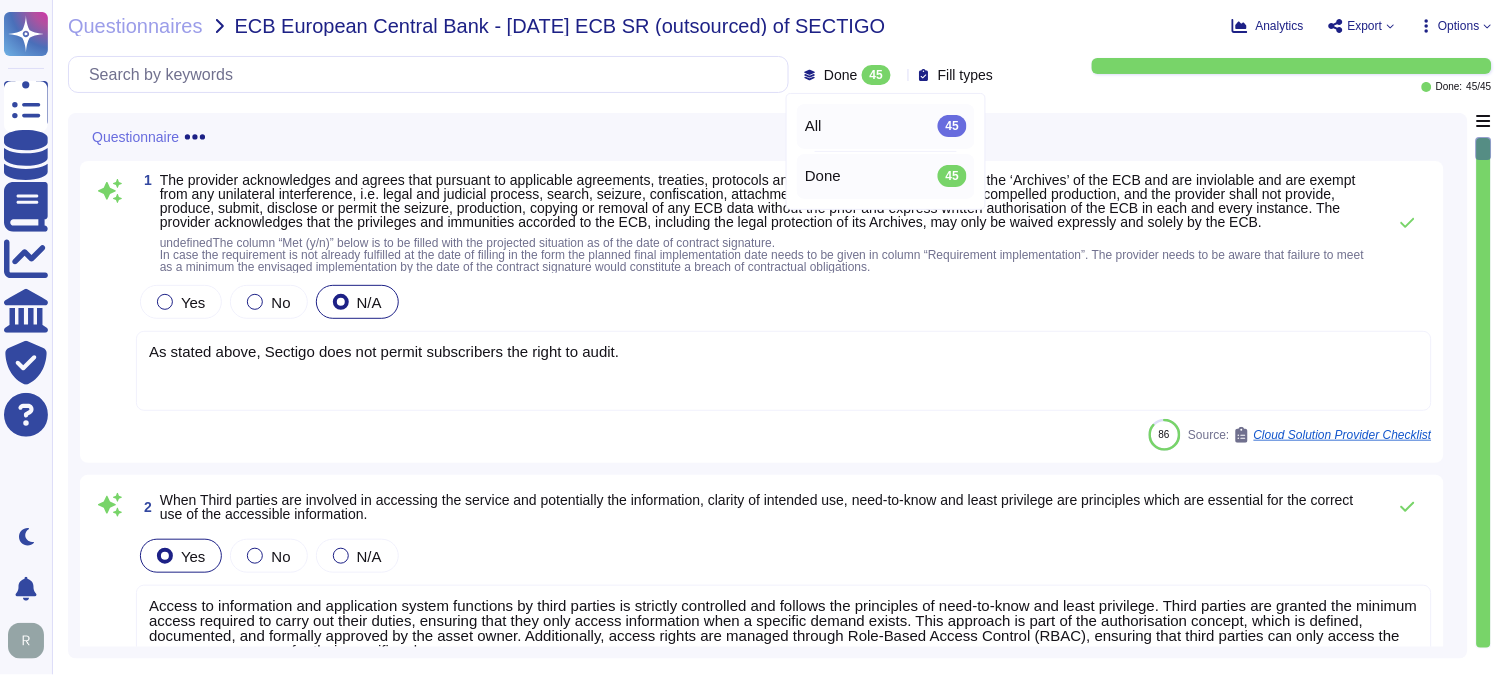click on "All 45" at bounding box center (886, 126) 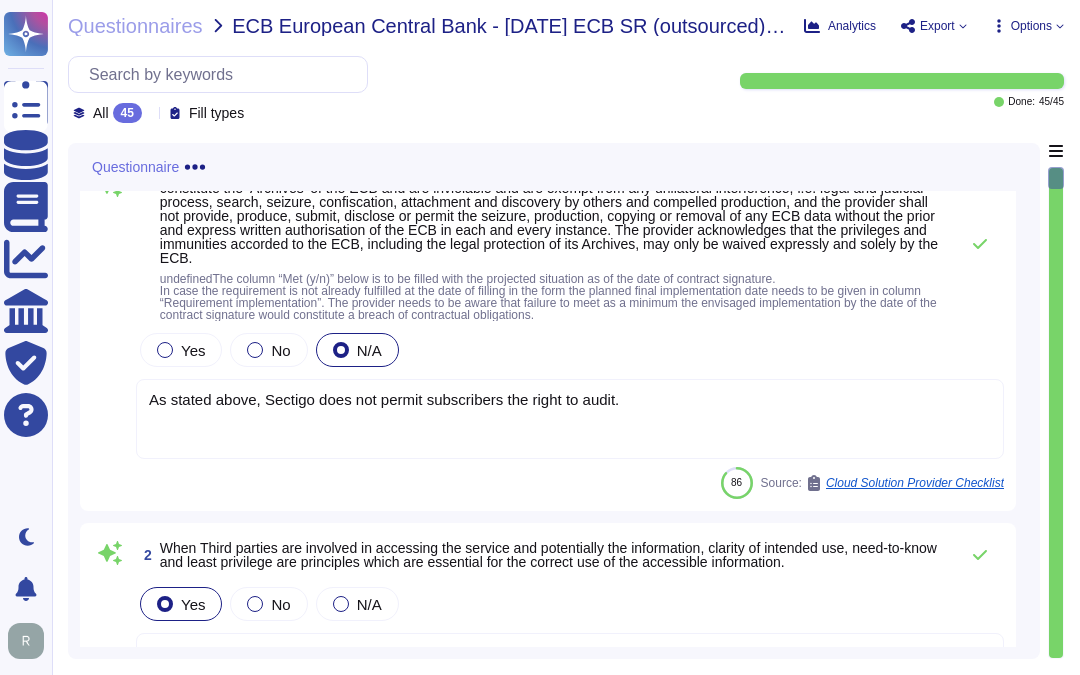 scroll, scrollTop: 0, scrollLeft: 0, axis: both 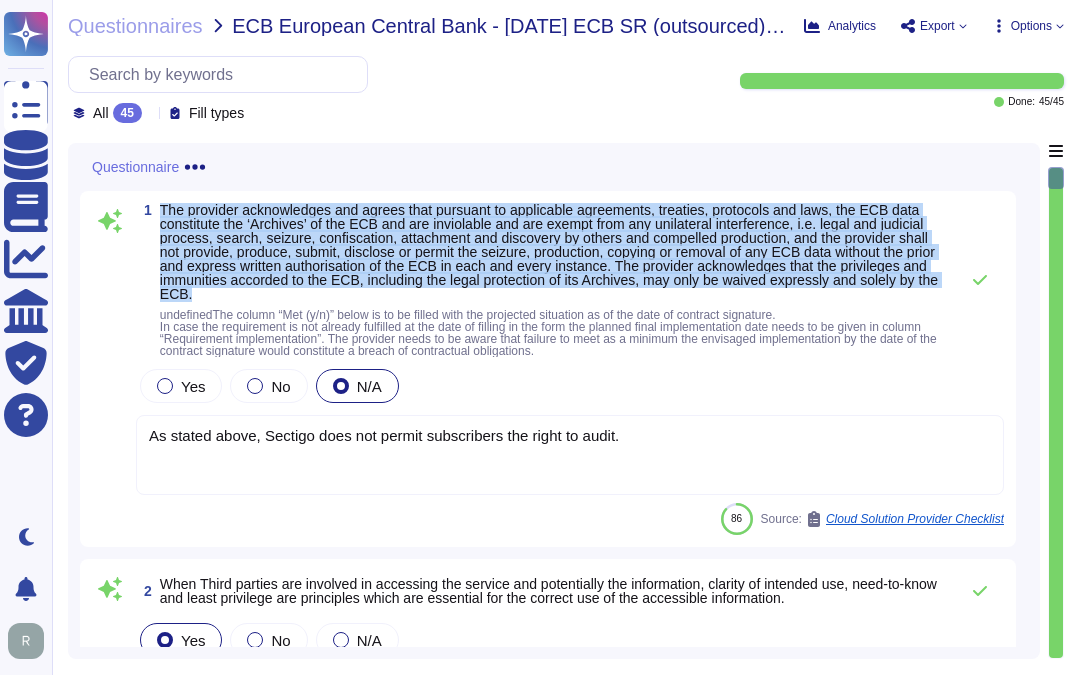 drag, startPoint x: 161, startPoint y: 210, endPoint x: 338, endPoint y: 295, distance: 196.35173 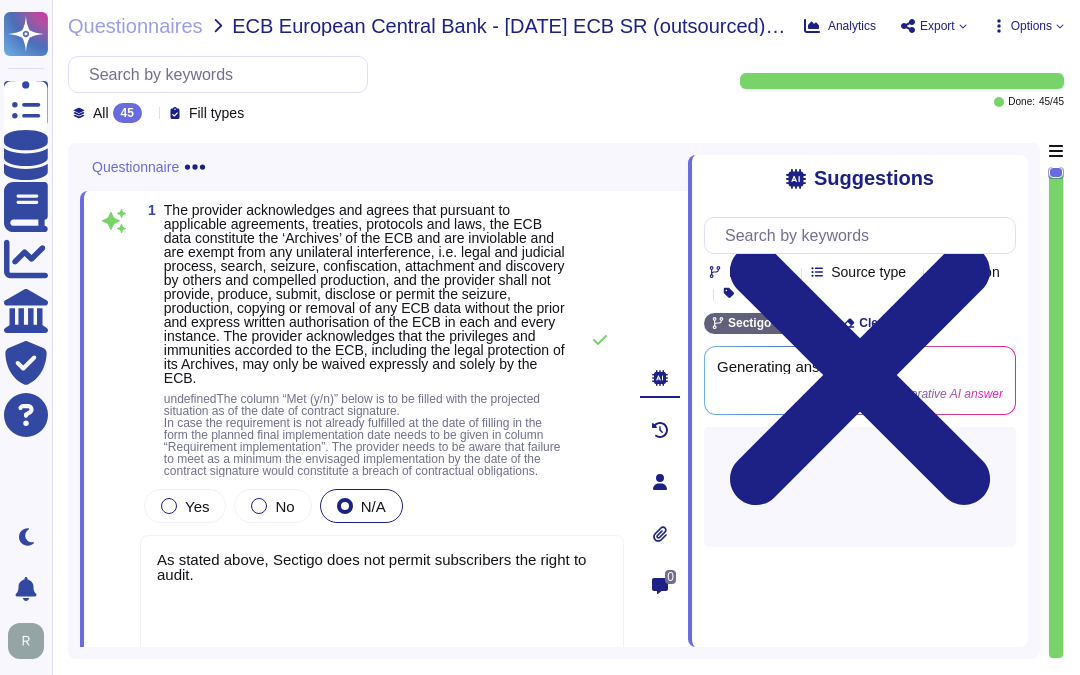 type on "As stated above, Sectigo does not permit subscribers the right to audit." 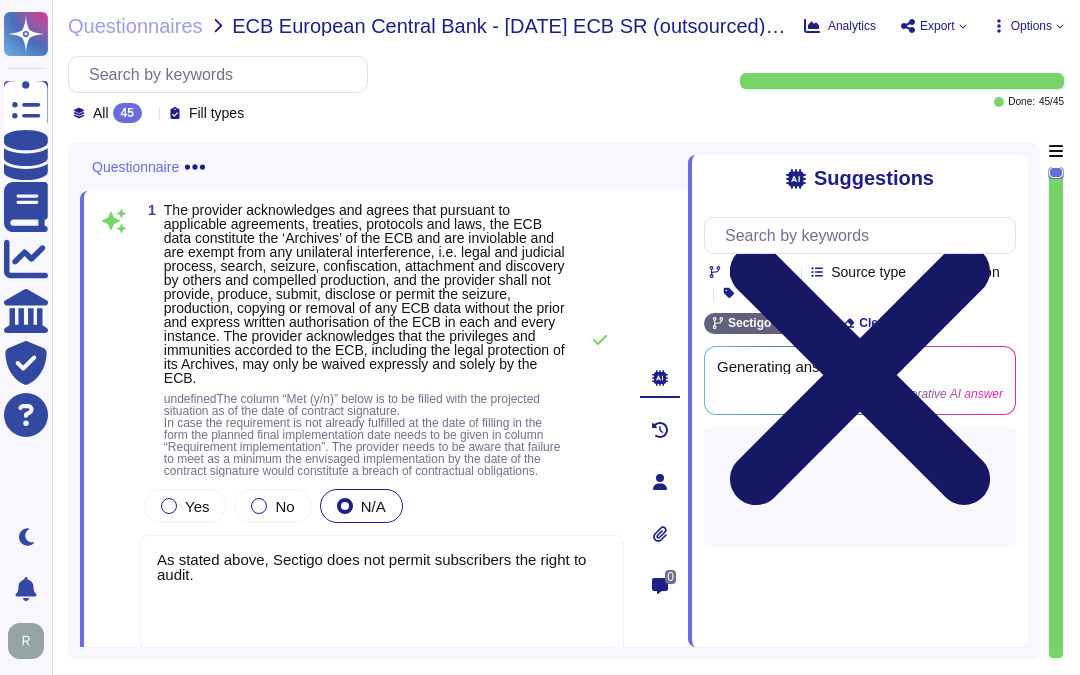 click 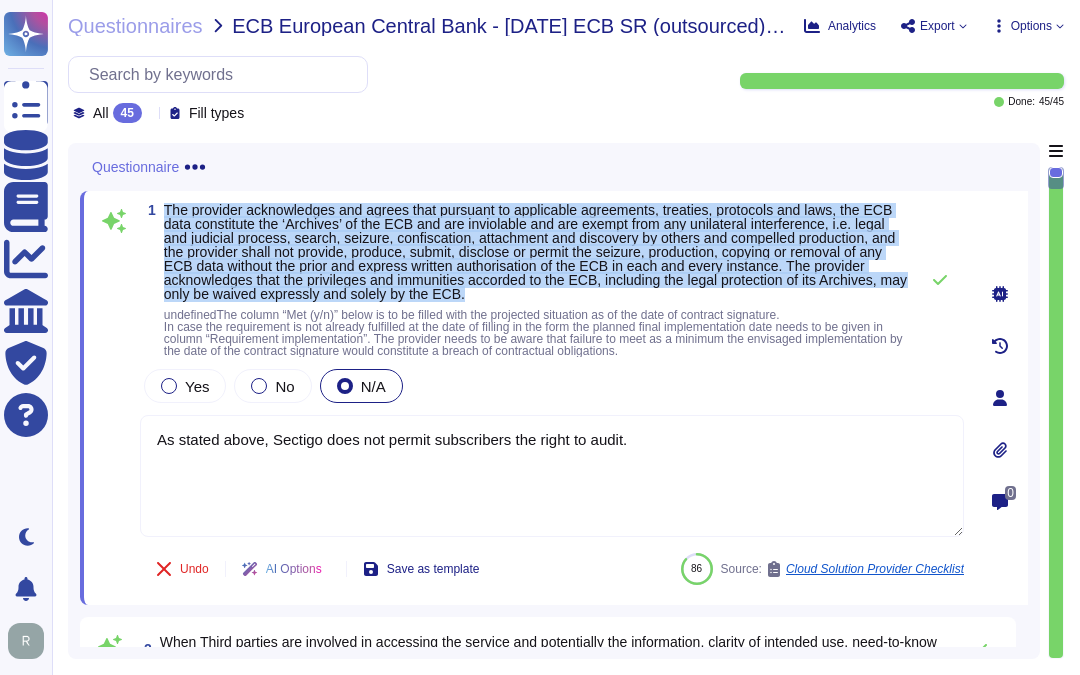 drag, startPoint x: 165, startPoint y: 207, endPoint x: 585, endPoint y: 288, distance: 427.7394 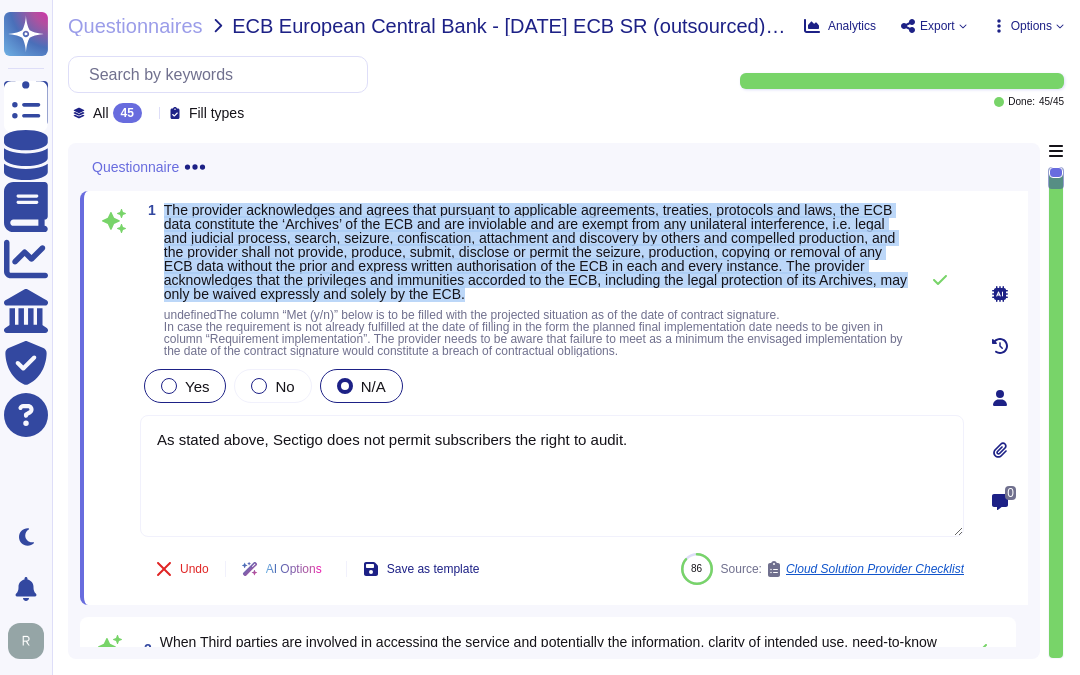 click at bounding box center [169, 386] 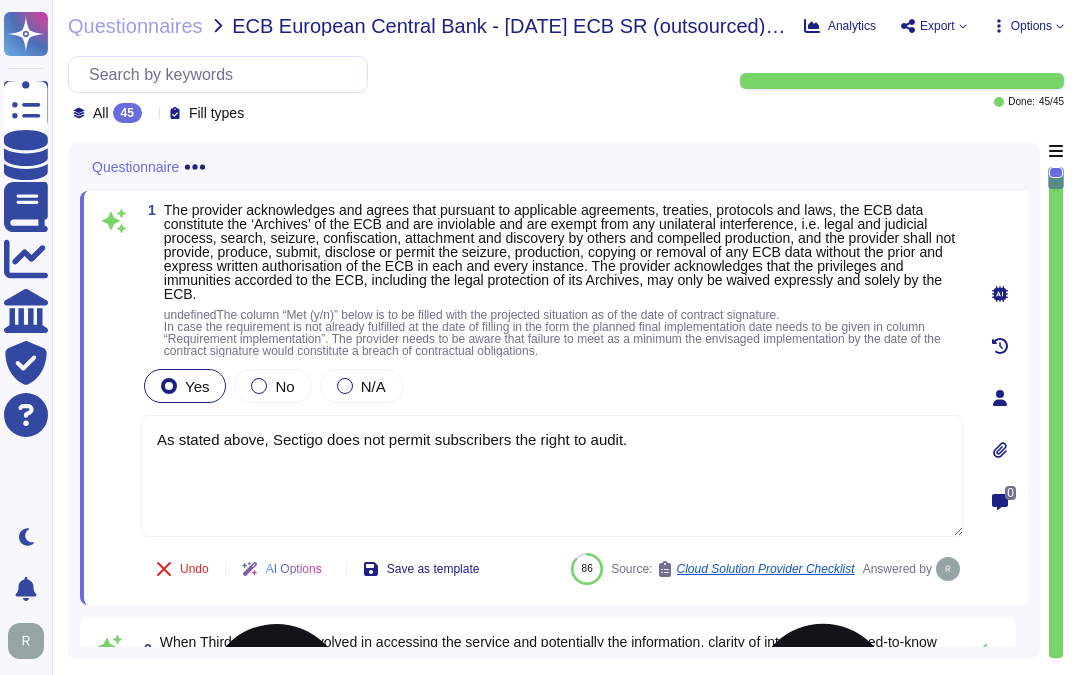 drag, startPoint x: 670, startPoint y: 441, endPoint x: 154, endPoint y: 458, distance: 516.27997 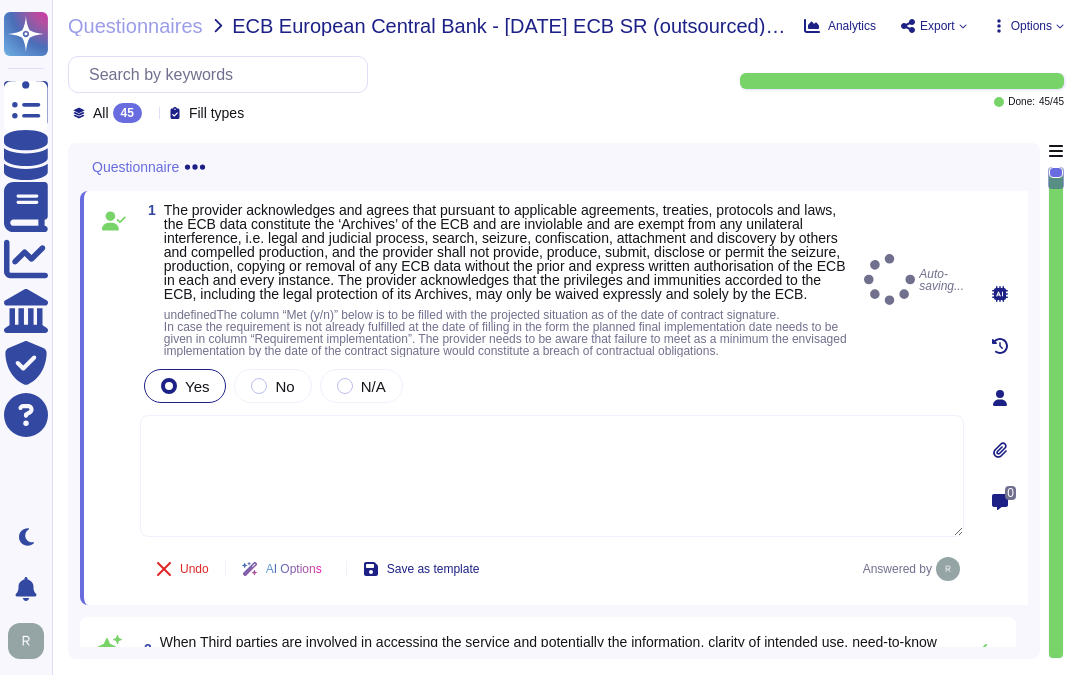 type 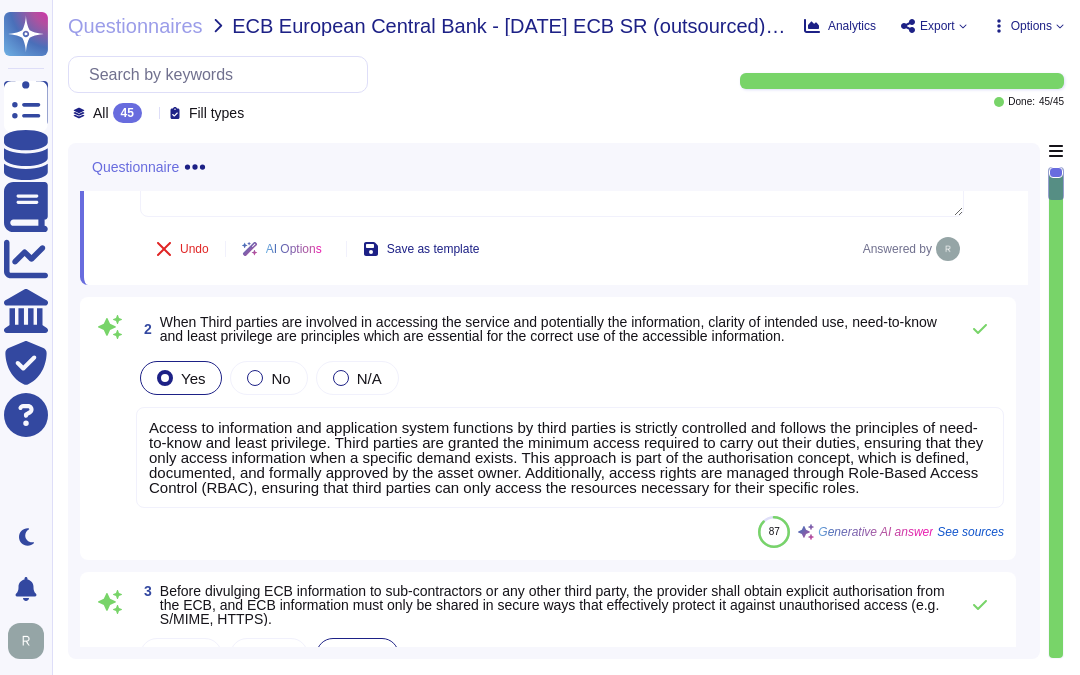 scroll, scrollTop: 333, scrollLeft: 0, axis: vertical 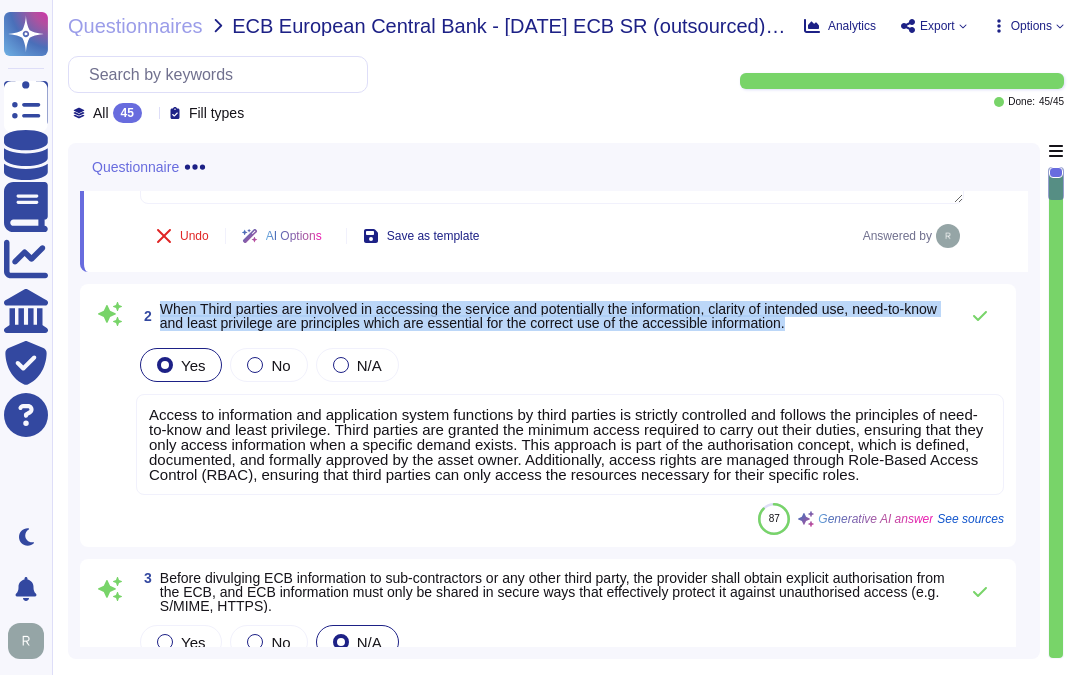 drag, startPoint x: 197, startPoint y: 305, endPoint x: 911, endPoint y: 333, distance: 714.5488 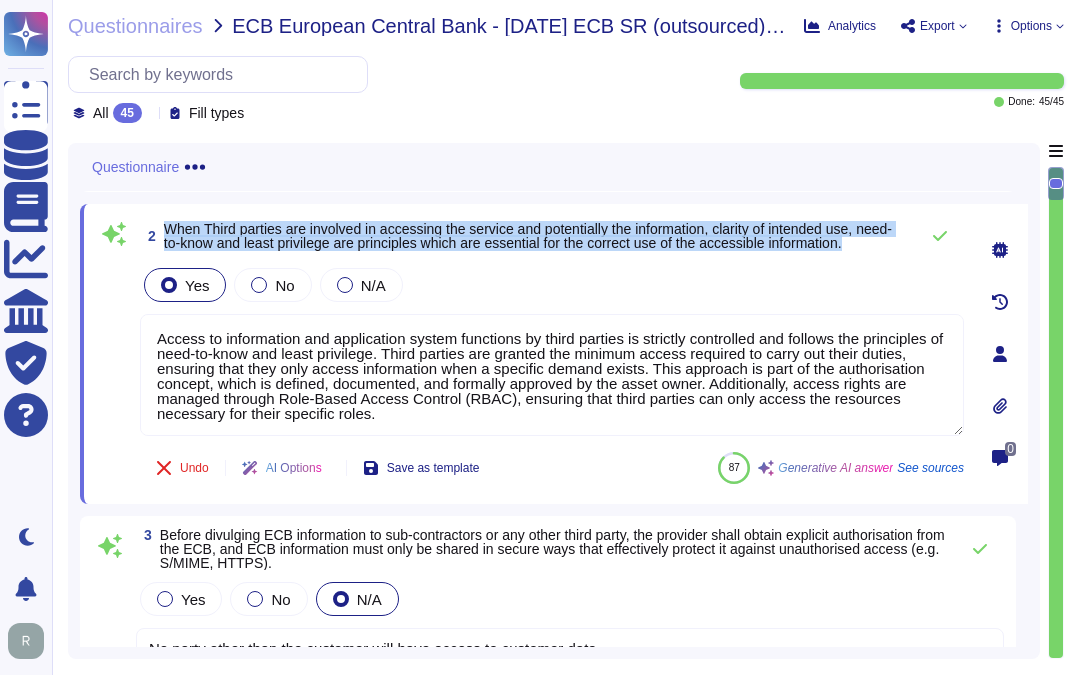 drag, startPoint x: 163, startPoint y: 230, endPoint x: 911, endPoint y: 244, distance: 748.131 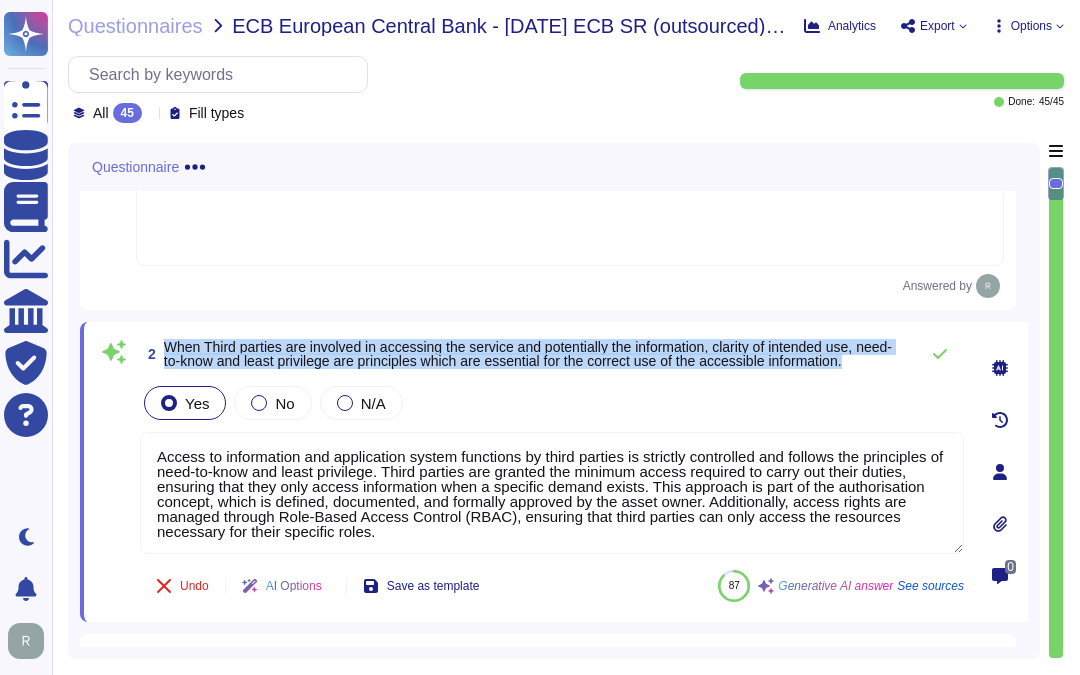 scroll, scrollTop: 222, scrollLeft: 0, axis: vertical 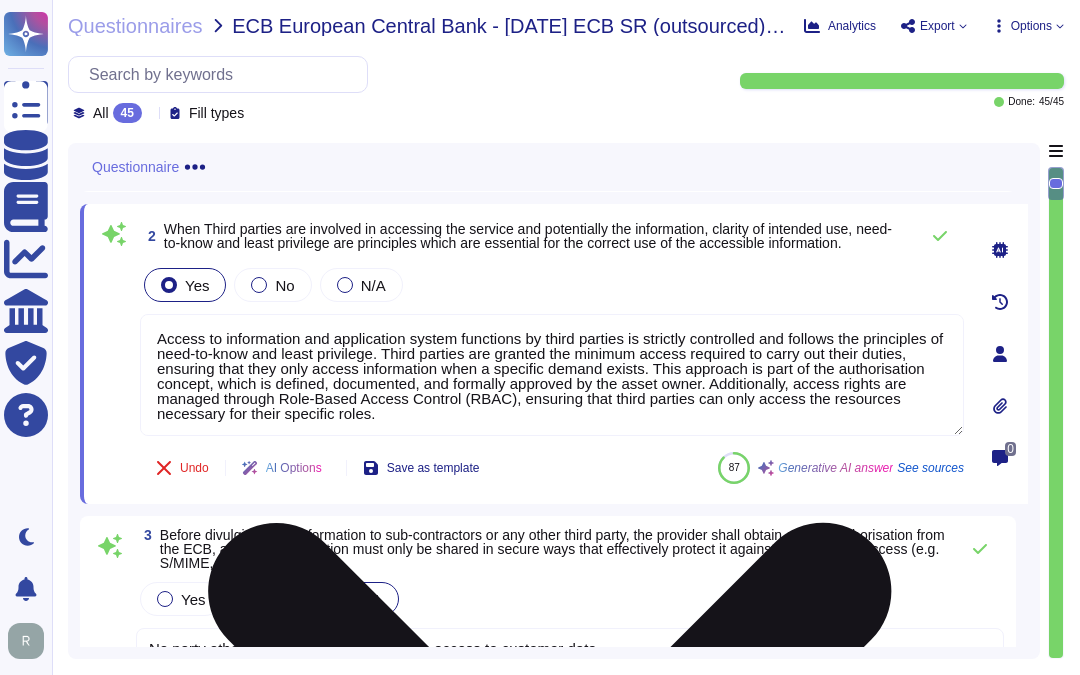 drag, startPoint x: 461, startPoint y: 412, endPoint x: 148, endPoint y: 337, distance: 321.86023 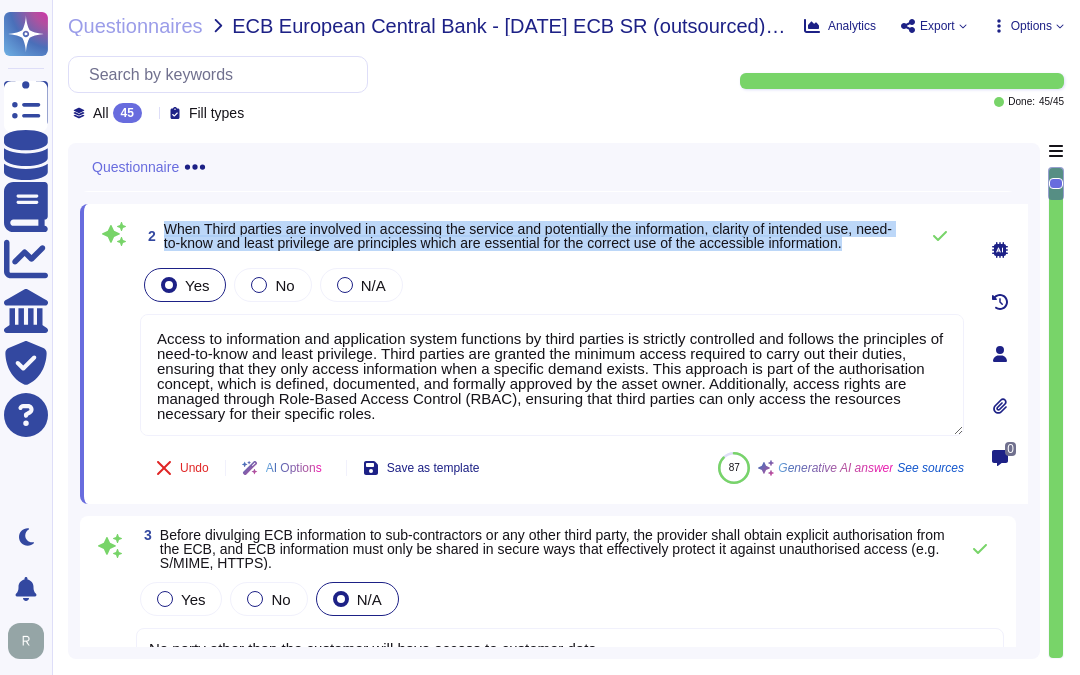 drag, startPoint x: 163, startPoint y: 230, endPoint x: 903, endPoint y: 244, distance: 740.13245 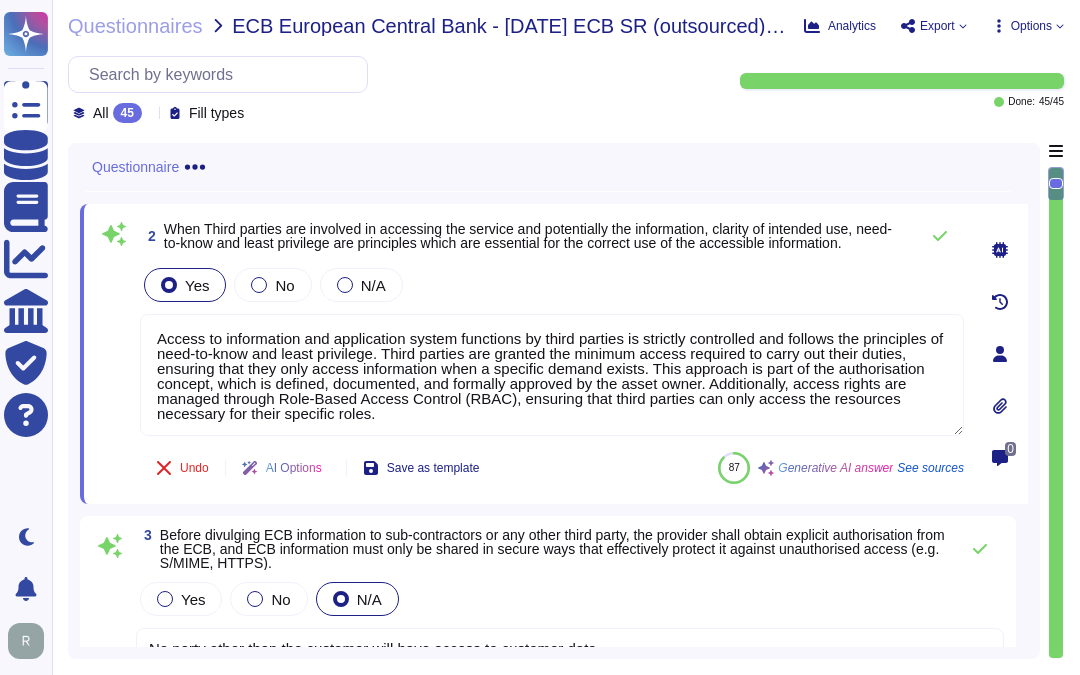 drag, startPoint x: 460, startPoint y: 418, endPoint x: 114, endPoint y: 324, distance: 358.5415 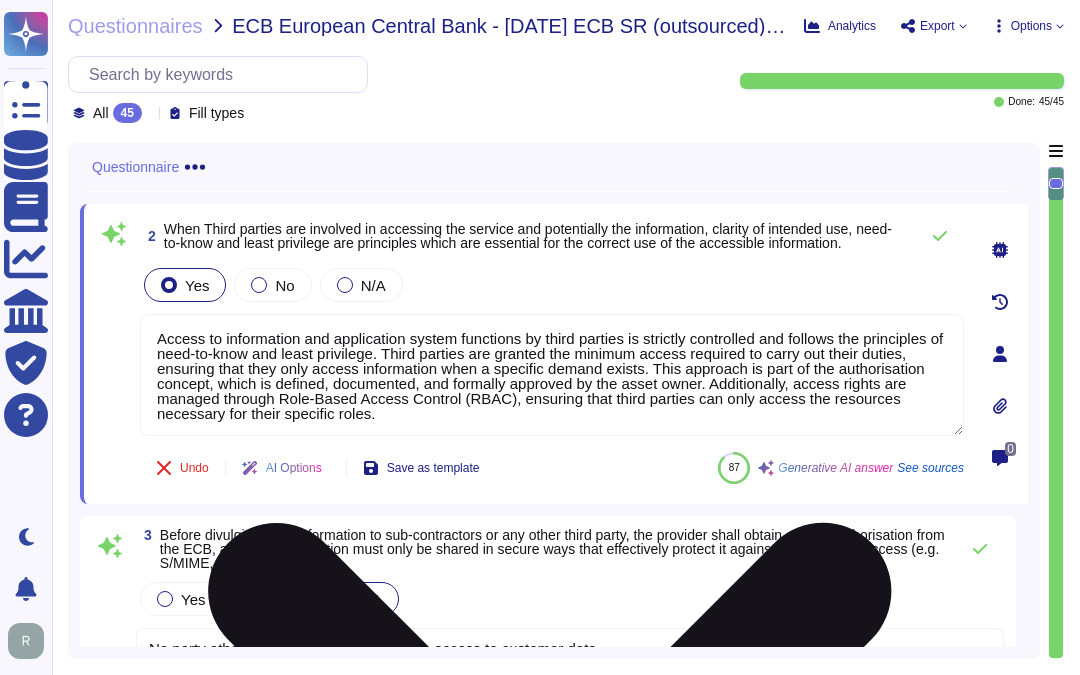 paste 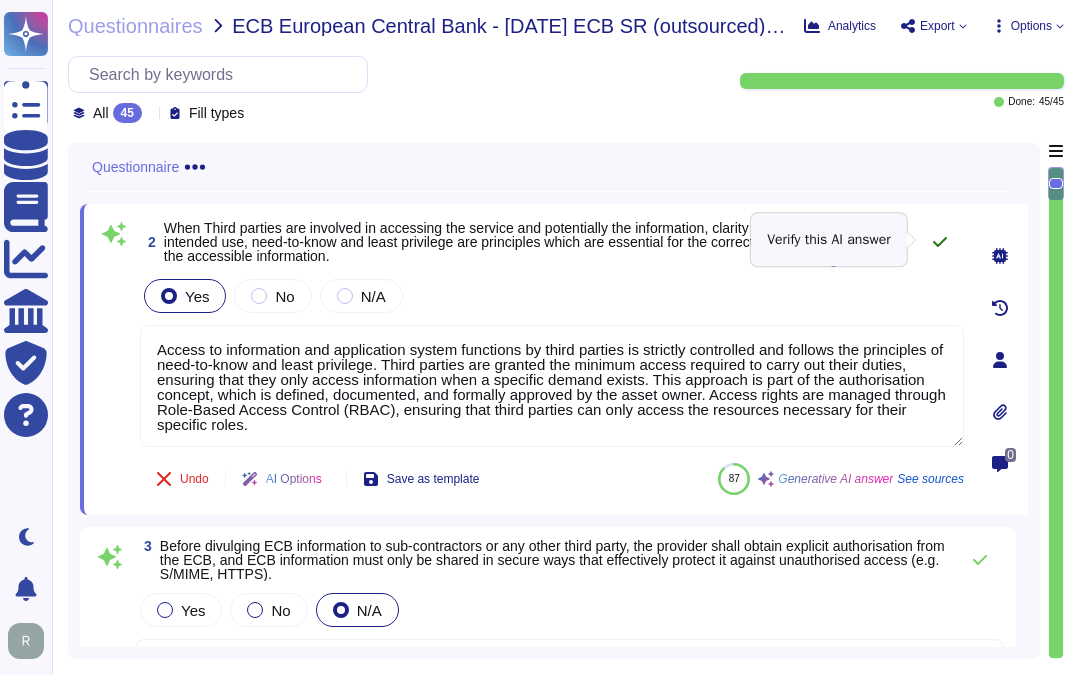 type on "Access to information and application system functions by third parties is strictly controlled and follows the principles of need-to-know and least privilege. Third parties are granted the minimum access required to carry out their duties, ensuring that they only access information when a specific demand exists. This approach is part of the authorisation concept, which is defined, documented, and formally approved by the asset owner. Access rights are managed through Role-Based Access Control (RBAC), ensuring that third parties can only access the resources necessary for their specific roles." 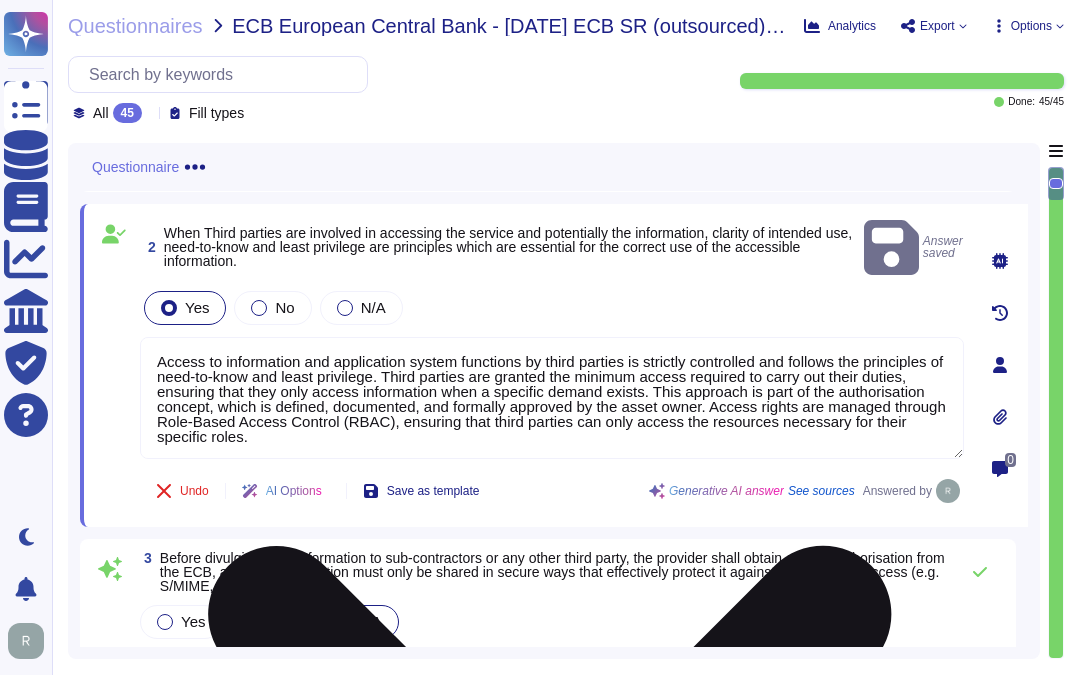 scroll, scrollTop: 2, scrollLeft: 0, axis: vertical 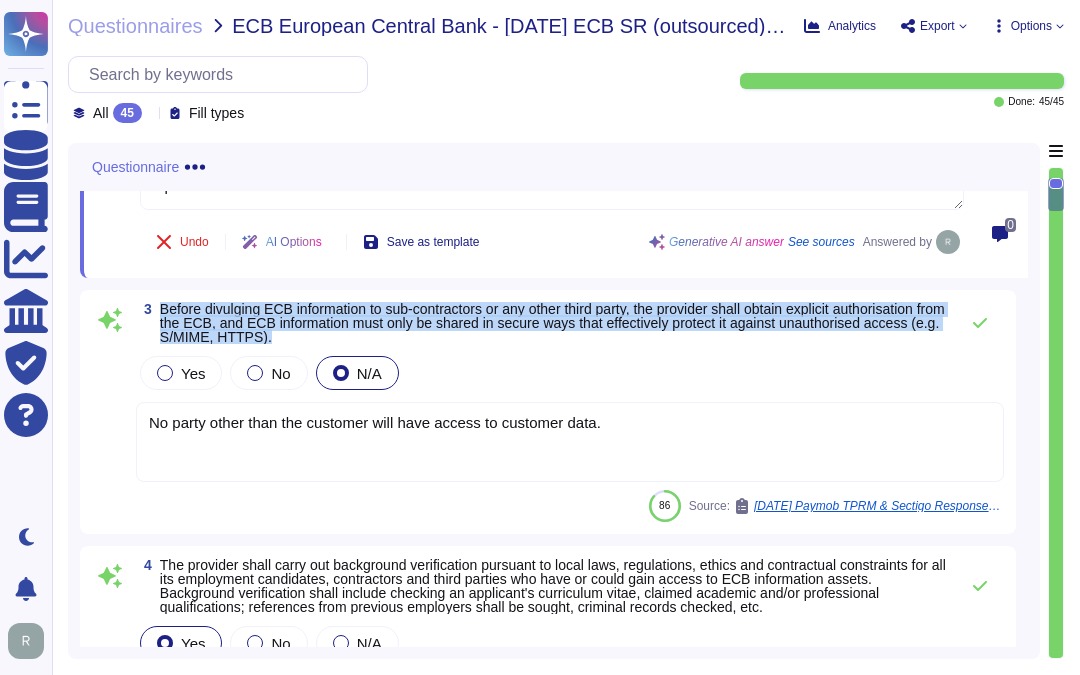 drag, startPoint x: 160, startPoint y: 312, endPoint x: 386, endPoint y: 342, distance: 227.98245 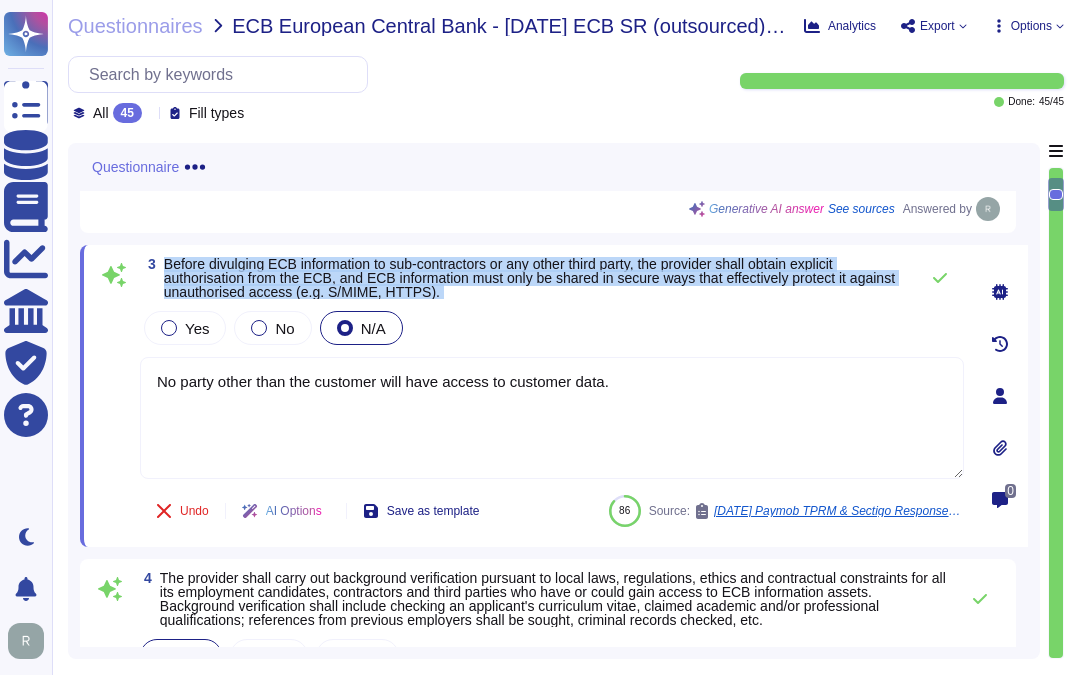 drag, startPoint x: 163, startPoint y: 272, endPoint x: 505, endPoint y: 311, distance: 344.2165 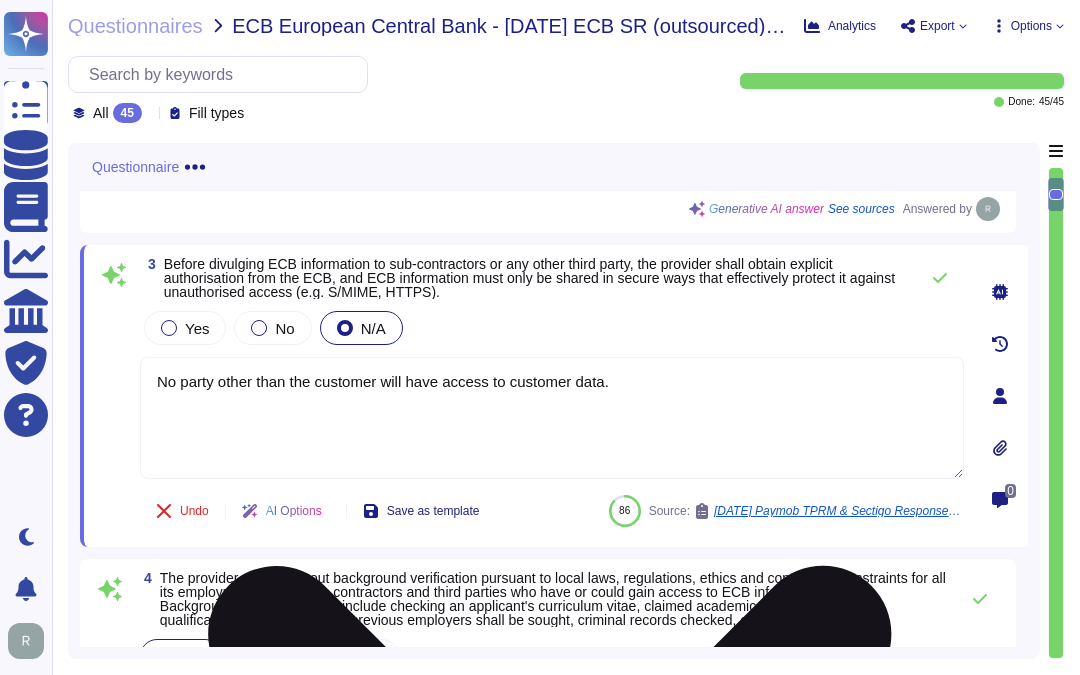 drag, startPoint x: 505, startPoint y: 311, endPoint x: 668, endPoint y: 393, distance: 182.4637 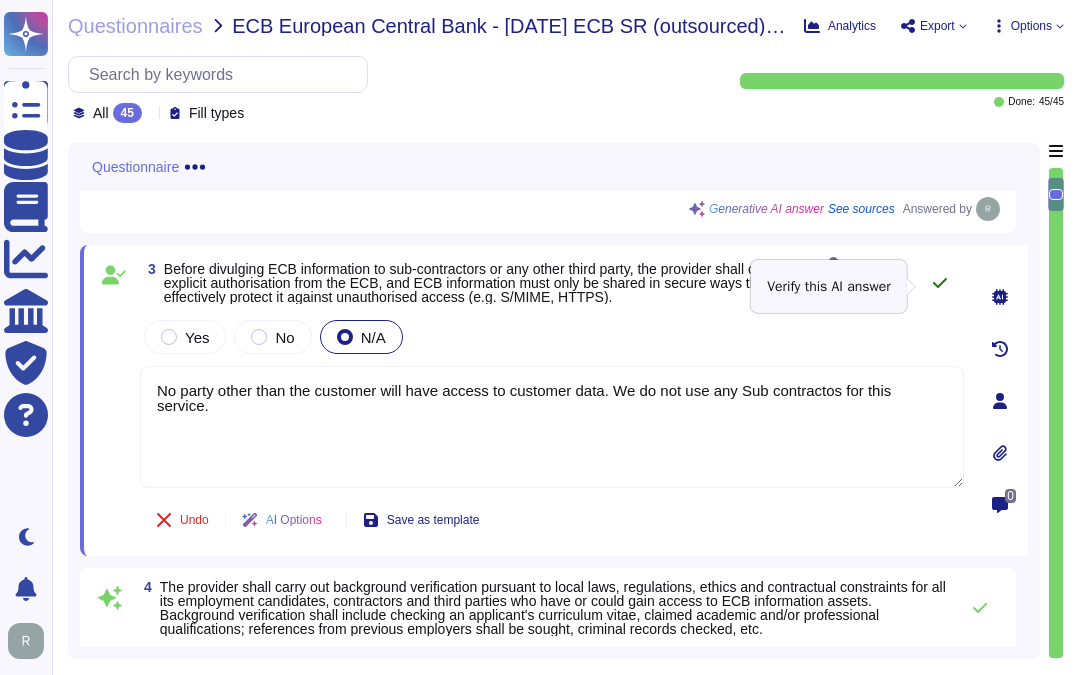 type on "No party other than the customer will have access to customer data. We do not use any Sub contractors for this service." 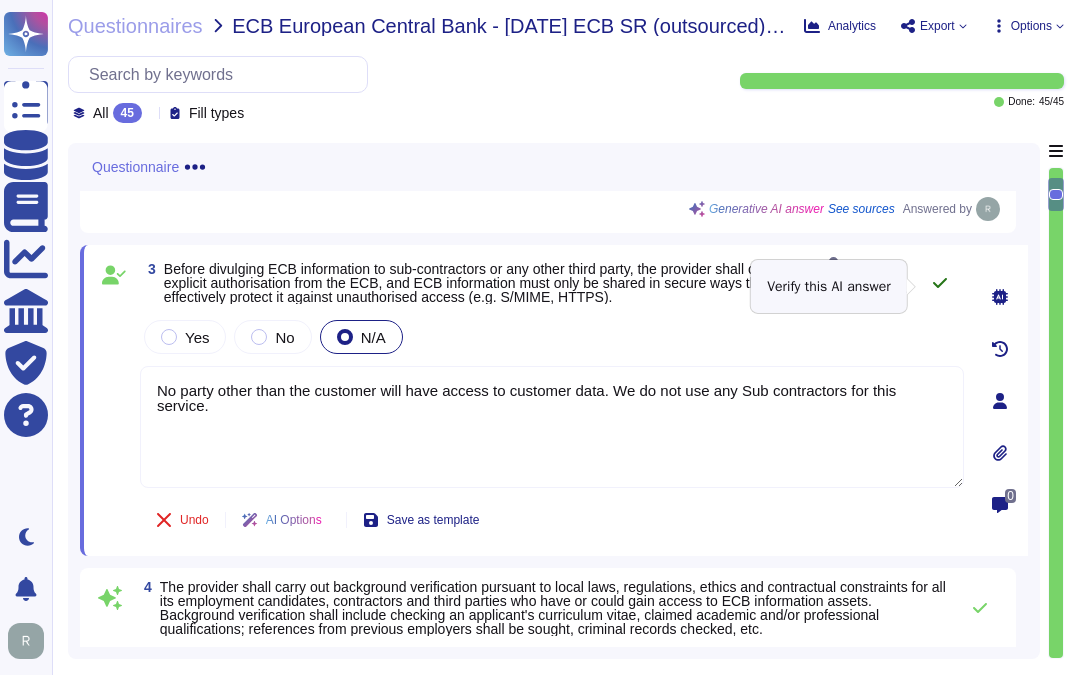 click 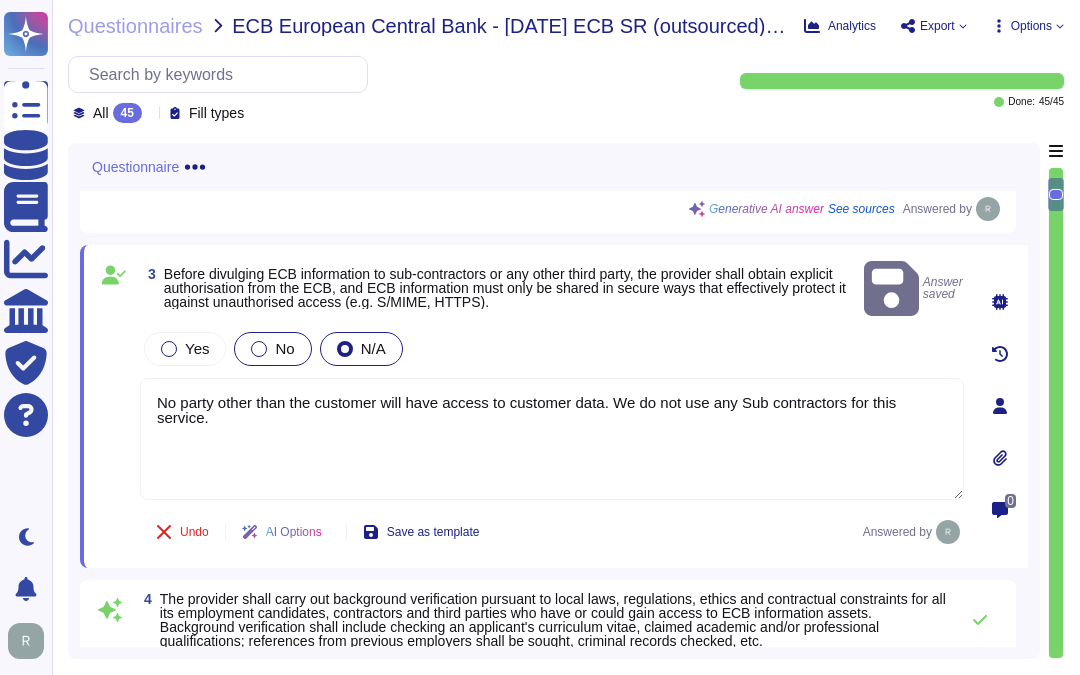 click on "No" at bounding box center [272, 349] 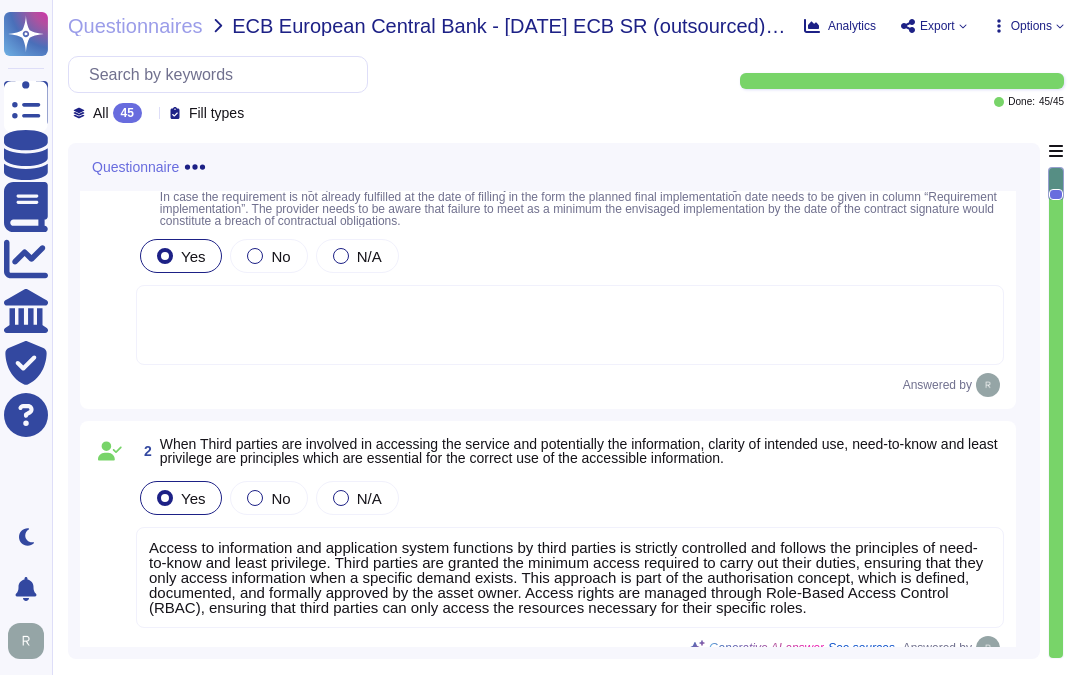 scroll, scrollTop: 0, scrollLeft: 0, axis: both 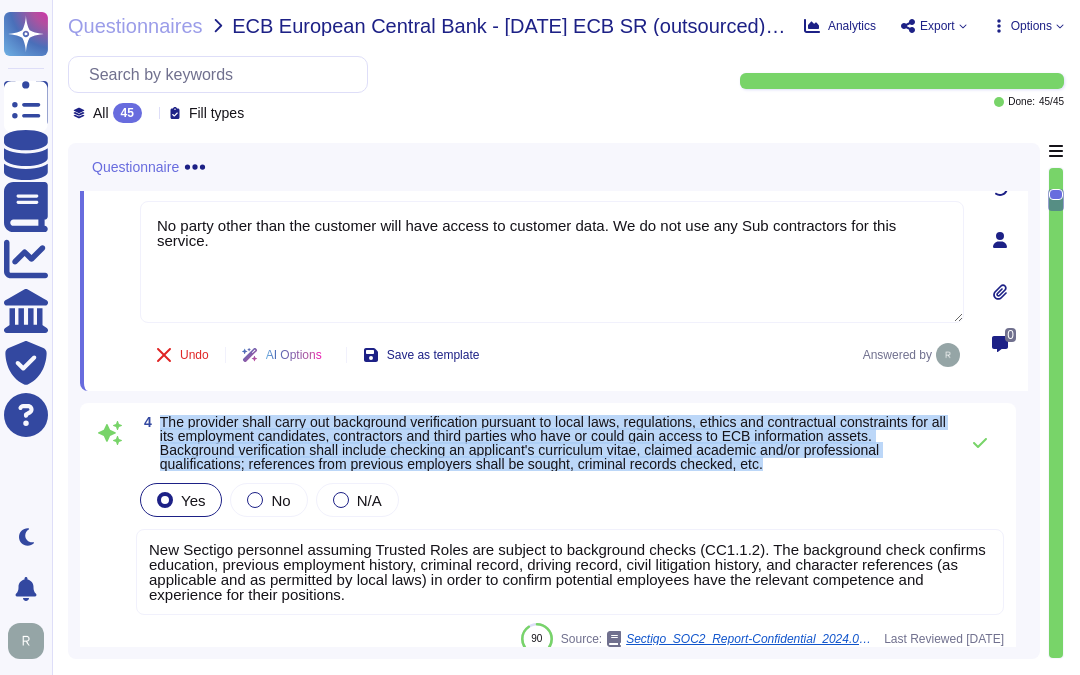drag, startPoint x: 162, startPoint y: 431, endPoint x: 774, endPoint y: 467, distance: 613.0579 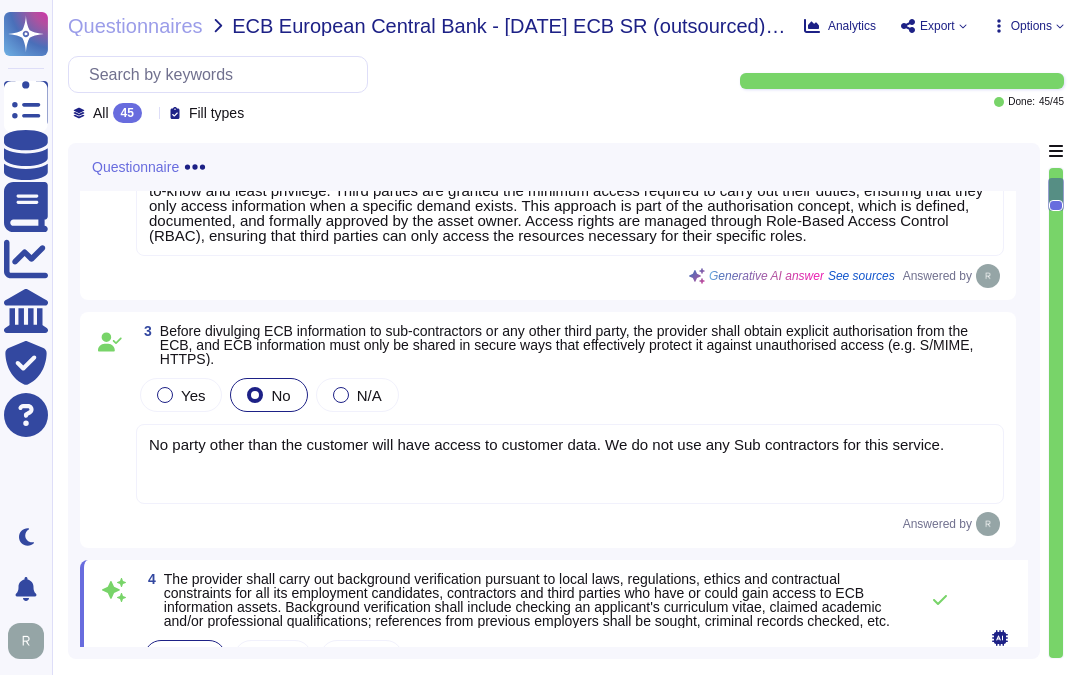 scroll, scrollTop: 711, scrollLeft: 0, axis: vertical 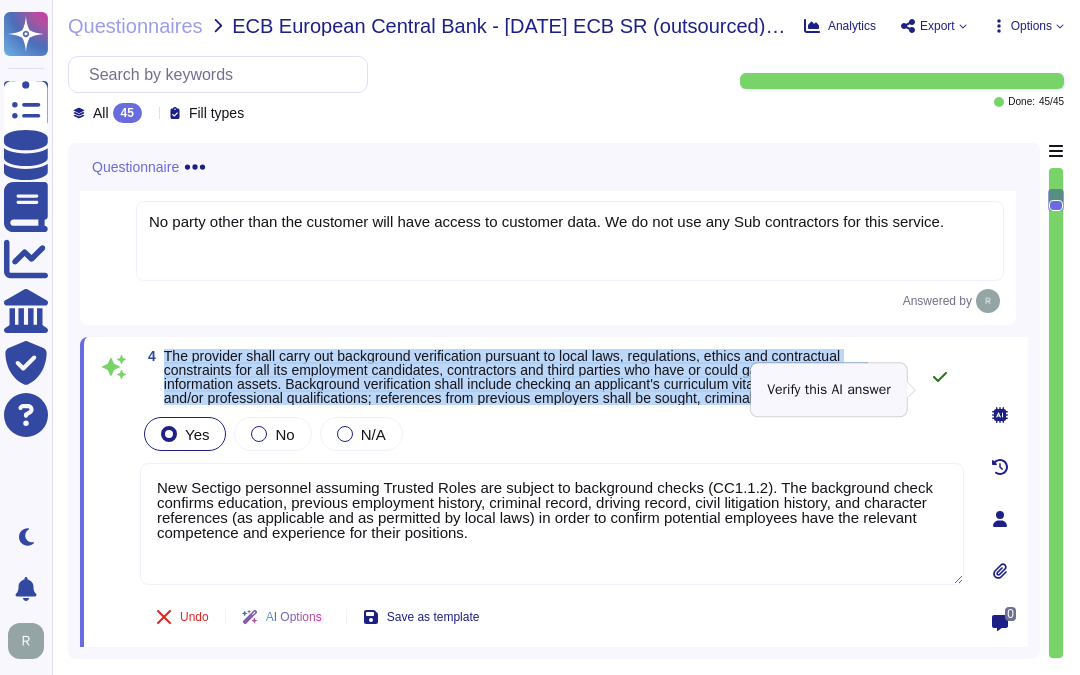 drag, startPoint x: 163, startPoint y: 362, endPoint x: 923, endPoint y: 401, distance: 761 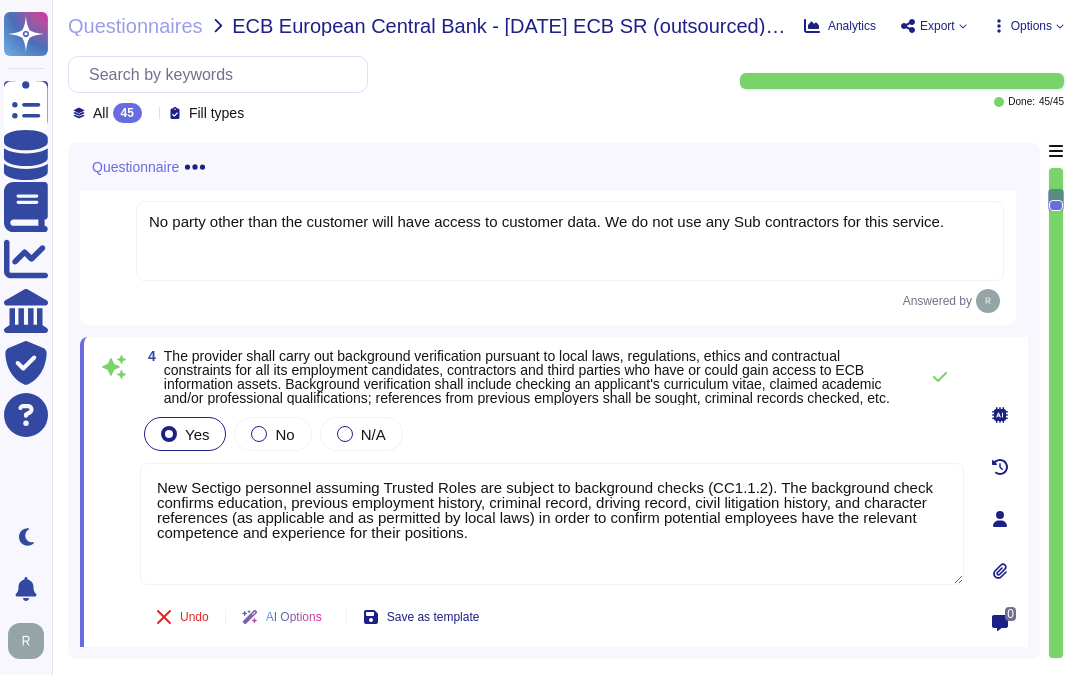drag, startPoint x: 756, startPoint y: 524, endPoint x: 681, endPoint y: 516, distance: 75.42546 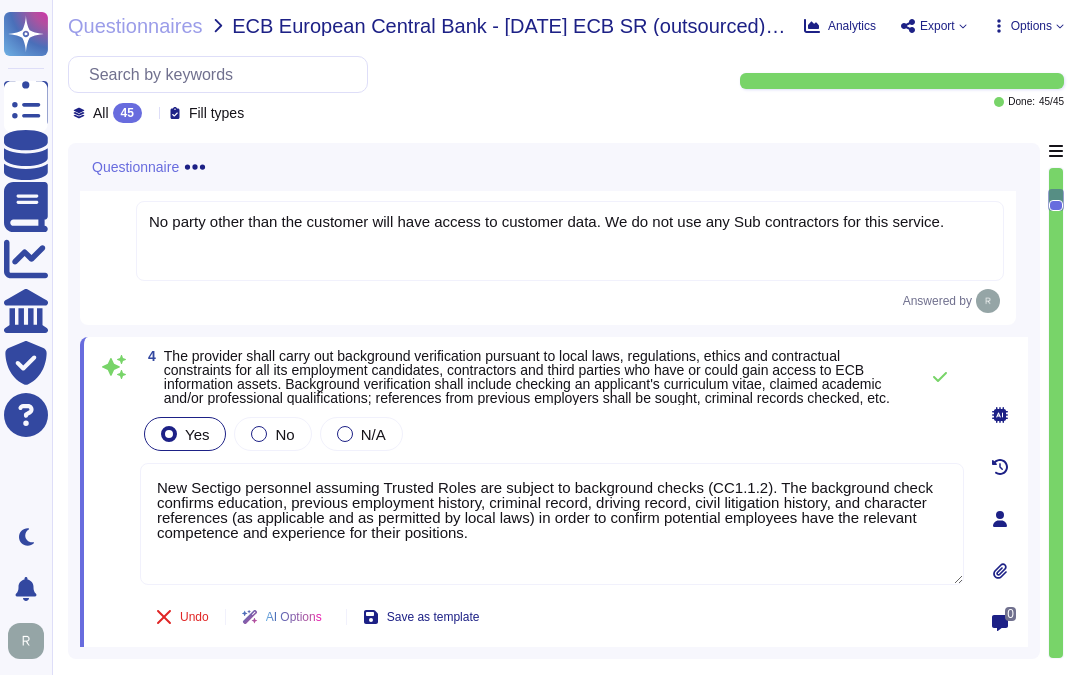 drag, startPoint x: 753, startPoint y: 497, endPoint x: 872, endPoint y: 630, distance: 178.46568 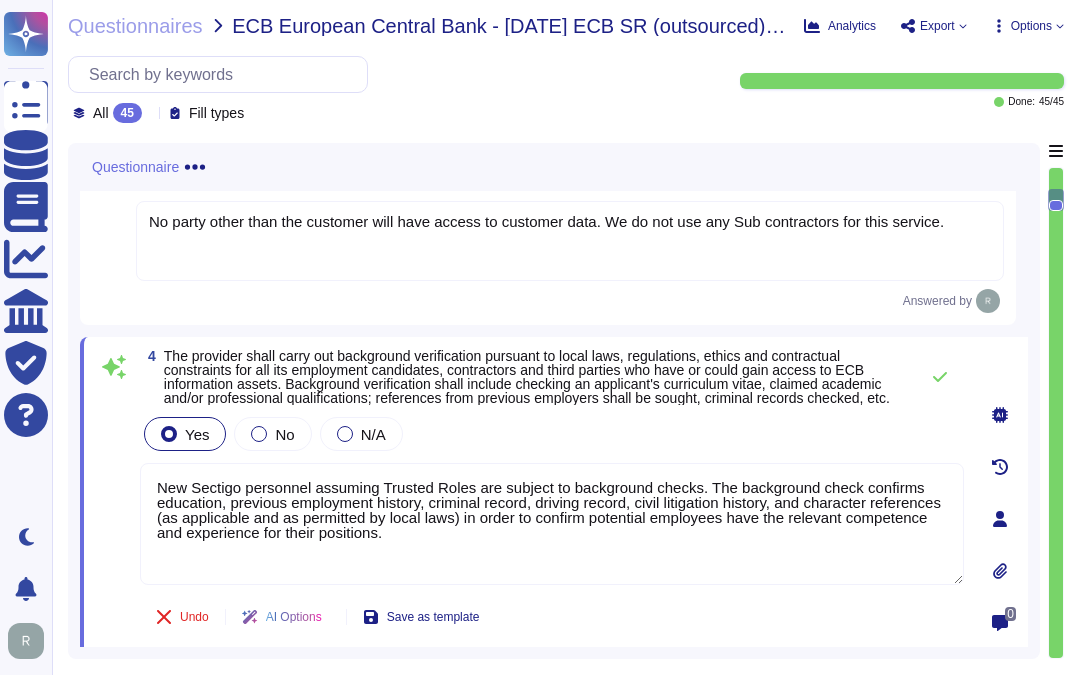 type on "New Sectigo personnel assuming Trusted Roles are subject to background checks. The background check confirms education, previous employment history, criminal record, driving record, civil litigation history, and character references (as applicable and as permitted by local laws) in order to confirm potential employees have the relevant competence and experience for their positions." 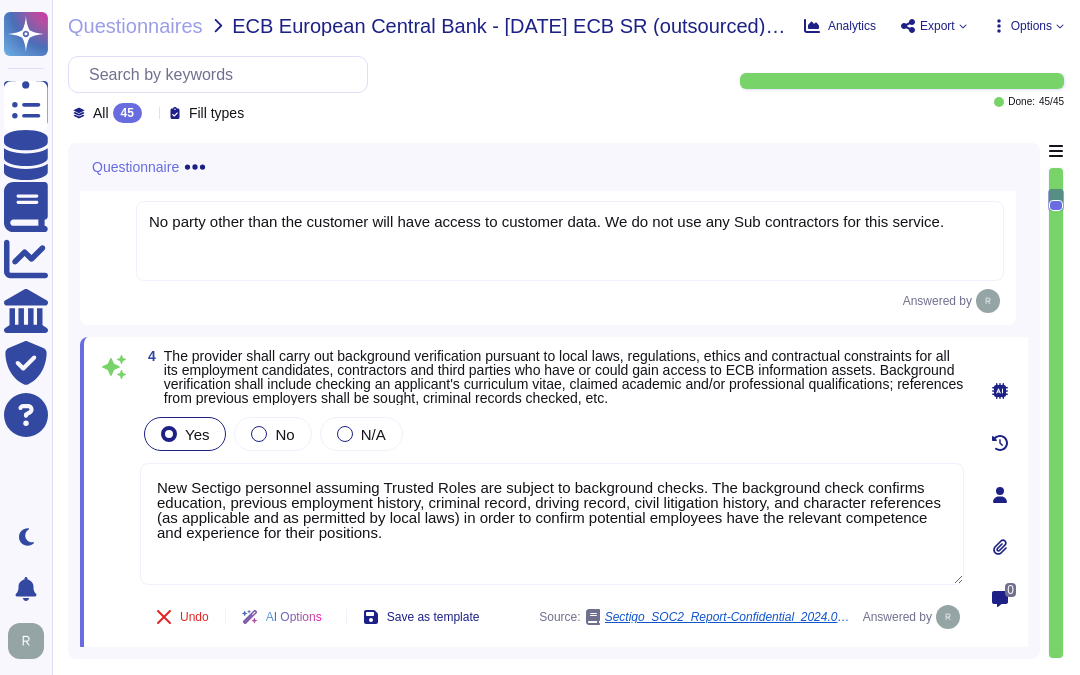 click on "Yes No N/A" at bounding box center [552, 434] 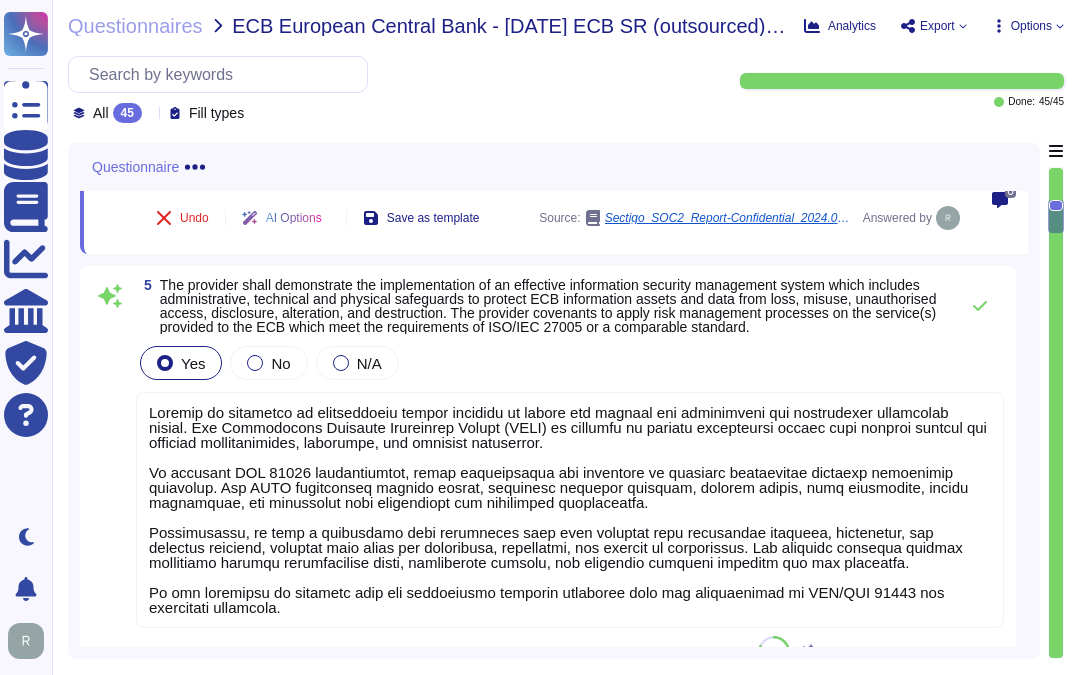 scroll, scrollTop: 1155, scrollLeft: 0, axis: vertical 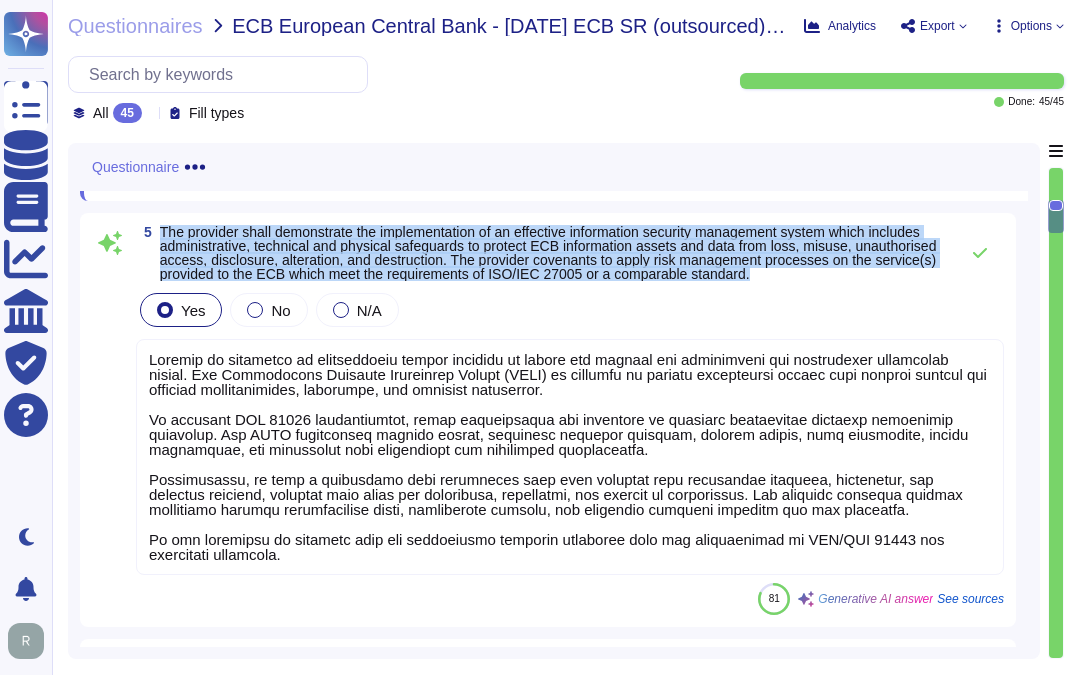 drag, startPoint x: 161, startPoint y: 234, endPoint x: 853, endPoint y: 280, distance: 693.5272 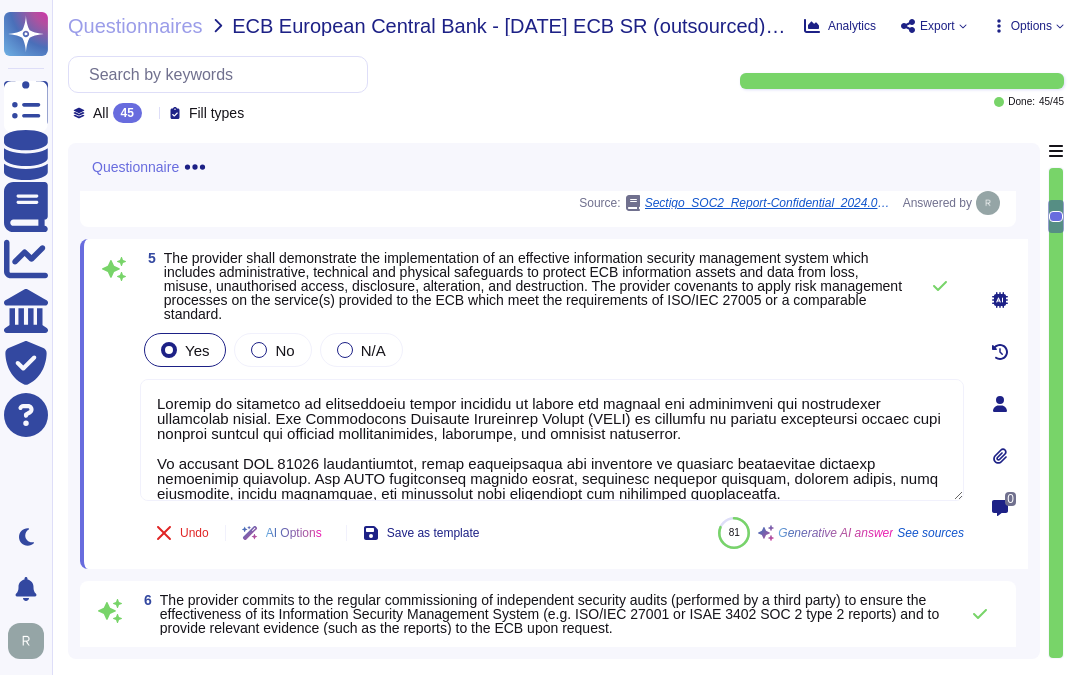 scroll, scrollTop: 933, scrollLeft: 0, axis: vertical 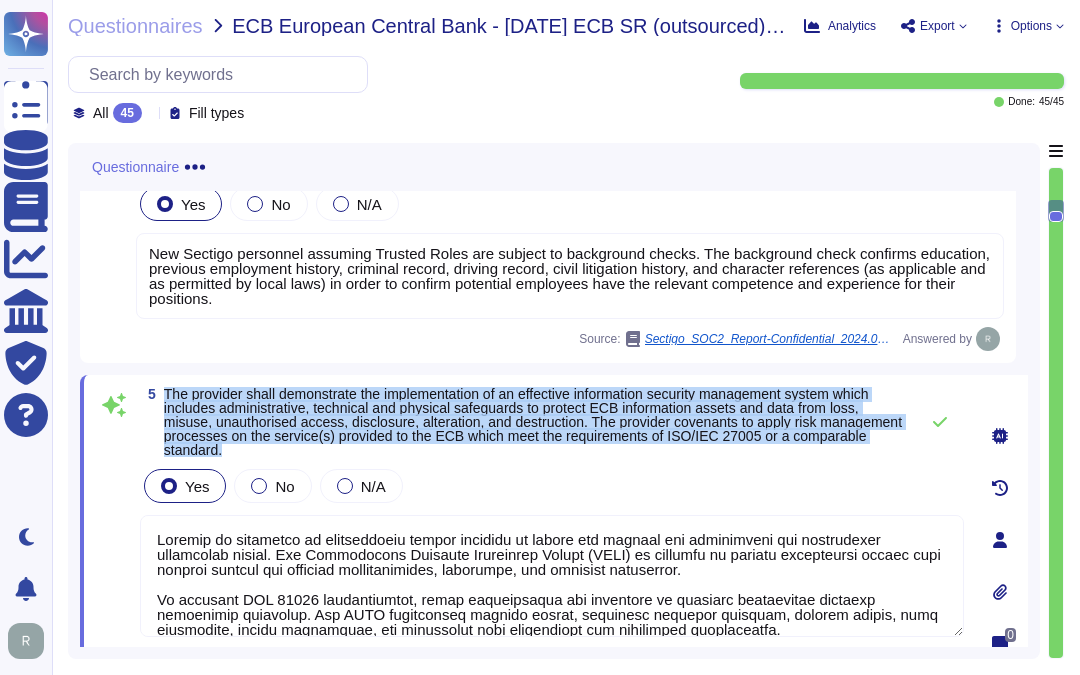 drag, startPoint x: 163, startPoint y: 403, endPoint x: 356, endPoint y: 460, distance: 201.24115 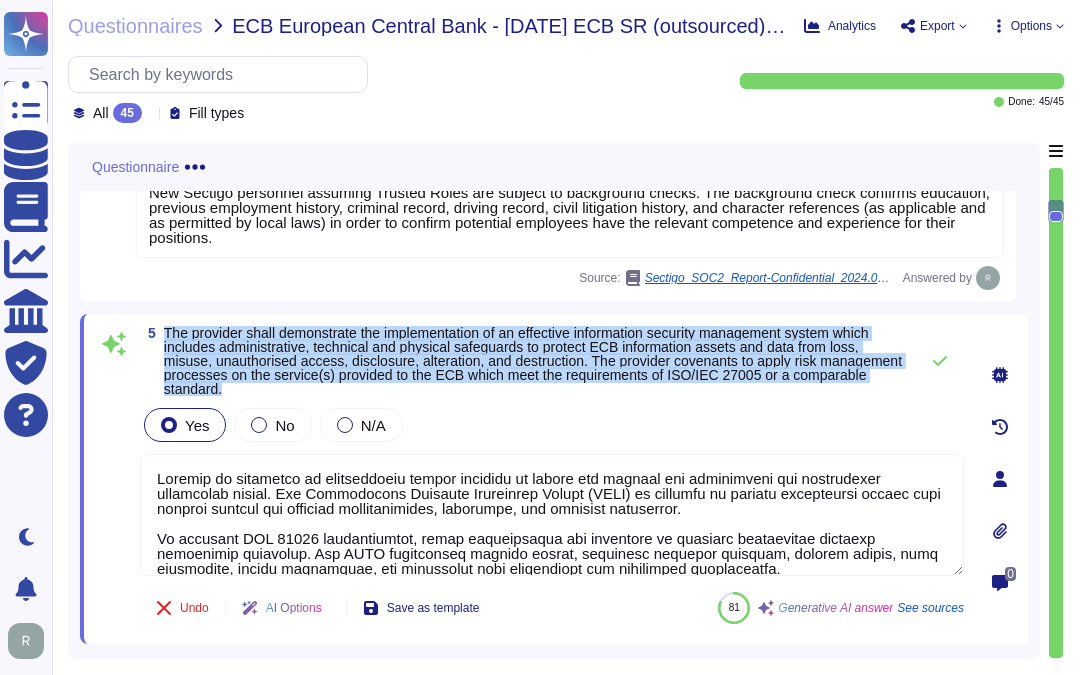 scroll, scrollTop: 1044, scrollLeft: 0, axis: vertical 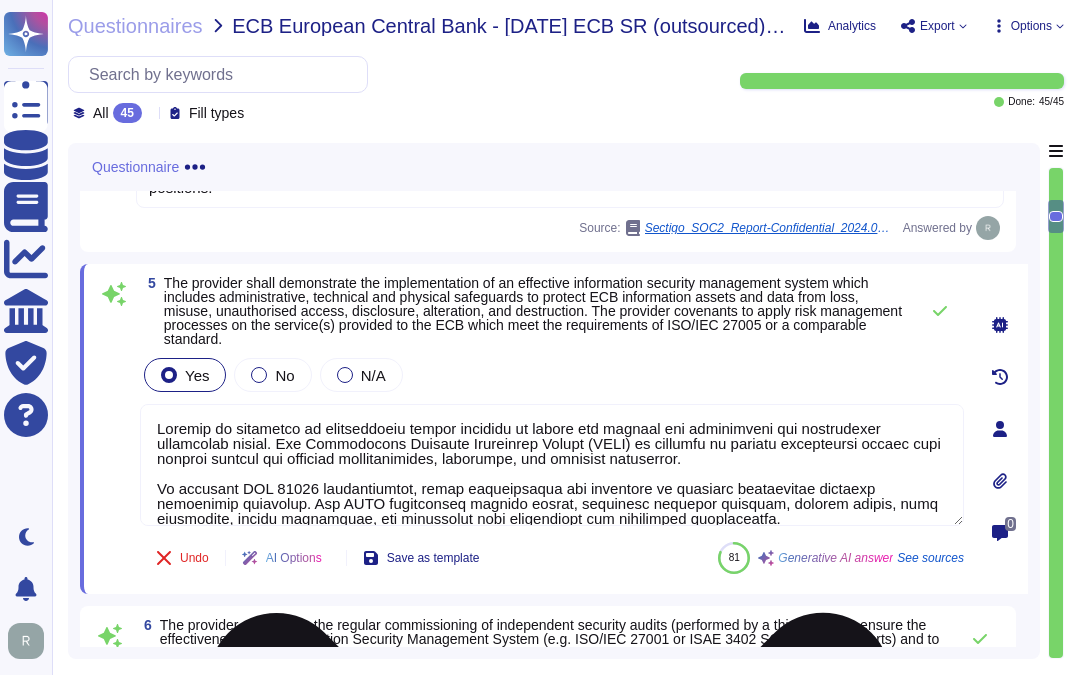 click at bounding box center [552, 465] 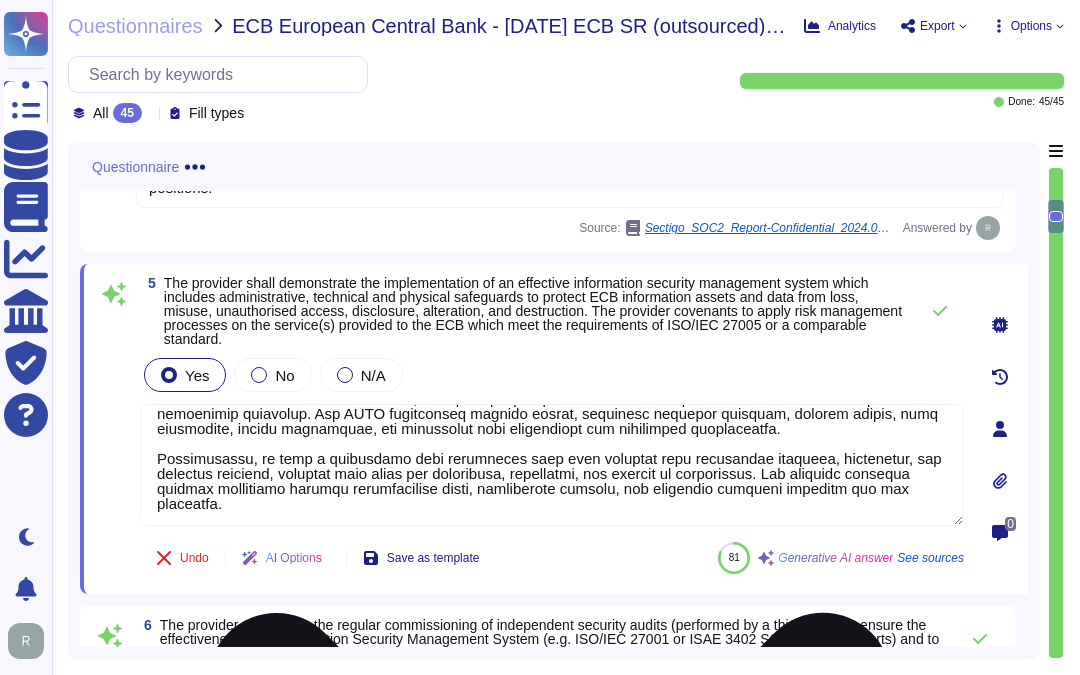 scroll, scrollTop: 0, scrollLeft: 0, axis: both 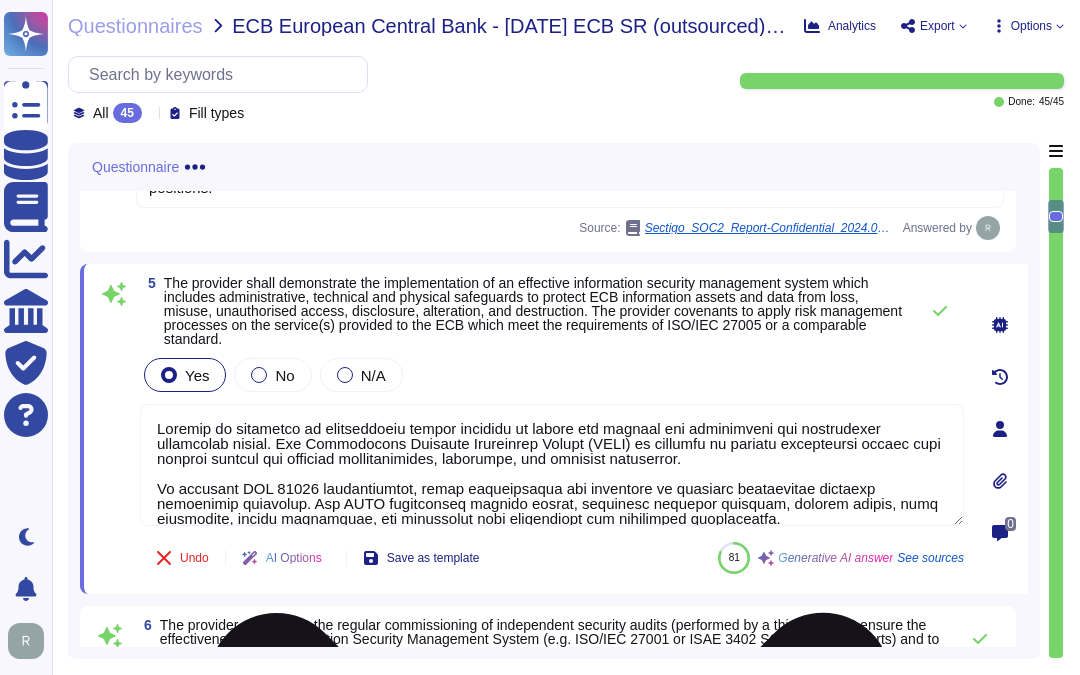 click at bounding box center (552, 465) 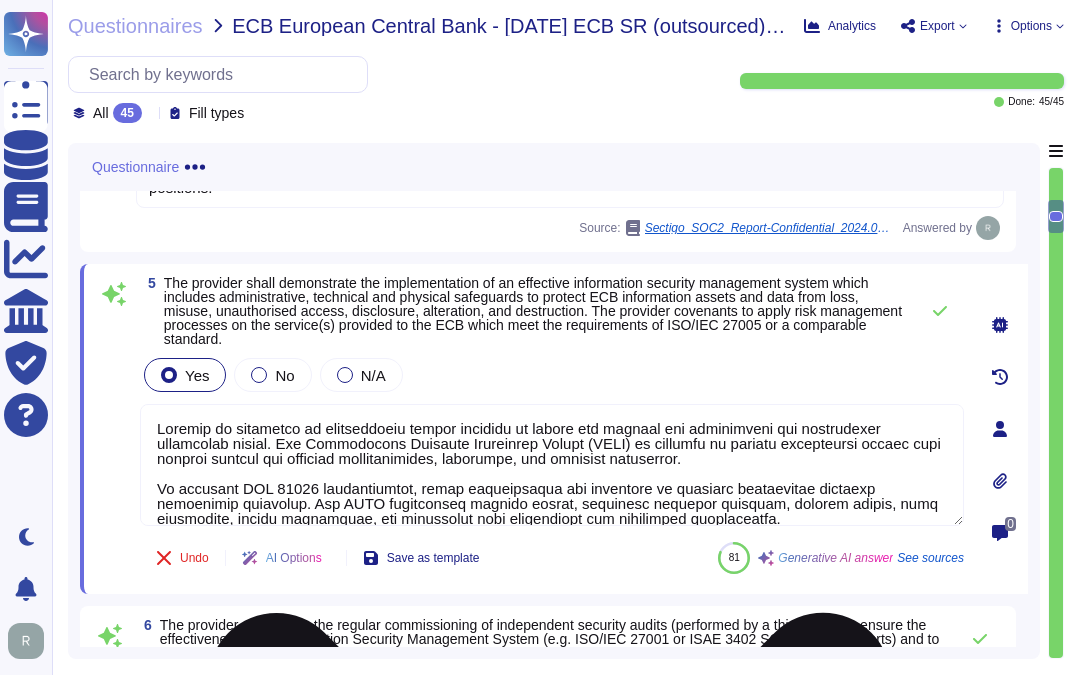 paste on "through its Information Security Management System (ISMS). This system includes administrative, technical, and physical safeguards designed to protect information assets from various threats, including loss, misuse, unauthorized access, disclosure, alteration, and destruction.
We maintain ISO 27001 certification, demonstrating our adherence to rigorous information security management practices. Our ISMS encompasses various topics, including physical security, logical access, data management, change management, and compliance with legislative and regulatory requirements.
Additionally, we have a formalized risk governance plan that includes risk management policies, procedures, and internal controls, ensuring that risks are identified, documented, and tracked to remediation. Our security measures include conducting regular vulnerability scans, penetration testing, and requiring security training for all employees." 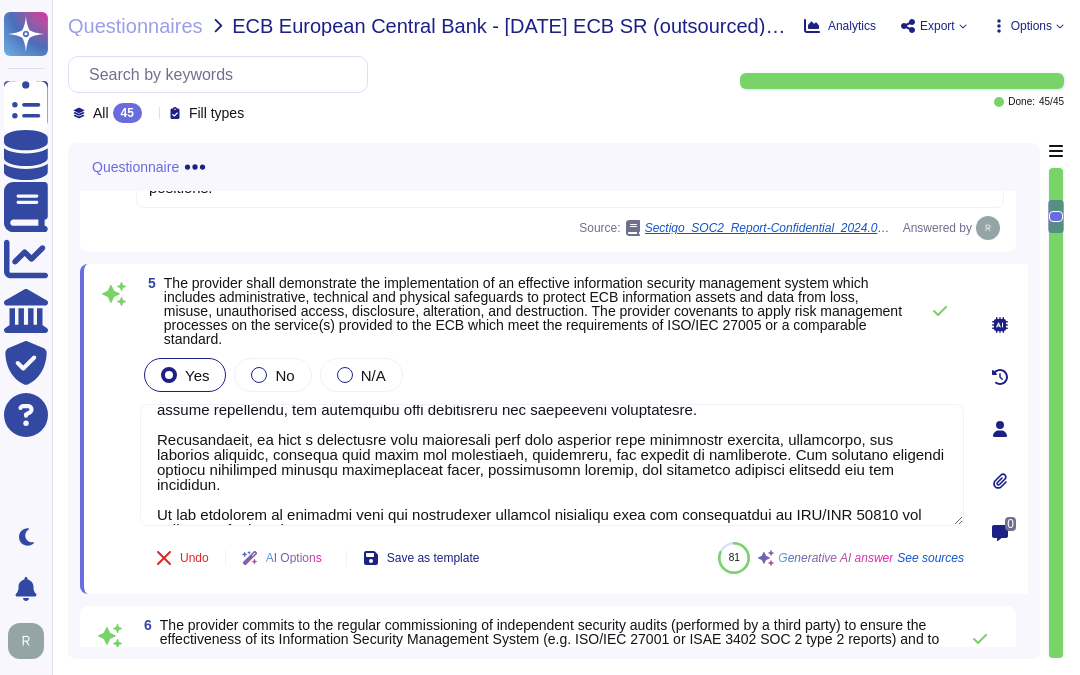 type on "Sectigo is committed to implementing formal measures to secure and protect its information and information processing assets through its Information Security Management System (ISMS). This system includes administrative, technical, and physical safeguards designed to protect information assets from various threats, including loss, misuse, unauthorized access, disclosure, alteration, and destruction.
We maintain ISO 27001 certification, demonstrating our adherence to rigorous information security management practices. Our ISMS encompasses various topics, including physical security, logical access, data management, change management, and compliance with legislative and regulatory requirements.
Additionally, we have a formalized risk governance plan that includes risk management policies, procedures, and internal controls, ensuring that risks are identified, documented, and tracked to remediation. Our security measures include conducting regular vulnerability scans, penetration testing, and requiring secu..." 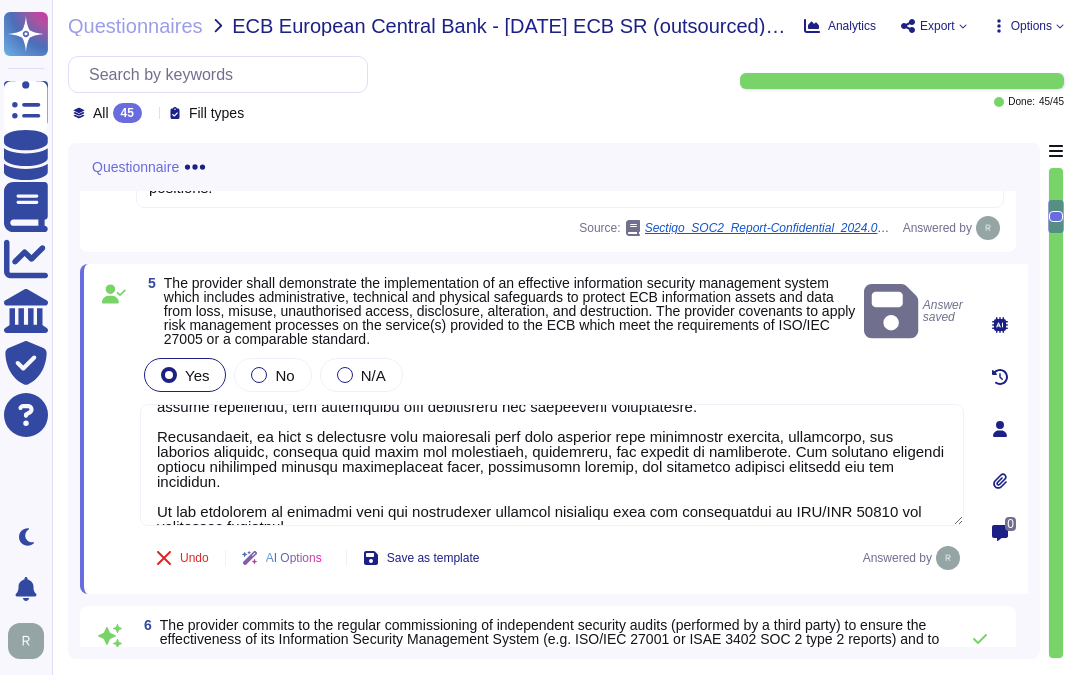 scroll, scrollTop: 136, scrollLeft: 0, axis: vertical 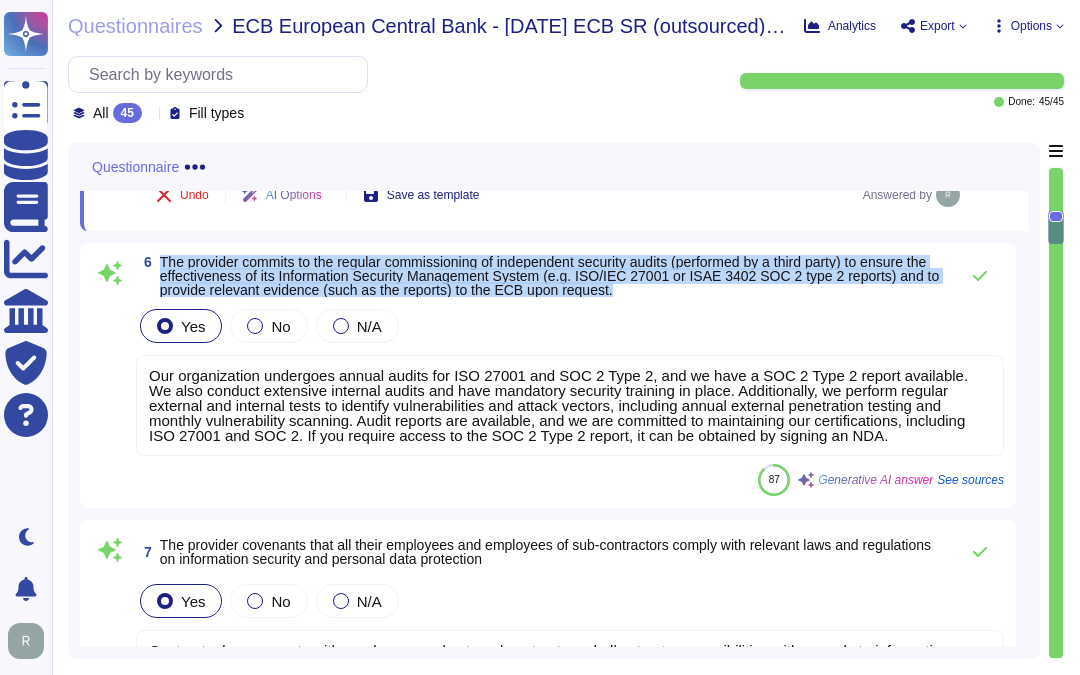 drag, startPoint x: 235, startPoint y: 266, endPoint x: 747, endPoint y: 294, distance: 512.7651 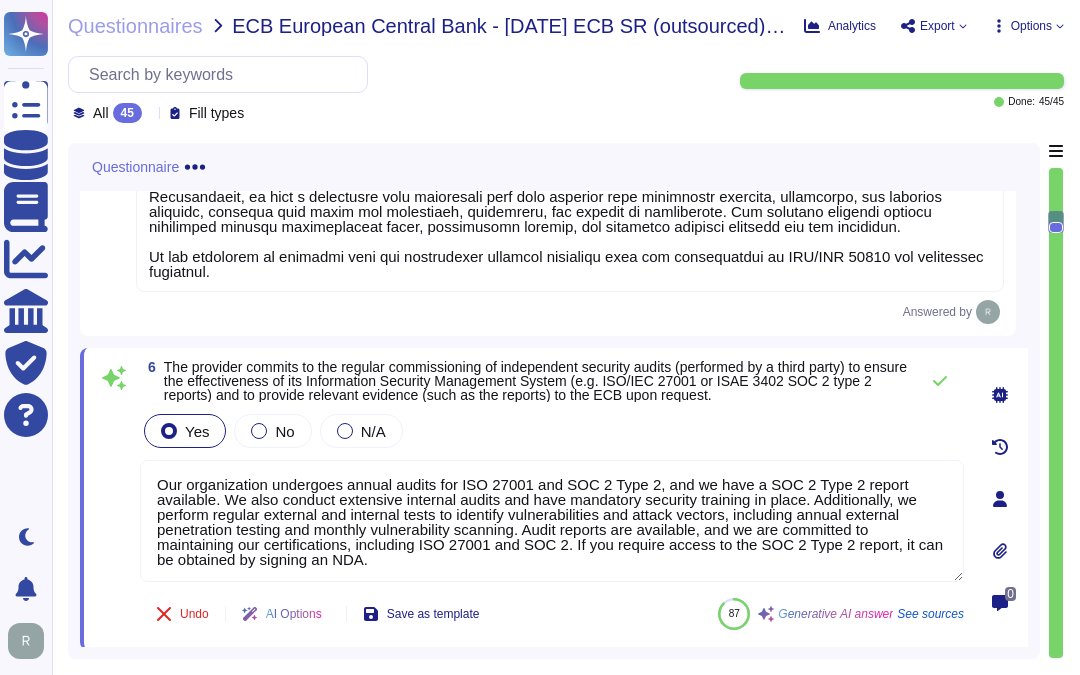 type on "Our organization undergoes annual audits for ISO 27001 and SOC 2 Type 2, and we have a SOC 2 Type 2 report available. We also conduct extensive internal audits and have mandatory security training in place. Additionally, we perform regular external and internal tests to identify vulnerabilities and attack vectors, including annual external penetration testing and monthly vulnerability scanning. Audit reports are available, and we are committed to maintaining our certifications, including ISO 27001 and SOC 2. If you require access to the SOC 2 Type 2 report, it can be obtained by signing an NDA." 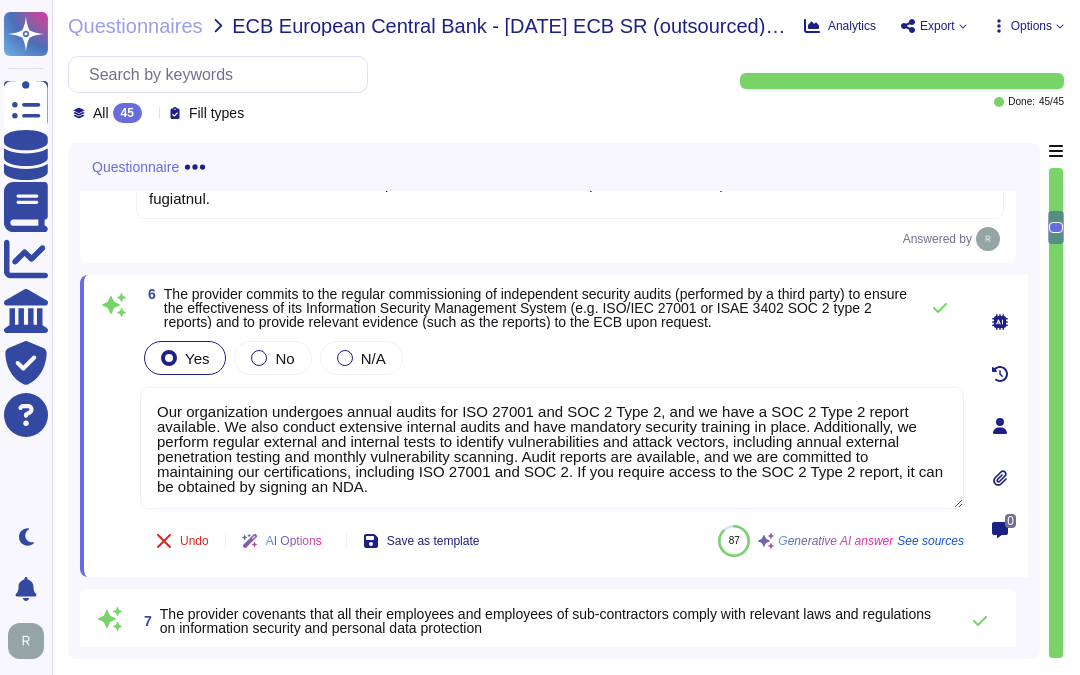 scroll, scrollTop: 1488, scrollLeft: 0, axis: vertical 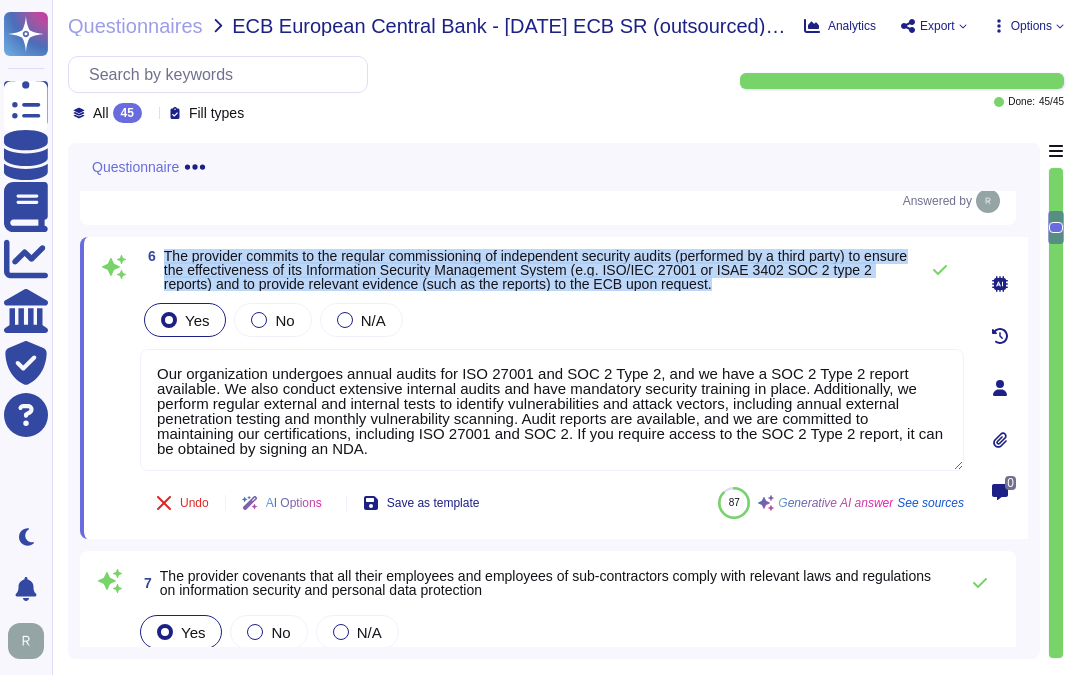 drag, startPoint x: 163, startPoint y: 262, endPoint x: 740, endPoint y: 300, distance: 578.24994 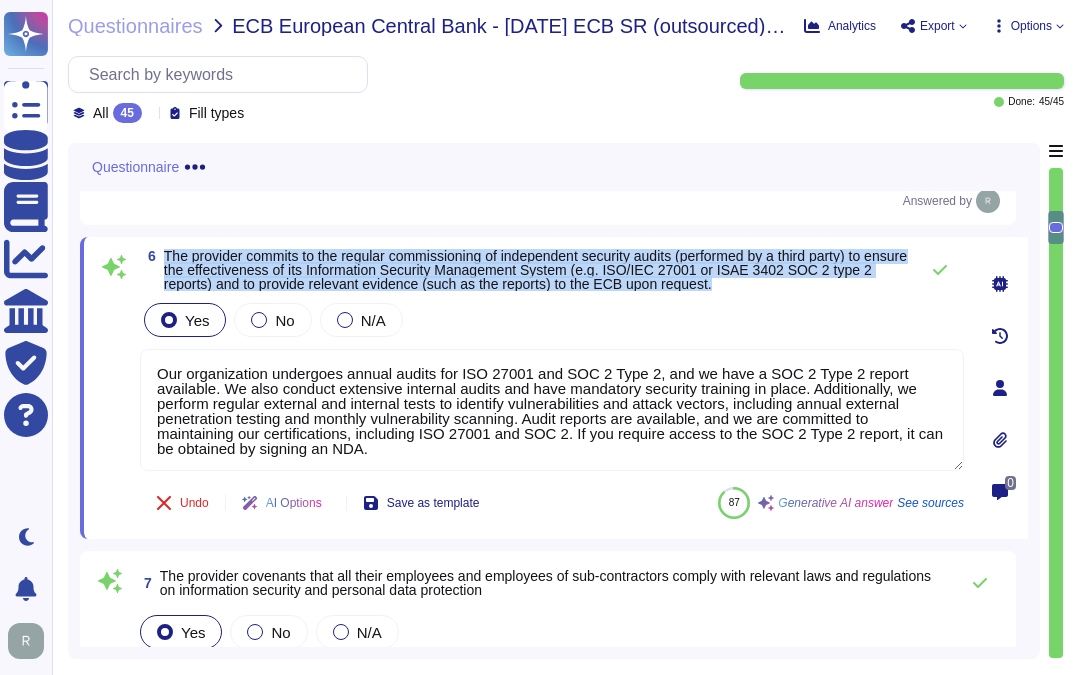 drag, startPoint x: 163, startPoint y: 262, endPoint x: 815, endPoint y: 290, distance: 652.60095 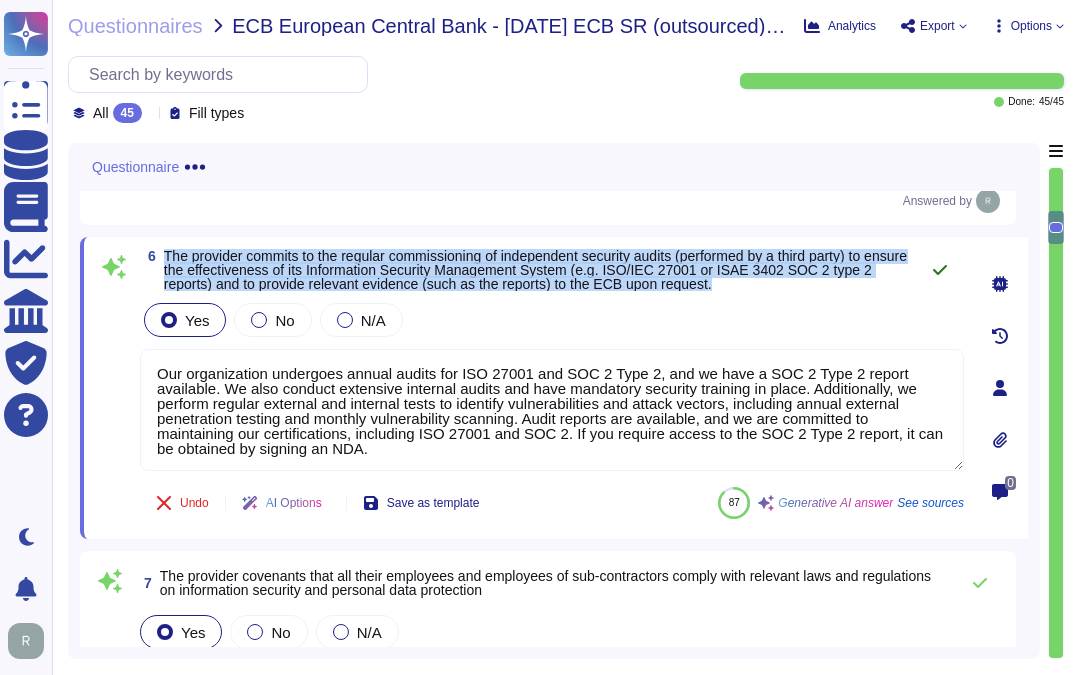 click 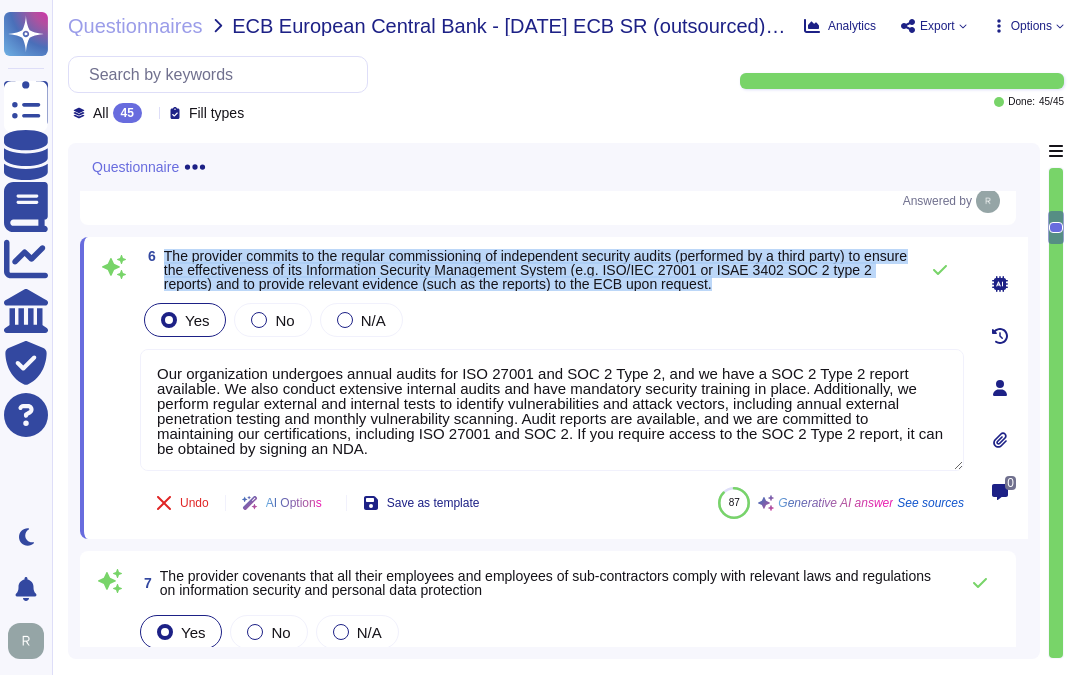 click on "The provider commits to the regular commissioning of independent security audits (performed by a third party) to ensure the effectiveness of its Information Security Management System (e.g. ISO/IEC 27001 or ISAE 3402 SOC 2 type 2 reports) and to provide relevant evidence (such as the reports) to the ECB upon request." at bounding box center (536, 270) 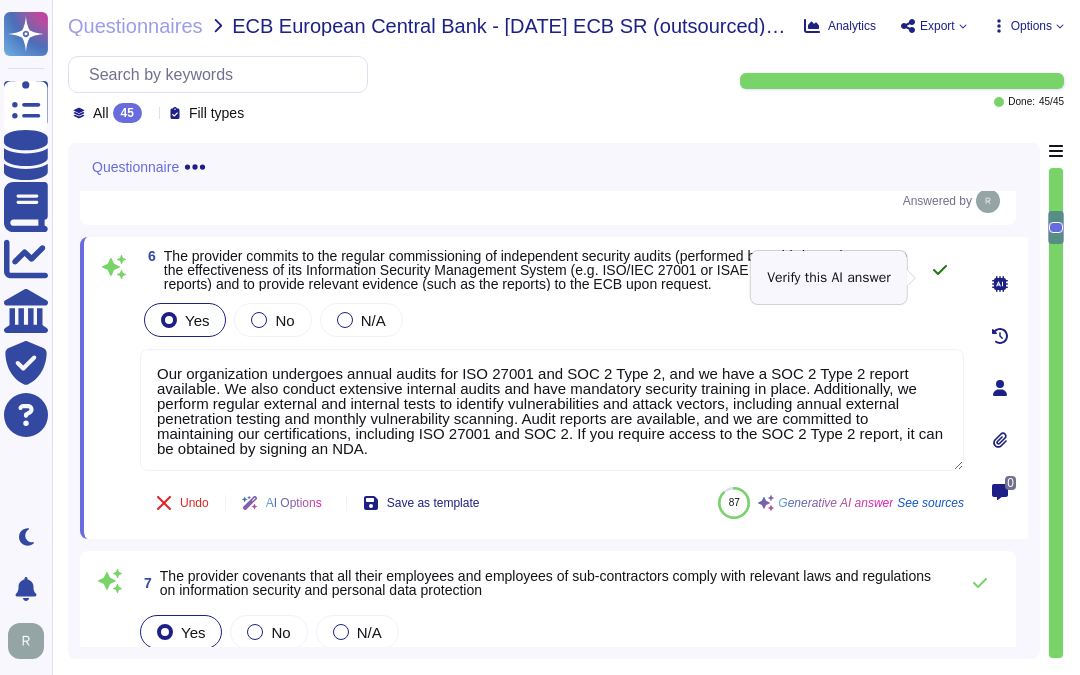 click 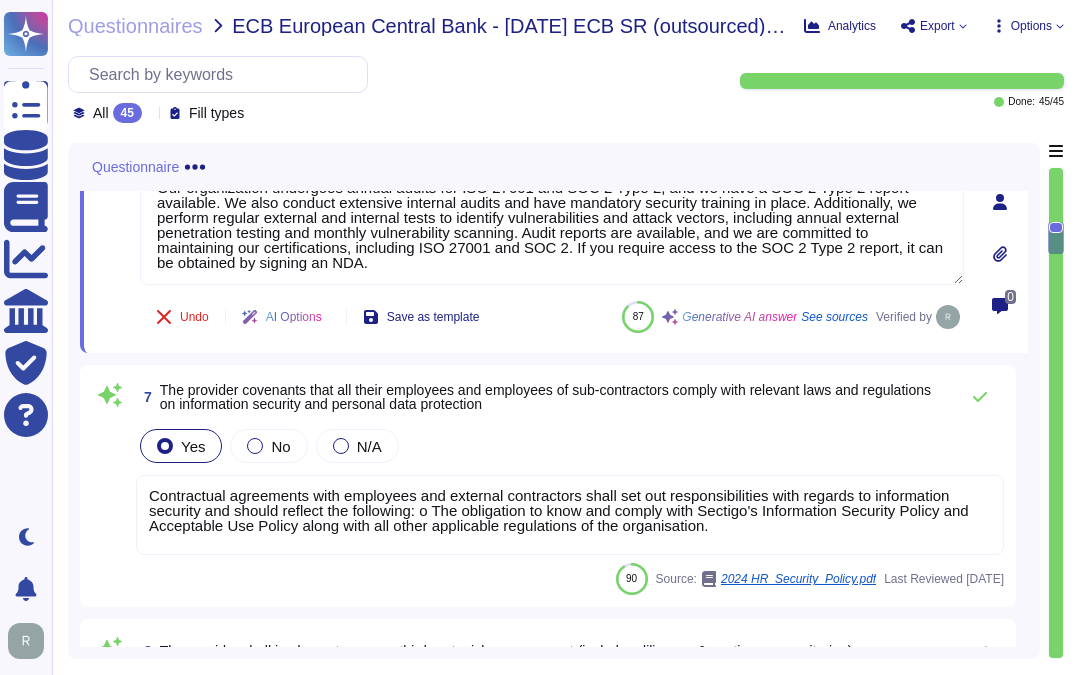 scroll, scrollTop: 1711, scrollLeft: 0, axis: vertical 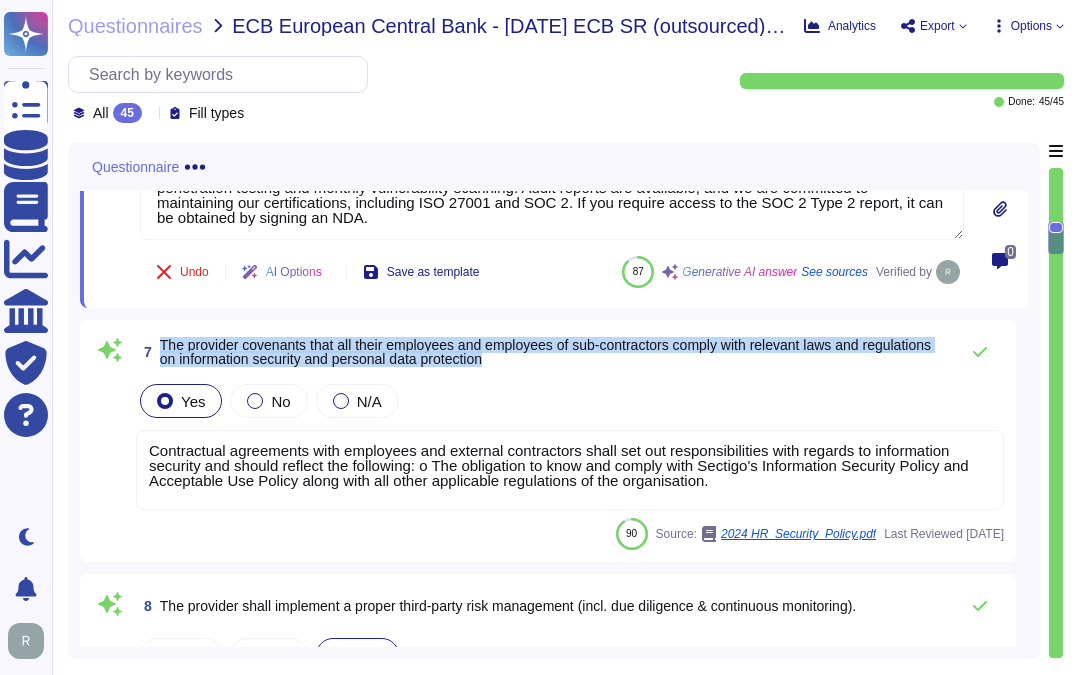 drag, startPoint x: 163, startPoint y: 348, endPoint x: 602, endPoint y: 361, distance: 439.19244 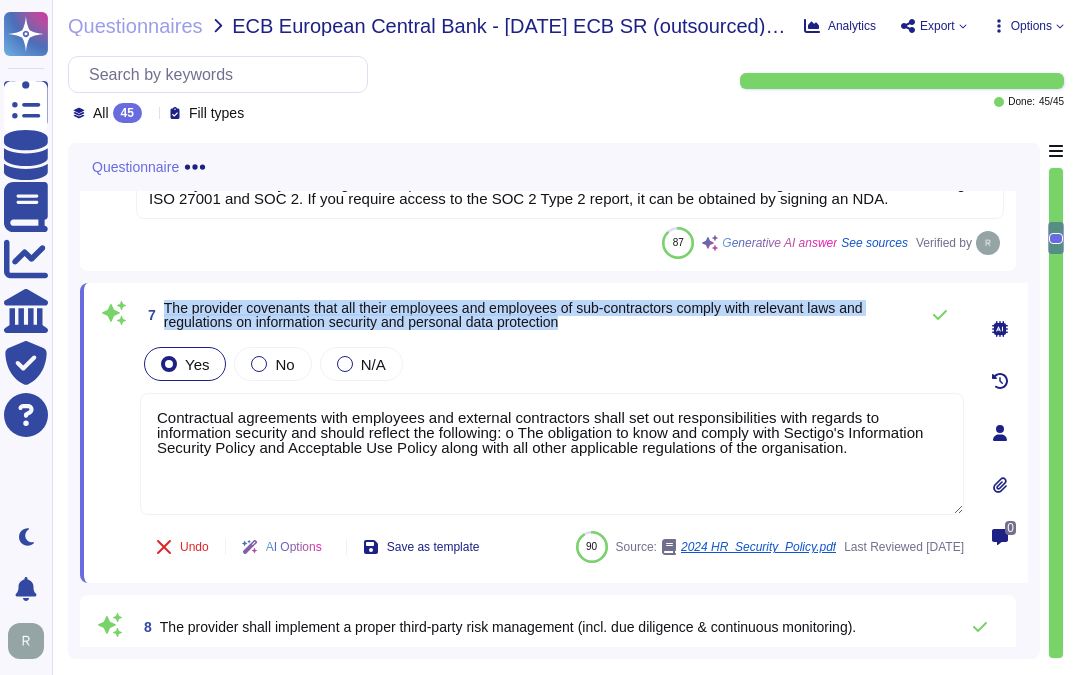drag, startPoint x: 164, startPoint y: 308, endPoint x: 670, endPoint y: 336, distance: 506.7741 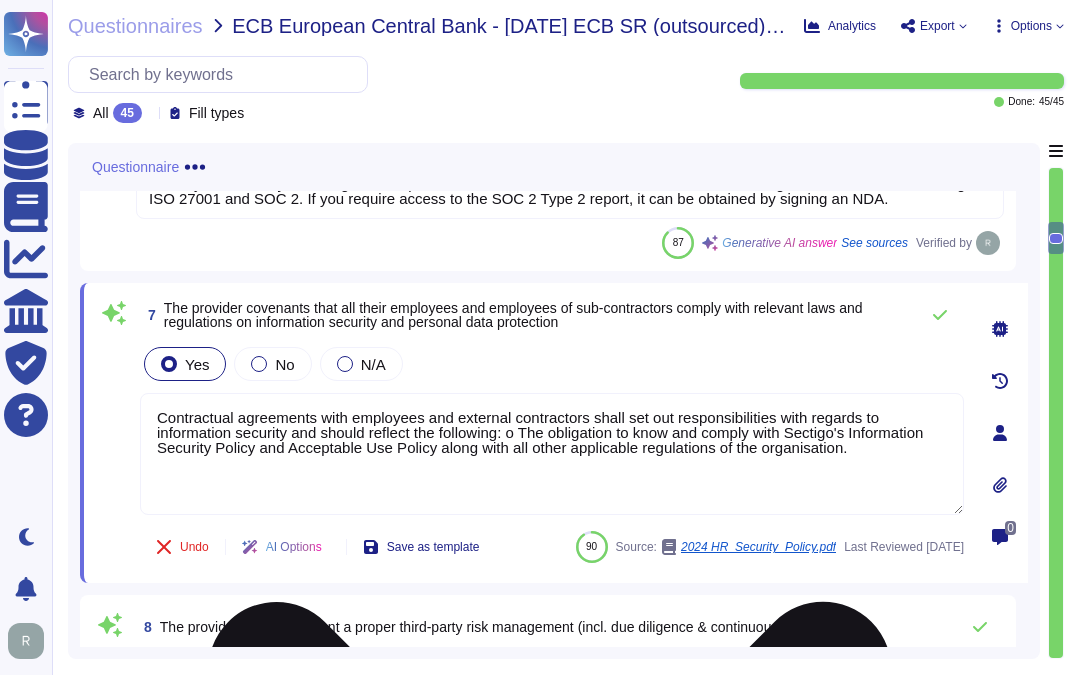 drag, startPoint x: 853, startPoint y: 456, endPoint x: 146, endPoint y: 422, distance: 707.8171 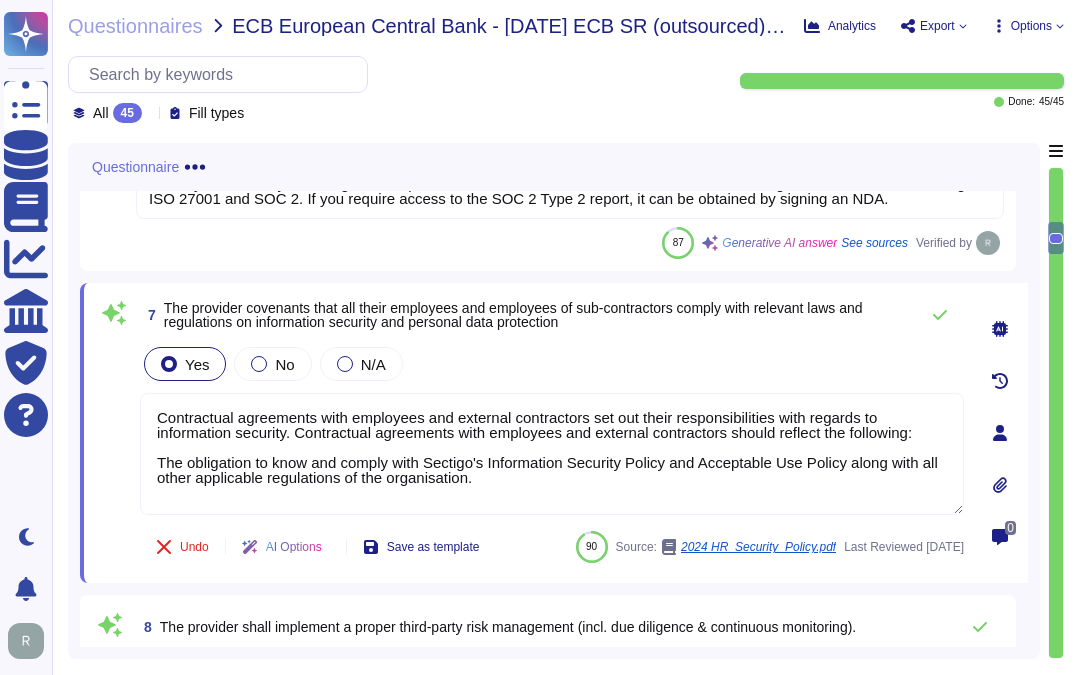type on "Contractual agreements with employees and external contractors set out their responsibilities with regards to information security. Contractual agreements with employees and external contractors should reflect the following:
The obligation to know and comply with Sectigo's Information Security Policy and Acceptable Use Policy along with all other applicable regulations of the organisation." 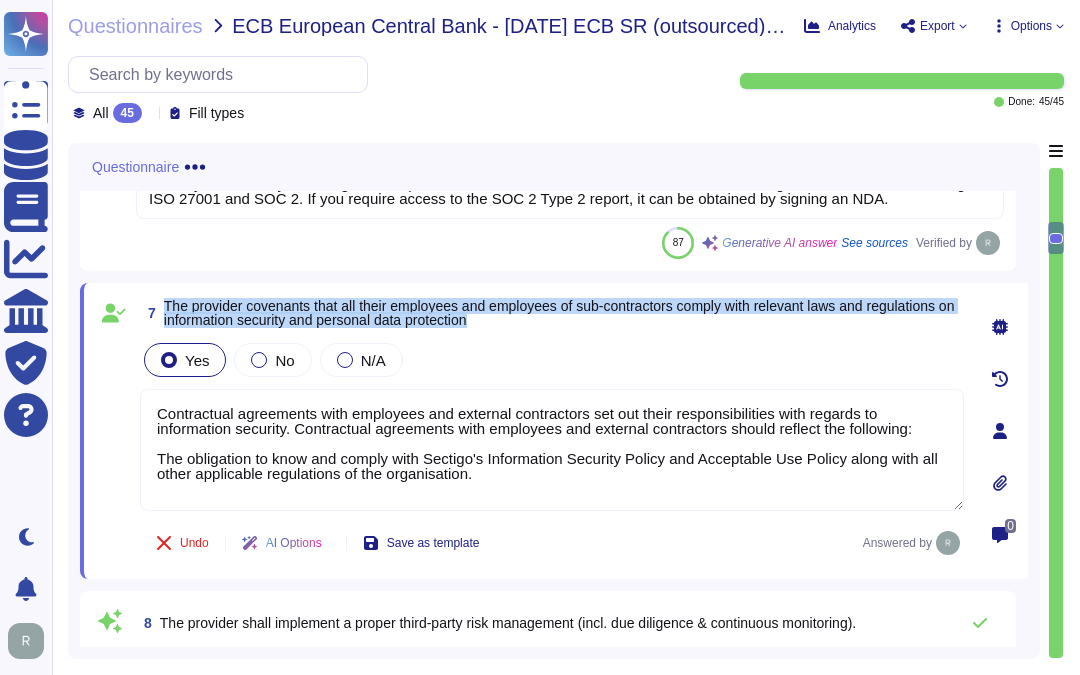drag, startPoint x: 163, startPoint y: 307, endPoint x: 634, endPoint y: 325, distance: 471.3438 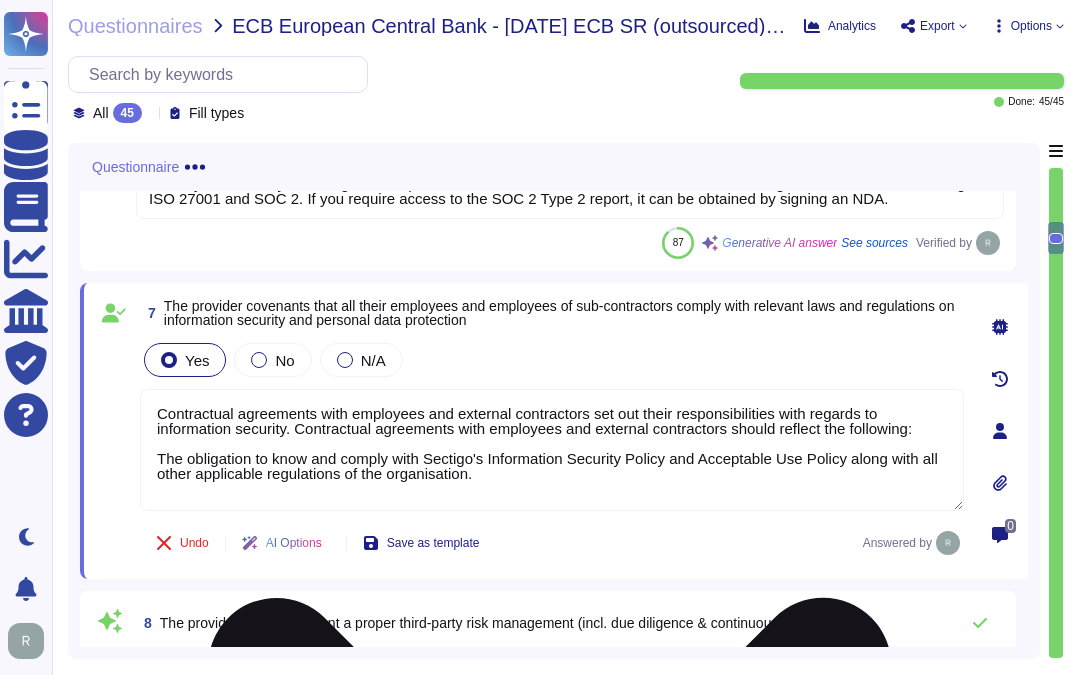 click on "Contractual agreements with employees and external contractors set out their responsibilities with regards to information security. Contractual agreements with employees and external contractors should reflect the following:
The obligation to know and comply with Sectigo's Information Security Policy and Acceptable Use Policy along with all other applicable regulations of the organisation." at bounding box center (552, 450) 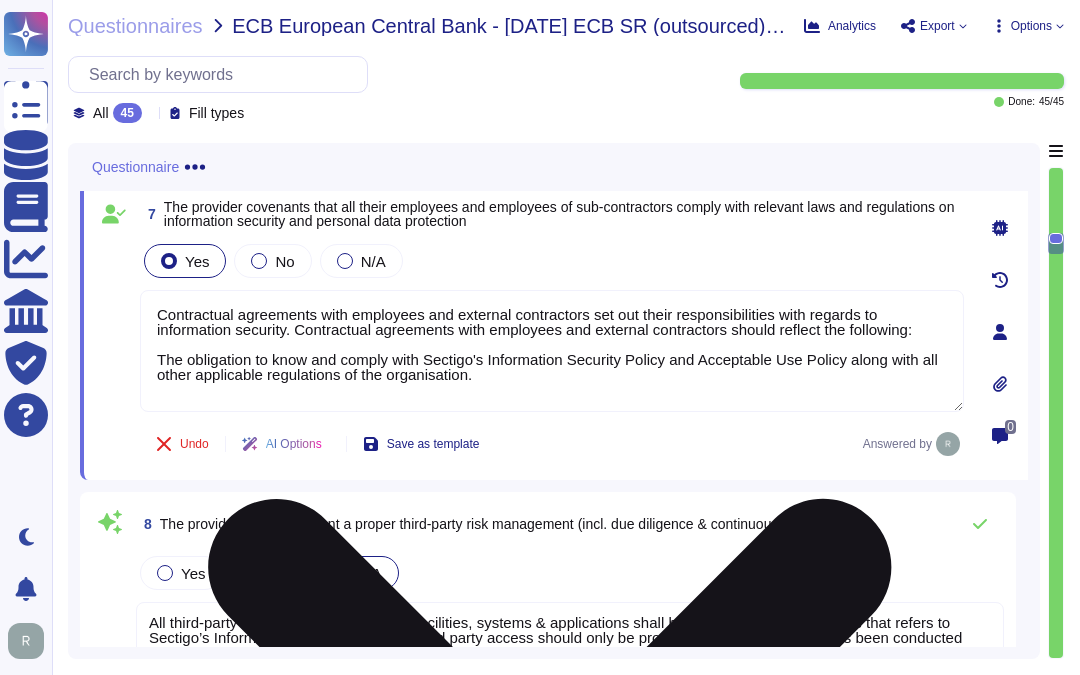scroll, scrollTop: 1933, scrollLeft: 0, axis: vertical 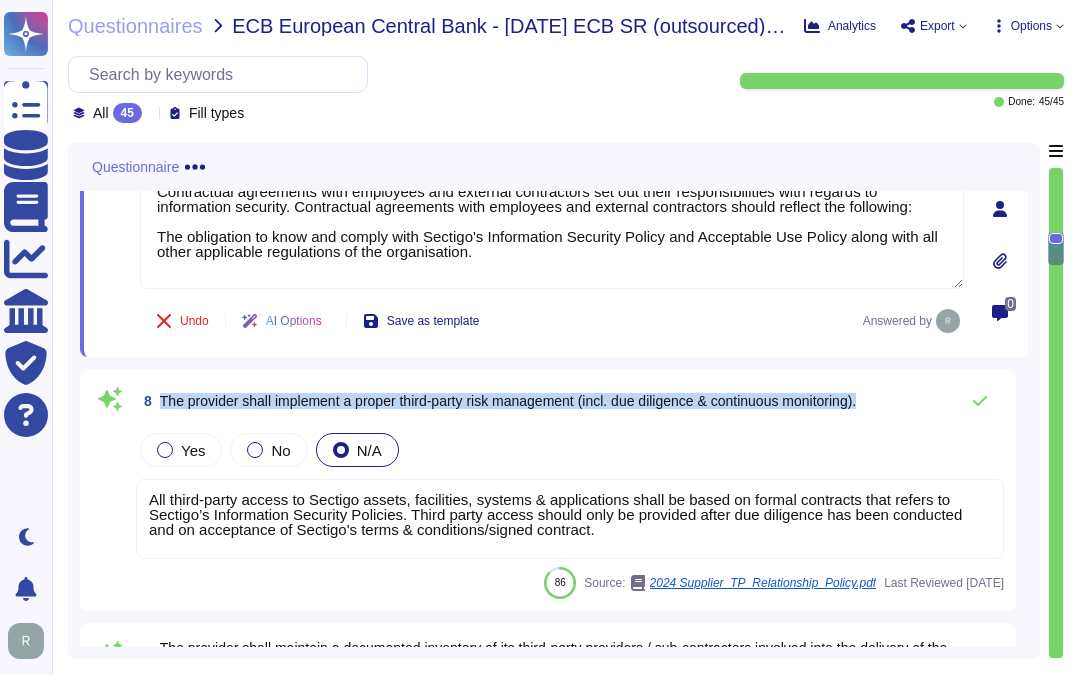 drag, startPoint x: 160, startPoint y: 402, endPoint x: 884, endPoint y: 400, distance: 724.00275 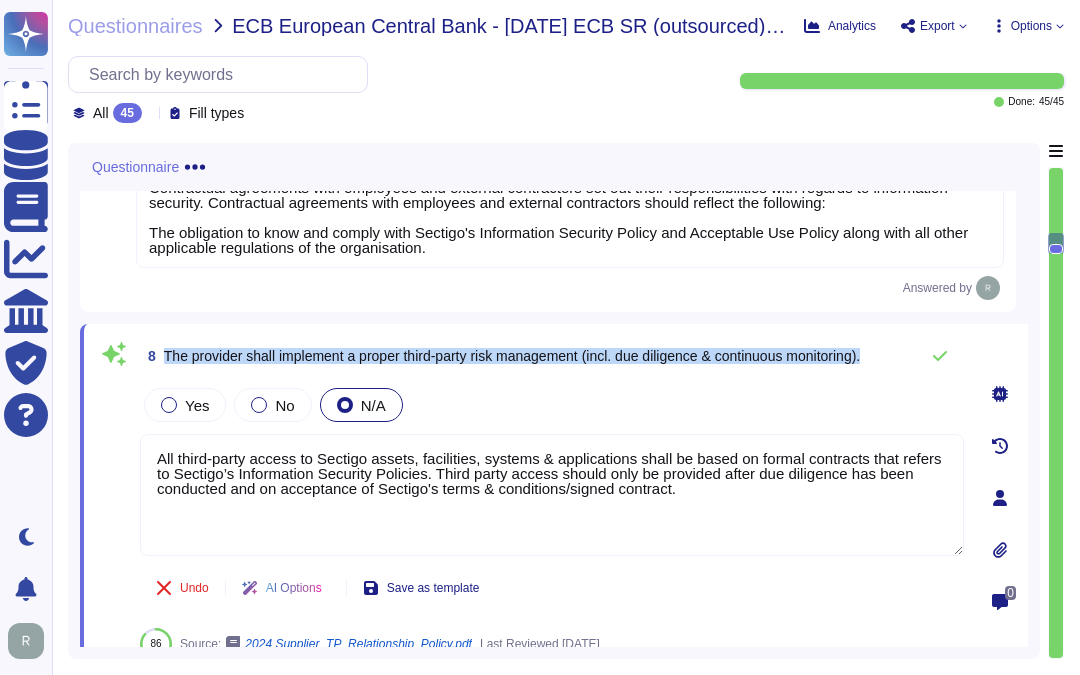drag, startPoint x: 175, startPoint y: 363, endPoint x: 963, endPoint y: 363, distance: 788 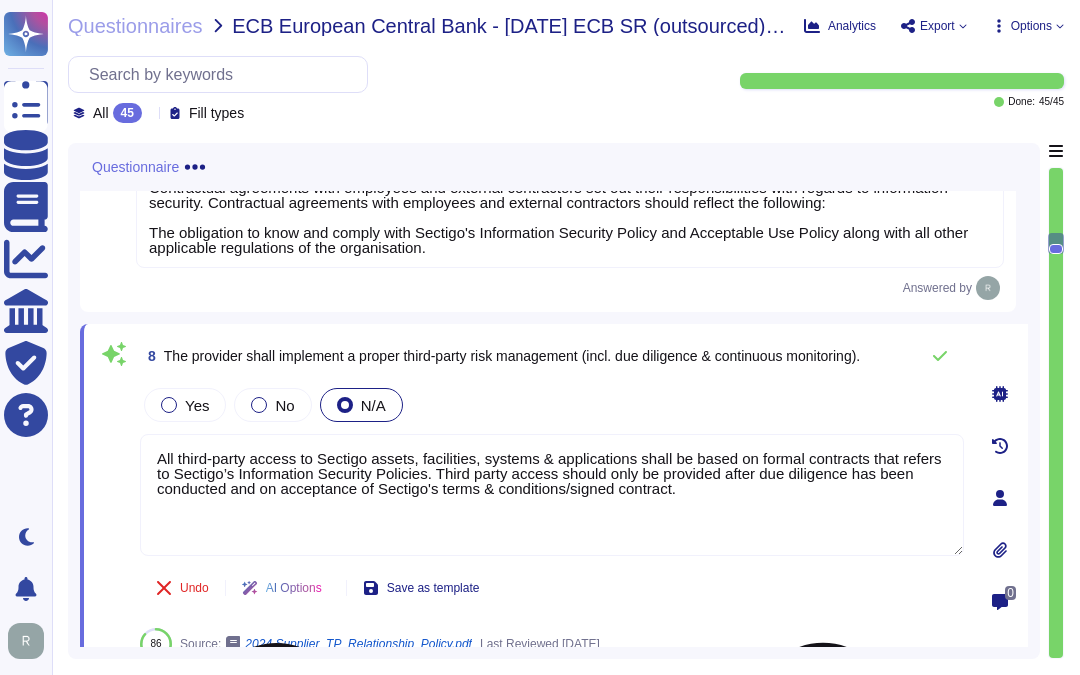 click on "All third-party access to Sectigo assets, facilities, systems & applications shall be based on formal contracts that refers to Sectigo’s Information Security Policies. Third party access should only be provided after due diligence has been conducted and on acceptance of Sectigo's terms & conditions/signed contract." at bounding box center (552, 495) 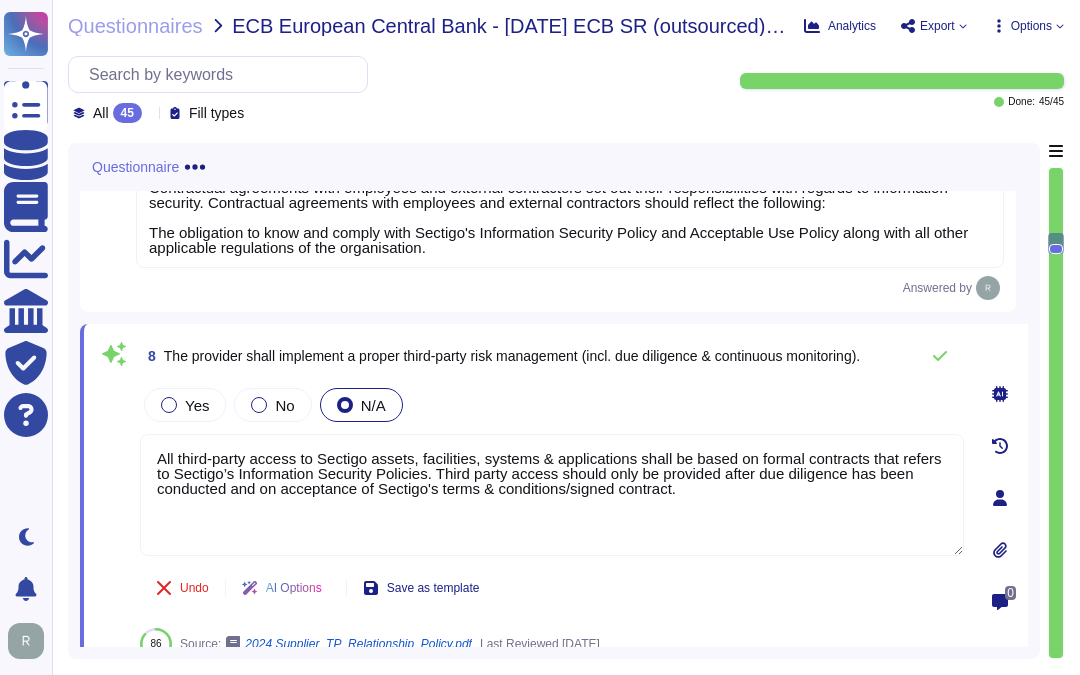 drag, startPoint x: 742, startPoint y: 500, endPoint x: 124, endPoint y: 457, distance: 619.49414 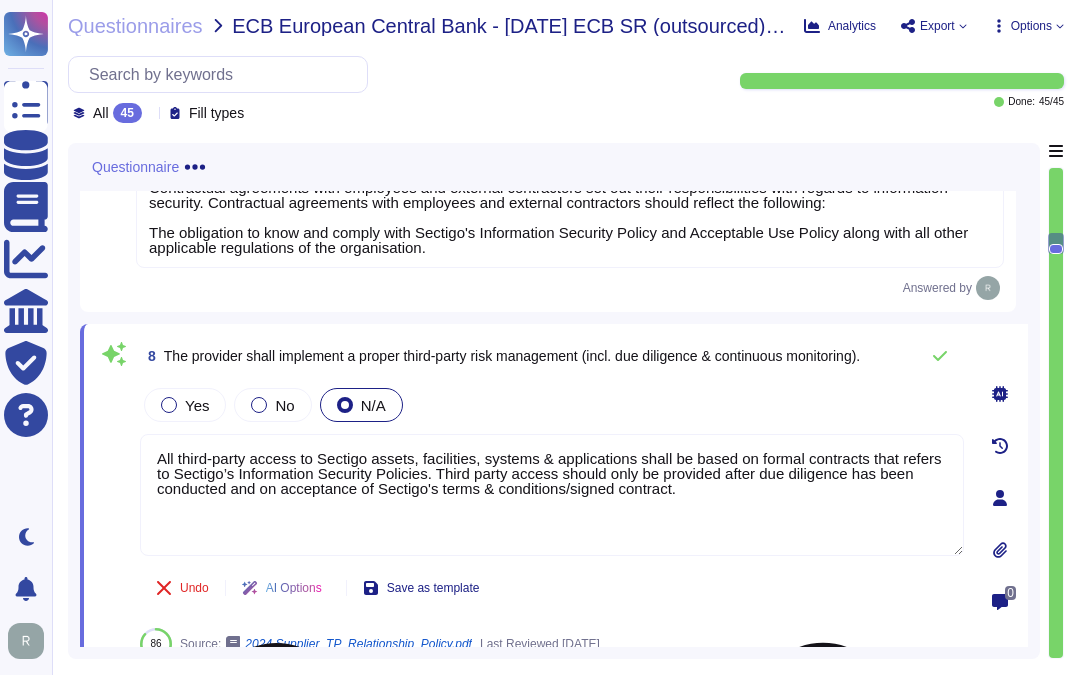 paste on "No. We do not perform risk assessments against third parties or subcontractors" 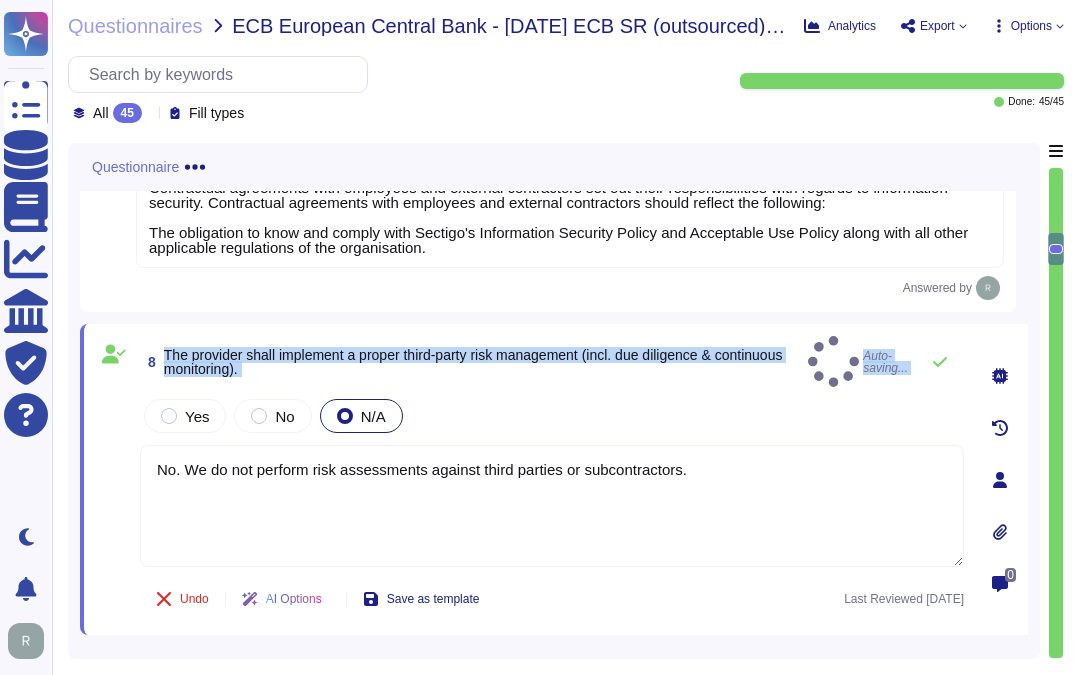 drag, startPoint x: 162, startPoint y: 361, endPoint x: 726, endPoint y: 400, distance: 565.3468 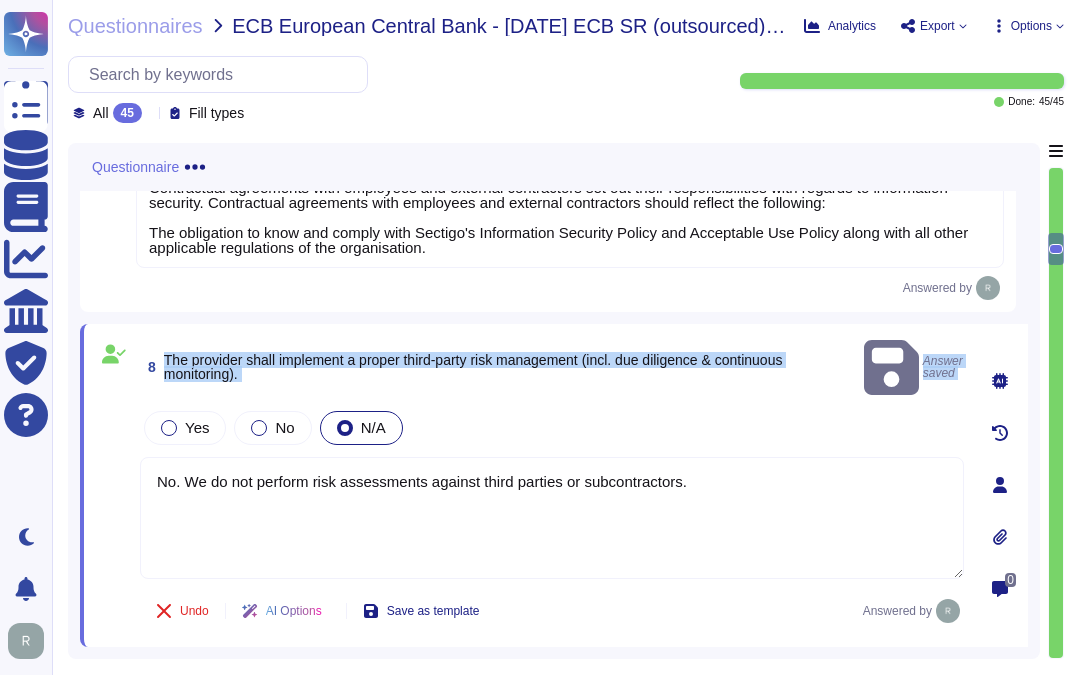 click on "The provider shall implement a proper third-party risk management (incl. due diligence & continuous monitoring)." at bounding box center [473, 367] 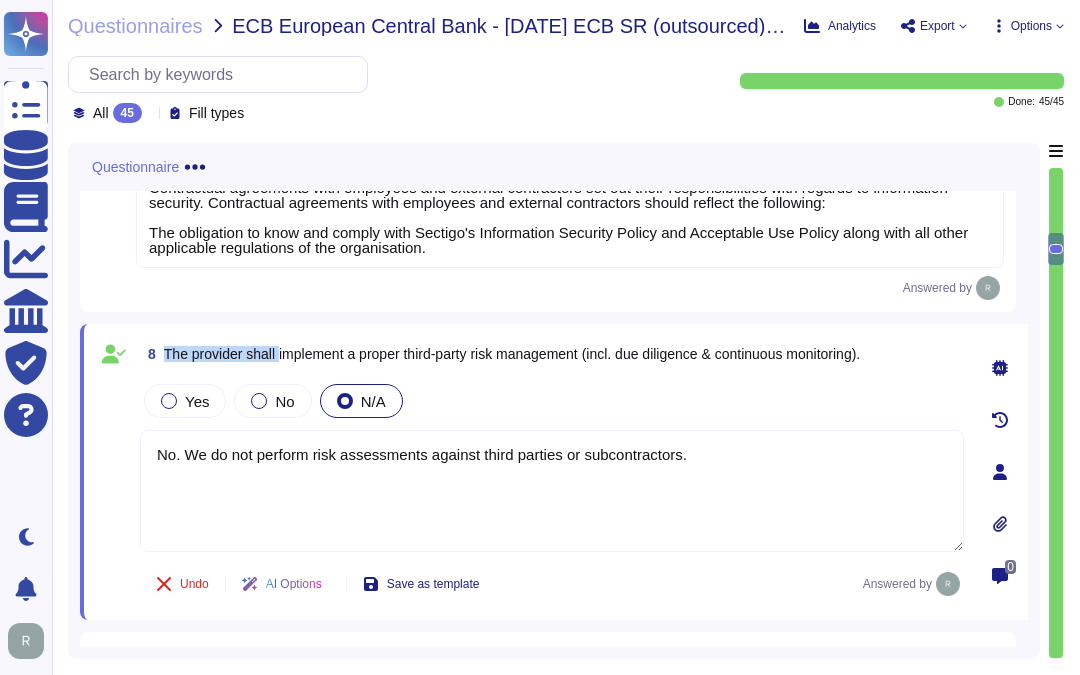 drag, startPoint x: 163, startPoint y: 351, endPoint x: 280, endPoint y: 370, distance: 118.5327 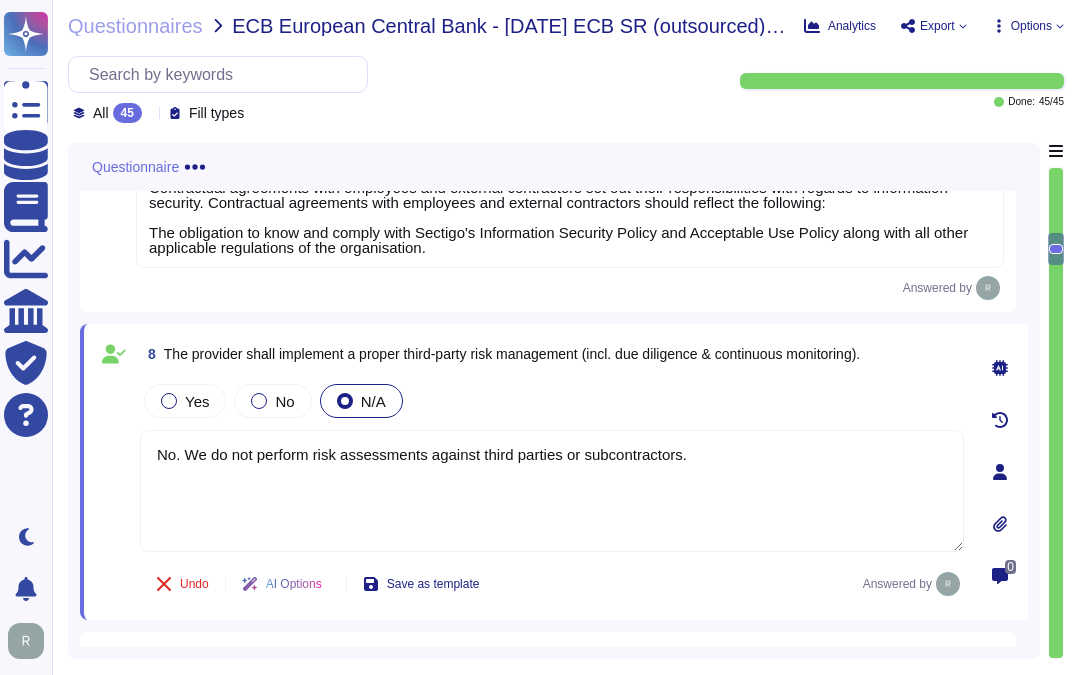 click on "The provider shall implement a proper third-party risk management (incl. due diligence & continuous monitoring)." at bounding box center [512, 354] 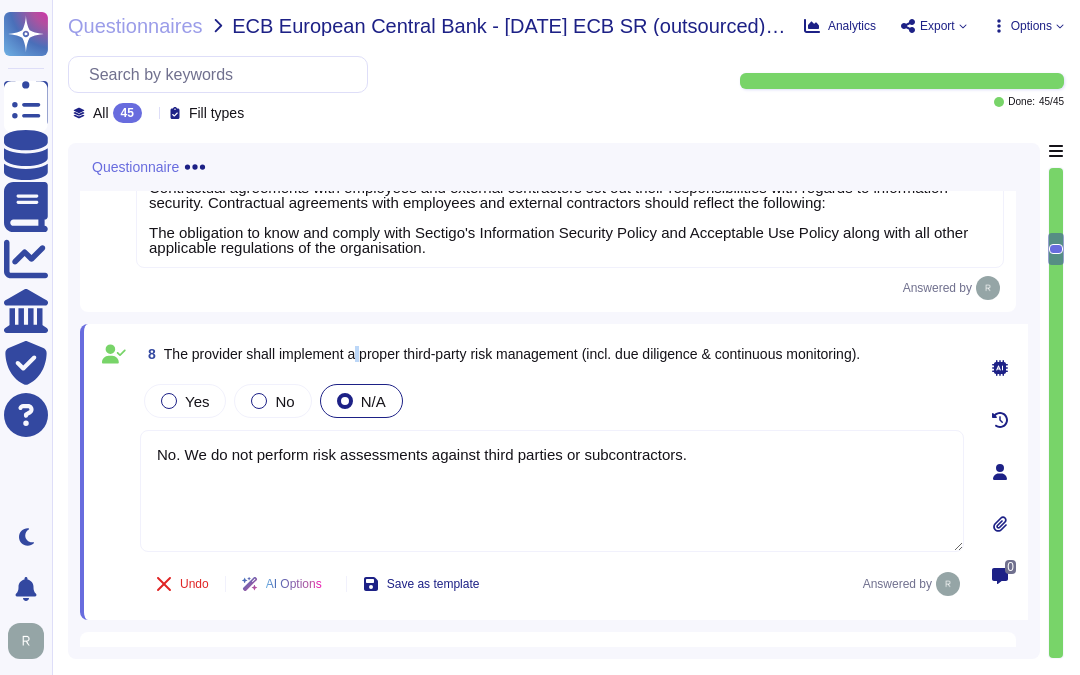 click on "The provider shall implement a proper third-party risk management (incl. due diligence & continuous monitoring)." at bounding box center (512, 354) 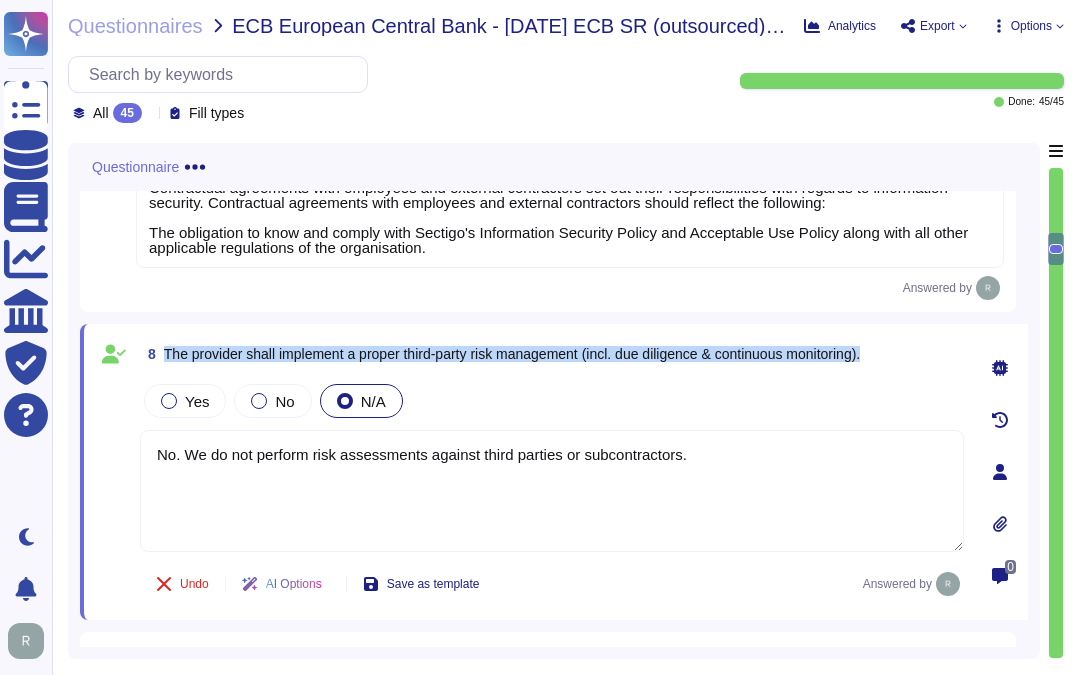 click on "The provider shall implement a proper third-party risk management (incl. due diligence & continuous monitoring)." at bounding box center (512, 354) 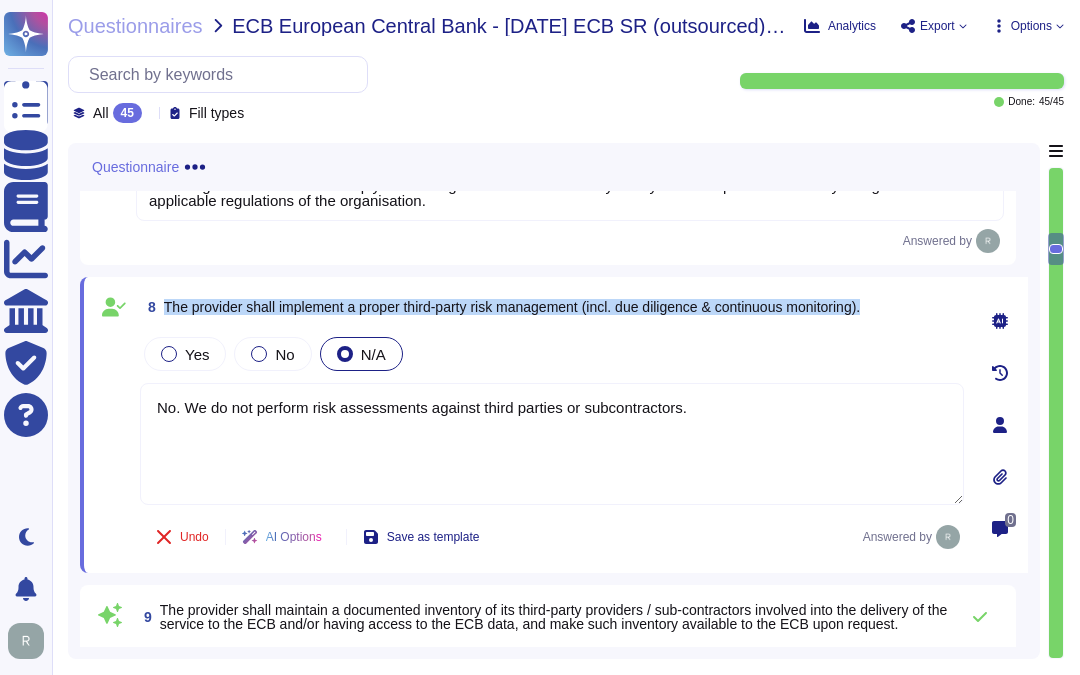 scroll, scrollTop: 1933, scrollLeft: 0, axis: vertical 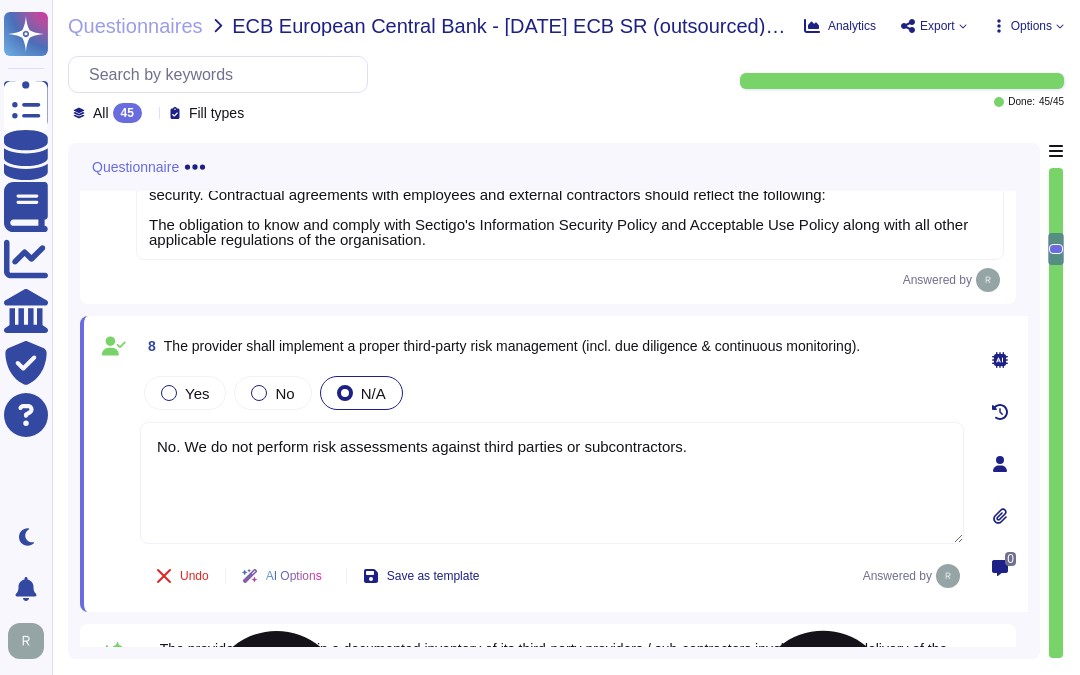 click on "No. We do not perform risk assessments against third parties or subcontractors." at bounding box center [552, 483] 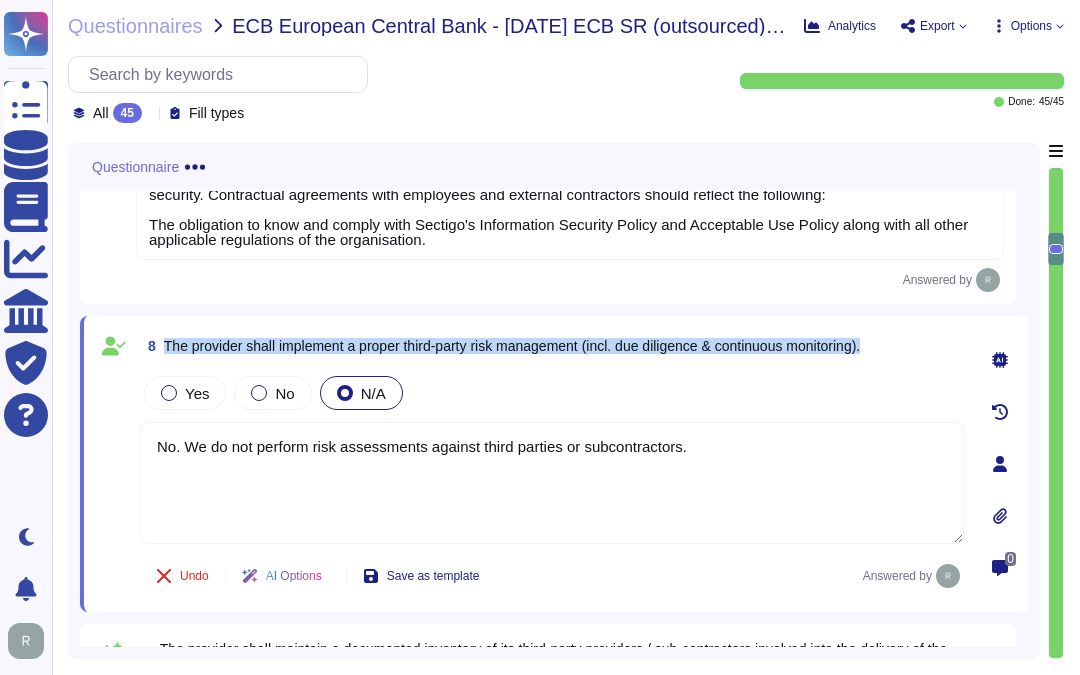 drag, startPoint x: 164, startPoint y: 348, endPoint x: 896, endPoint y: 356, distance: 732.0437 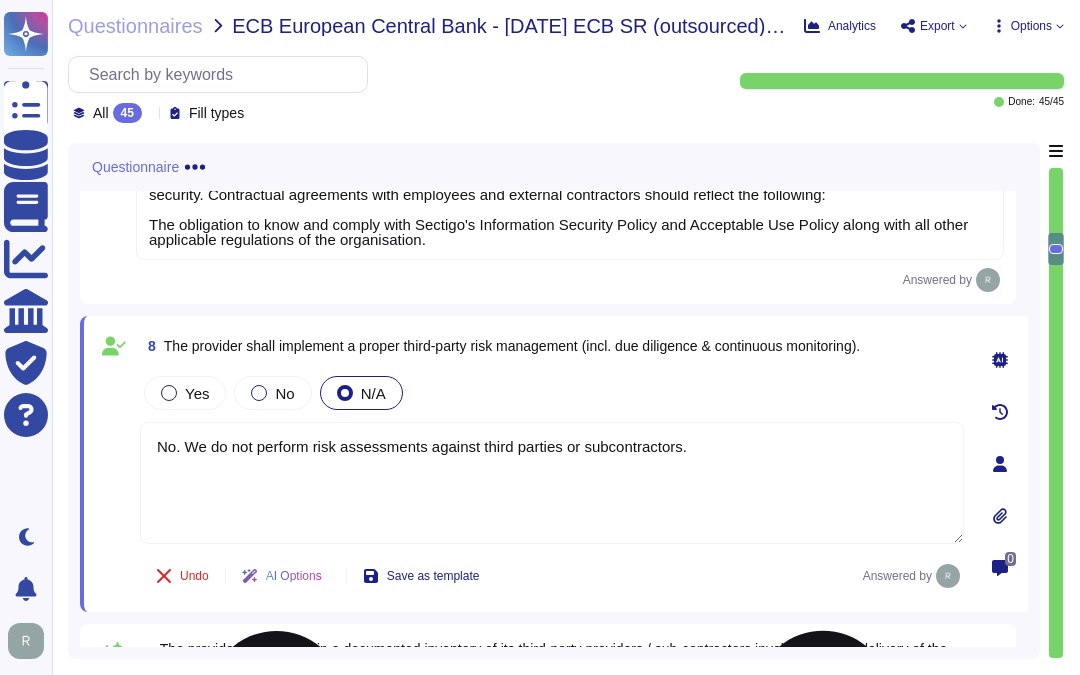drag, startPoint x: 721, startPoint y: 462, endPoint x: 344, endPoint y: 476, distance: 377.25986 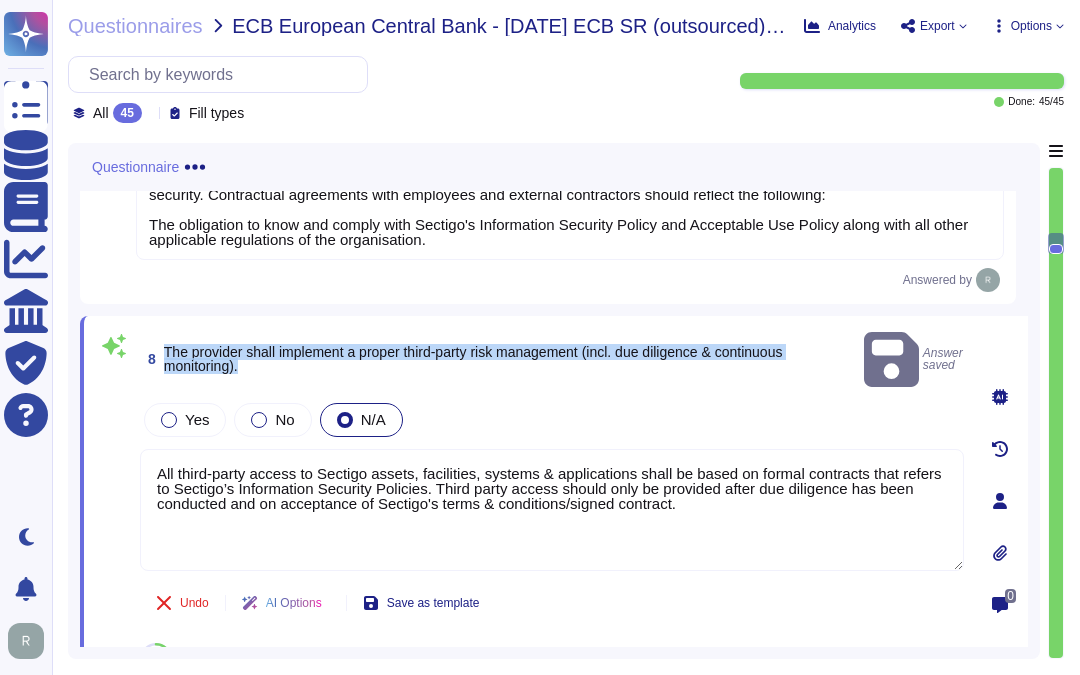 drag, startPoint x: 165, startPoint y: 347, endPoint x: 651, endPoint y: 362, distance: 486.2314 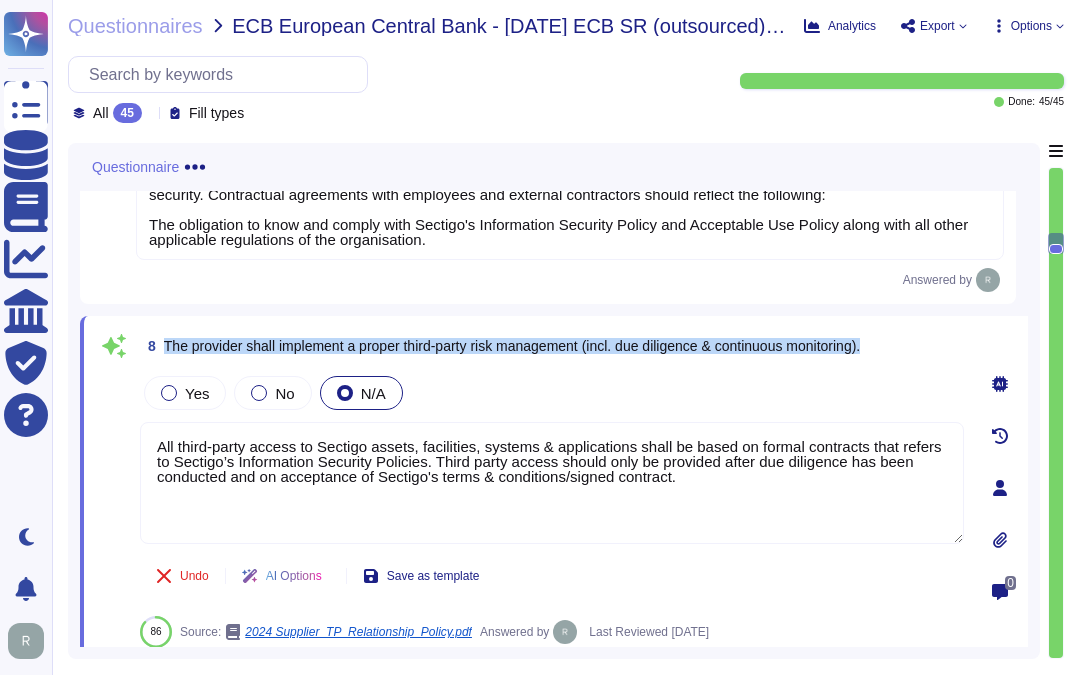 click on "8 The provider shall implement a proper third-party risk management (incl. due diligence & continuous monitoring)." at bounding box center (500, 346) 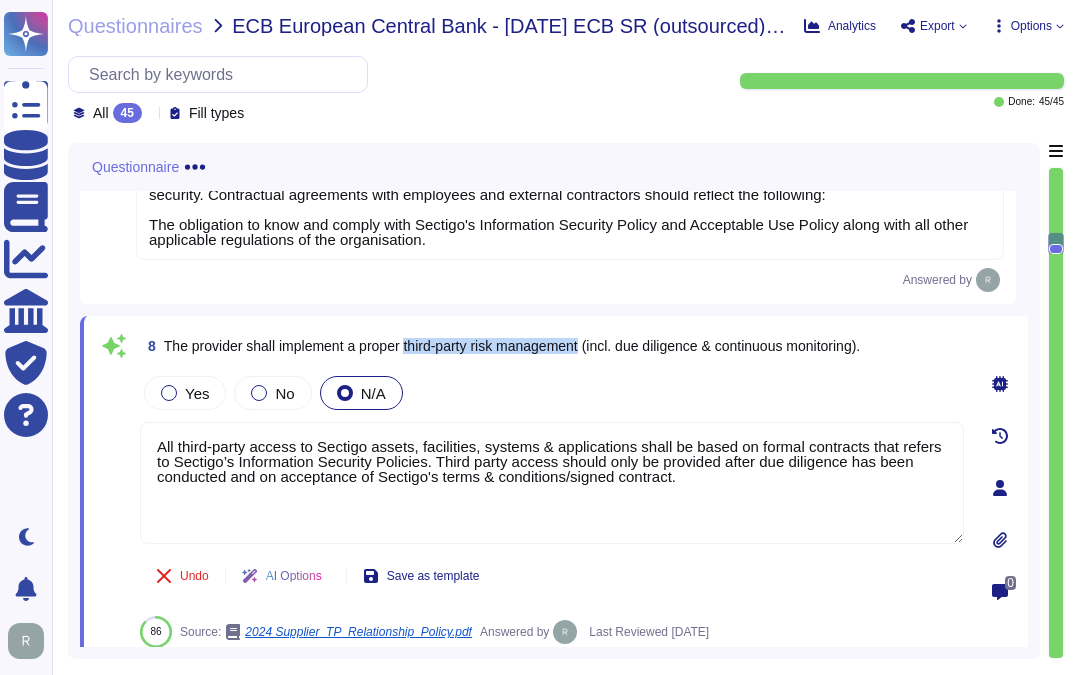drag, startPoint x: 411, startPoint y: 350, endPoint x: 594, endPoint y: 351, distance: 183.00273 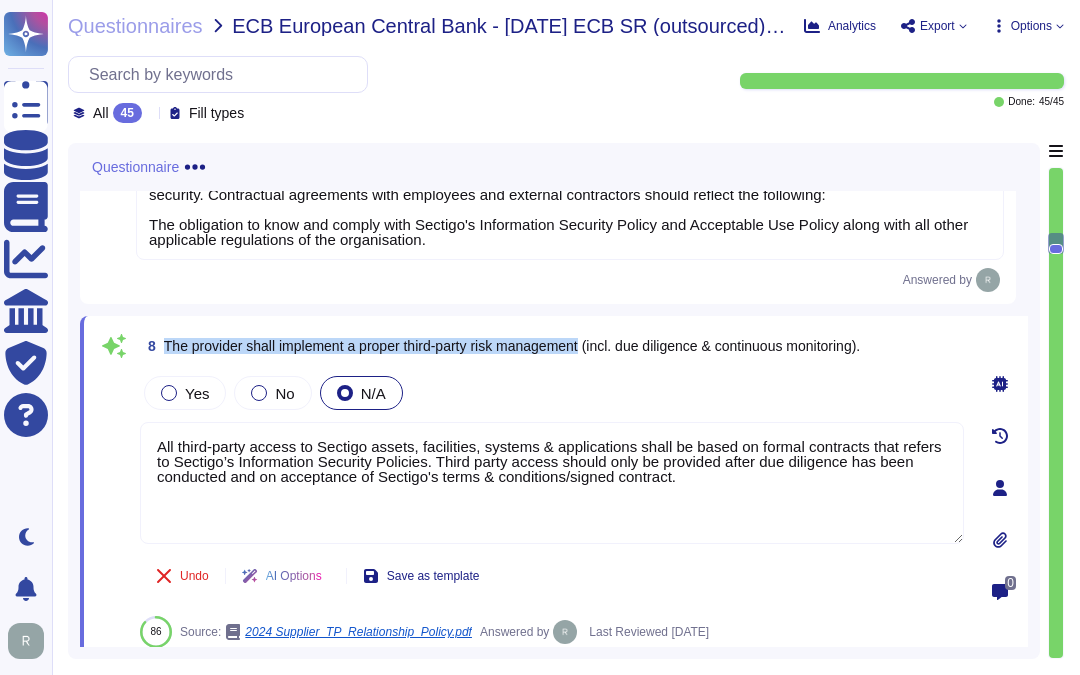 drag, startPoint x: 163, startPoint y: 350, endPoint x: 595, endPoint y: 360, distance: 432.11572 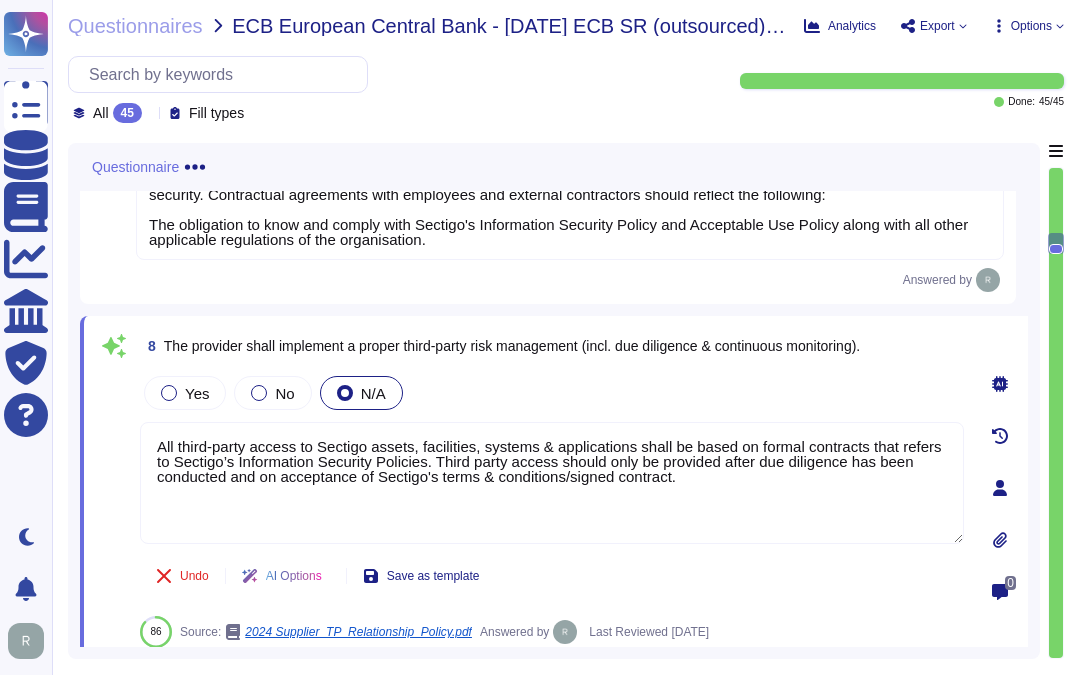 drag, startPoint x: 138, startPoint y: 457, endPoint x: -5, endPoint y: 440, distance: 144.00694 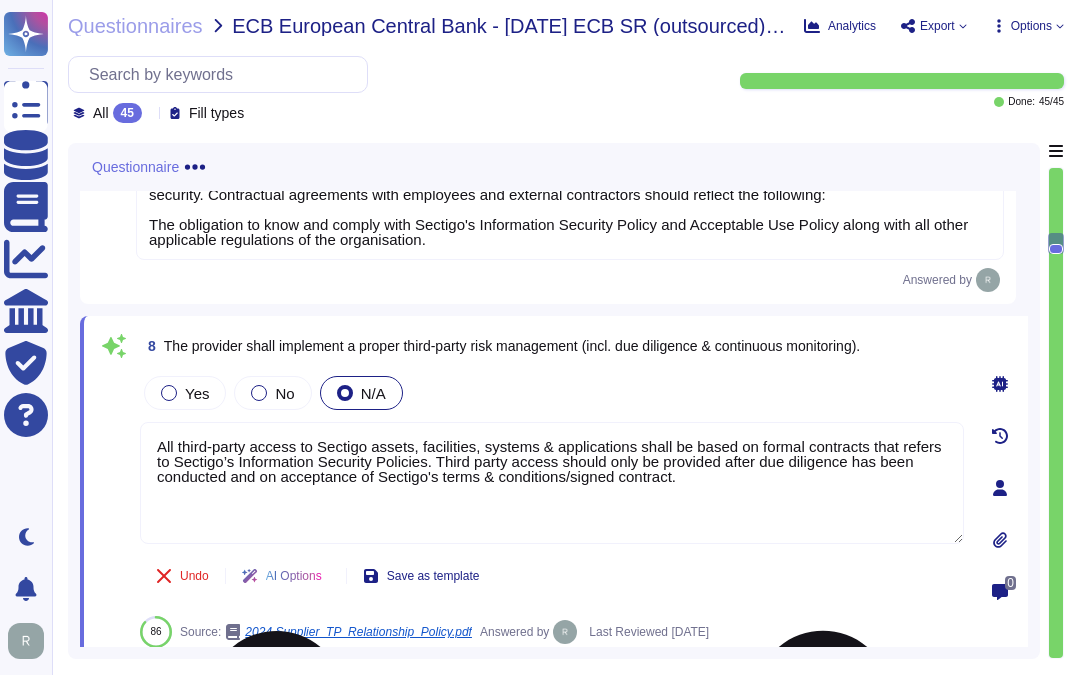 paste on "We do not perform risk assessments against third parties or subcontractors" 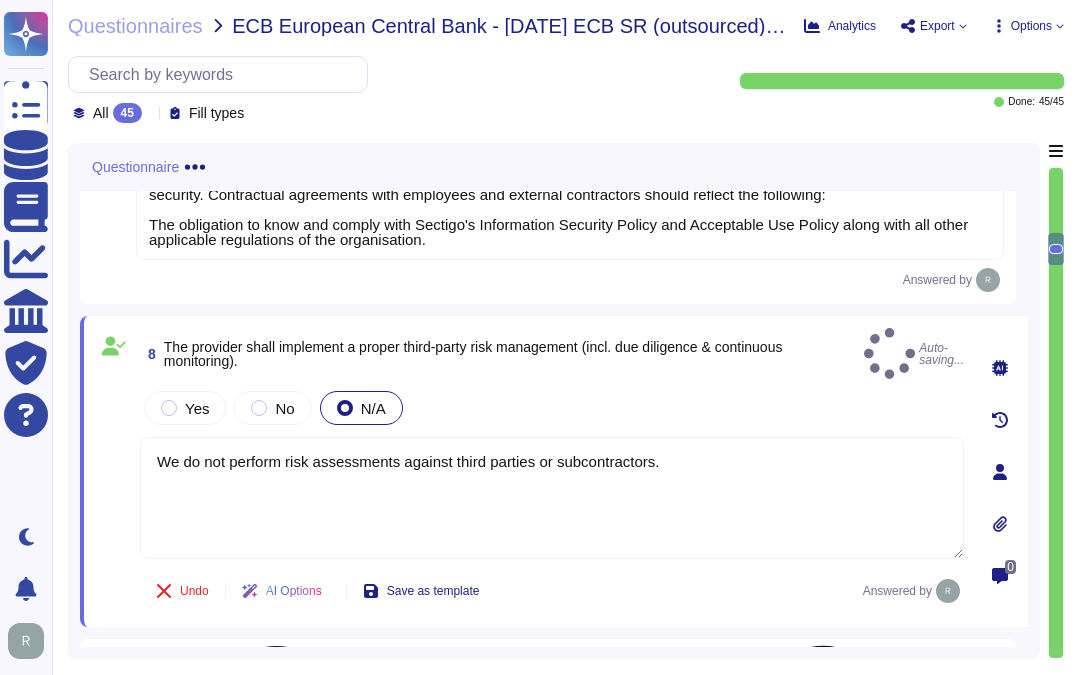 click on "We do not perform risk assessments against third parties or subcontractors." at bounding box center (552, 498) 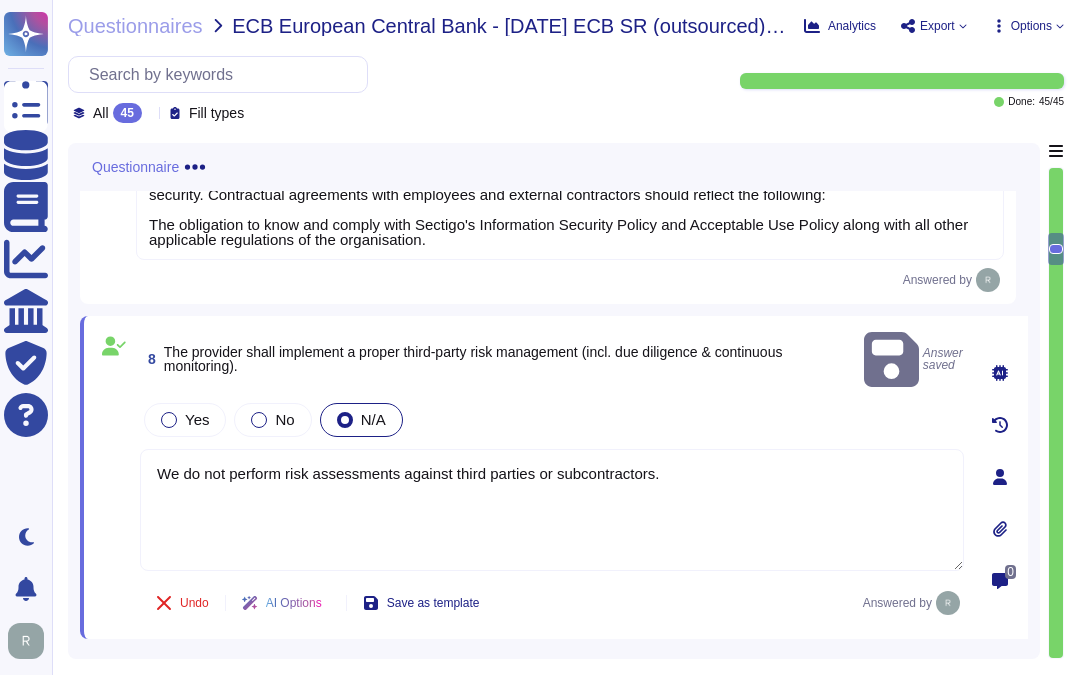 click on "We do not perform risk assessments against third parties or subcontractors." at bounding box center [552, 510] 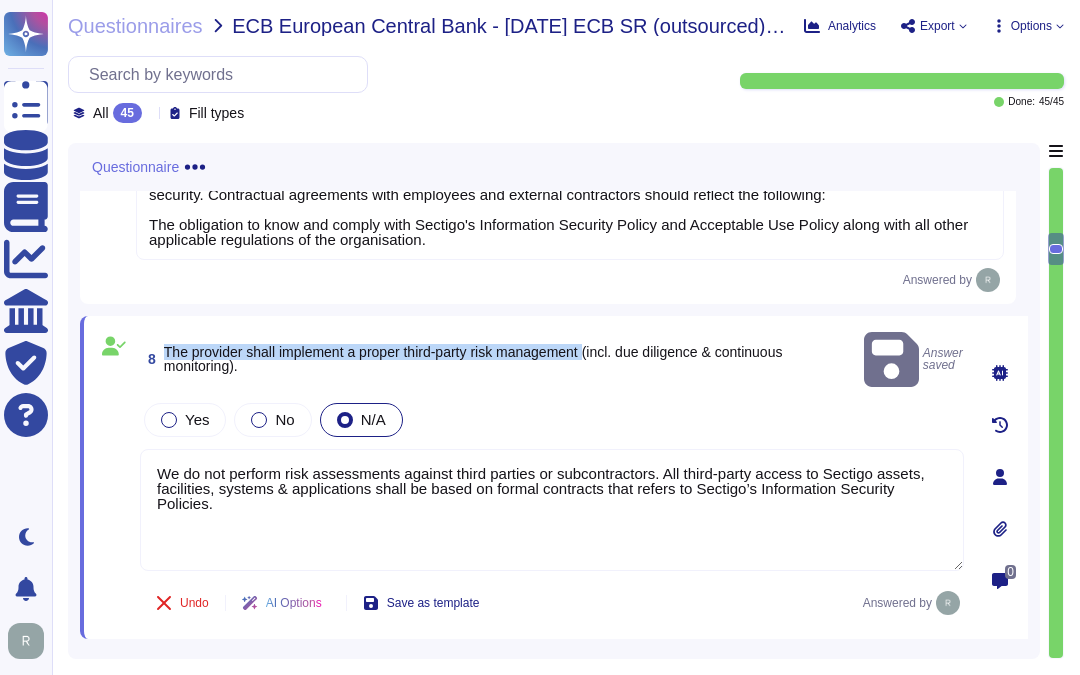 drag, startPoint x: 164, startPoint y: 348, endPoint x: 596, endPoint y: 343, distance: 432.02893 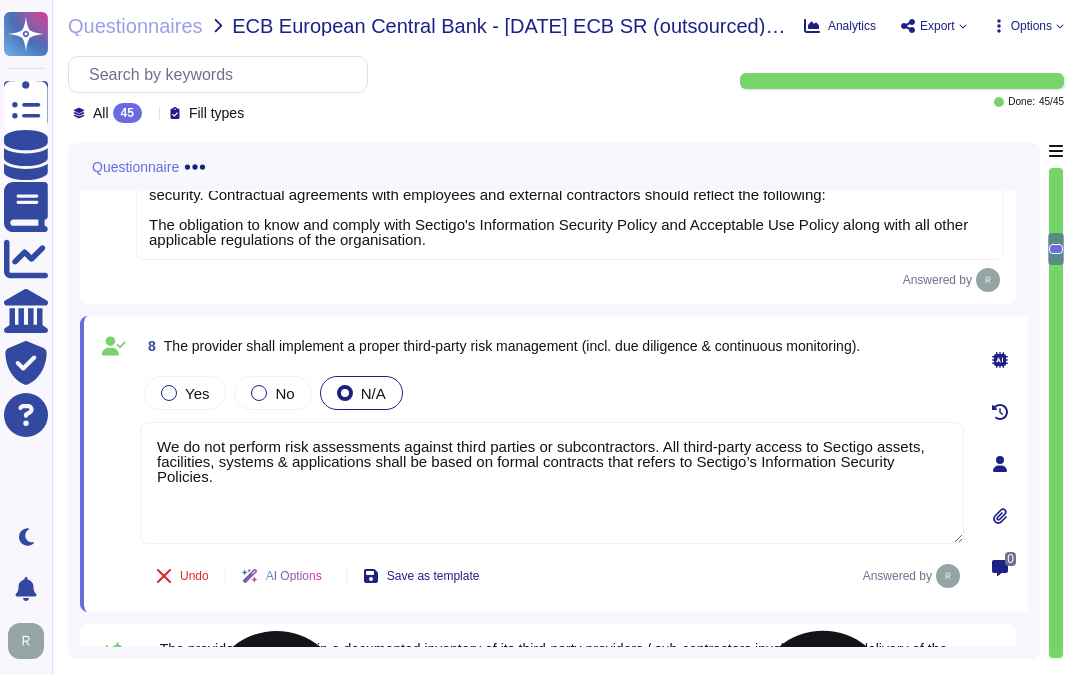 click on "We do not perform risk assessments against third parties or subcontractors. All third-party access to Sectigo assets, facilities, systems & applications shall be based on formal contracts that refers to Sectigo’s Information Security Policies." at bounding box center (552, 483) 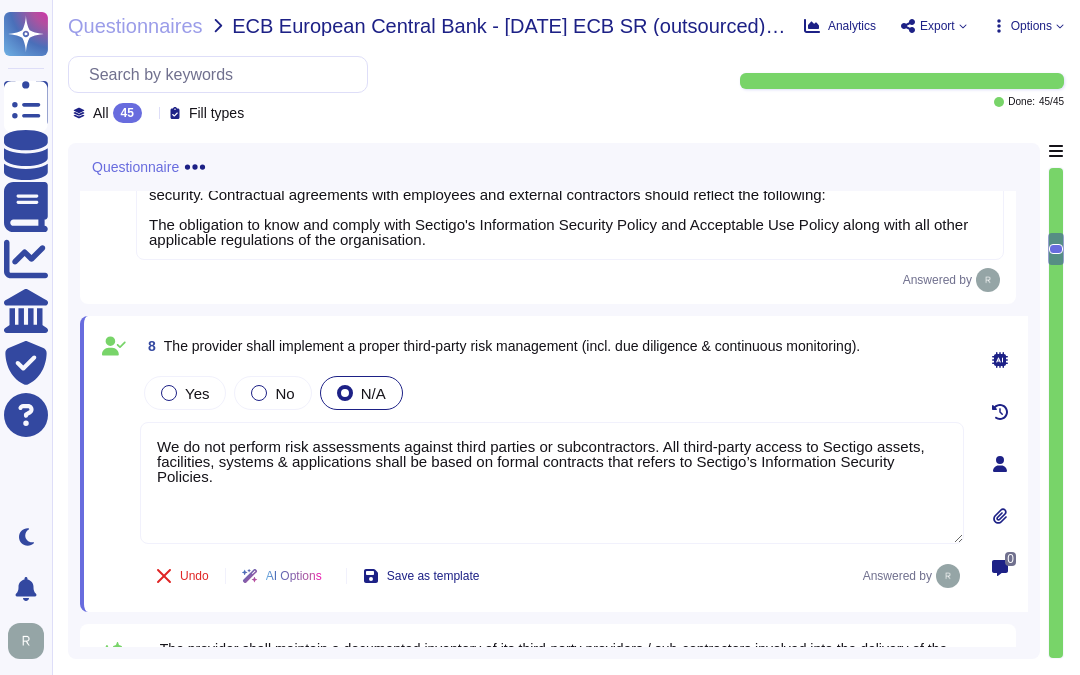 paste on "Sectigo performs a review of supplier classifications and relationships as part of the audit checklist (CC9.2.1)." 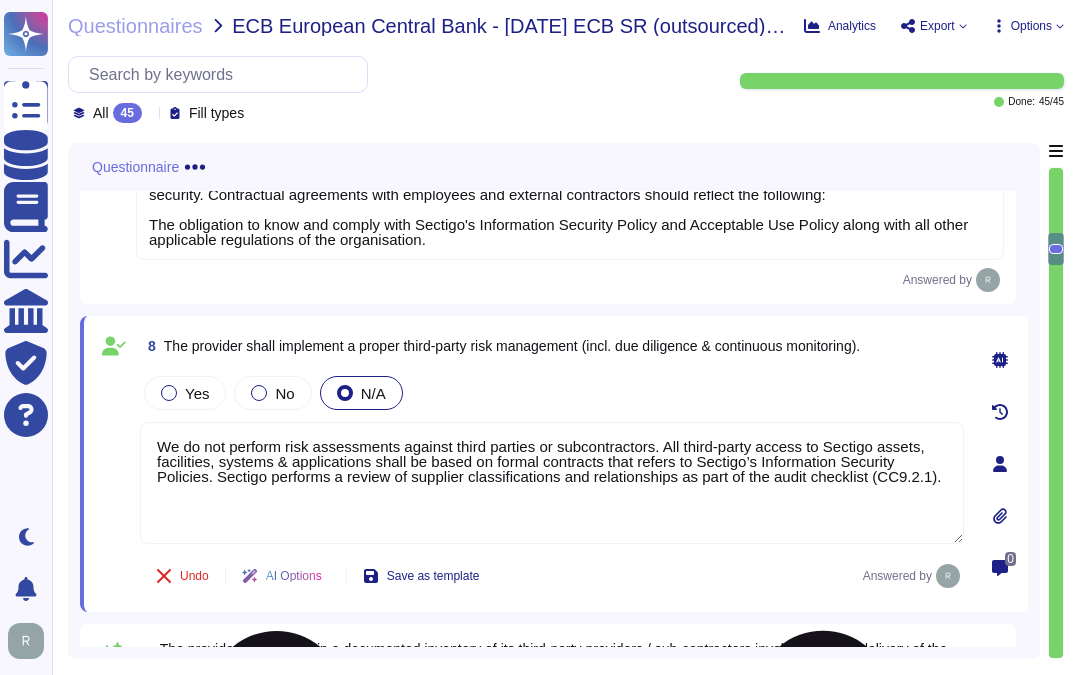 click on "We do not perform risk assessments against third parties or subcontractors. All third-party access to Sectigo assets, facilities, systems & applications shall be based on formal contracts that refers to Sectigo’s Information Security Policies. Sectigo performs a review of supplier classifications and relationships as part of the audit checklist (CC9.2.1)." at bounding box center [552, 483] 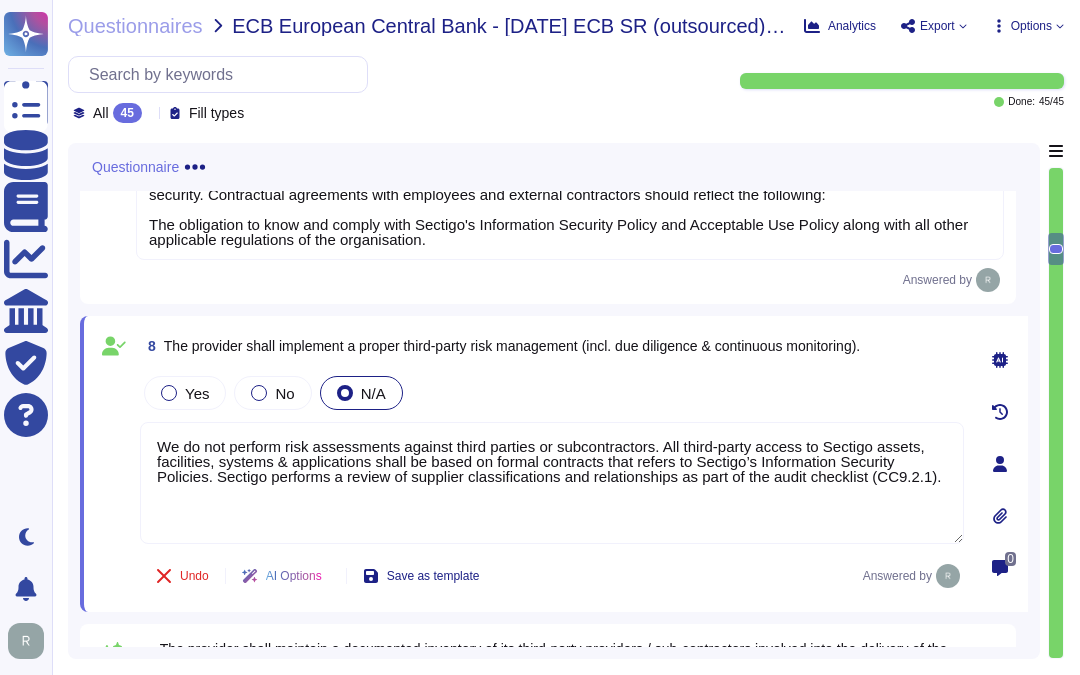 click on "Yes No N/A" at bounding box center [552, 393] 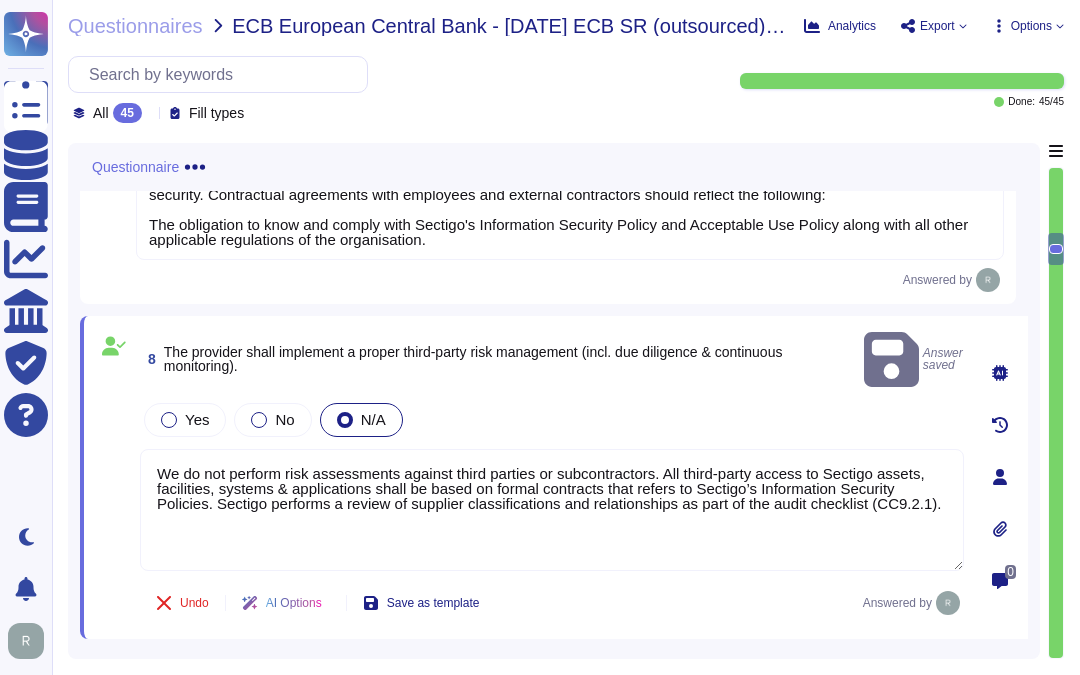 drag, startPoint x: 805, startPoint y: 480, endPoint x: 883, endPoint y: 482, distance: 78.025635 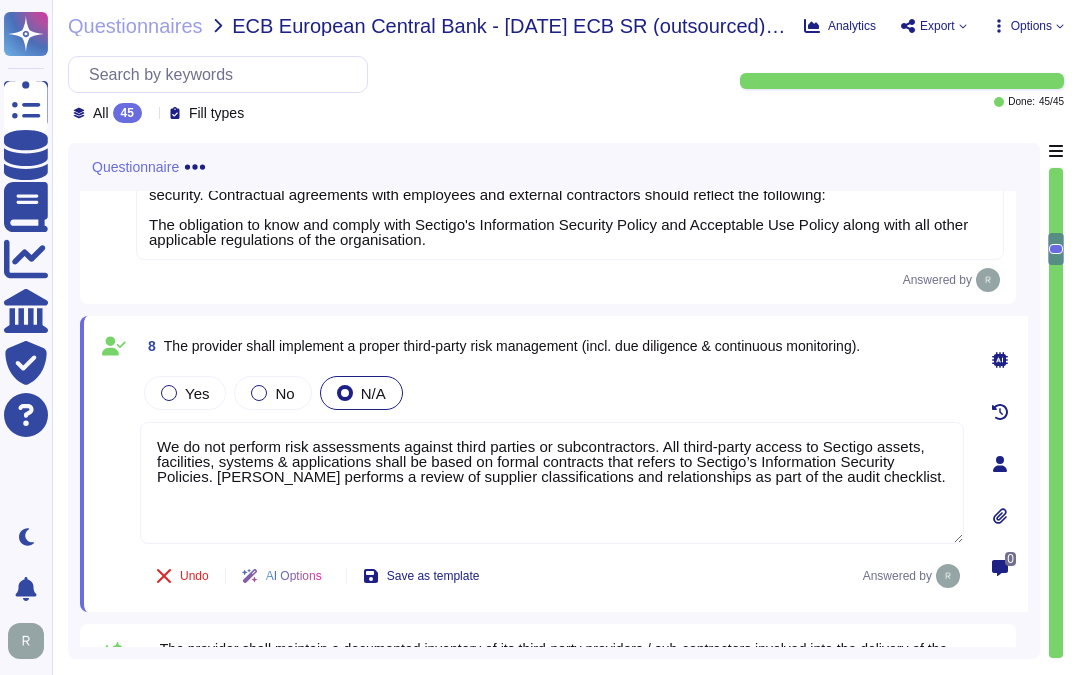 type on "We do not perform risk assessments against third parties or subcontractors. All third-party access to Sectigo assets, facilities, systems & applications shall be based on formal contracts that refers to Sectigo’s Information Security Policies. Sectigo performs a review of supplier classifications and relationships as part of the audit checklist." 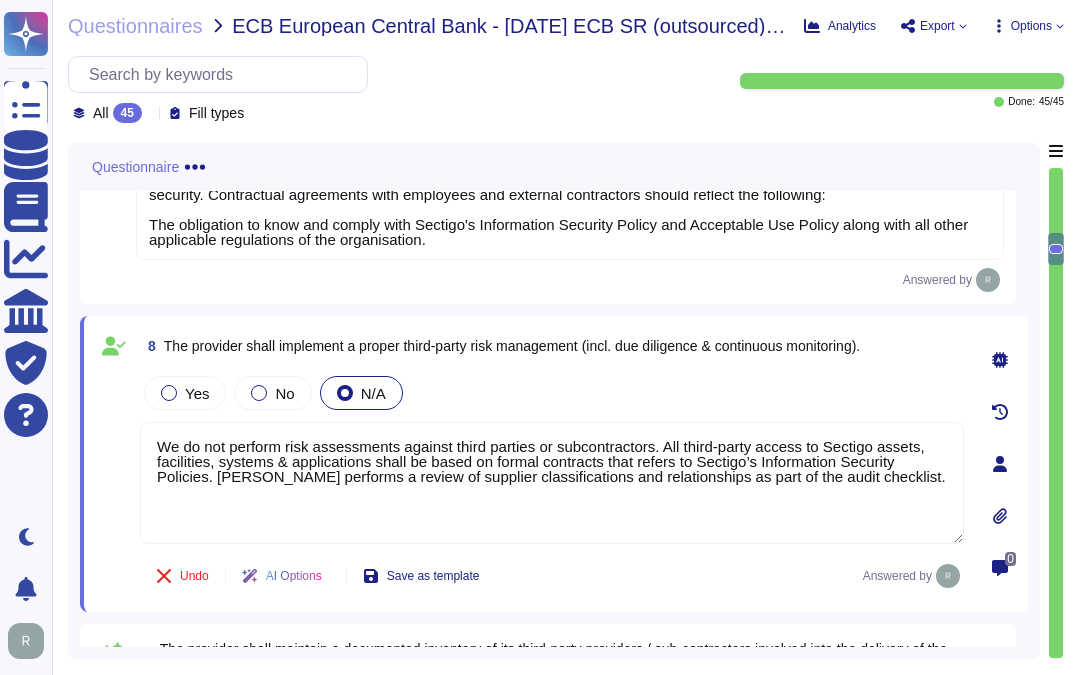 click on "Yes No N/A" at bounding box center [552, 393] 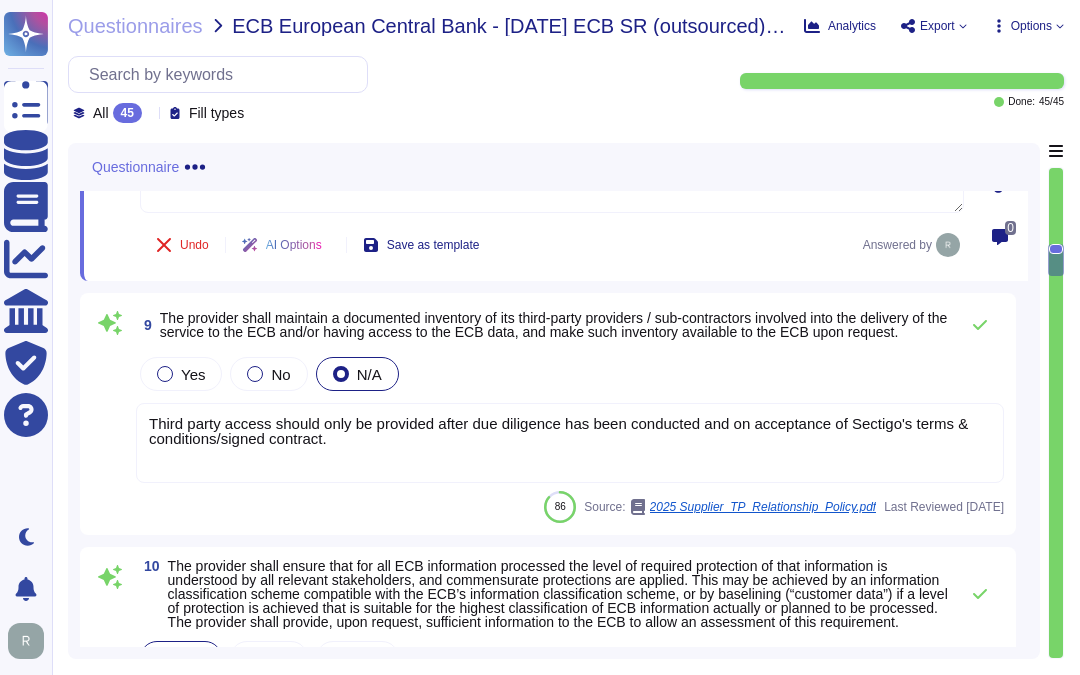 scroll, scrollTop: 2266, scrollLeft: 0, axis: vertical 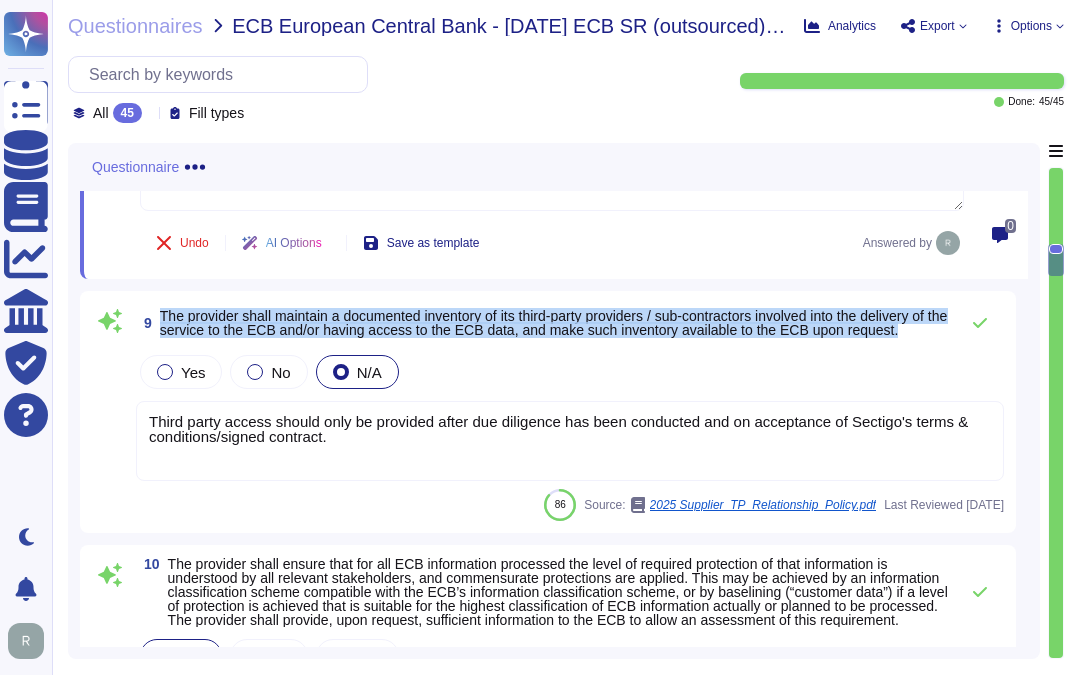 drag, startPoint x: 161, startPoint y: 316, endPoint x: 945, endPoint y: 341, distance: 784.3985 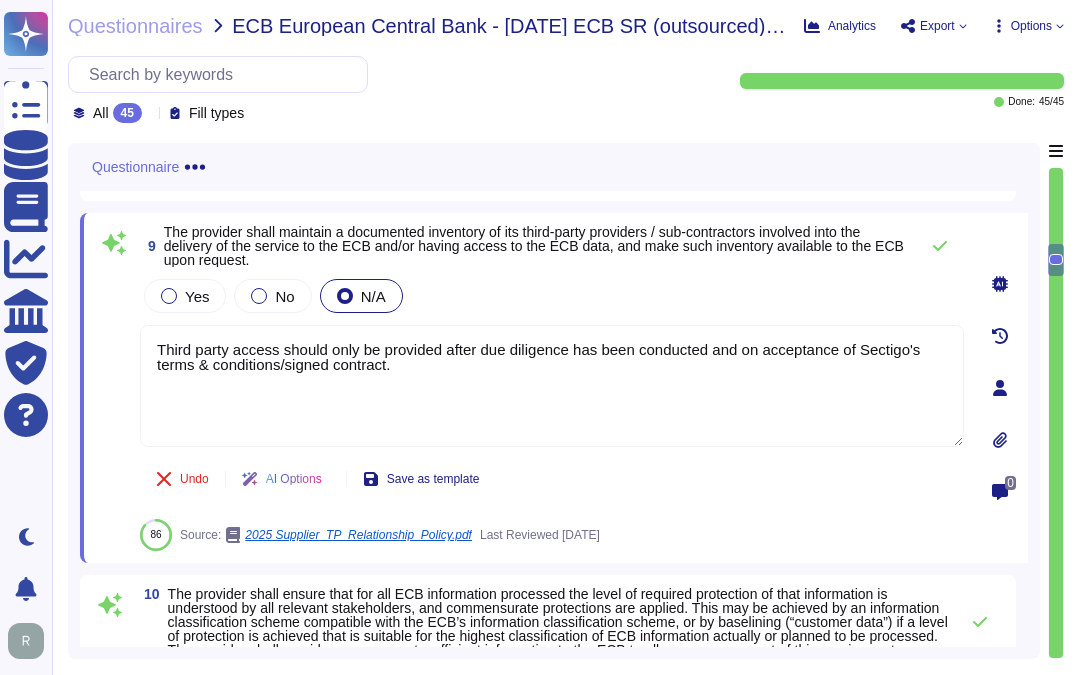 drag, startPoint x: 298, startPoint y: 355, endPoint x: 83, endPoint y: 327, distance: 216.81558 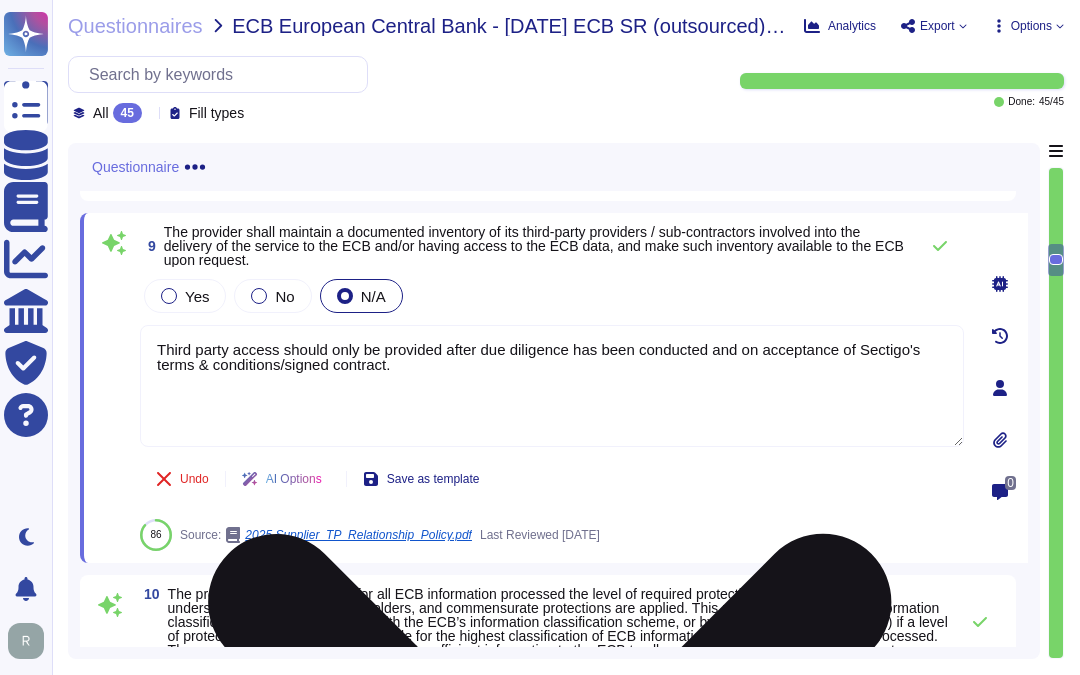 paste on "No party other than the customer will have access to customer data. We do not use any Sub contractors for this service" 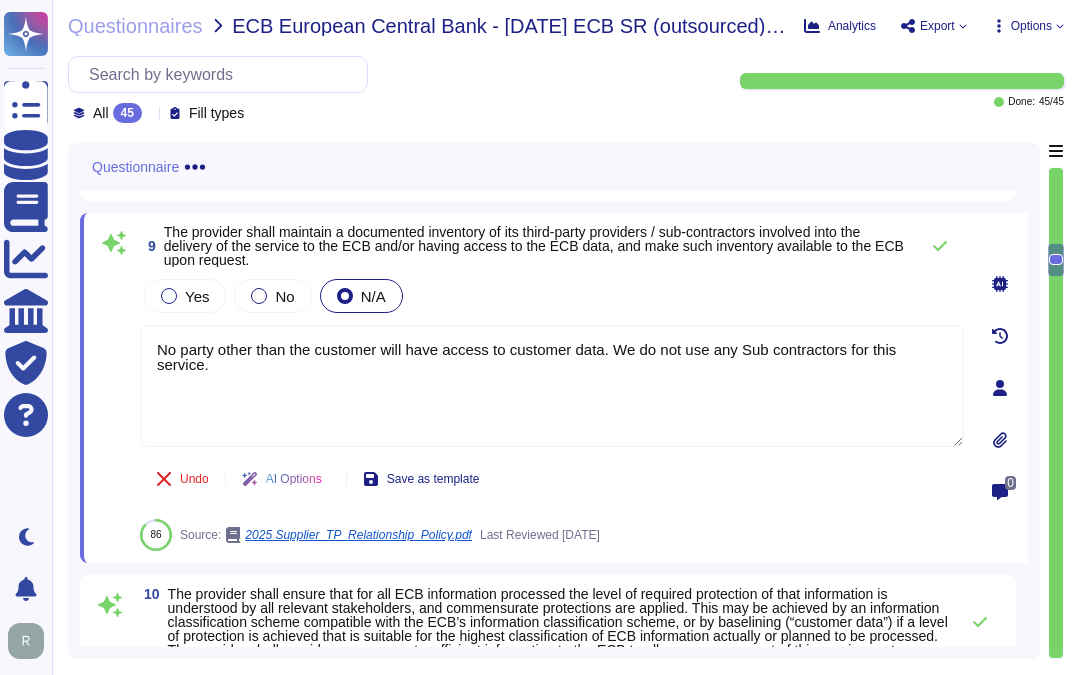 type on "No party other than the customer will have access to customer data. We do not use any Sub contractors for this service." 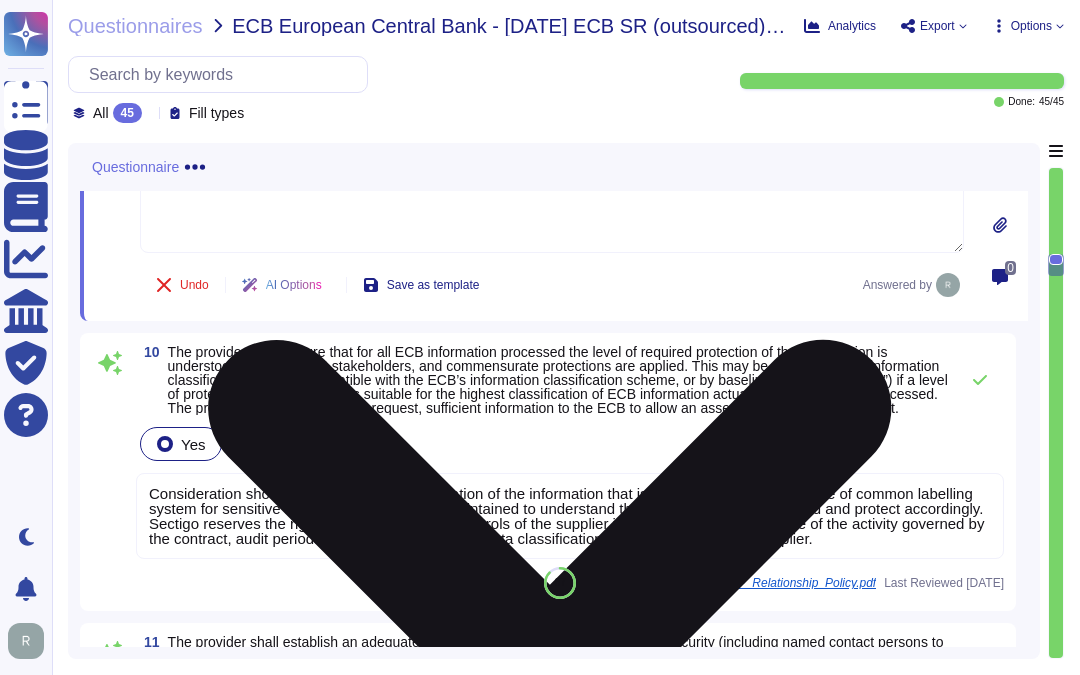 scroll, scrollTop: 2488, scrollLeft: 0, axis: vertical 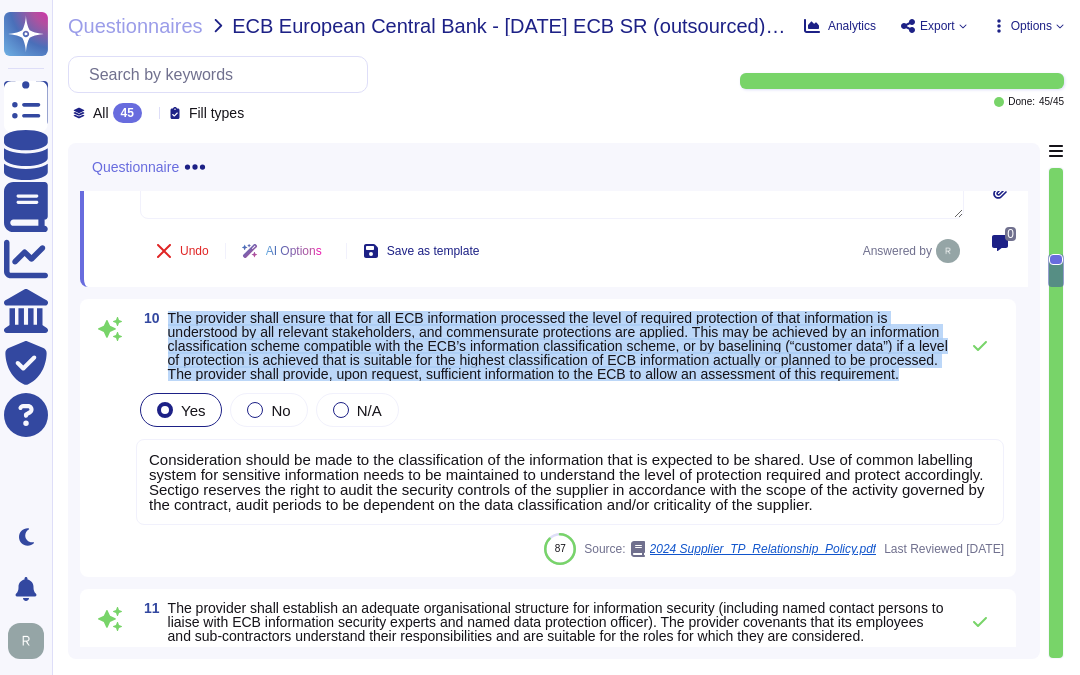 drag, startPoint x: 170, startPoint y: 324, endPoint x: 397, endPoint y: 393, distance: 237.25514 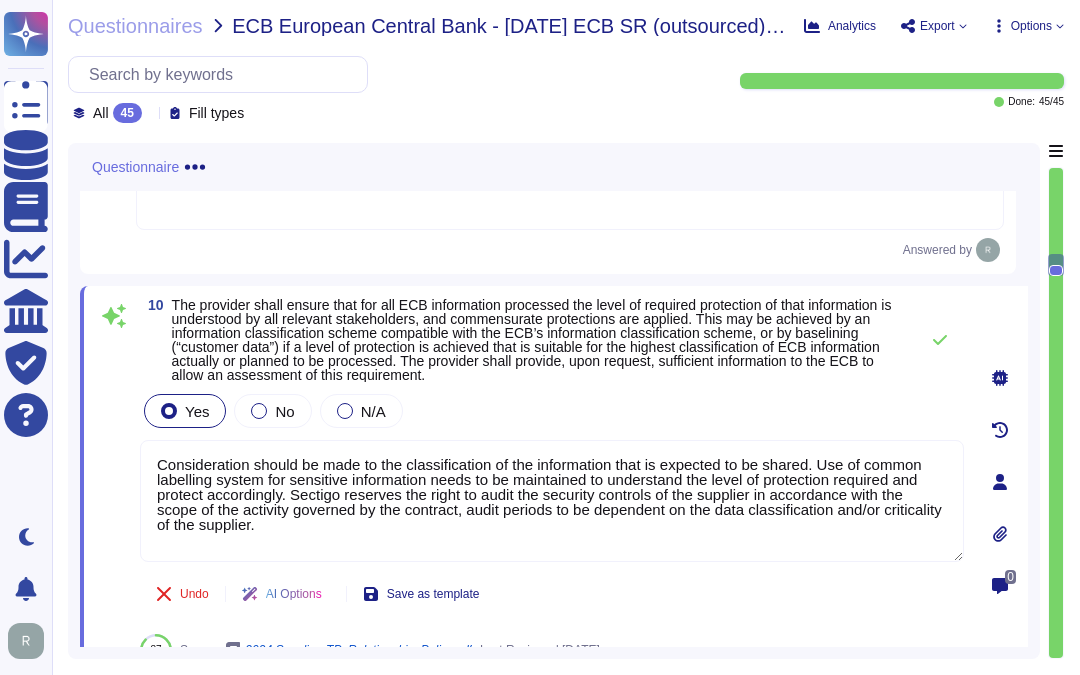 scroll, scrollTop: 2488, scrollLeft: 0, axis: vertical 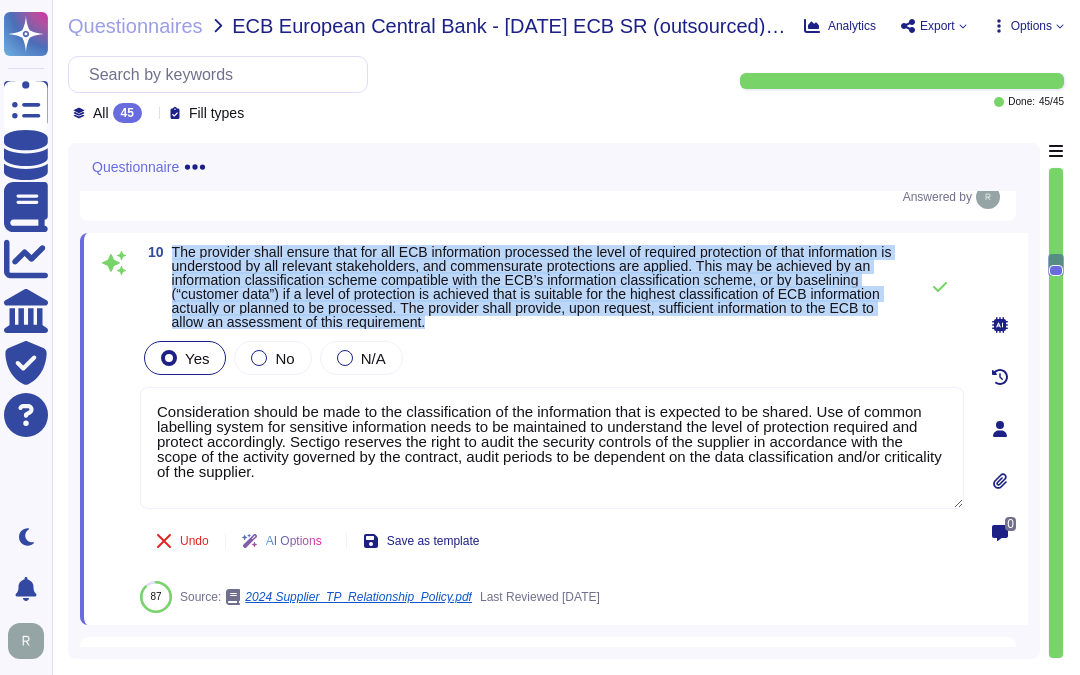 drag, startPoint x: 170, startPoint y: 260, endPoint x: 487, endPoint y: 340, distance: 326.93884 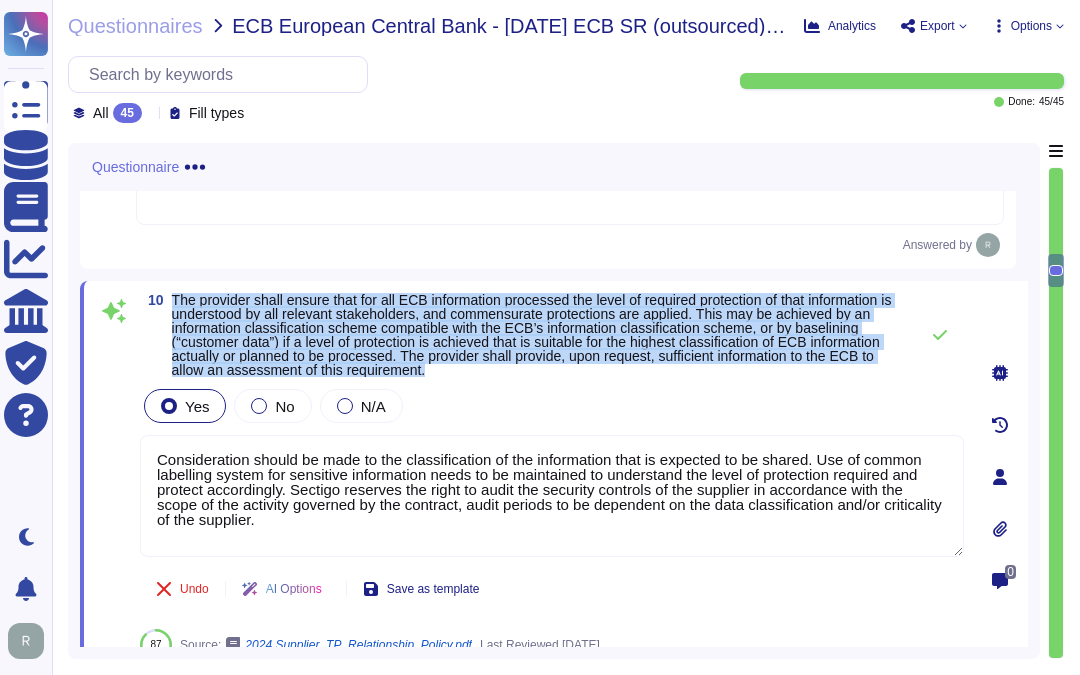 scroll, scrollTop: 2377, scrollLeft: 0, axis: vertical 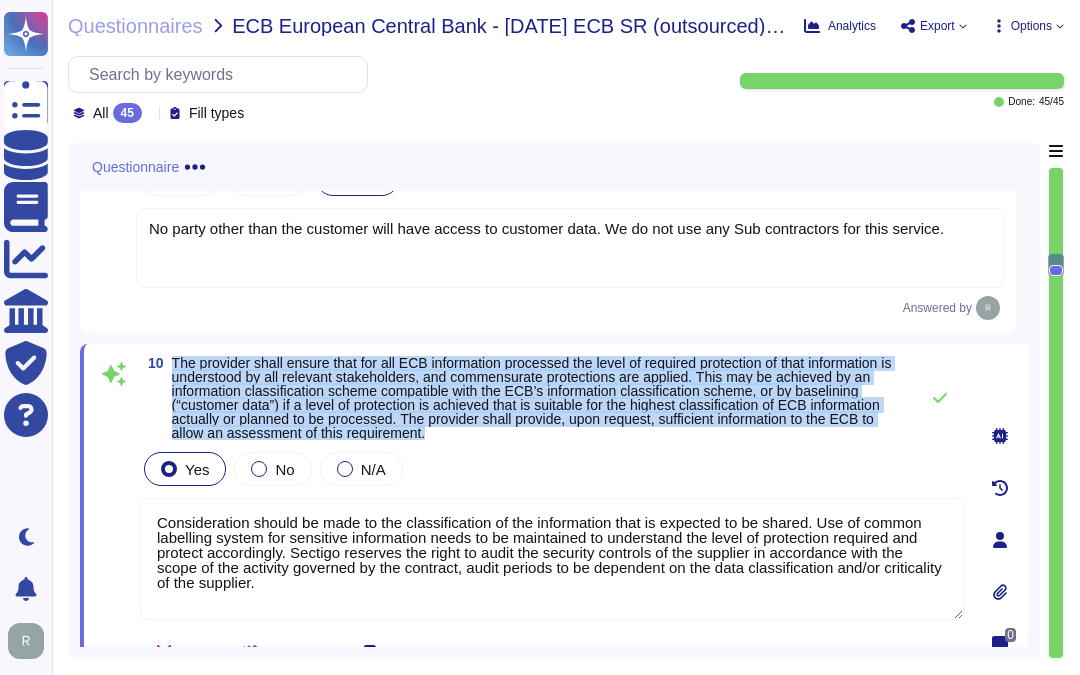 click on "The provider shall ensure that for all ECB information processed the level of required protection of that information is understood by all relevant stakeholders, and commensurate protections are applied. This may be achieved by an information classification scheme compatible with the ECB’s information classification scheme, or by baselining (“customer data”) if a level of protection is achieved that is suitable for the highest classification of ECB information actually or planned to be processed. The provider shall provide, upon request, sufficient information to the ECB to allow an assessment of this requirement." at bounding box center [532, 398] 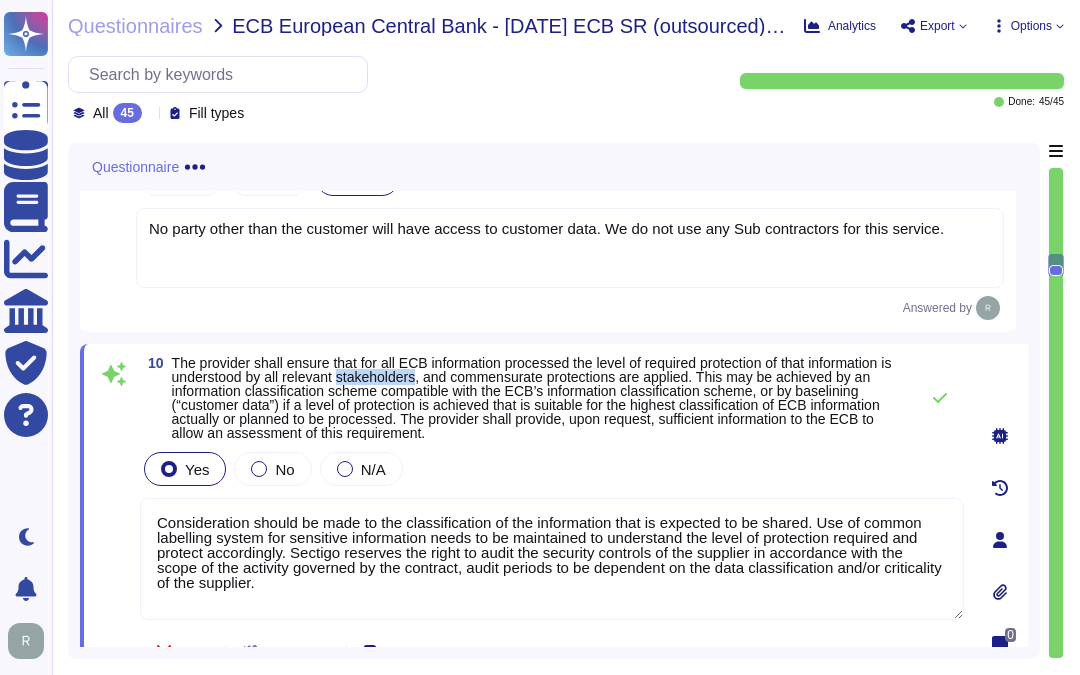 click on "The provider shall ensure that for all ECB information processed the level of required protection of that information is understood by all relevant stakeholders, and commensurate protections are applied. This may be achieved by an information classification scheme compatible with the ECB’s information classification scheme, or by baselining (“customer data”) if a level of protection is achieved that is suitable for the highest classification of ECB information actually or planned to be processed. The provider shall provide, upon request, sufficient information to the ECB to allow an assessment of this requirement." at bounding box center (532, 398) 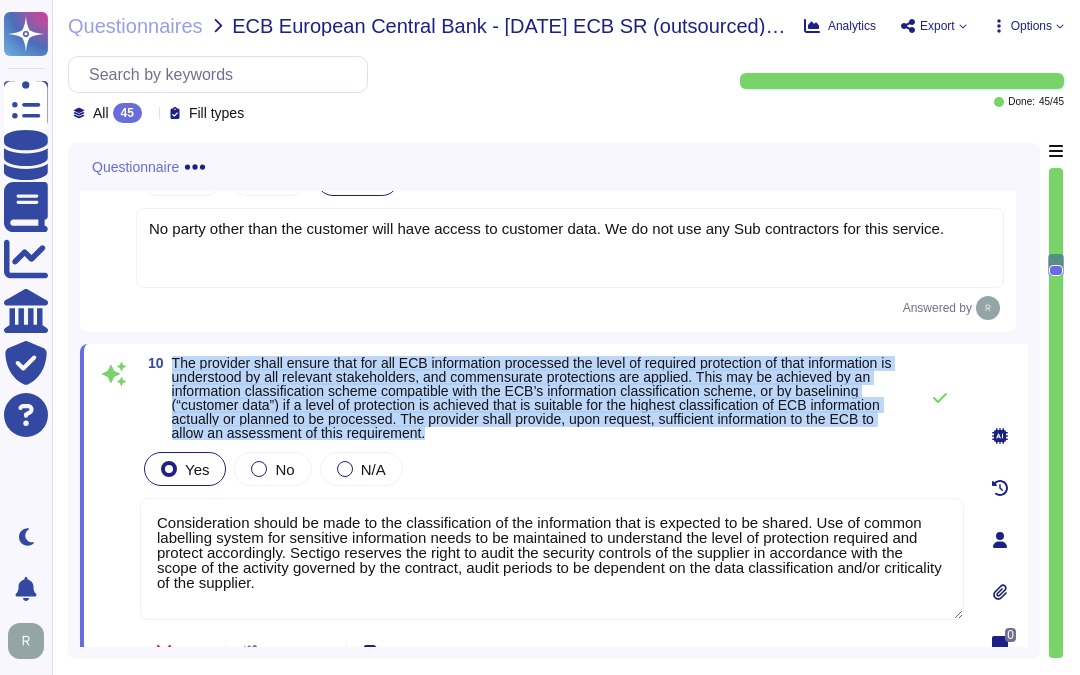 click on "The provider shall ensure that for all ECB information processed the level of required protection of that information is understood by all relevant stakeholders, and commensurate protections are applied. This may be achieved by an information classification scheme compatible with the ECB’s information classification scheme, or by baselining (“customer data”) if a level of protection is achieved that is suitable for the highest classification of ECB information actually or planned to be processed. The provider shall provide, upon request, sufficient information to the ECB to allow an assessment of this requirement." at bounding box center (532, 398) 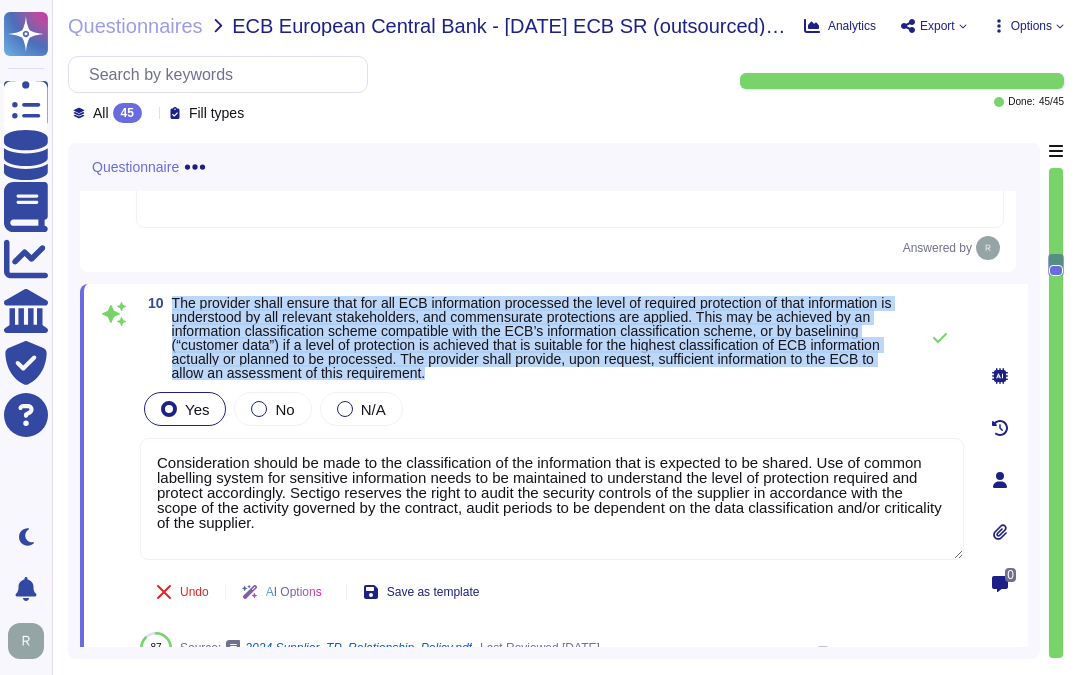scroll, scrollTop: 2488, scrollLeft: 0, axis: vertical 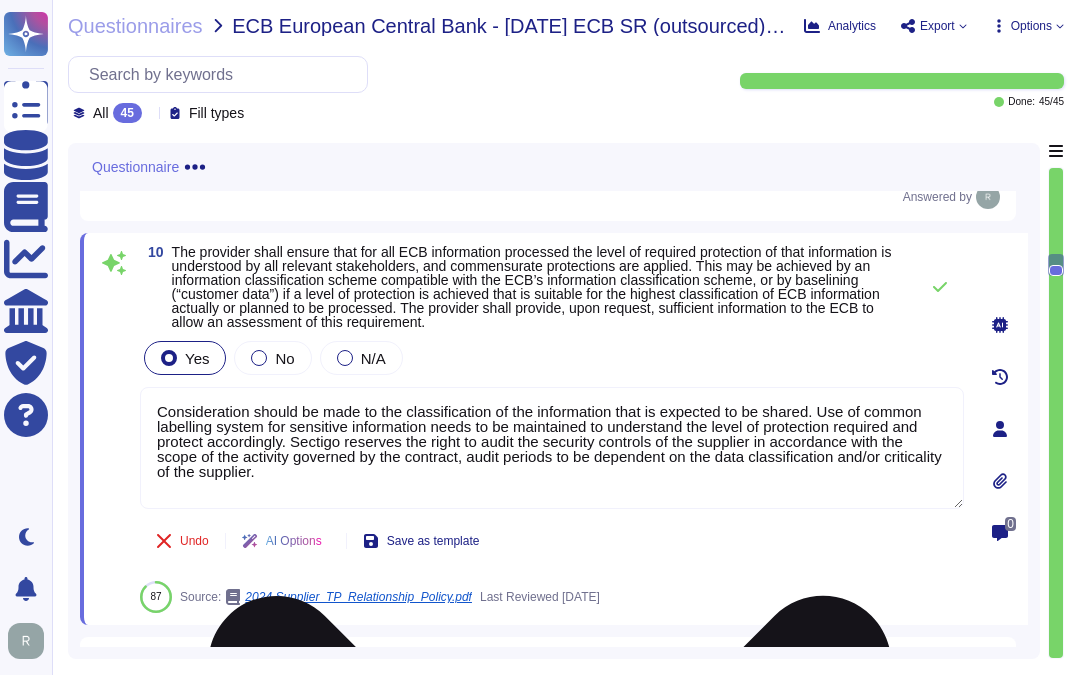 click on "Consideration should be made to the classification of the information that is expected to be shared. Use of common labelling system for sensitive information needs to be maintained to understand the level of protection required and protect accordingly. Sectigo reserves the right to audit the security controls of the supplier in accordance with the scope of the activity governed by the contract, audit periods to be dependent on the data classification and/or criticality of the supplier." at bounding box center [552, 448] 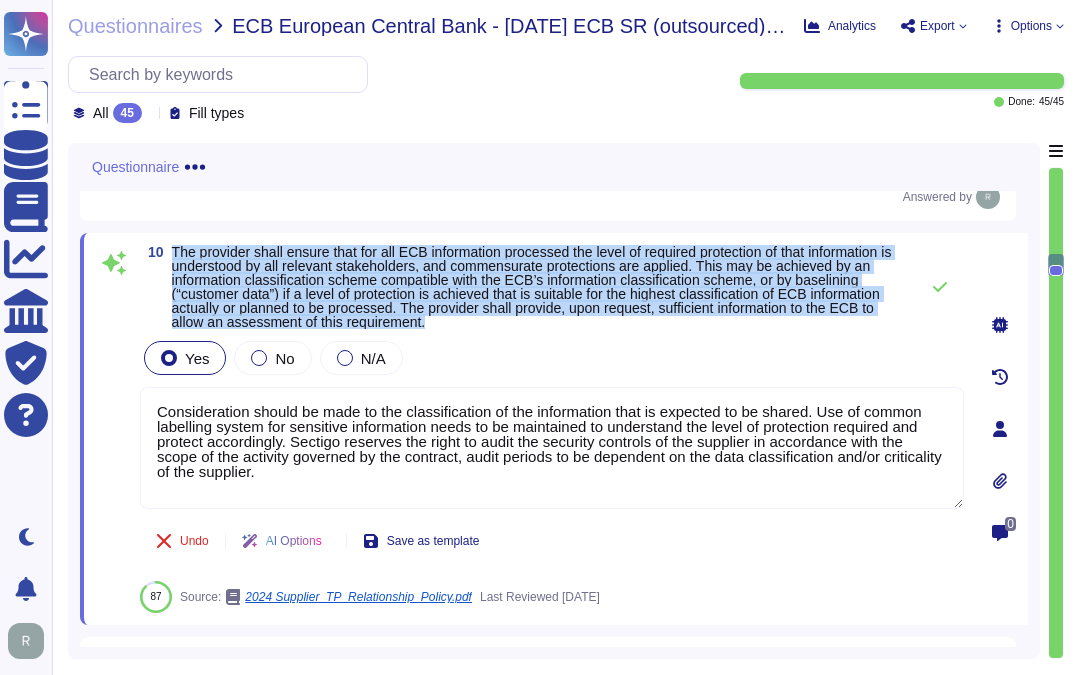 drag, startPoint x: 172, startPoint y: 260, endPoint x: 435, endPoint y: 333, distance: 272.9432 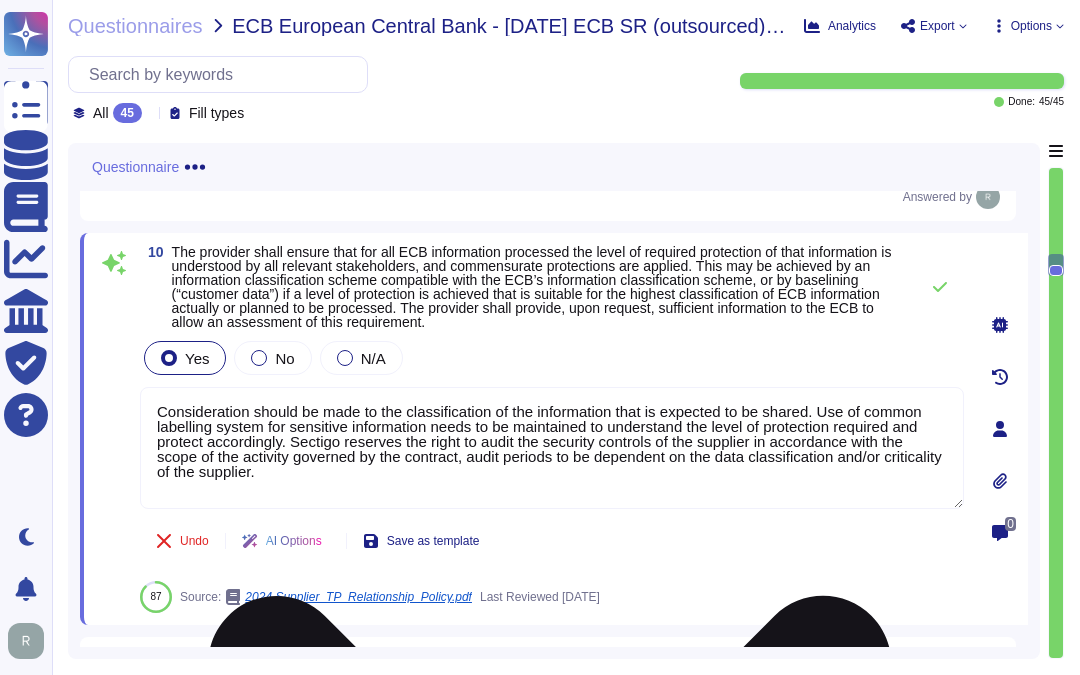 click on "Consideration should be made to the classification of the information that is expected to be shared. Use of common labelling system for sensitive information needs to be maintained to understand the level of protection required and protect accordingly. Sectigo reserves the right to audit the security controls of the supplier in accordance with the scope of the activity governed by the contract, audit periods to be dependent on the data classification and/or criticality of the supplier." at bounding box center [552, 448] 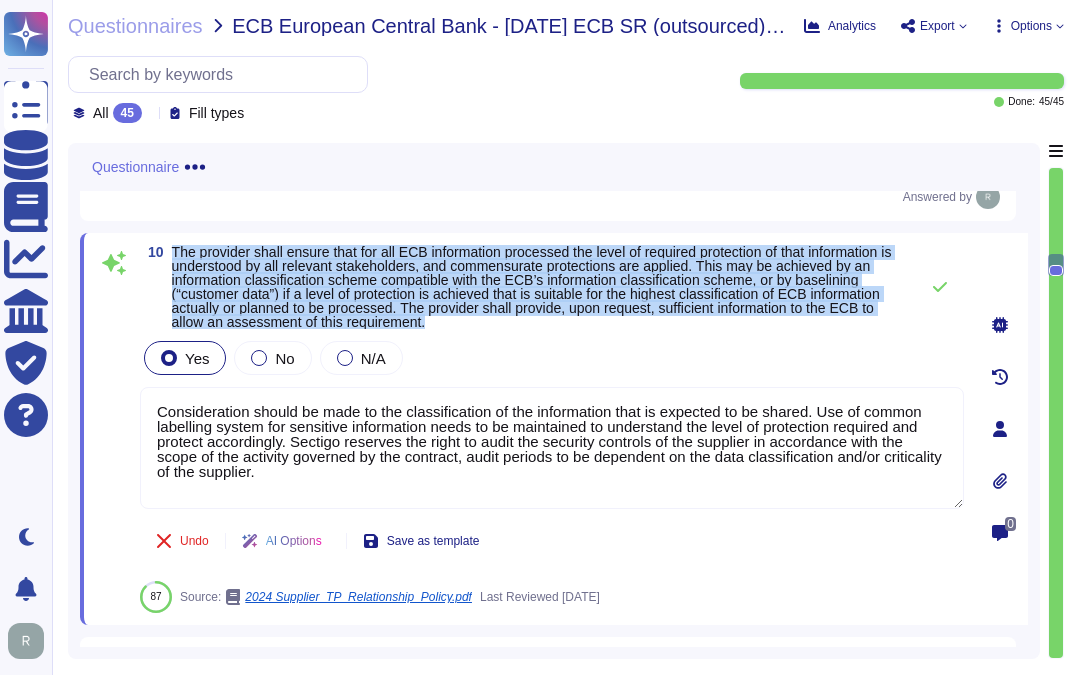 drag, startPoint x: 172, startPoint y: 260, endPoint x: 465, endPoint y: 327, distance: 300.5628 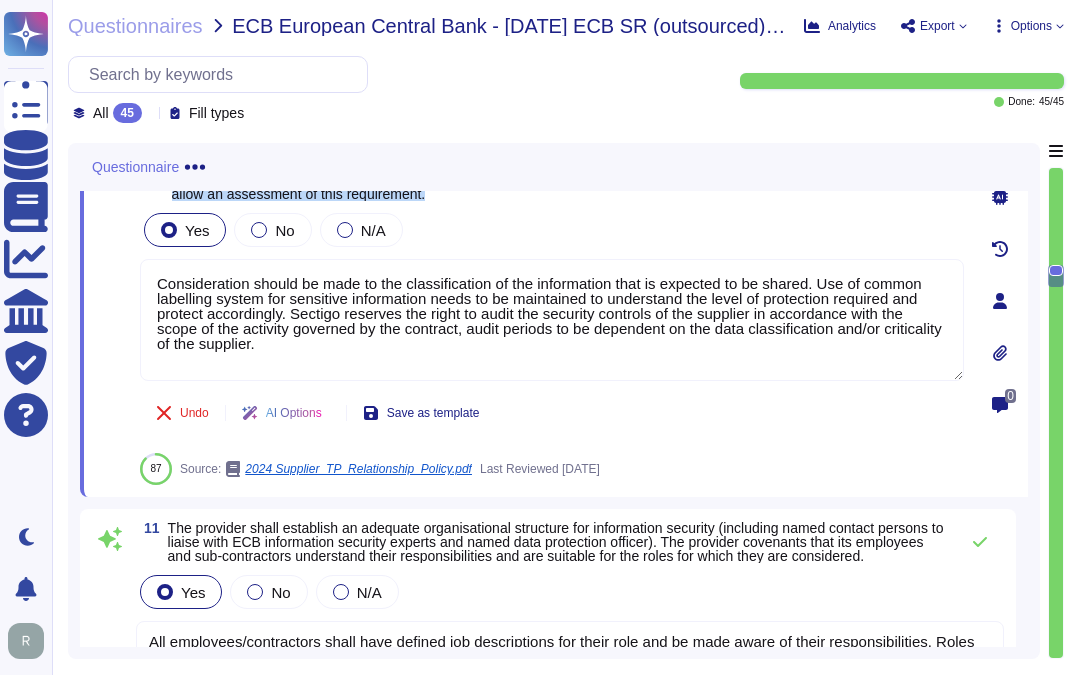 scroll, scrollTop: 2488, scrollLeft: 0, axis: vertical 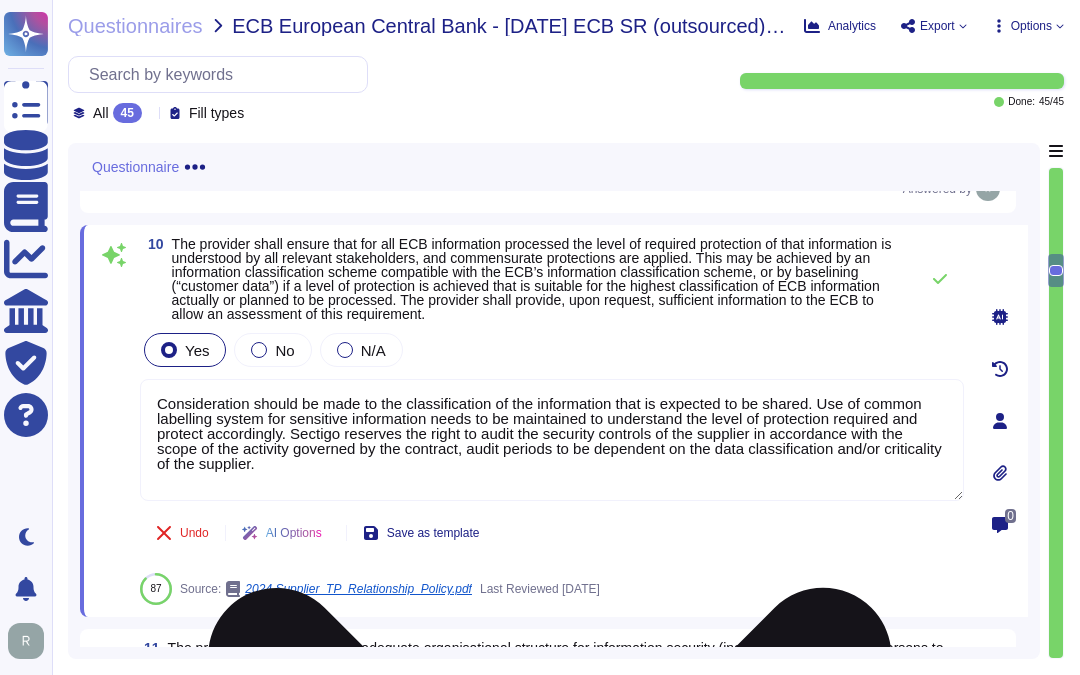 drag, startPoint x: 342, startPoint y: 475, endPoint x: 156, endPoint y: 410, distance: 197.03046 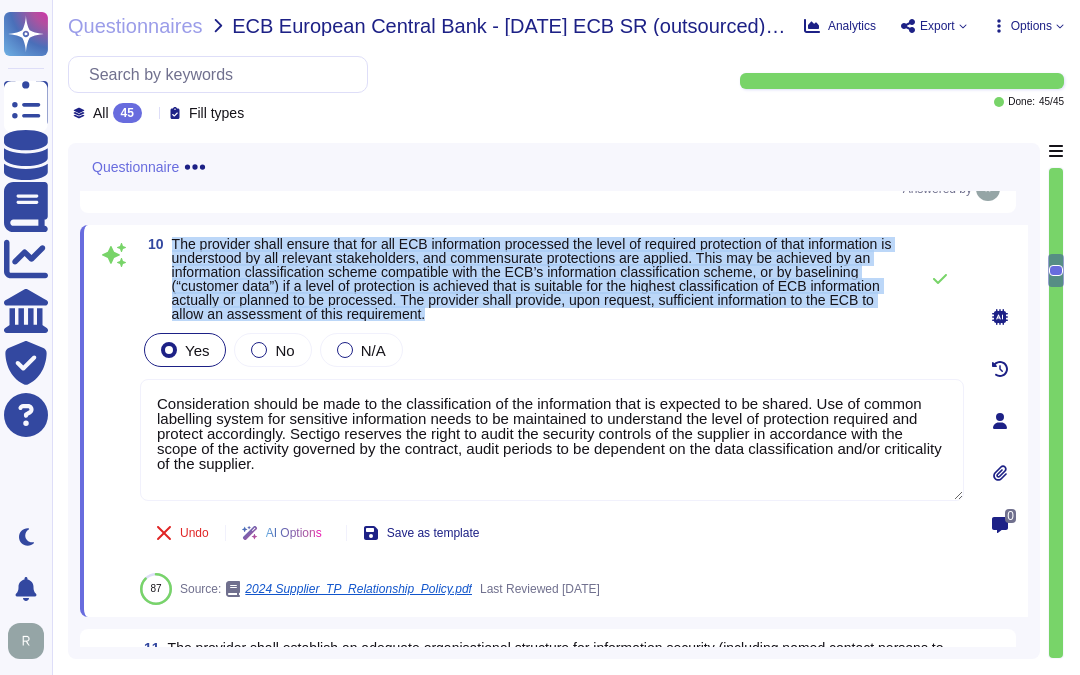 drag, startPoint x: 172, startPoint y: 248, endPoint x: 483, endPoint y: 321, distance: 319.45267 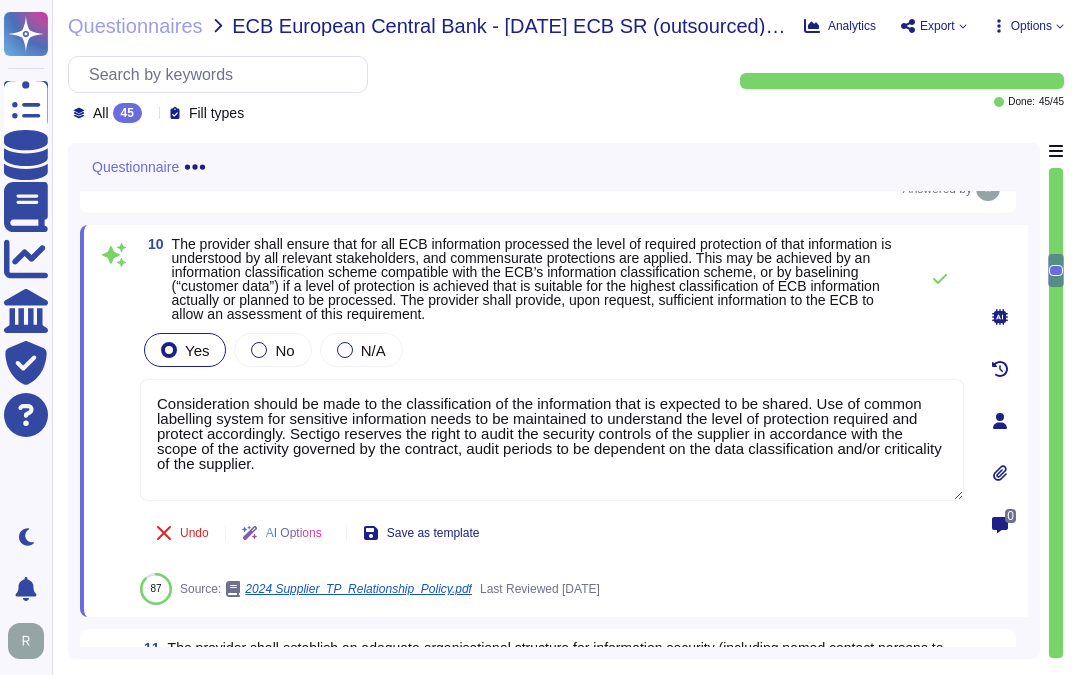 drag, startPoint x: 483, startPoint y: 321, endPoint x: 701, endPoint y: 364, distance: 222.20036 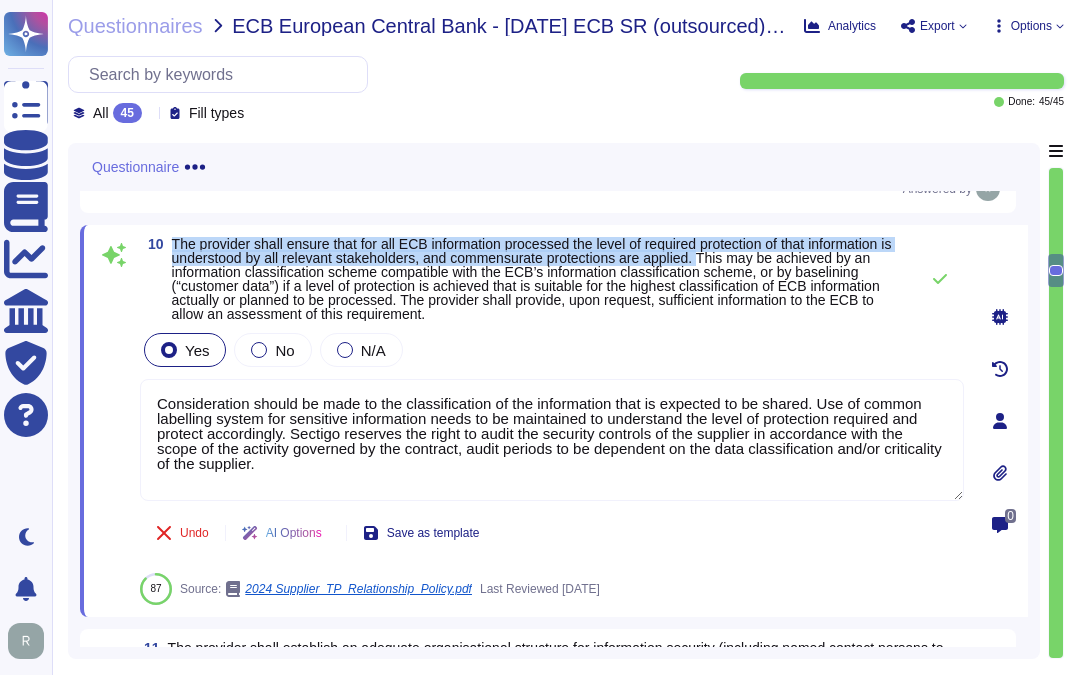 drag, startPoint x: 170, startPoint y: 246, endPoint x: 723, endPoint y: 265, distance: 553.3263 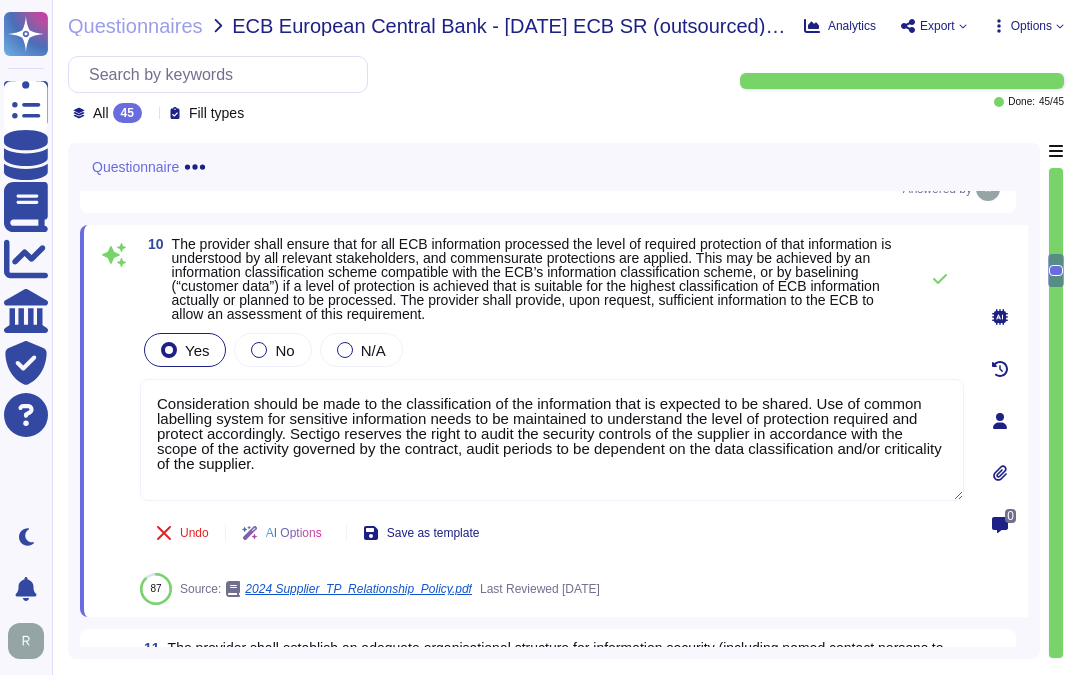 click on "The provider shall ensure that for all ECB information processed the level of required protection of that information is understood by all relevant stakeholders, and commensurate protections are applied. This may be achieved by an information classification scheme compatible with the ECB’s information classification scheme, or by baselining (“customer data”) if a level of protection is achieved that is suitable for the highest classification of ECB information actually or planned to be processed. The provider shall provide, upon request, sufficient information to the ECB to allow an assessment of this requirement." at bounding box center [532, 279] 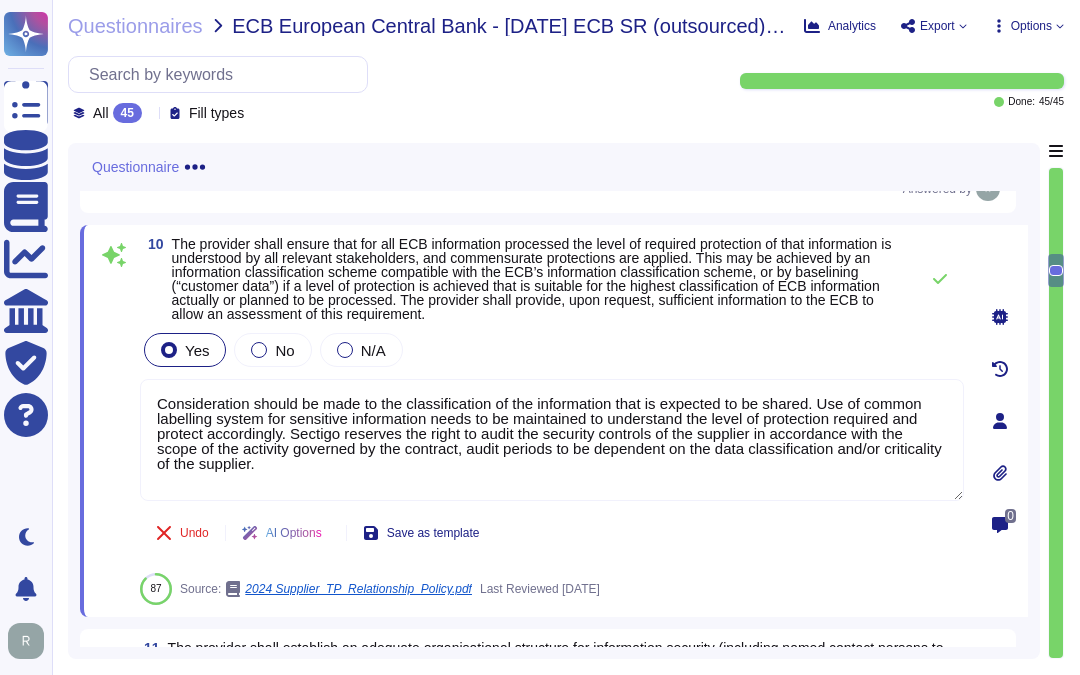 drag, startPoint x: 335, startPoint y: 474, endPoint x: 137, endPoint y: 401, distance: 211.02843 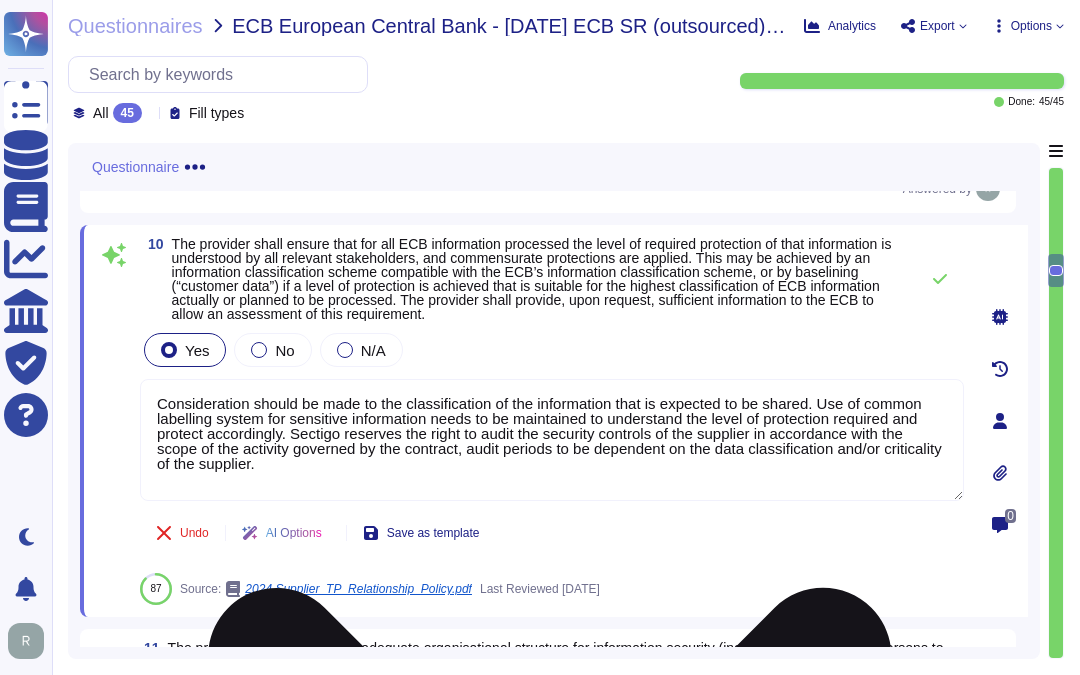 paste on "Sectigo emphasizes the importance of understanding the classification of information that is expected to be shared. A common labeling system for sensitive information is maintained to ensure that the level of protection required is understood and applied accordingly. Additionally, the principles of information protection and risk management apply to all information assets, and all employees share the responsibility of preserving the confidentiality, integrity, and accessibility of information. Sectigo reserves the right to audit the security controls of suppliers to ensure compliance with these protection measures" 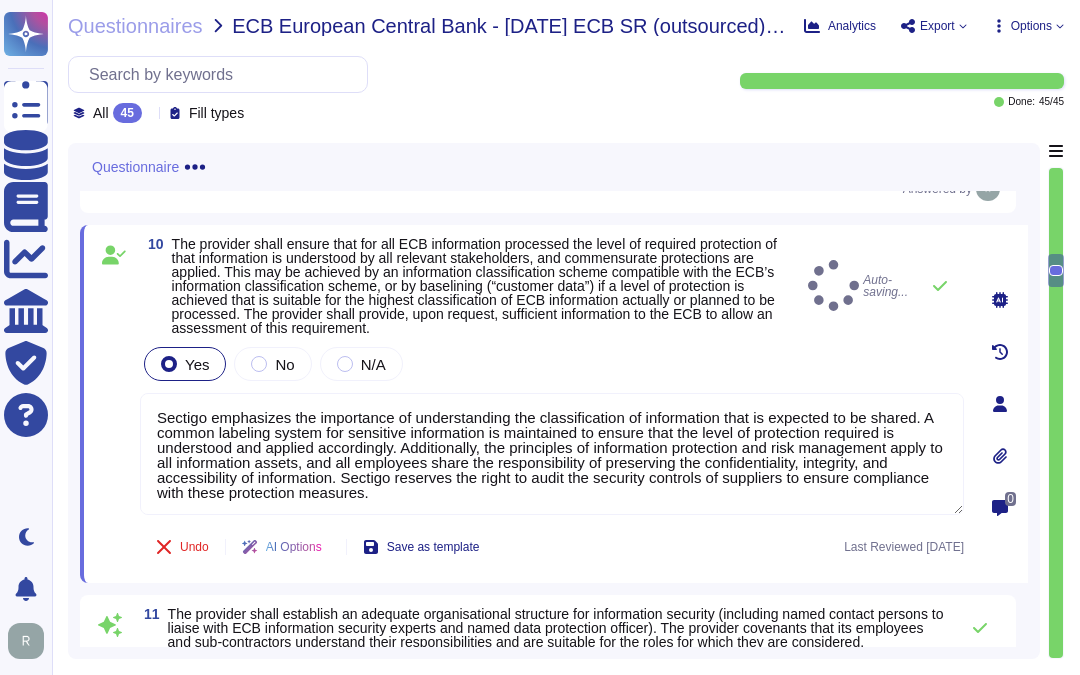 click on "Yes No N/A" at bounding box center [552, 364] 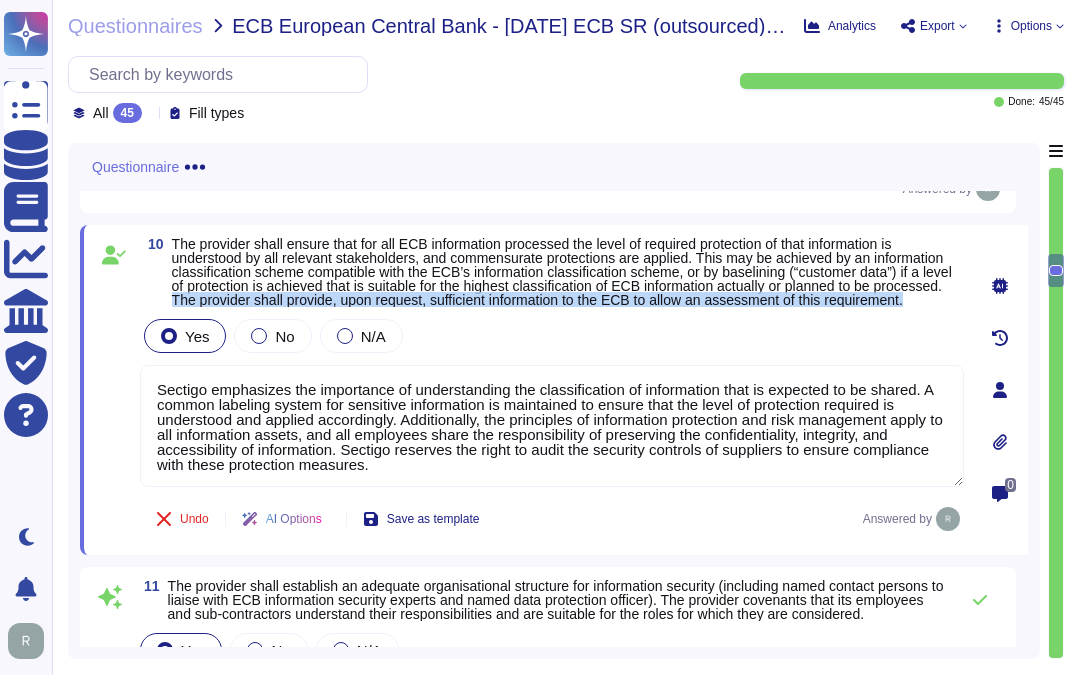 drag, startPoint x: 243, startPoint y: 305, endPoint x: 281, endPoint y: 325, distance: 42.941822 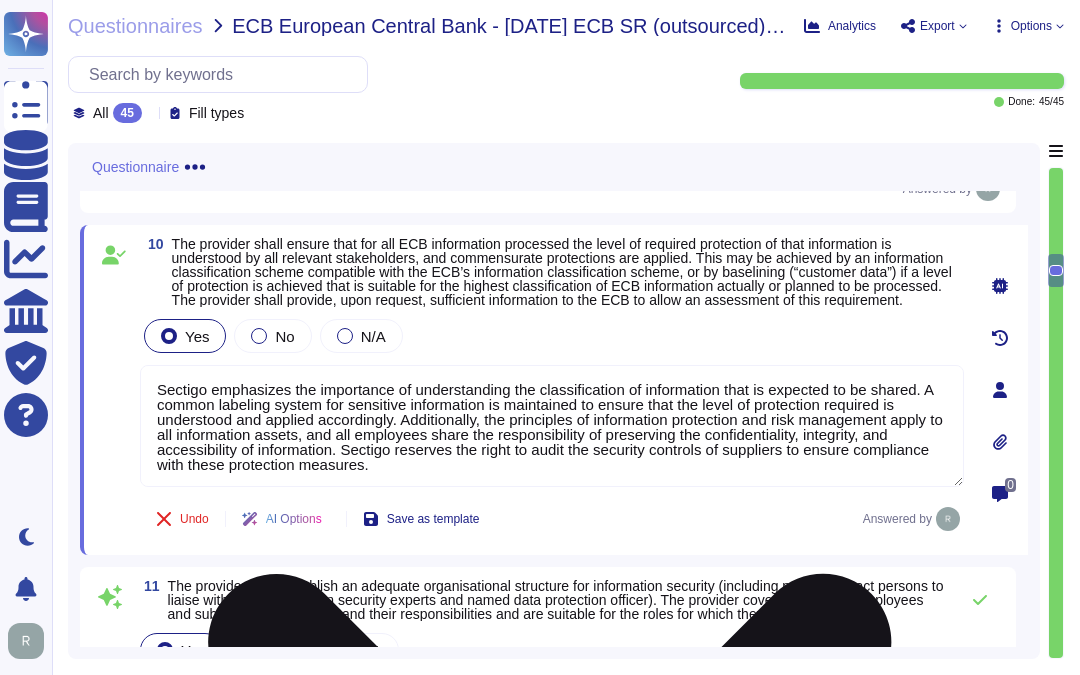 click on "Sectigo emphasizes the importance of understanding the classification of information that is expected to be shared. A common labeling system for sensitive information is maintained to ensure that the level of protection required is understood and applied accordingly. Additionally, the principles of information protection and risk management apply to all information assets, and all employees share the responsibility of preserving the confidentiality, integrity, and accessibility of information. Sectigo reserves the right to audit the security controls of suppliers to ensure compliance with these protection measures." at bounding box center (552, 426) 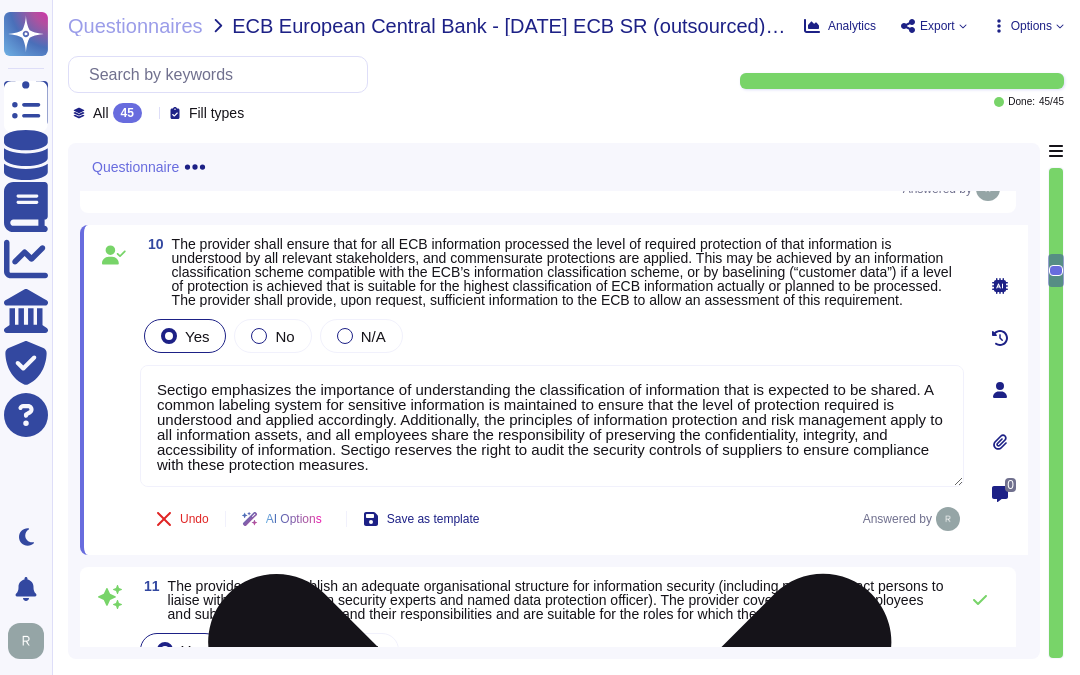 paste on "No, we do not permit customers to perform their own audits or risk assessments." 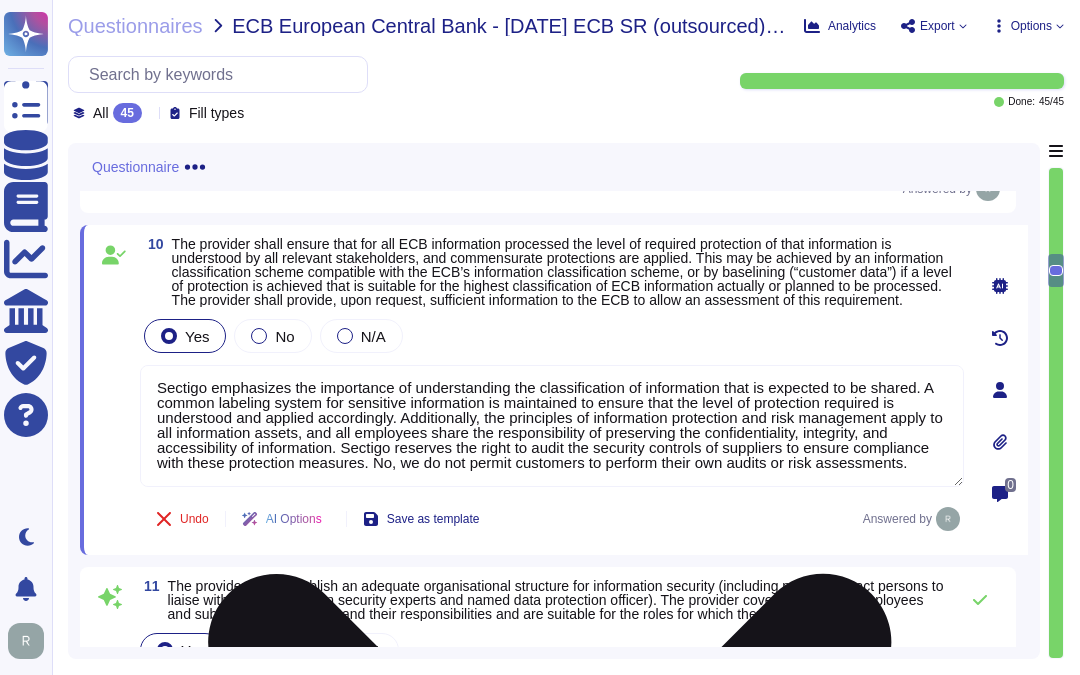 drag, startPoint x: 487, startPoint y: 482, endPoint x: 453, endPoint y: 483, distance: 34.0147 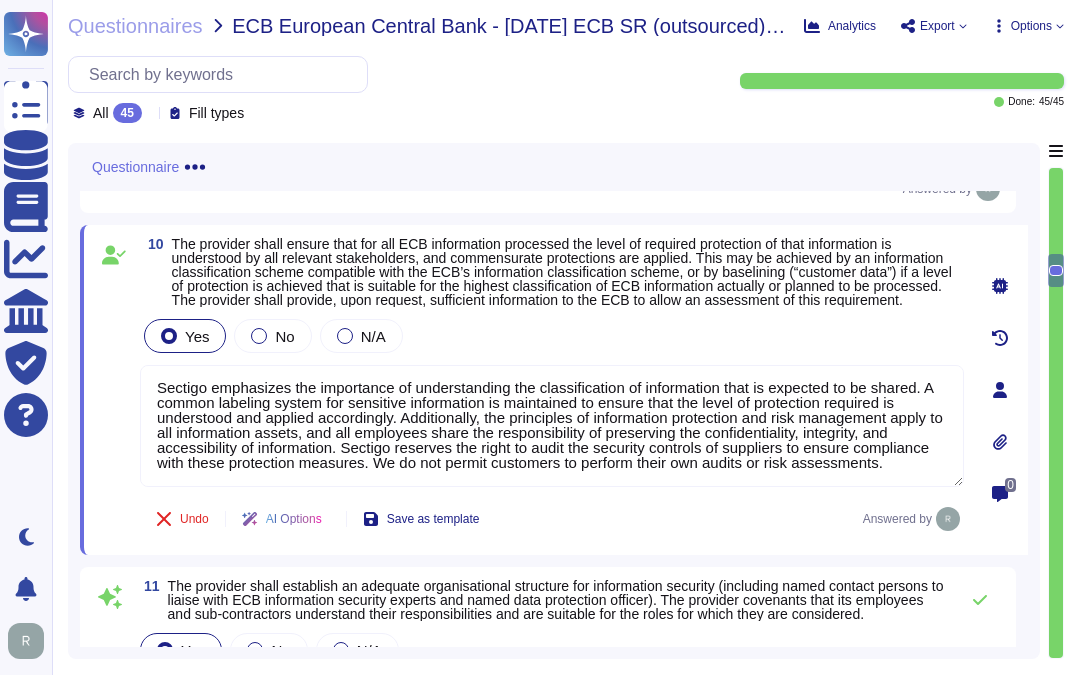 type on "Sectigo emphasizes the importance of understanding the classification of information that is expected to be shared. A common labeling system for sensitive information is maintained to ensure that the level of protection required is understood and applied accordingly. Additionally, the principles of information protection and risk management apply to all information assets, and all employees share the responsibility of preserving the confidentiality, integrity, and accessibility of information. Sectigo reserves the right to audit the security controls of suppliers to ensure compliance with these protection measures. We do not permit customers to perform their own audits or risk assessments." 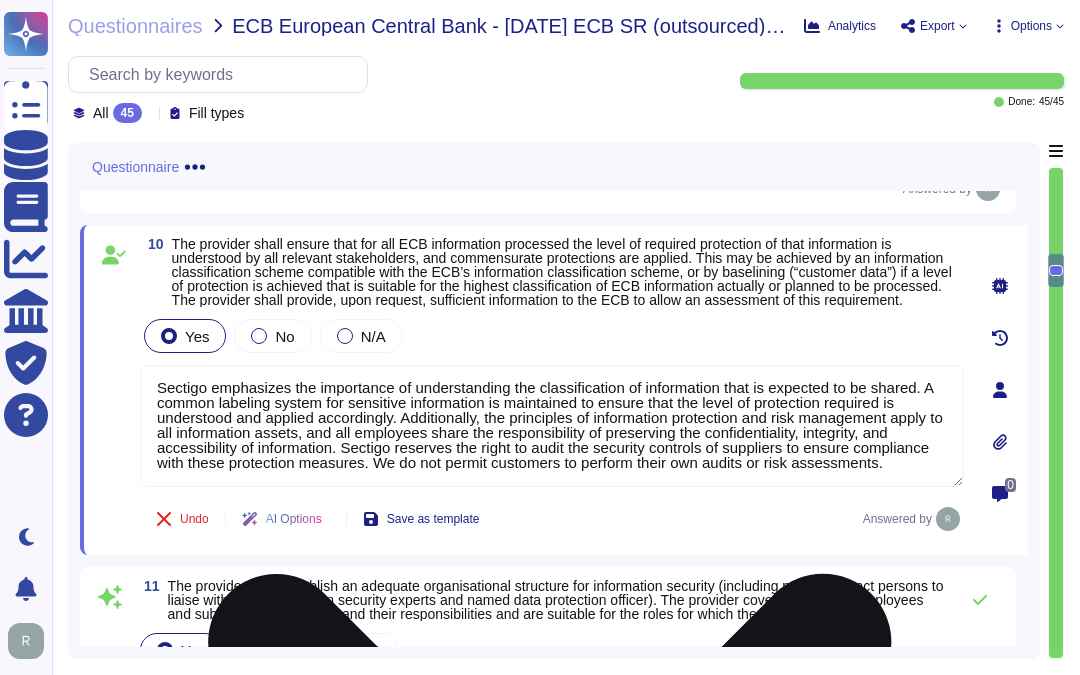 click on "Sectigo emphasizes the importance of understanding the classification of information that is expected to be shared. A common labeling system for sensitive information is maintained to ensure that the level of protection required is understood and applied accordingly. Additionally, the principles of information protection and risk management apply to all information assets, and all employees share the responsibility of preserving the confidentiality, integrity, and accessibility of information. Sectigo reserves the right to audit the security controls of suppliers to ensure compliance with these protection measures. We do not permit customers to perform their own audits or risk assessments." at bounding box center [552, 426] 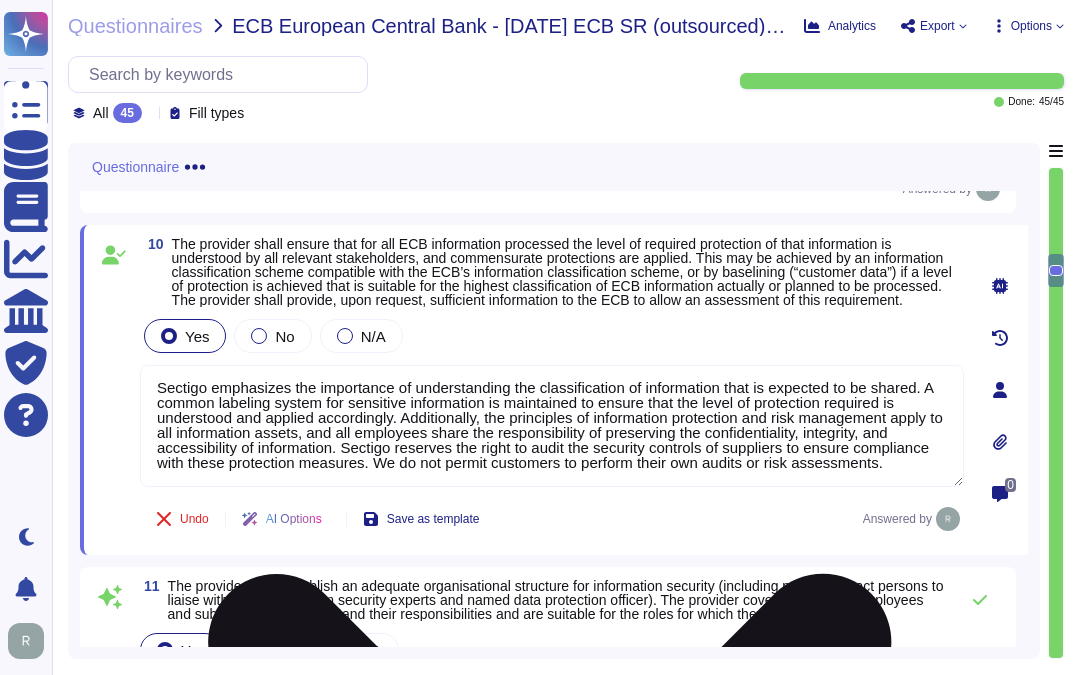scroll, scrollTop: 0, scrollLeft: 0, axis: both 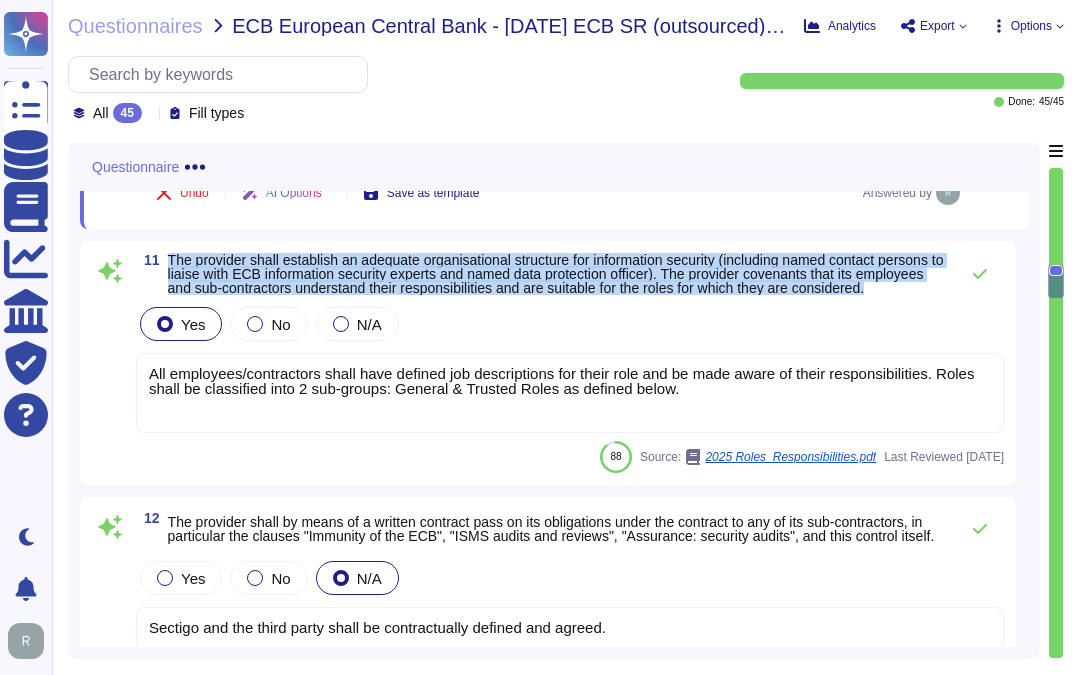 drag, startPoint x: 168, startPoint y: 272, endPoint x: 276, endPoint y: 315, distance: 116.24543 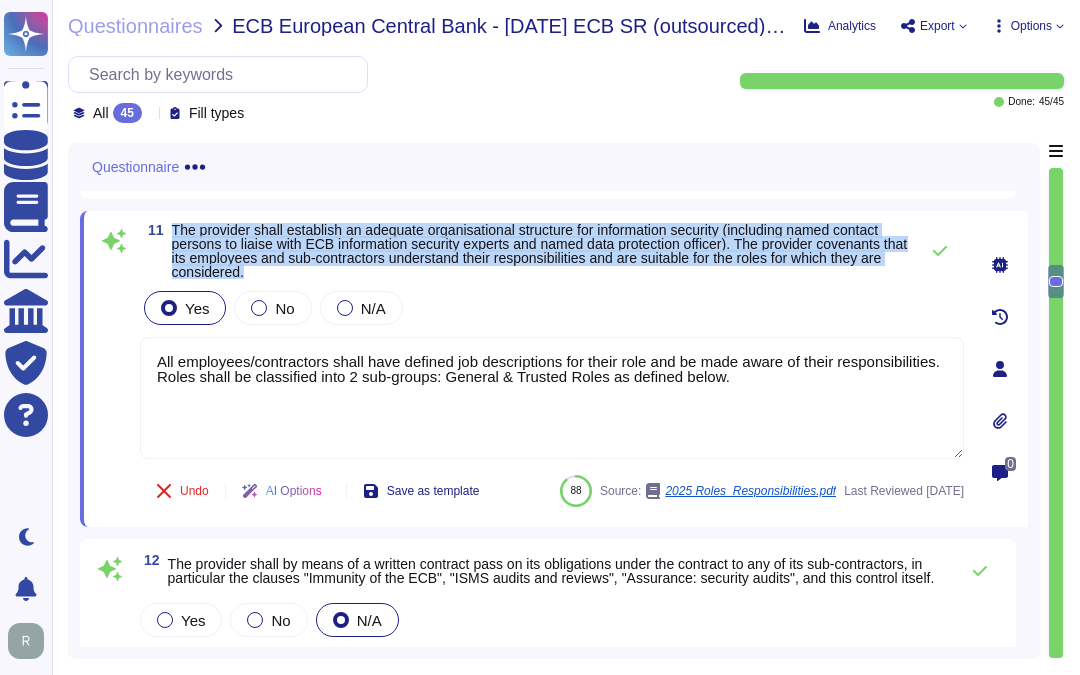 drag, startPoint x: 171, startPoint y: 241, endPoint x: 321, endPoint y: 278, distance: 154.49596 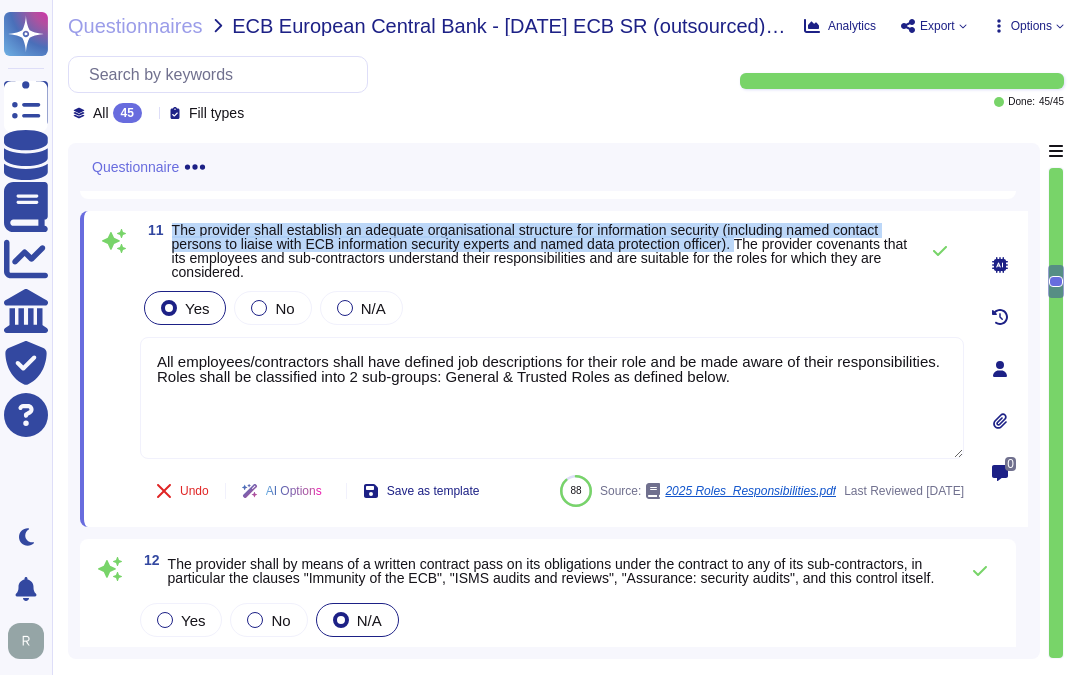 drag, startPoint x: 171, startPoint y: 234, endPoint x: 748, endPoint y: 256, distance: 577.41925 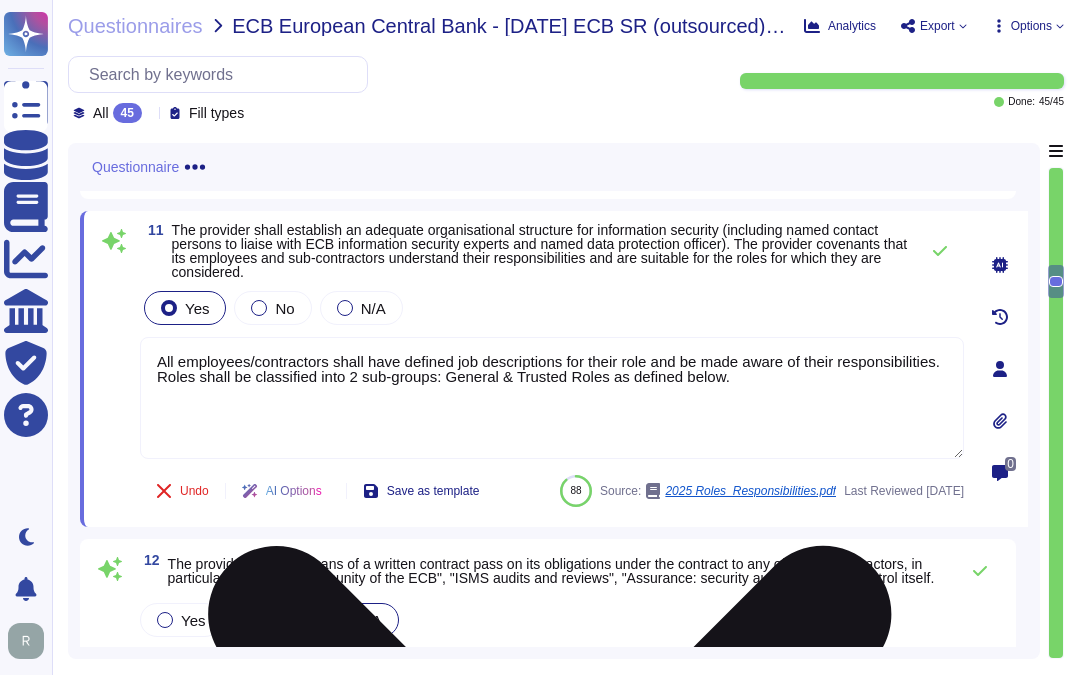 drag, startPoint x: 757, startPoint y: 387, endPoint x: 163, endPoint y: 374, distance: 594.1422 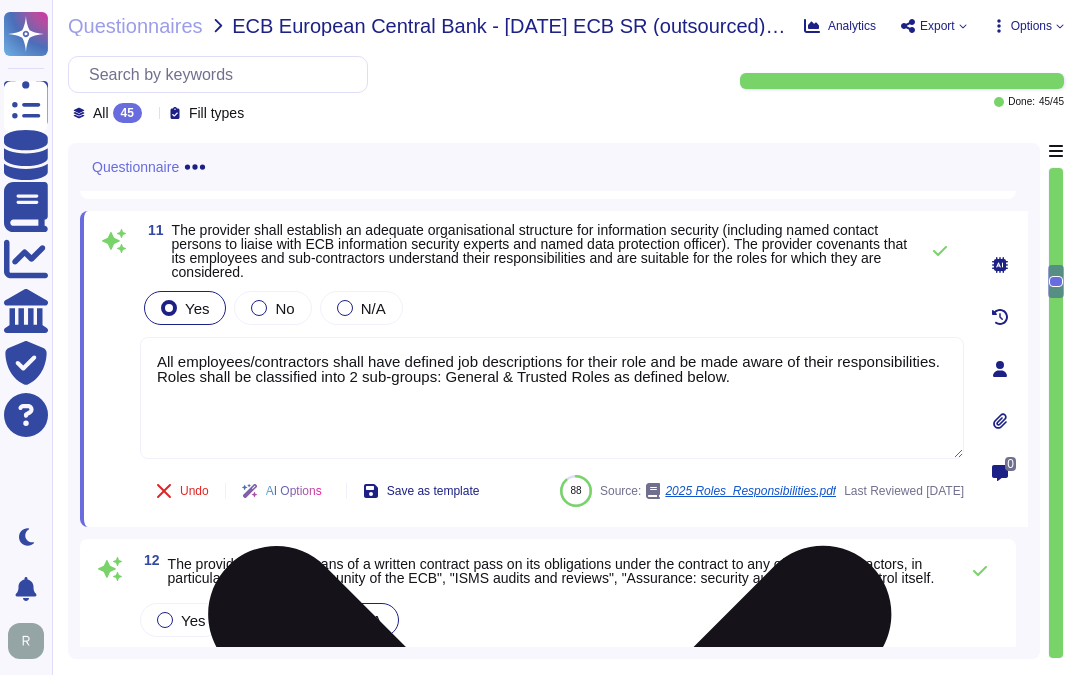 paste on "The organization has established a dedicated Chief Information Security Officer (CISO), Jason Scott, who oversees and implements the cybersecurity program. Additionally, there is a dedicated Information Security team that reports to the CISO, ensuring the security of company information and information systems. The organization has appointed a Data Protection Officer responsible for the privacy program, and contact details for this officer can be provided. For cybersecurity issues, there are designated contacts for general inquiries and crisis or incident-related matters" 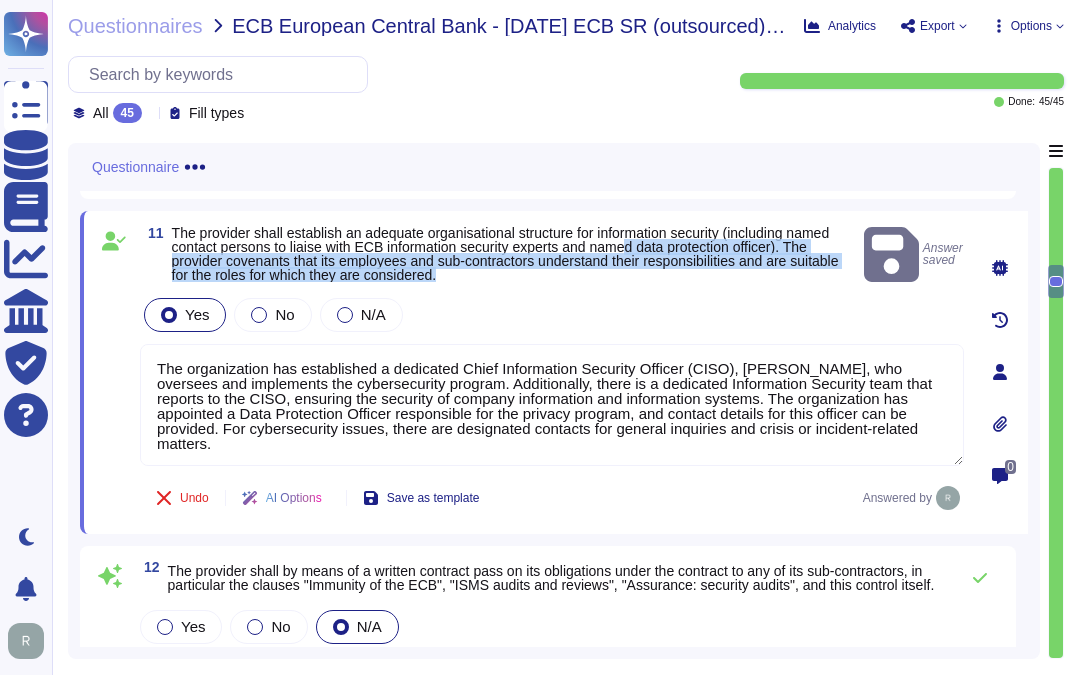 drag, startPoint x: 747, startPoint y: 252, endPoint x: 753, endPoint y: 274, distance: 22.803509 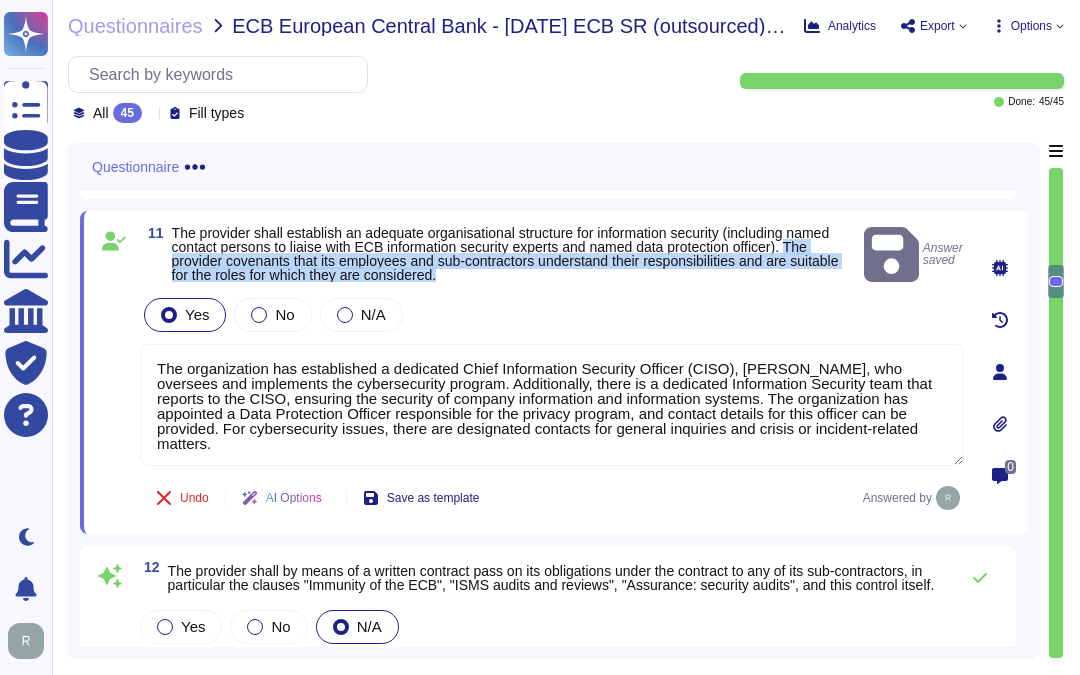 drag, startPoint x: 800, startPoint y: 250, endPoint x: 810, endPoint y: 277, distance: 28.79236 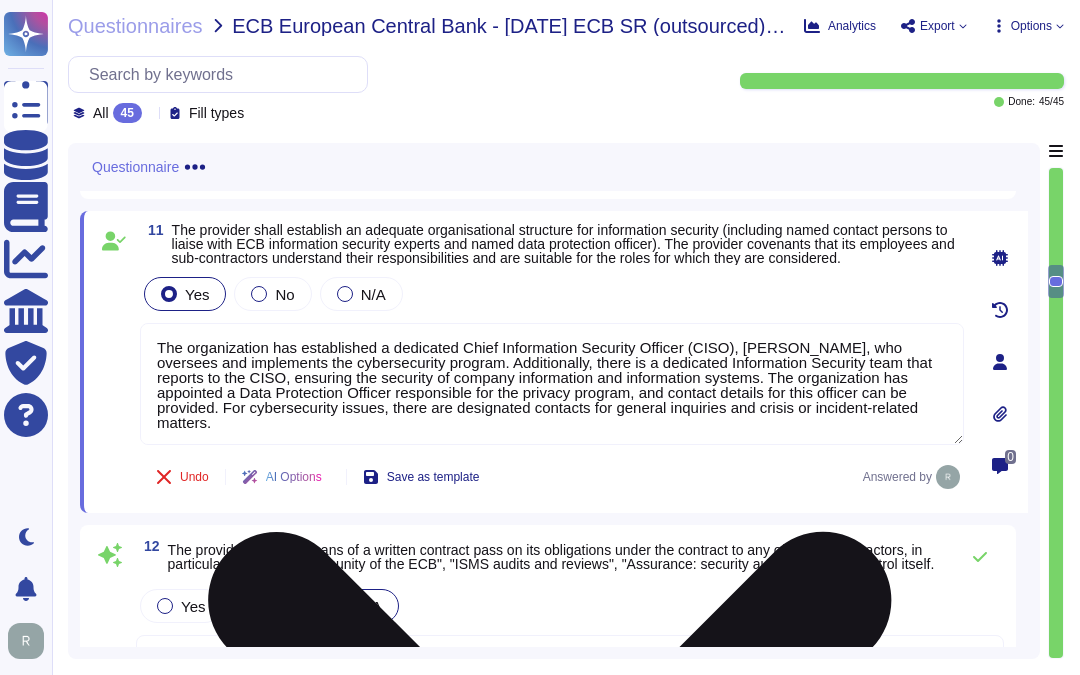 click on "The organization has established a dedicated Chief Information Security Officer (CISO), Jason Scott, who oversees and implements the cybersecurity program. Additionally, there is a dedicated Information Security team that reports to the CISO, ensuring the security of company information and information systems. The organization has appointed a Data Protection Officer responsible for the privacy program, and contact details for this officer can be provided. For cybersecurity issues, there are designated contacts for general inquiries and crisis or incident-related matters." at bounding box center (552, 384) 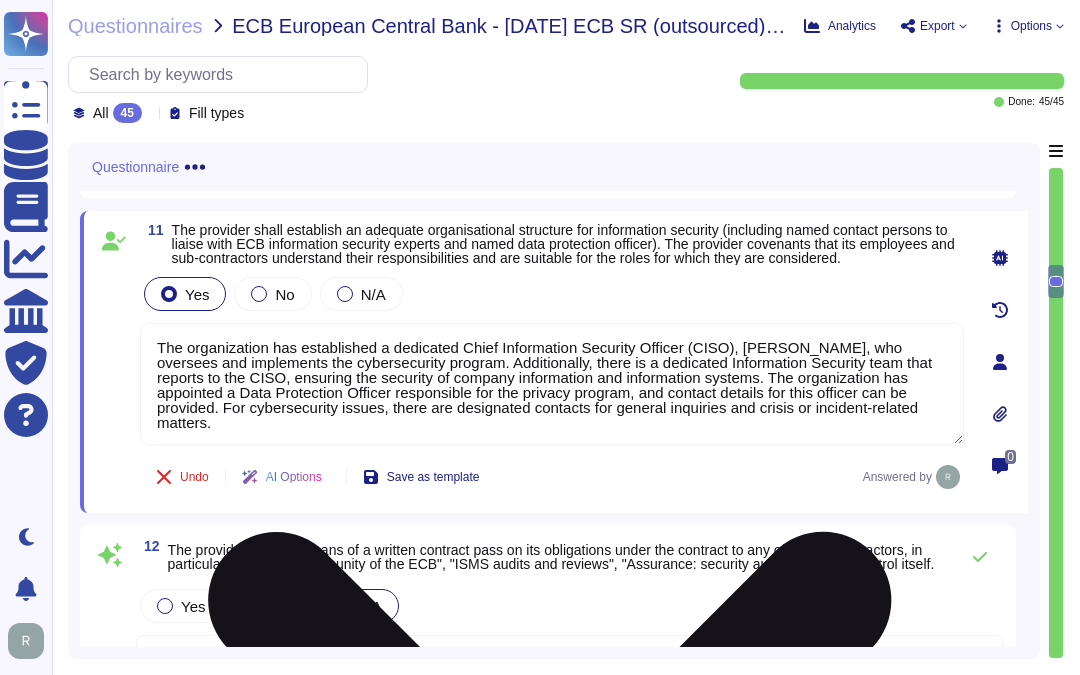 scroll, scrollTop: 4, scrollLeft: 0, axis: vertical 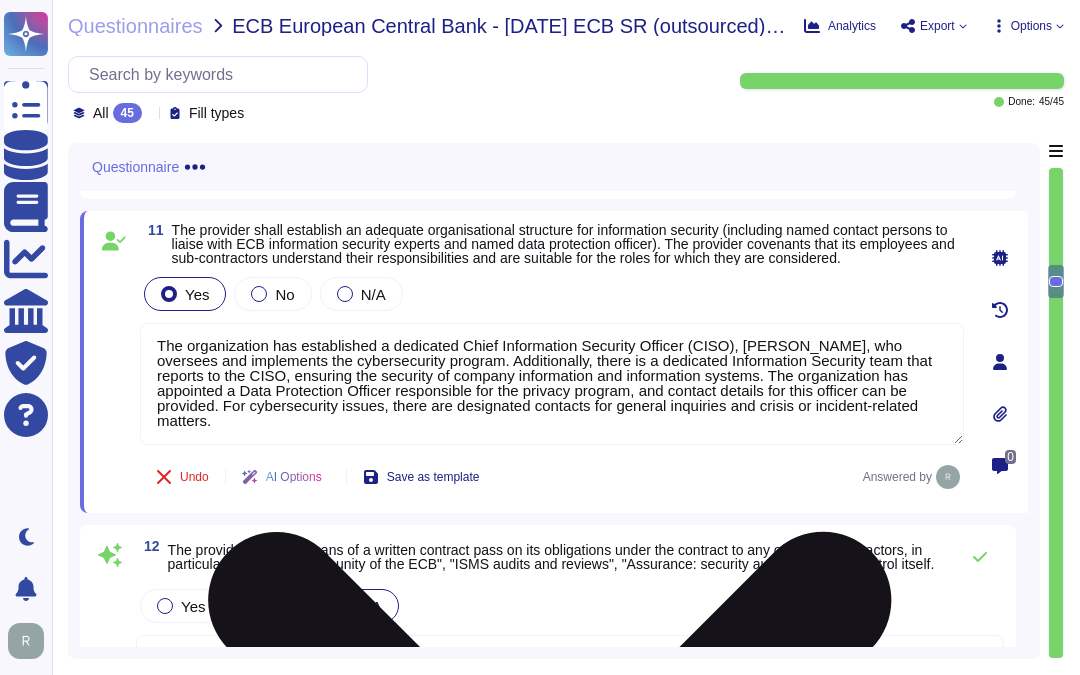 paste on "Employees and Contractors understand their responsibilities and hired in accordance with Sectigo’s standards for knowledge, security clearance, responsibilities etc" 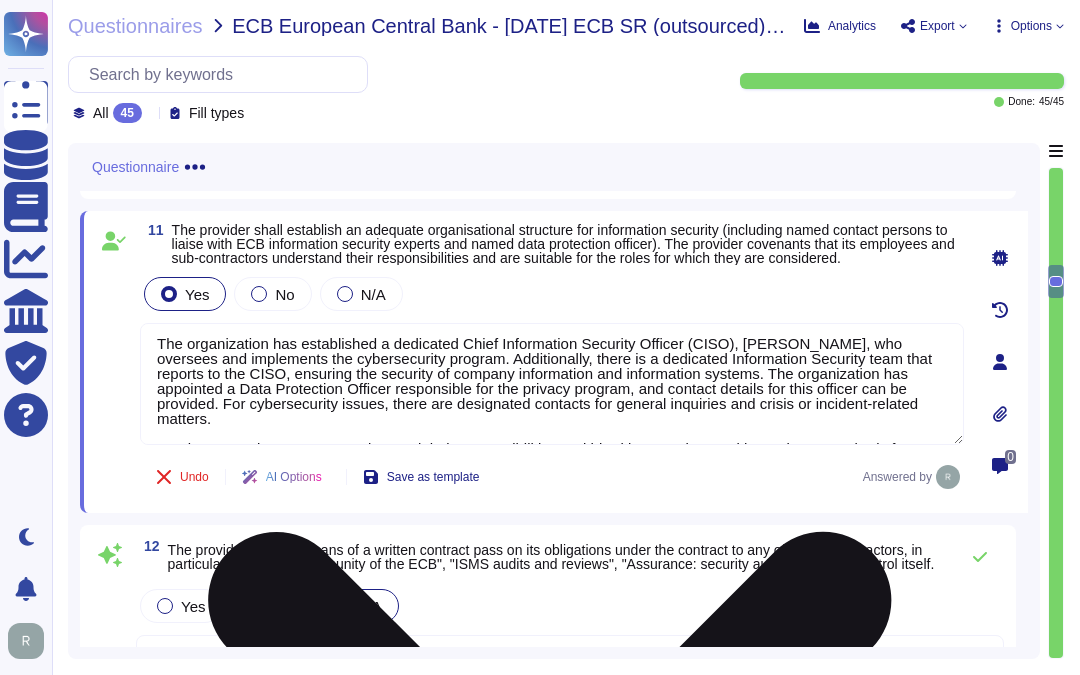 scroll, scrollTop: 18, scrollLeft: 0, axis: vertical 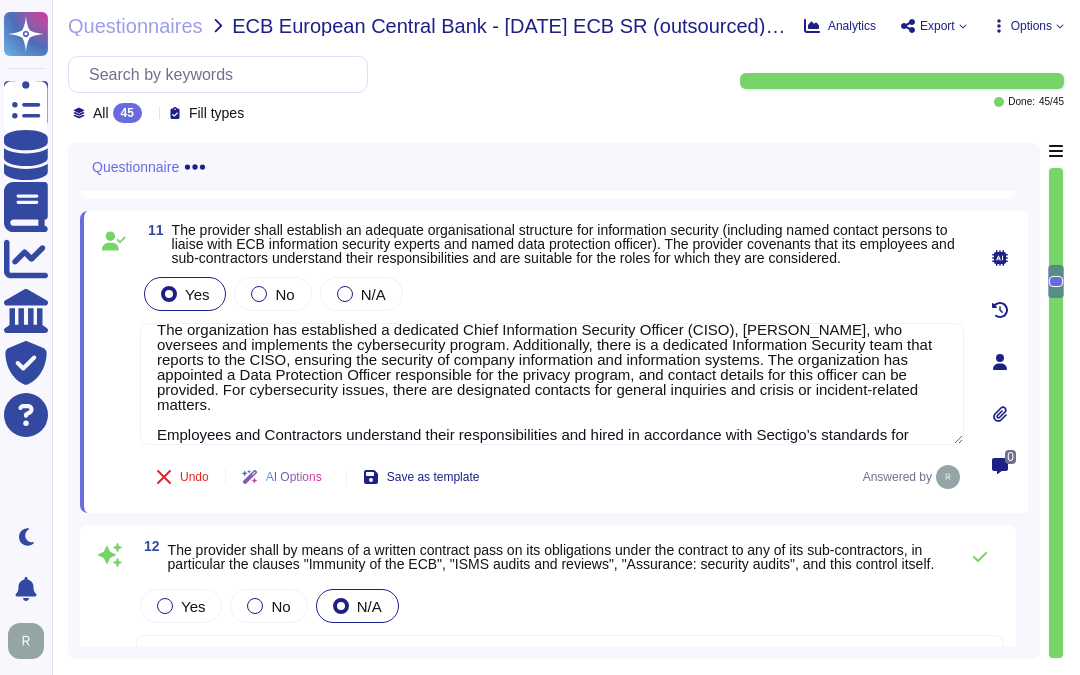 type on "The organization has established a dedicated Chief Information Security Officer (CISO), Jason Scott, who oversees and implements the cybersecurity program. Additionally, there is a dedicated Information Security team that reports to the CISO, ensuring the security of company information and information systems. The organization has appointed a Data Protection Officer responsible for the privacy program, and contact details for this officer can be provided. For cybersecurity issues, there are designated contacts for general inquiries and crisis or incident-related matters.
Employees and Contractors understand their responsibilities and hired in accordance with Sectigo’s standards for knowledge, security clearance, responsibilities etc" 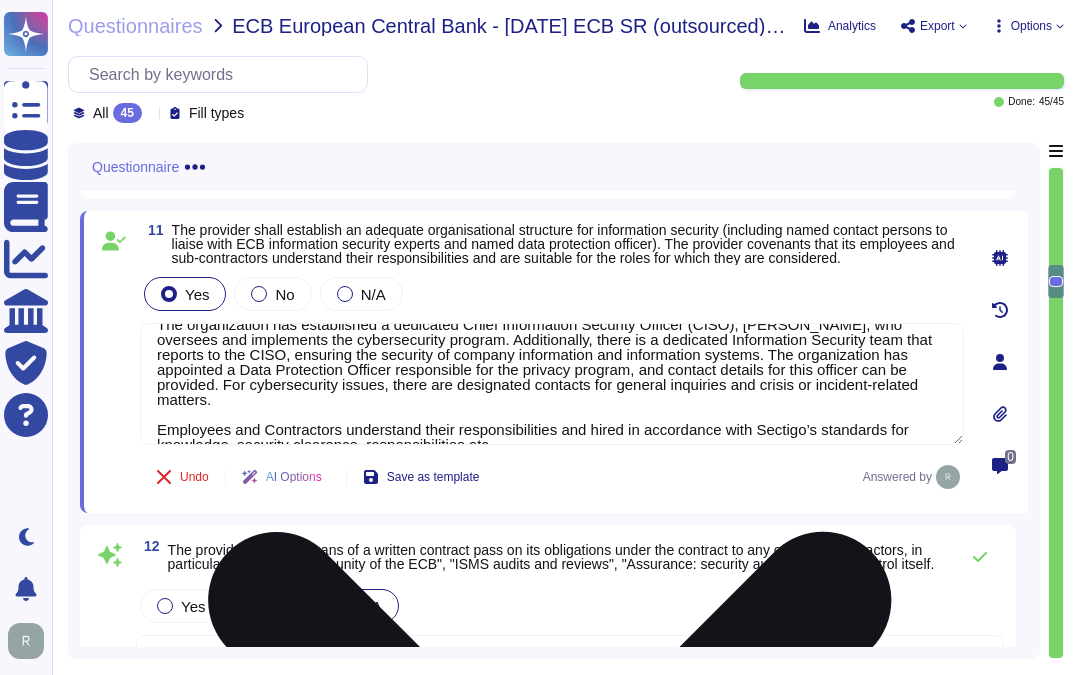 scroll, scrollTop: 32, scrollLeft: 0, axis: vertical 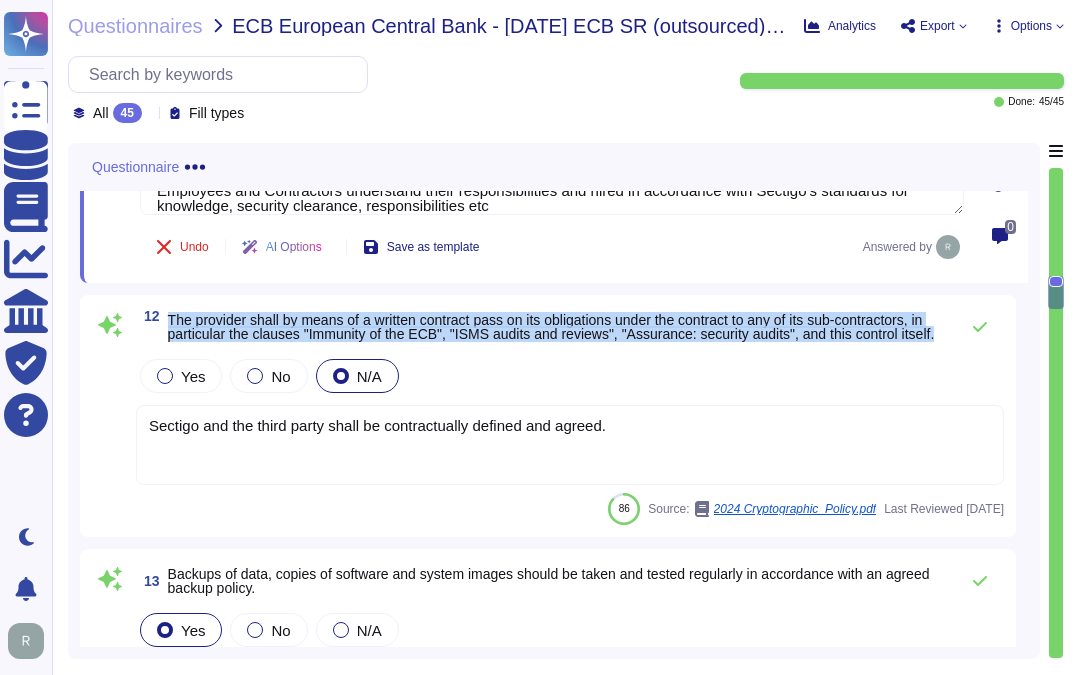 drag, startPoint x: 166, startPoint y: 313, endPoint x: 220, endPoint y: 345, distance: 62.76942 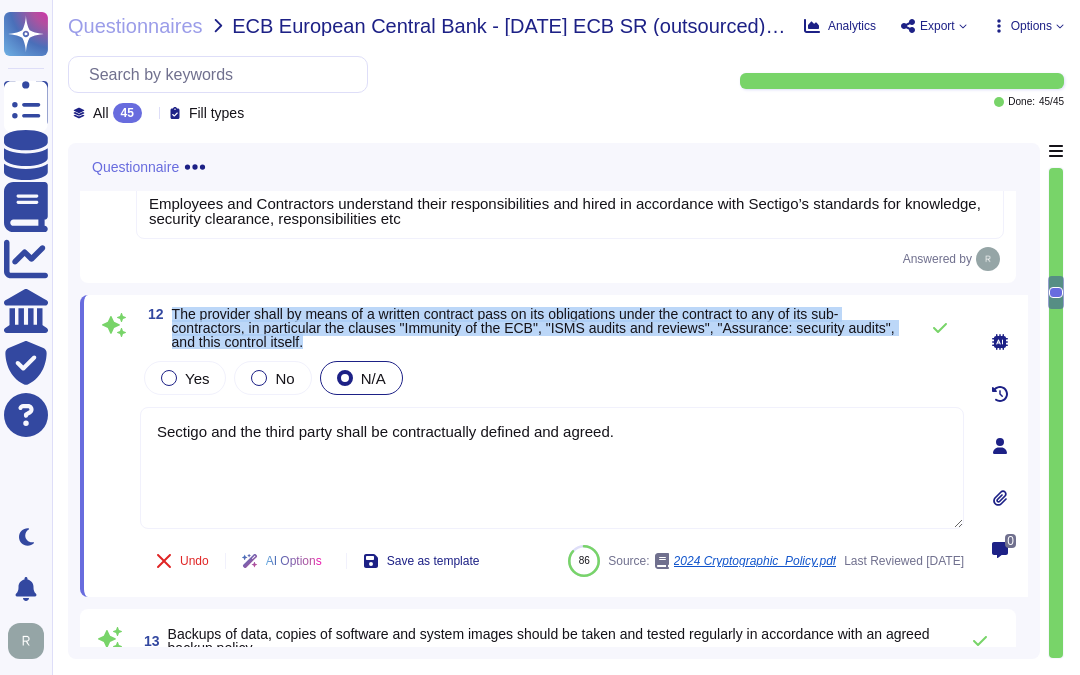 drag, startPoint x: 171, startPoint y: 318, endPoint x: 318, endPoint y: 351, distance: 150.65855 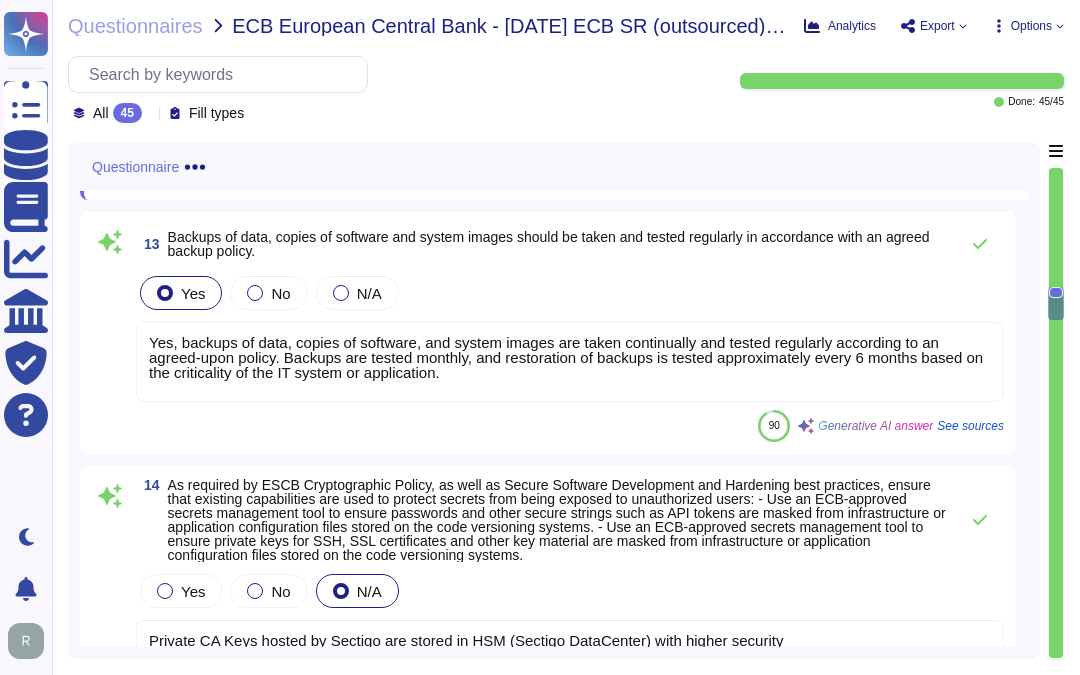 scroll, scrollTop: 3473, scrollLeft: 0, axis: vertical 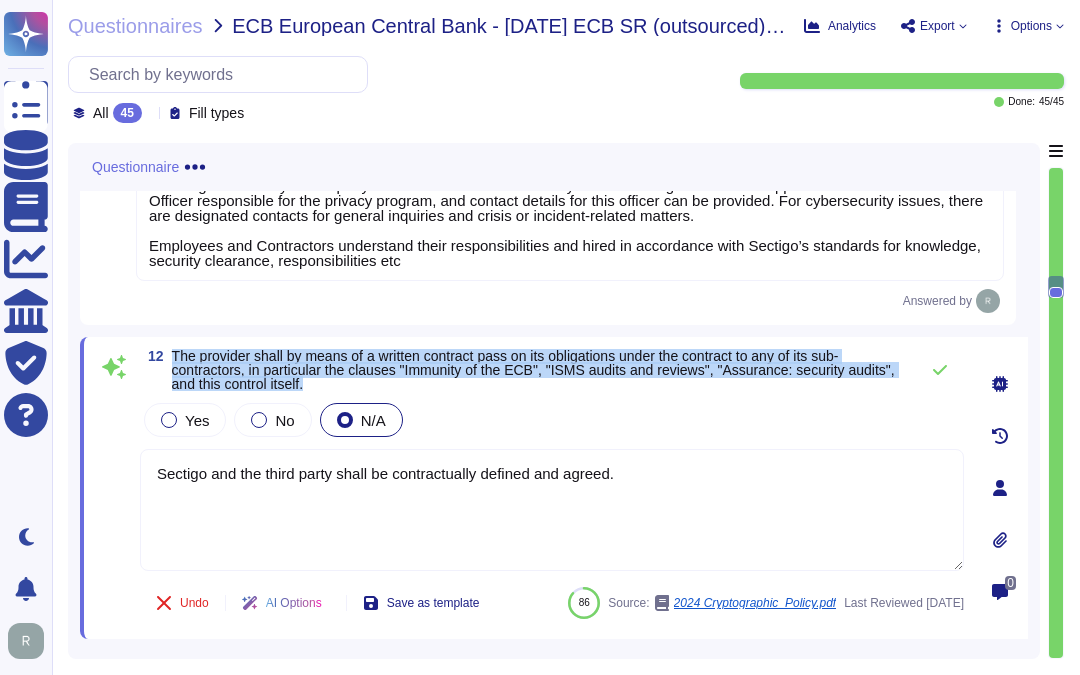 drag, startPoint x: 172, startPoint y: 363, endPoint x: 361, endPoint y: 388, distance: 190.64627 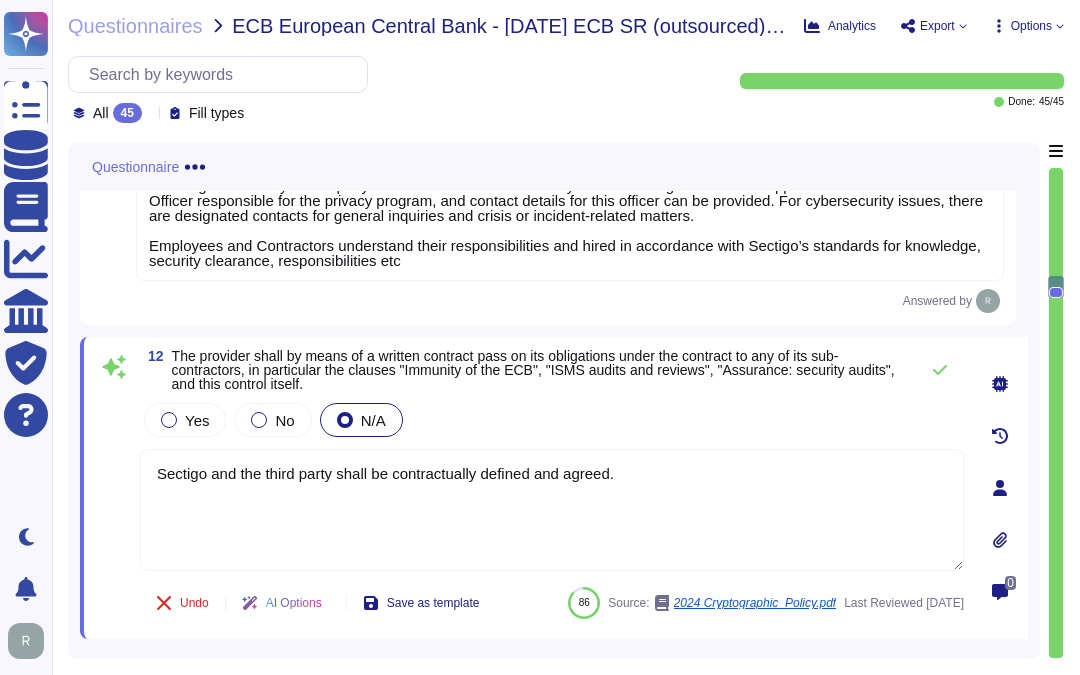 drag, startPoint x: 625, startPoint y: 482, endPoint x: 178, endPoint y: 473, distance: 447.0906 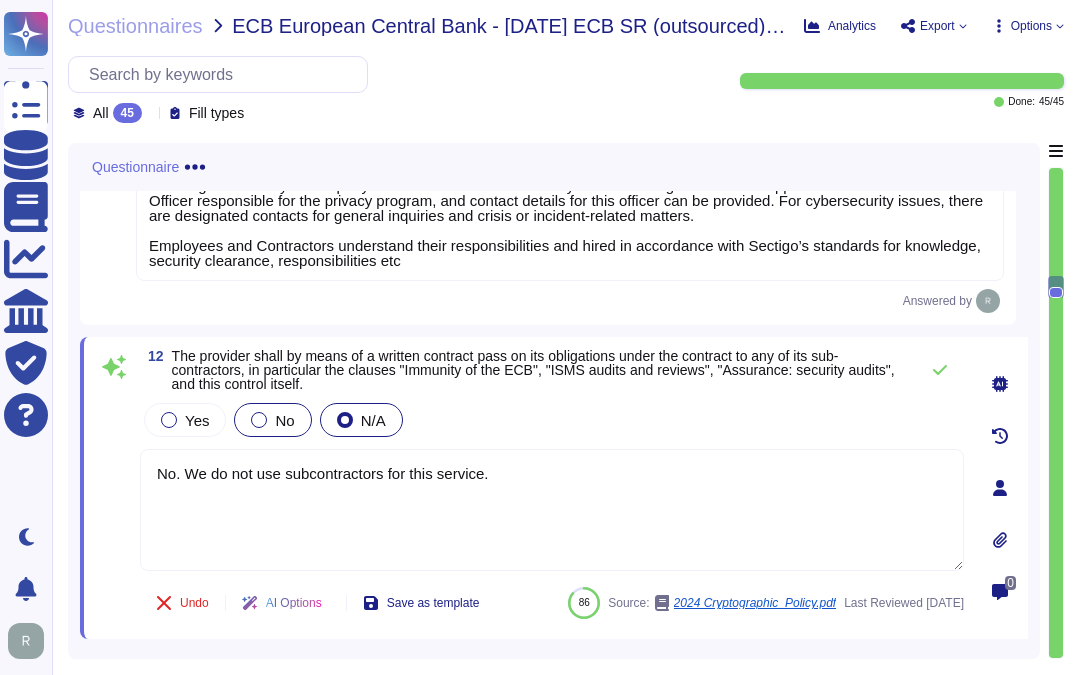 type on "No. We do not use subcontractors for this service." 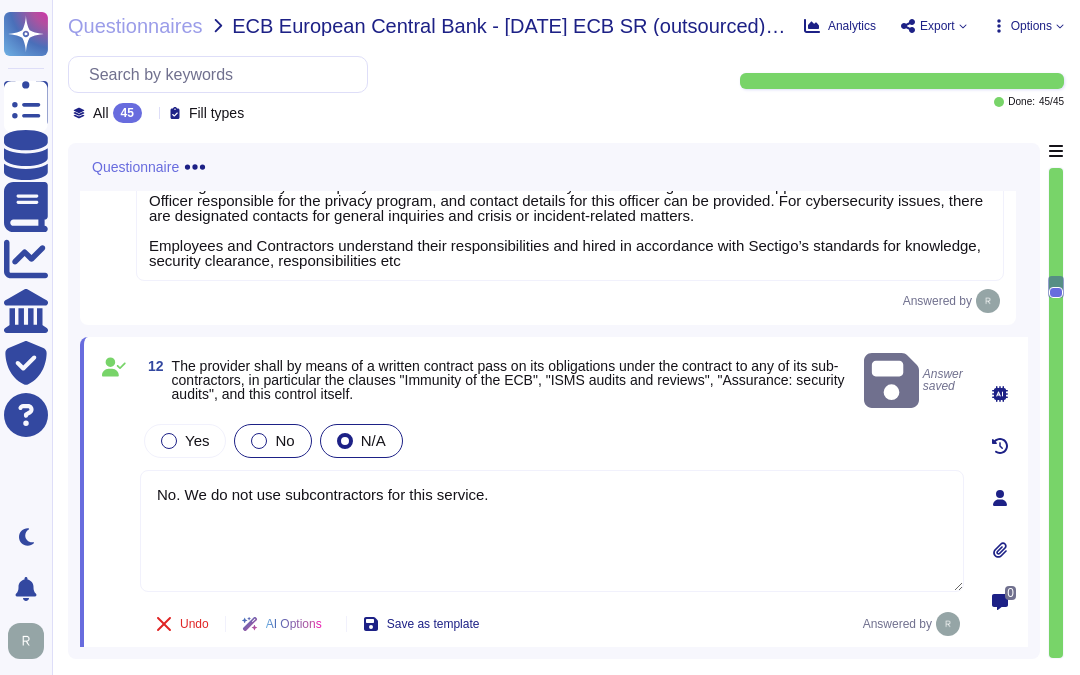 click at bounding box center (259, 441) 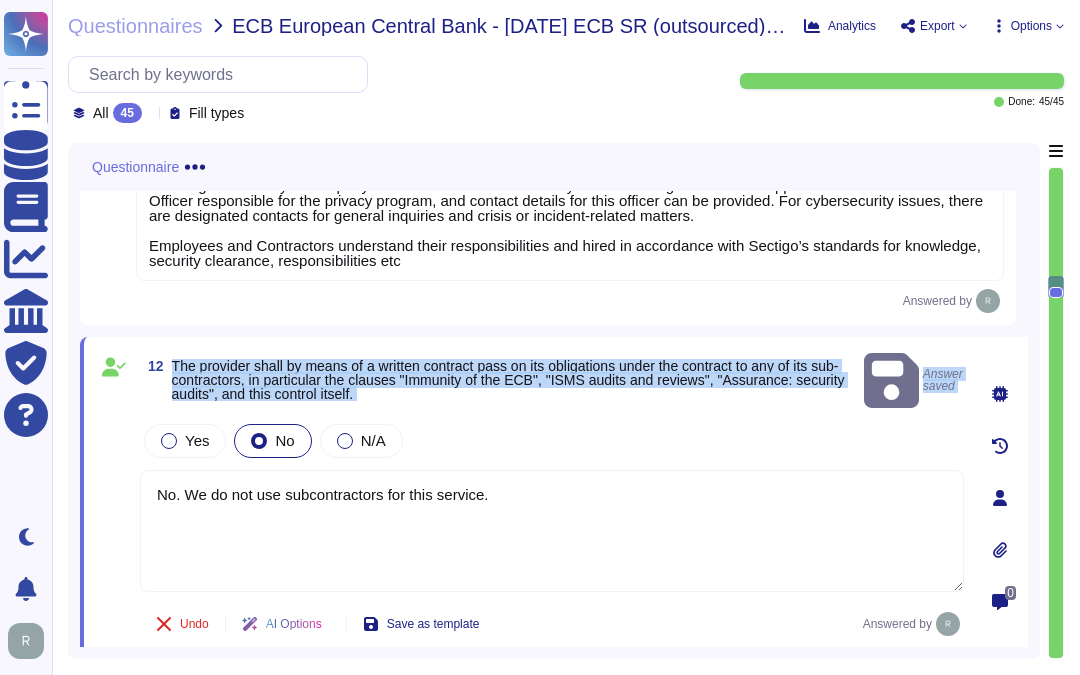 drag, startPoint x: 172, startPoint y: 361, endPoint x: 431, endPoint y: 396, distance: 261.35416 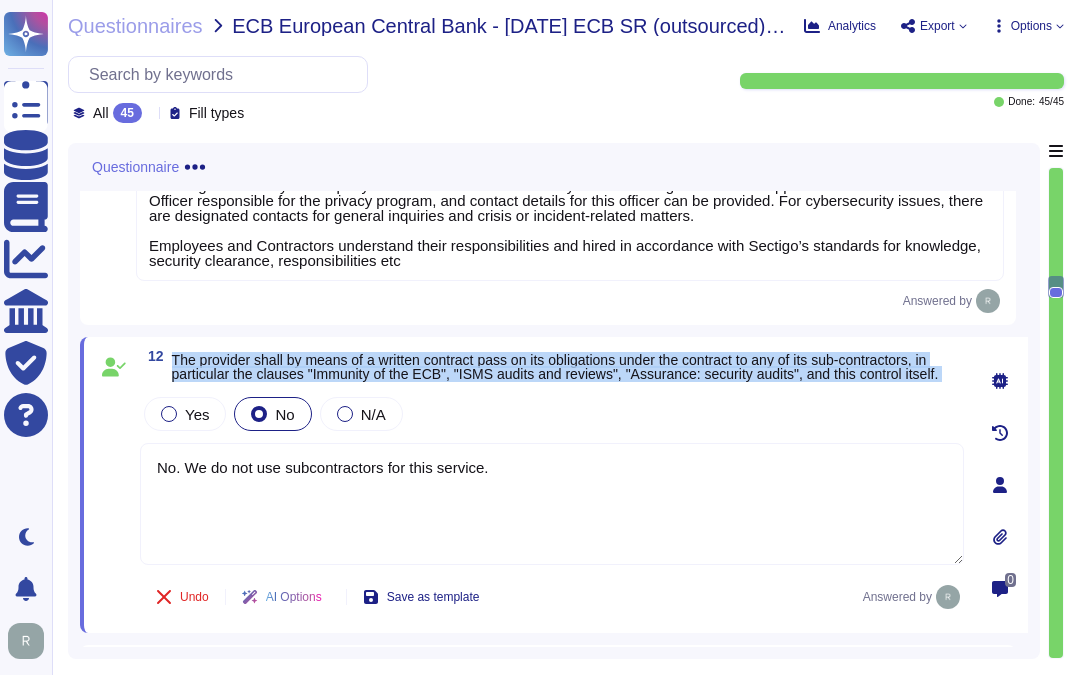 click on "The provider shall by means of a written contract pass on its obligations under the contract to any of its sub-contractors, in particular the clauses "Immunity of the ECB", "ISMS audits and reviews", "Assurance: security audits", and this control itself." at bounding box center [555, 367] 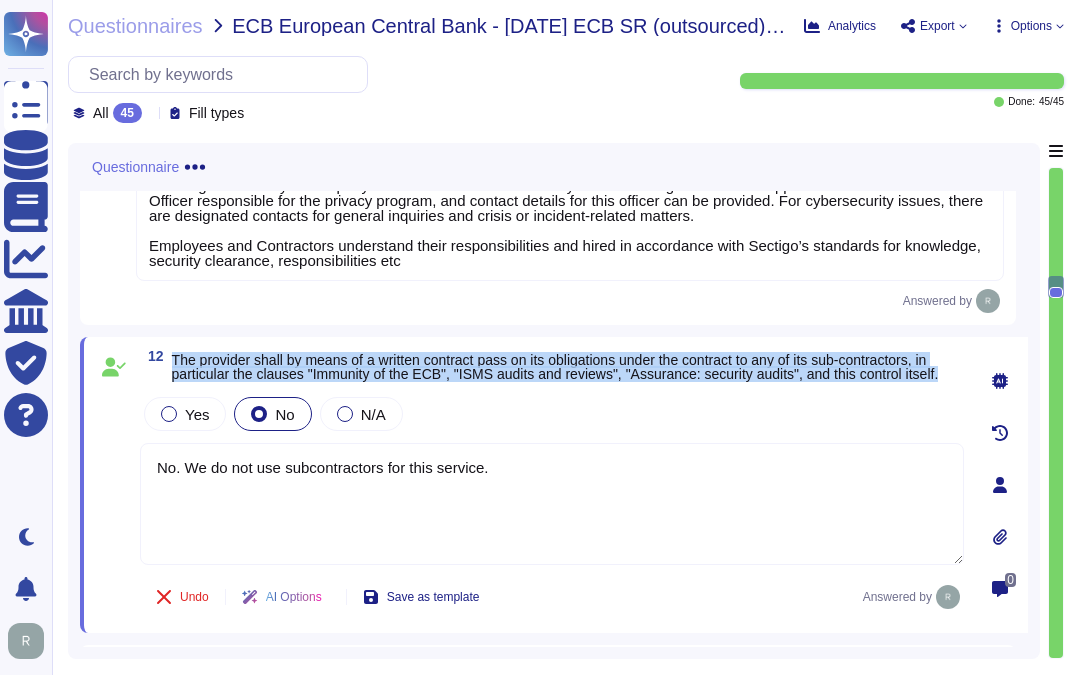 drag, startPoint x: 173, startPoint y: 365, endPoint x: 957, endPoint y: 387, distance: 784.3086 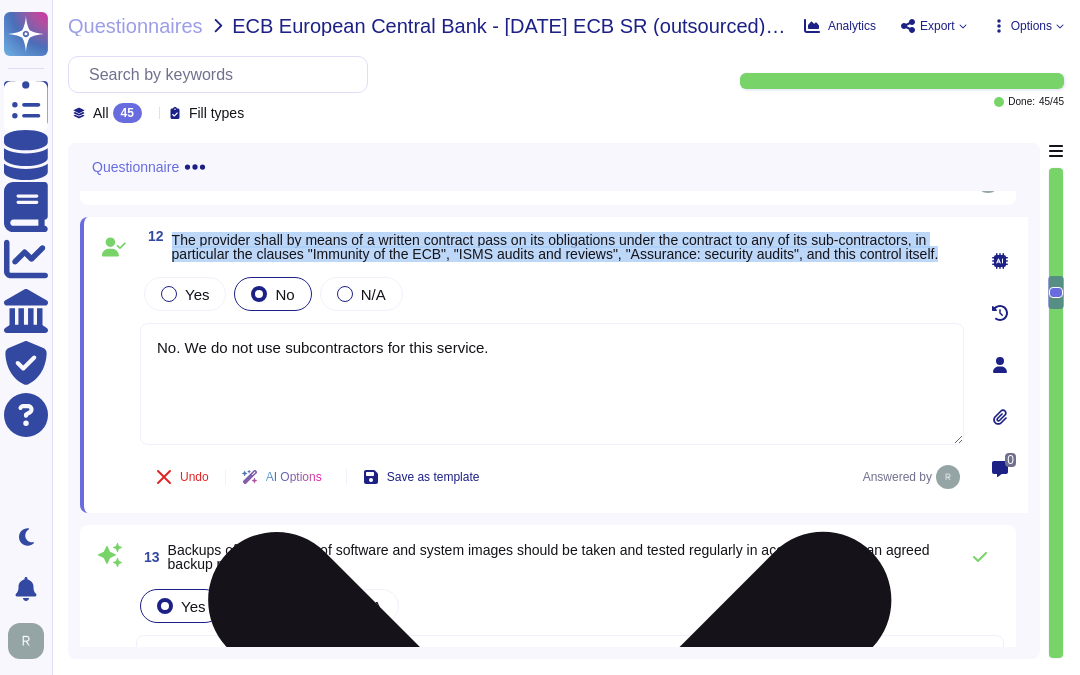 scroll, scrollTop: 3097, scrollLeft: 0, axis: vertical 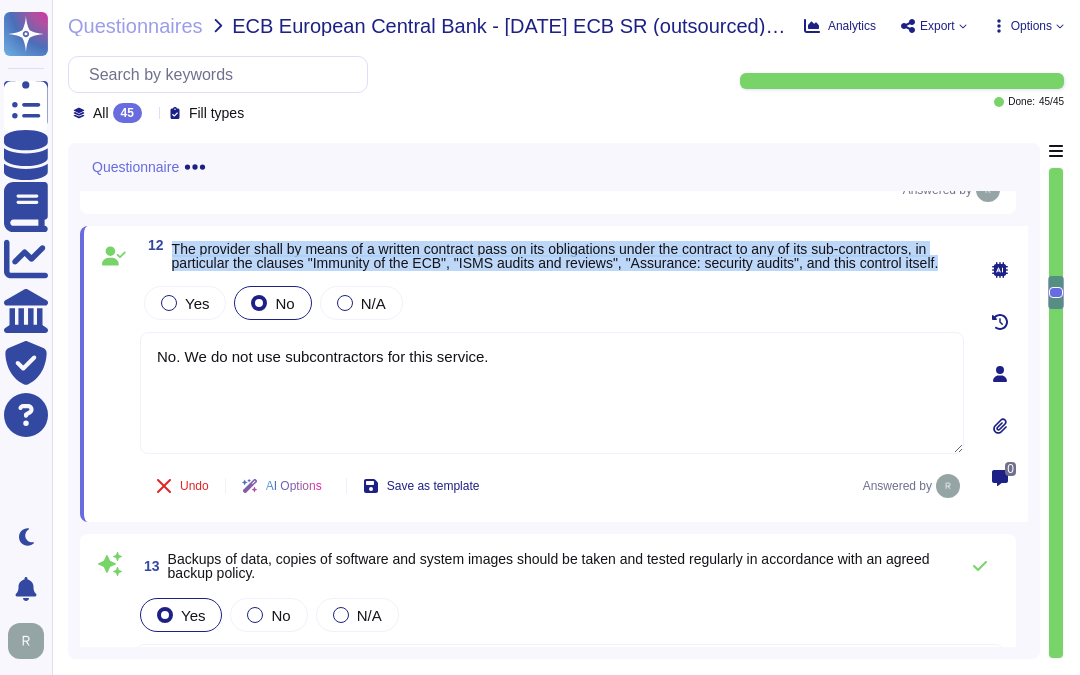 click on "The provider shall by means of a written contract pass on its obligations under the contract to any of its sub-contractors, in particular the clauses "Immunity of the ECB", "ISMS audits and reviews", "Assurance: security audits", and this control itself." at bounding box center (555, 256) 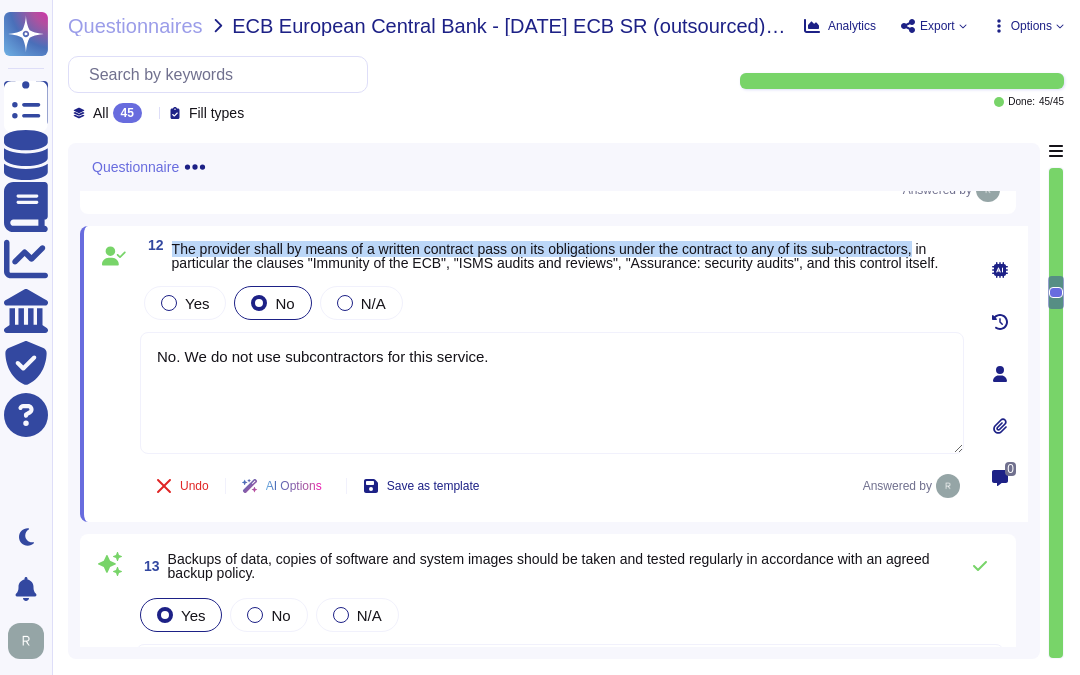 drag, startPoint x: 171, startPoint y: 252, endPoint x: 935, endPoint y: 262, distance: 764.0654 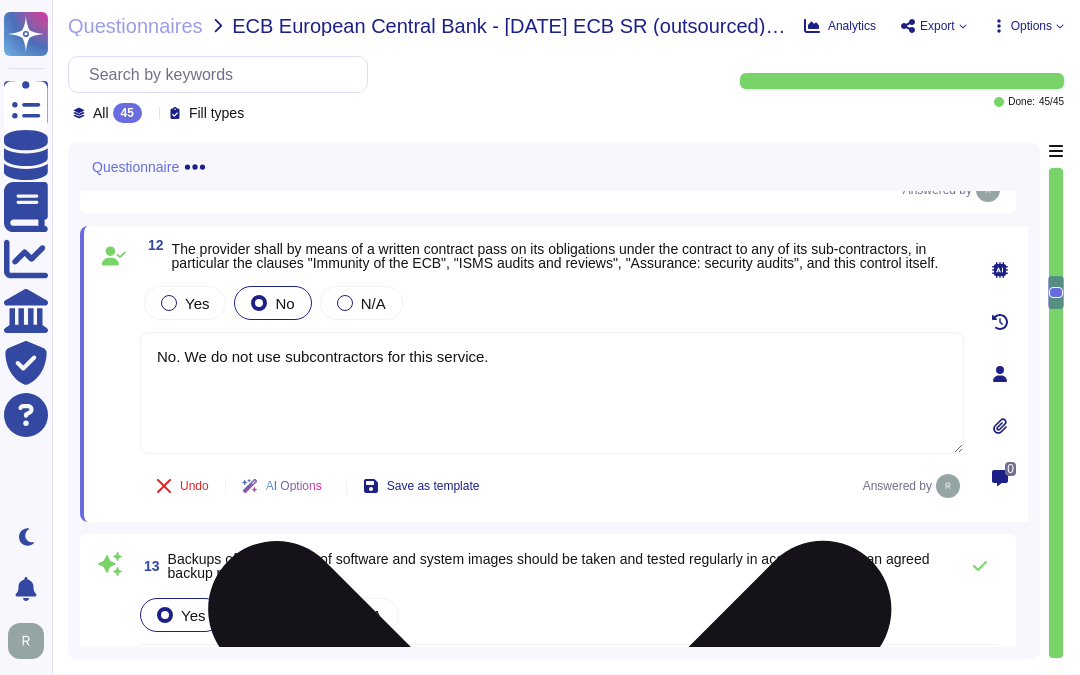 click on "No. We do not use subcontractors for this service." at bounding box center [552, 393] 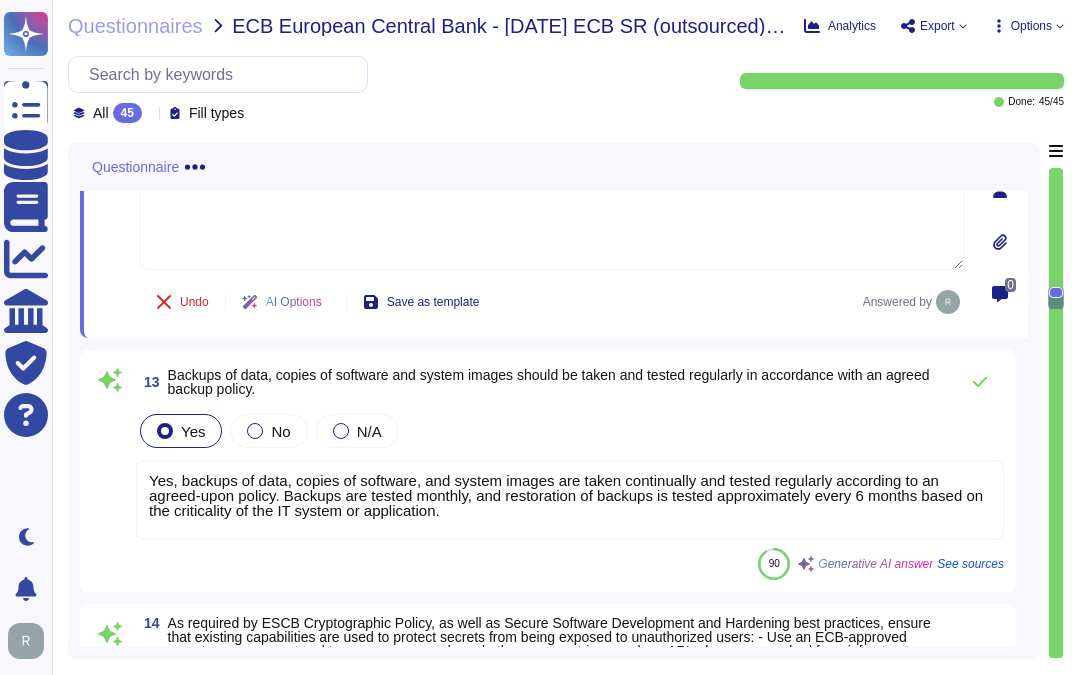 scroll, scrollTop: 3320, scrollLeft: 0, axis: vertical 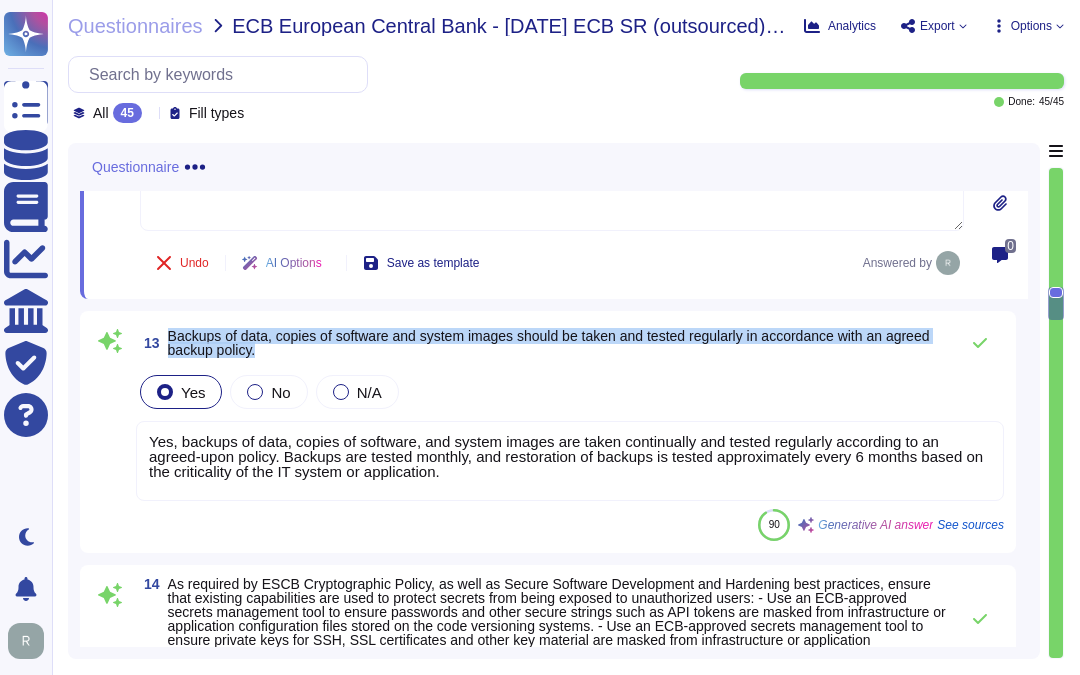 drag, startPoint x: 170, startPoint y: 341, endPoint x: 355, endPoint y: 361, distance: 186.07794 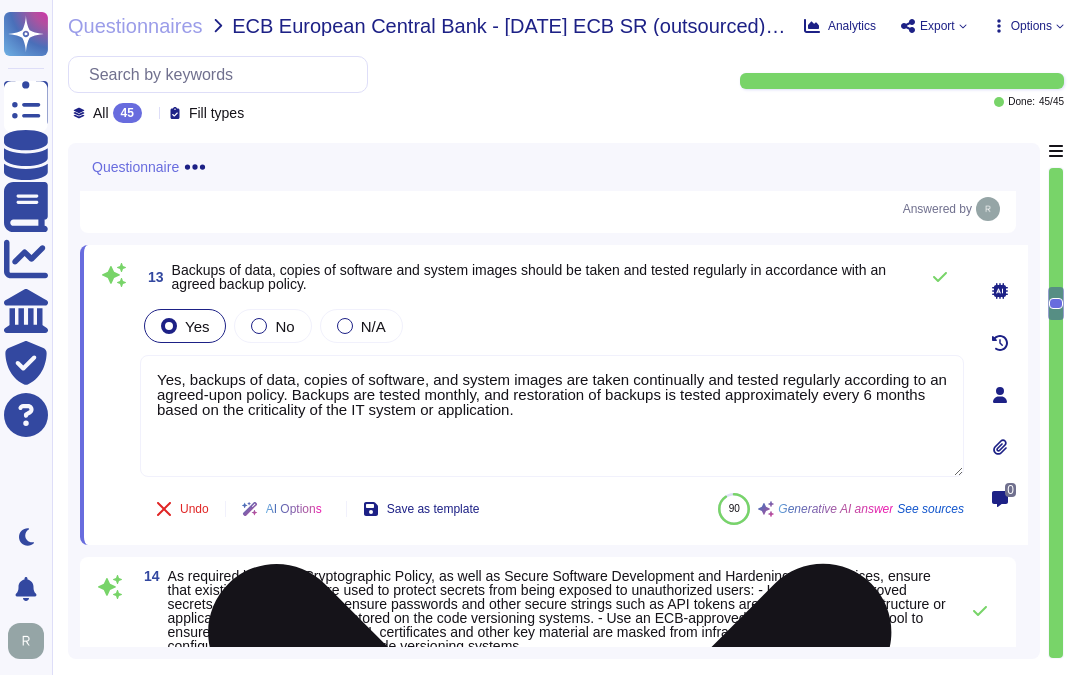 type on "Yes, backups of data, copies of software, and system images are taken continually and tested regularly according to an agreed-upon policy. Backups are tested monthly, and restoration of backups is tested approximately every 6 months based on the criticality of the IT system or application." 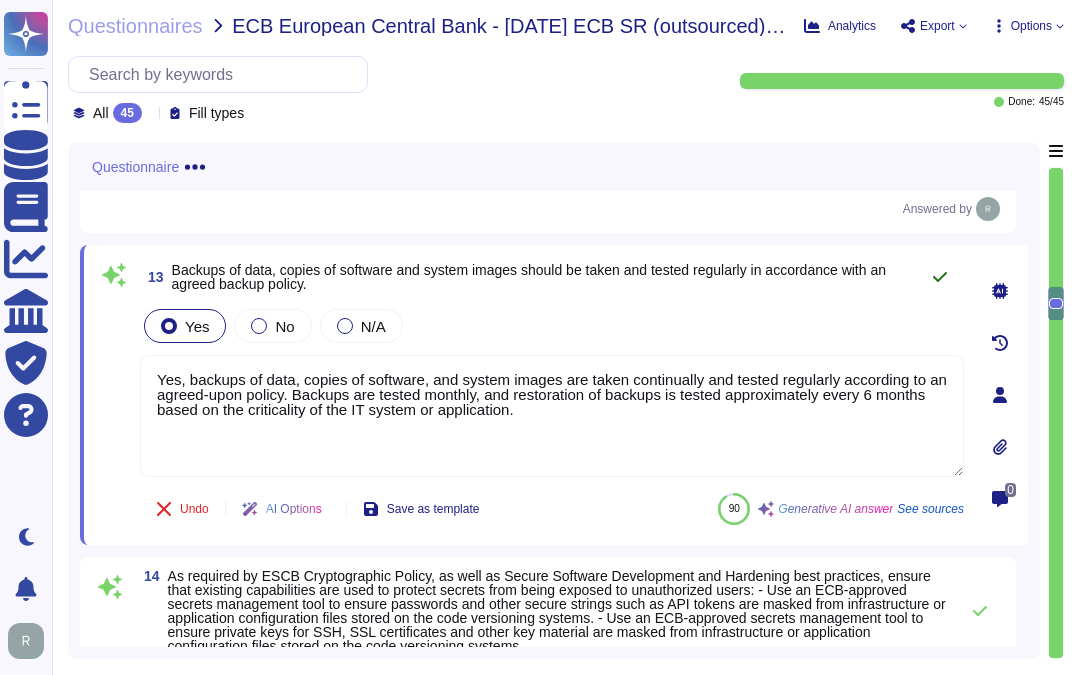 click 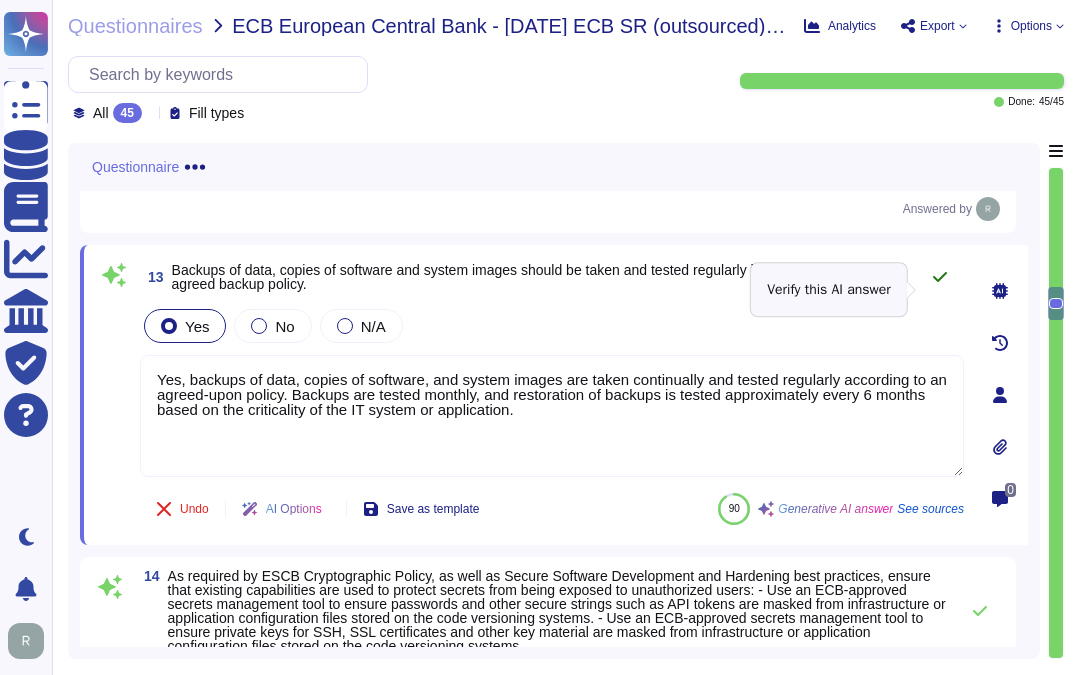 click 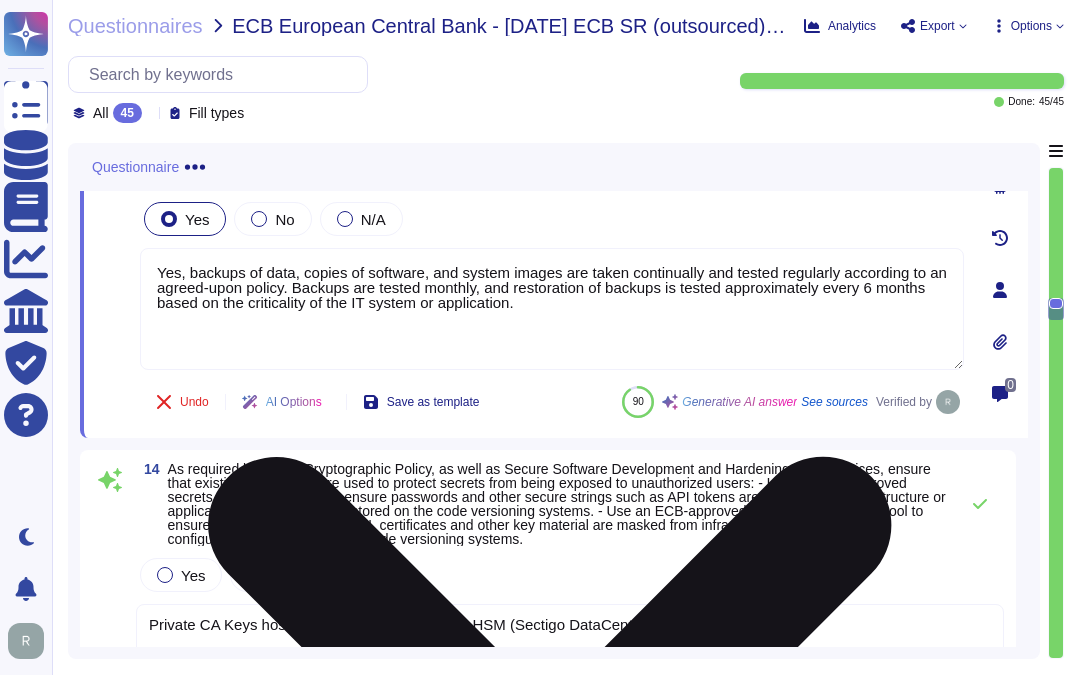 scroll, scrollTop: 3542, scrollLeft: 0, axis: vertical 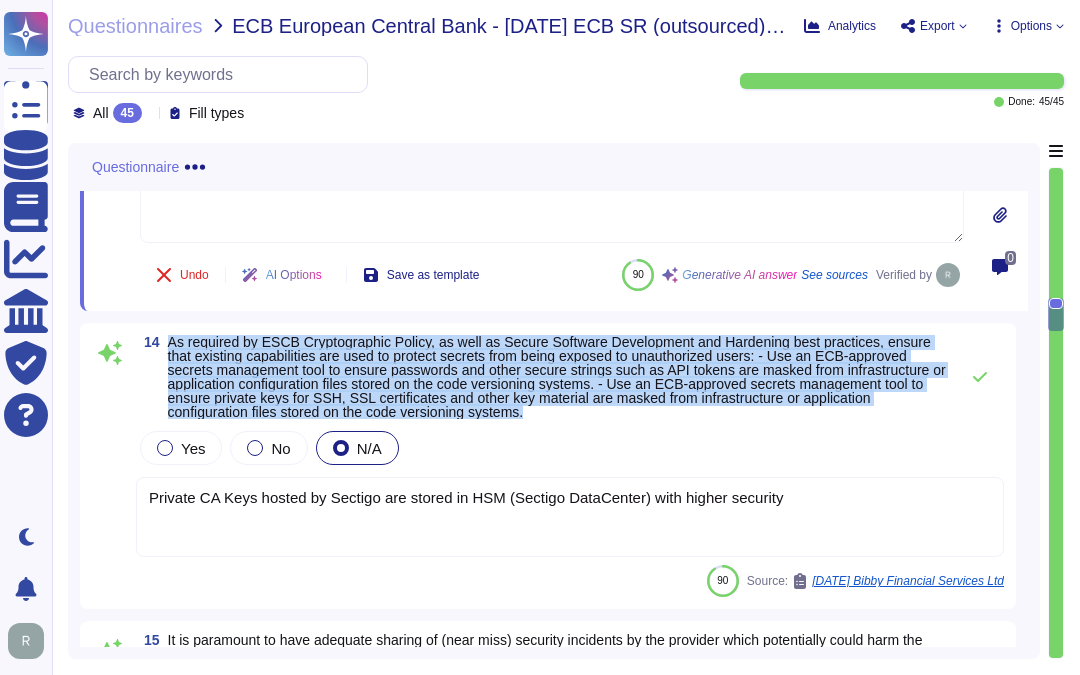 drag, startPoint x: 170, startPoint y: 347, endPoint x: 578, endPoint y: 415, distance: 413.62784 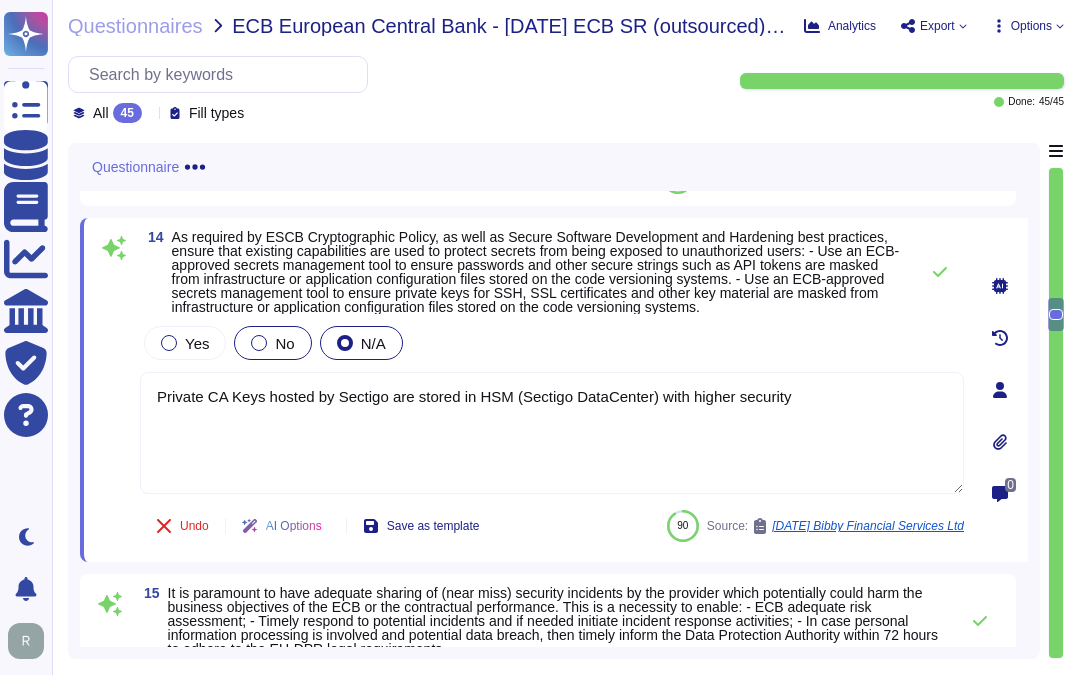 scroll, scrollTop: 3542, scrollLeft: 0, axis: vertical 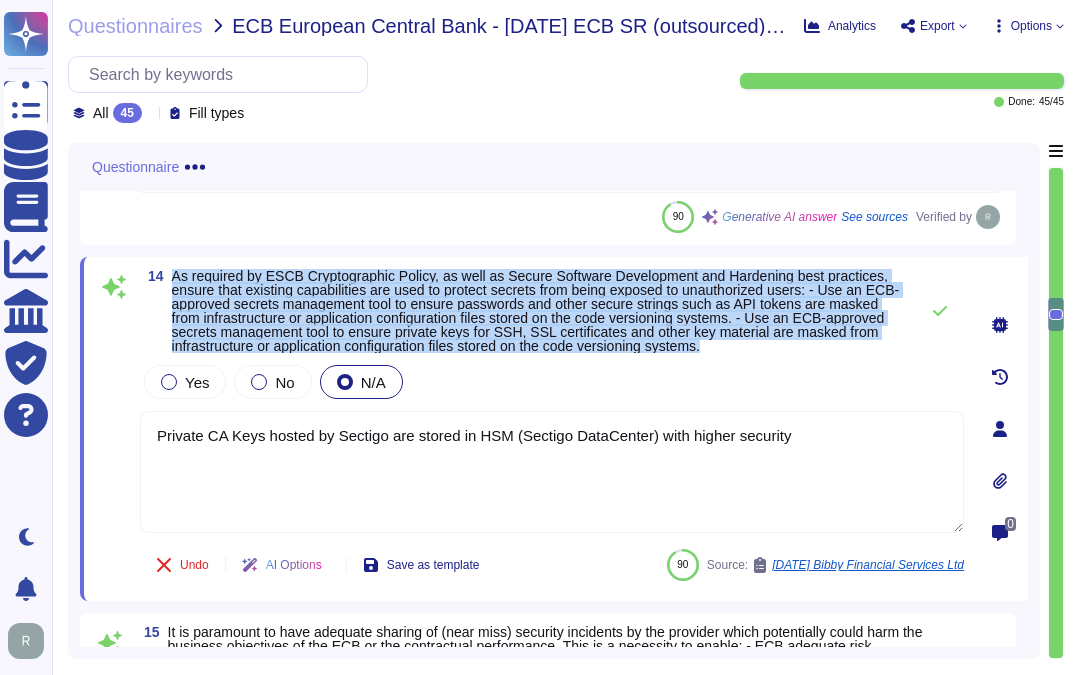 drag, startPoint x: 171, startPoint y: 281, endPoint x: 871, endPoint y: 344, distance: 702.8293 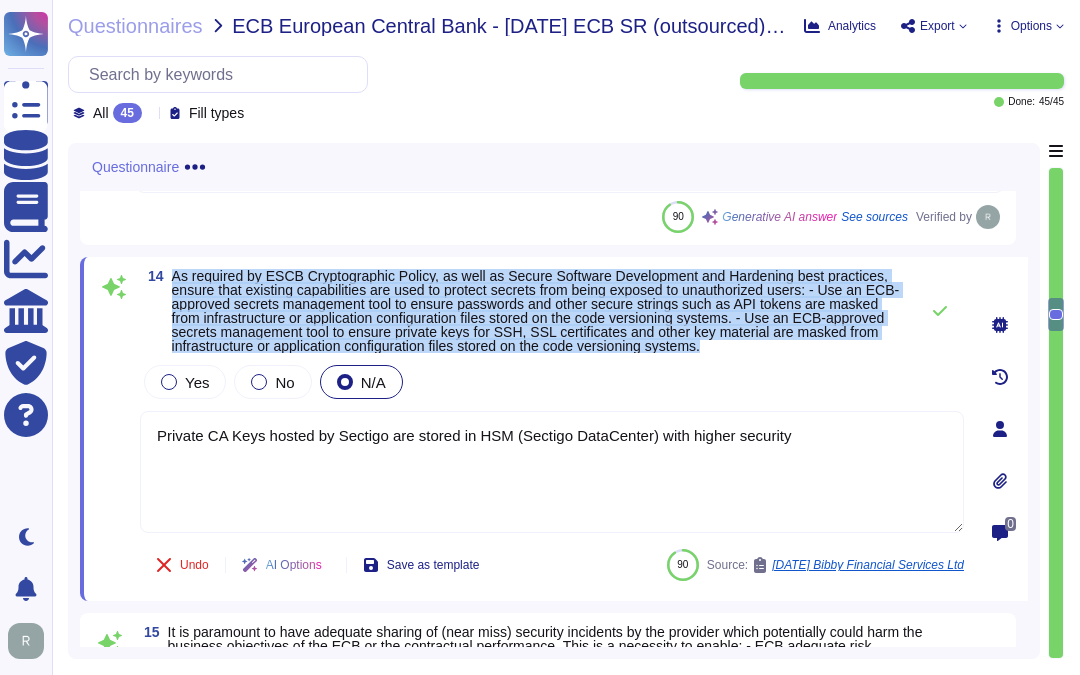 copy on "As required by ESCB Cryptographic Policy, as well as Secure Software Development and Hardening best practices, ensure that existing capabilities are used to protect secrets from being exposed to unauthorized users:
- Use an ECB-approved secrets management tool to ensure passwords and other secure strings such as API tokens are masked from infrastructure or application configuration files stored on the code versioning systems.
- Use an ECB-approved secrets management tool to ensure private keys for SSH, SSL certificates and other key material are masked from infrastructure or application configuration files stored on the code versioning systems." 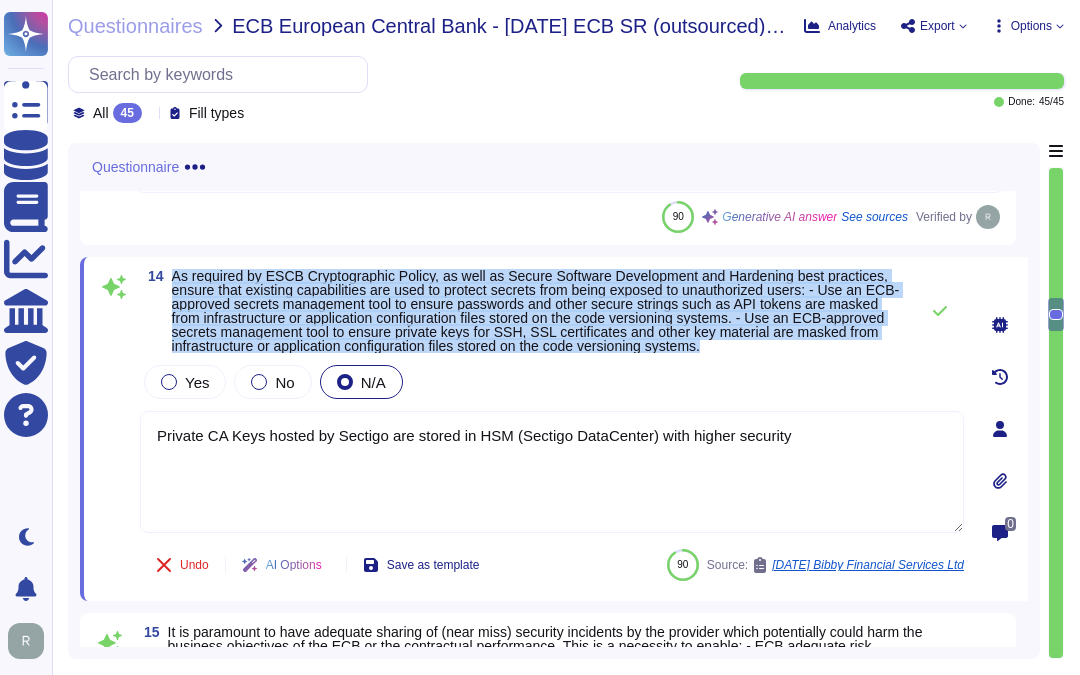 click on "As required by ESCB Cryptographic Policy, as well as Secure Software Development and Hardening best practices, ensure that existing capabilities are used to protect secrets from being exposed to unauthorized users:
- Use an ECB-approved secrets management tool to ensure passwords and other secure strings such as API tokens are masked from infrastructure or application configuration files stored on the code versioning systems.
- Use an ECB-approved secrets management tool to ensure private keys for SSH, SSL certificates and other key material are masked from infrastructure or application configuration files stored on the code versioning systems." at bounding box center [536, 311] 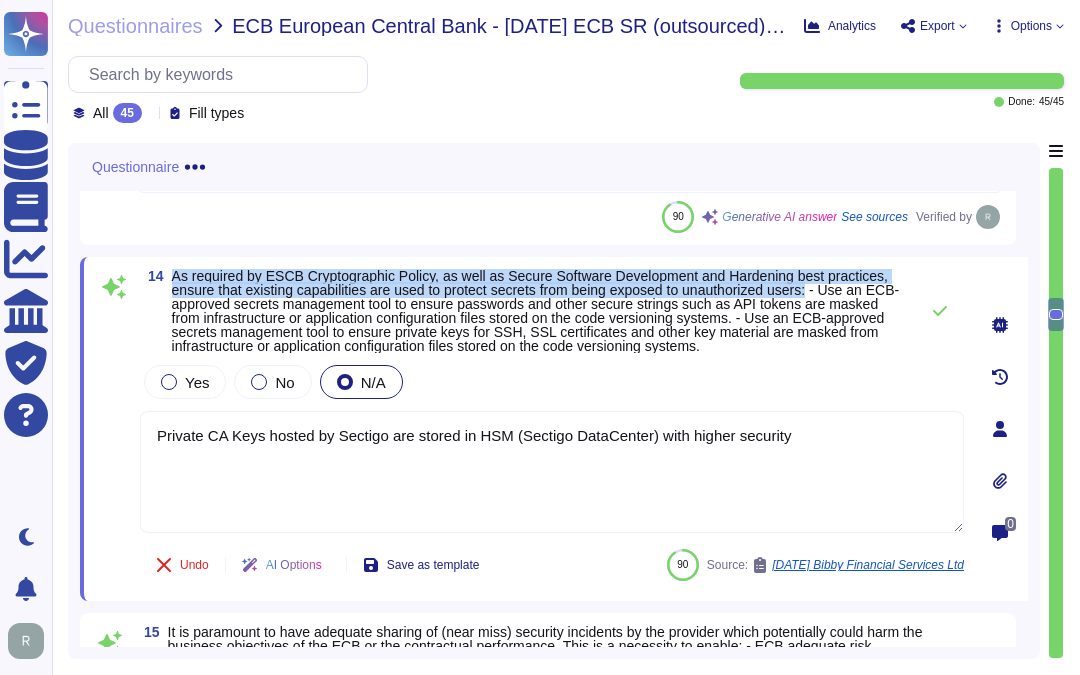 drag, startPoint x: 174, startPoint y: 285, endPoint x: 822, endPoint y: 301, distance: 648.1975 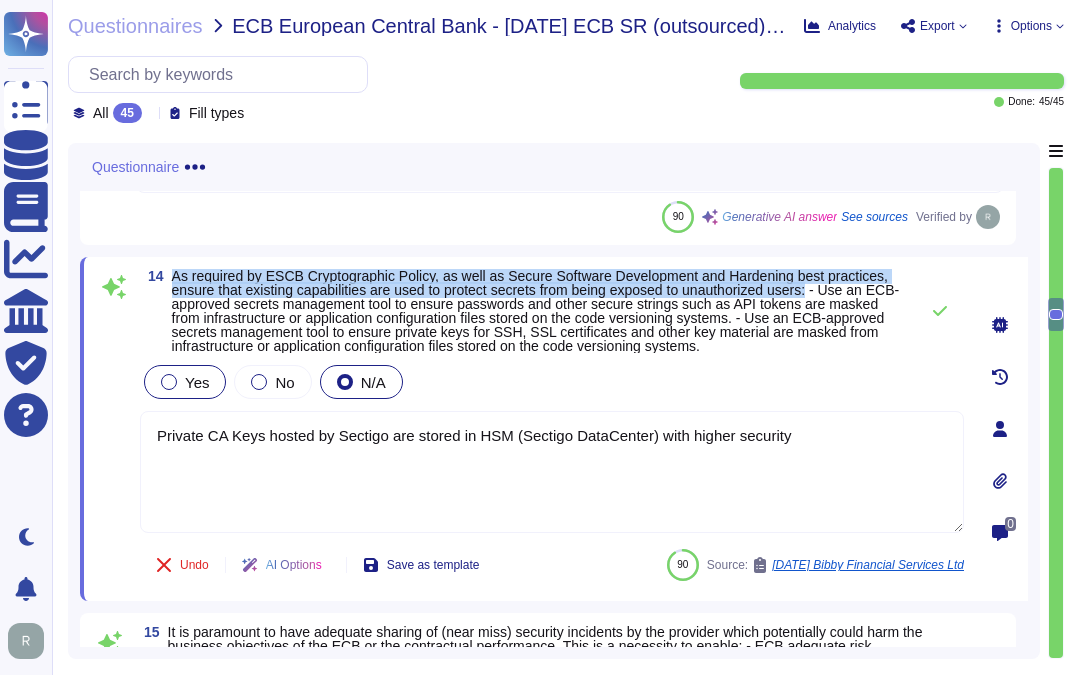 click on "Yes" at bounding box center (185, 382) 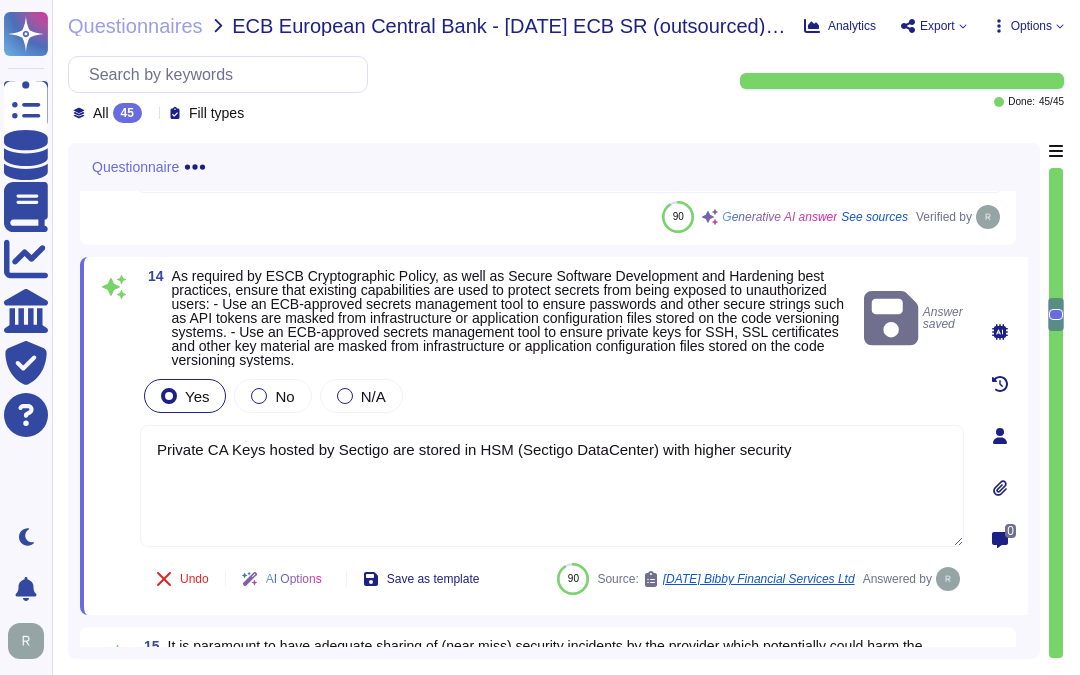 drag, startPoint x: 751, startPoint y: 456, endPoint x: 64, endPoint y: 446, distance: 687.07275 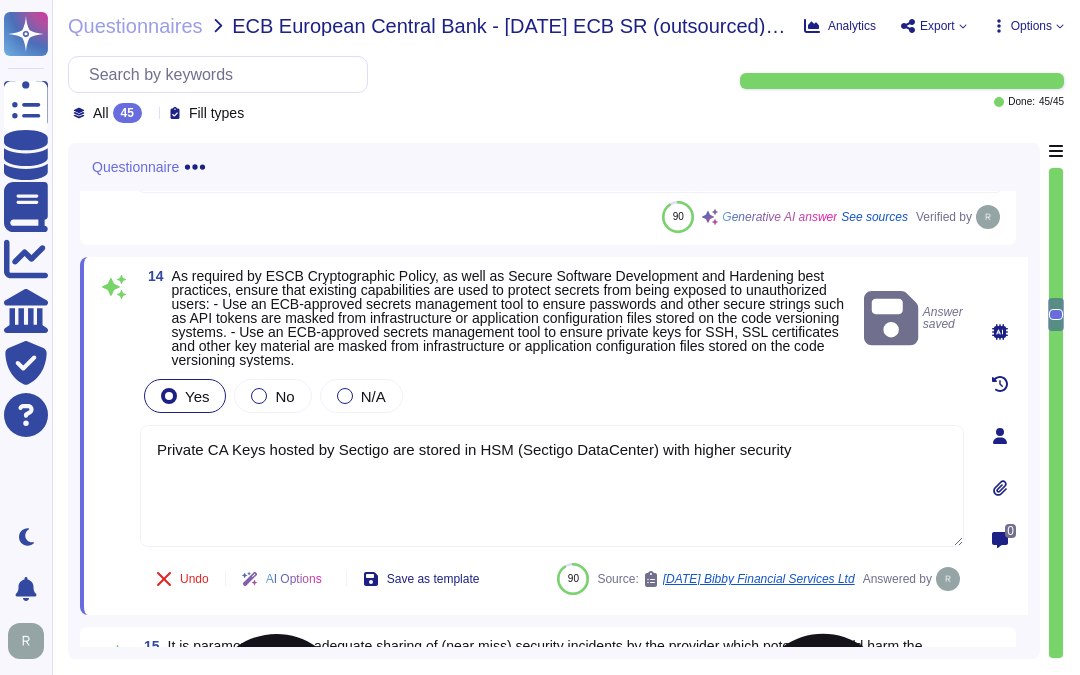 paste on "Sectigo employs several measures to protect secrets from being exposed to unauthorized users, in line with cryptographic policy and secure software development best practices:
1. Key Management: We utilize hardware security modules (HSMs) for secure key creation, storage, rotation, and destruction. Access to the key vault is restricted to authorized personnel only, ensuring that cryptographic keys are managed securely to prevent unauthorized access.
2. Encryption: All sensitive information is encrypted at all stages of its life cycle using strong cryptographic methods, including AES-256 encryption for application data and secure protocols like TLS 1.2 or higher for data in transit. This ensures that only authorized parties can access the encrypted information.
3. Access Control: We enforce role-based permissions for admin access, and all remote user access requires multi-factor authentication and encrypted communications. Inactive users are disconnected after 15 minutes to further secure access.
4. Sec..." 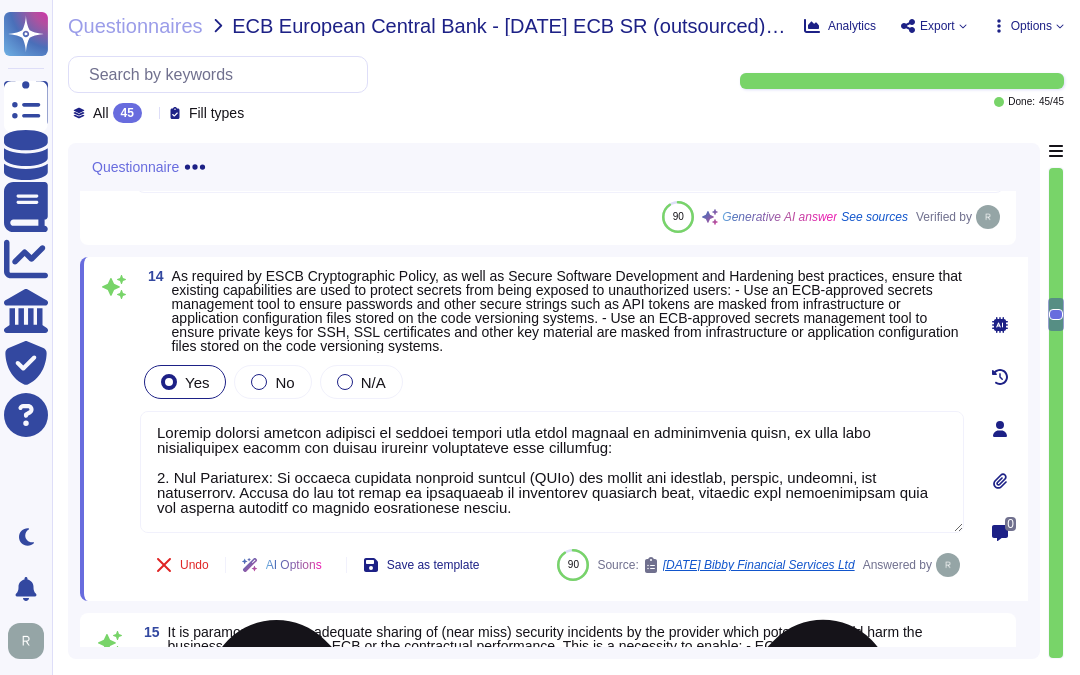 scroll, scrollTop: 0, scrollLeft: 0, axis: both 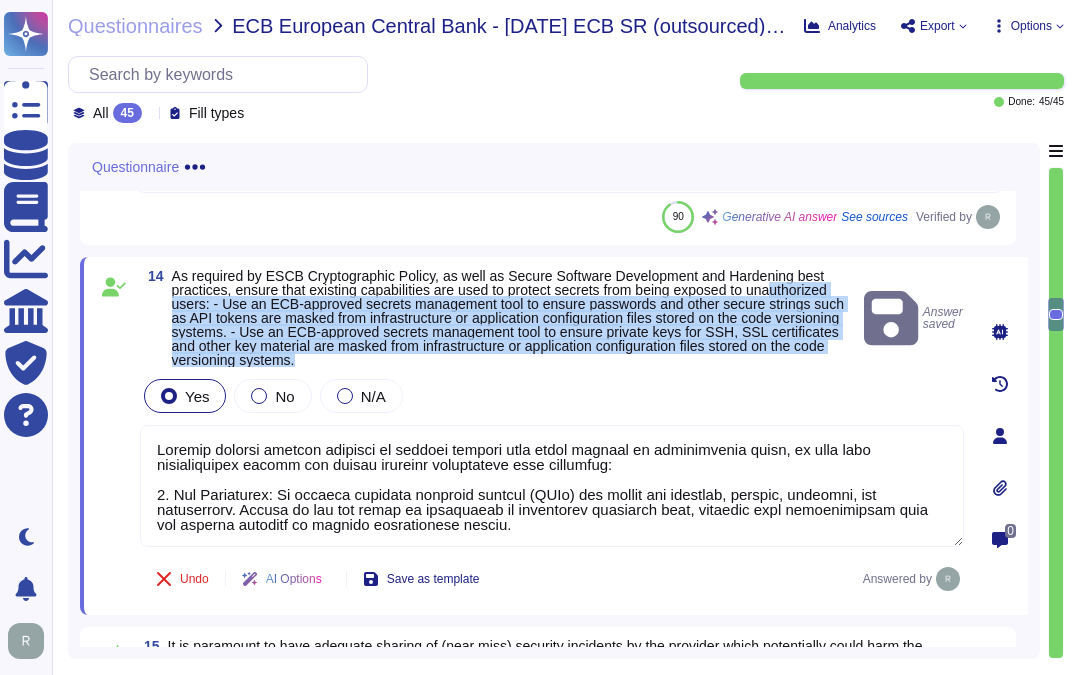 drag, startPoint x: 784, startPoint y: 296, endPoint x: 781, endPoint y: 366, distance: 70.064255 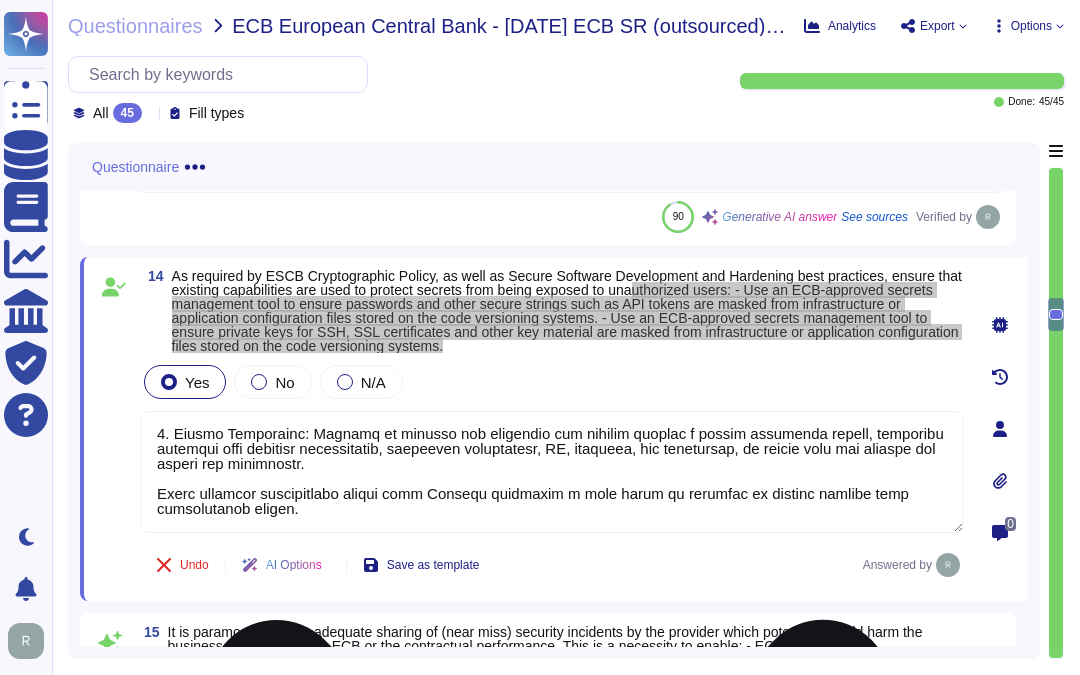 scroll, scrollTop: 346, scrollLeft: 0, axis: vertical 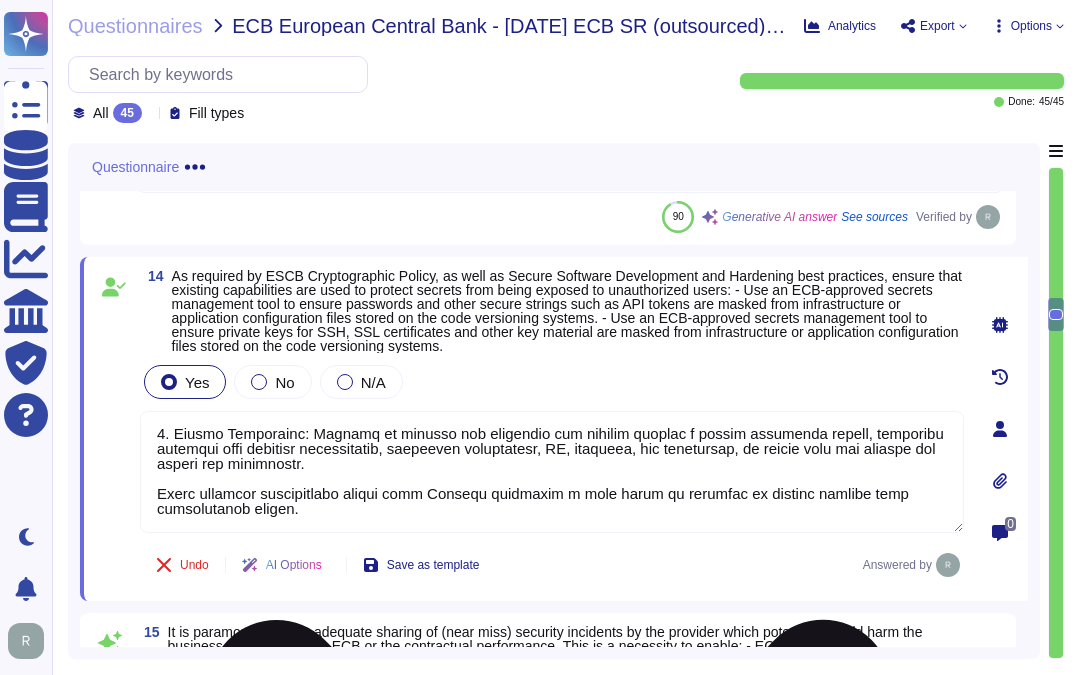 click at bounding box center (552, 472) 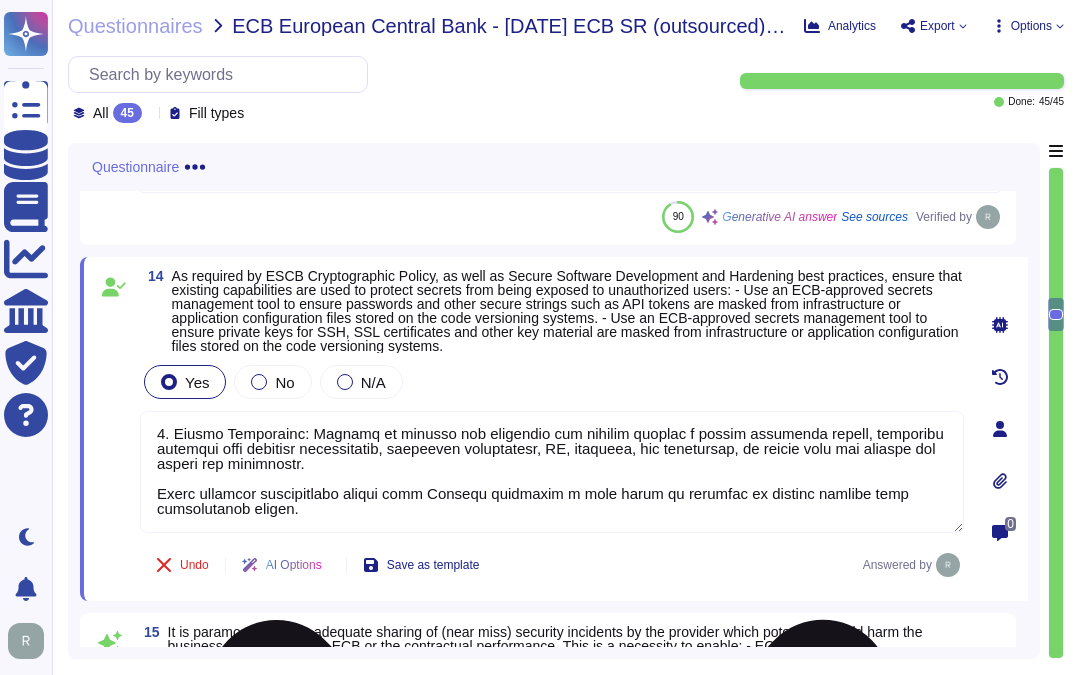 scroll, scrollTop: 348, scrollLeft: 0, axis: vertical 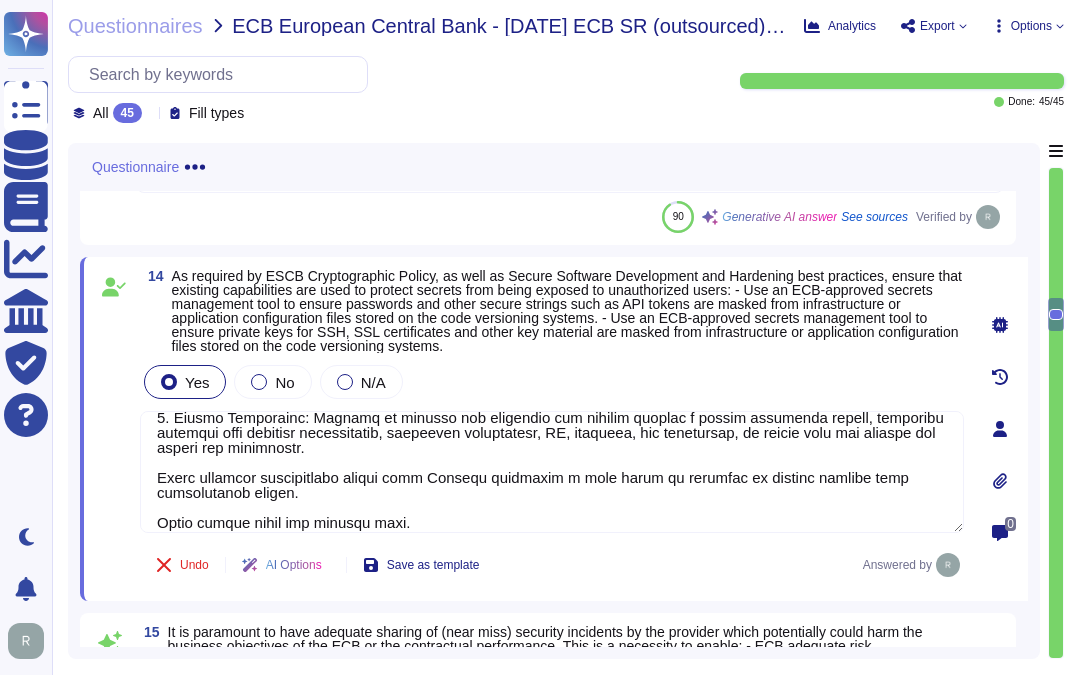 type on "Sectigo employs several measures to protect secrets from being exposed to unauthorized users, in line with cryptographic policy and secure software development best practices:
1. Key Management: We utilize hardware security modules (HSMs) for secure key creation, storage, rotation, and destruction. Access to the key vault is restricted to authorized personnel only, ensuring that cryptographic keys are managed securely to prevent unauthorized access.
2. Encryption: All sensitive information is encrypted at all stages of its life cycle using strong cryptographic methods, including AES-256 encryption for application data and secure protocols like TLS 1.2 or higher for data in transit. This ensures that only authorized parties can access the encrypted information.
3. Access Control: We enforce role-based permissions for admin access, and all remote user access requires multi-factor authentication and encrypted communications. Inactive users are disconnected after 15 minutes to further secure access.
4. Sec..." 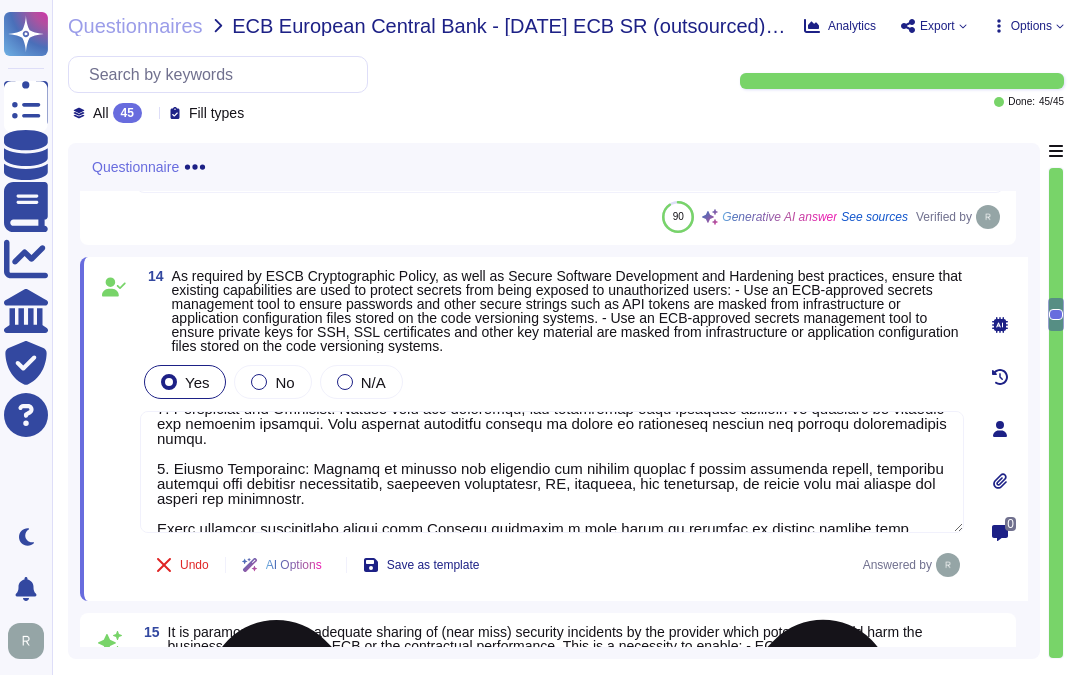 scroll, scrollTop: 376, scrollLeft: 0, axis: vertical 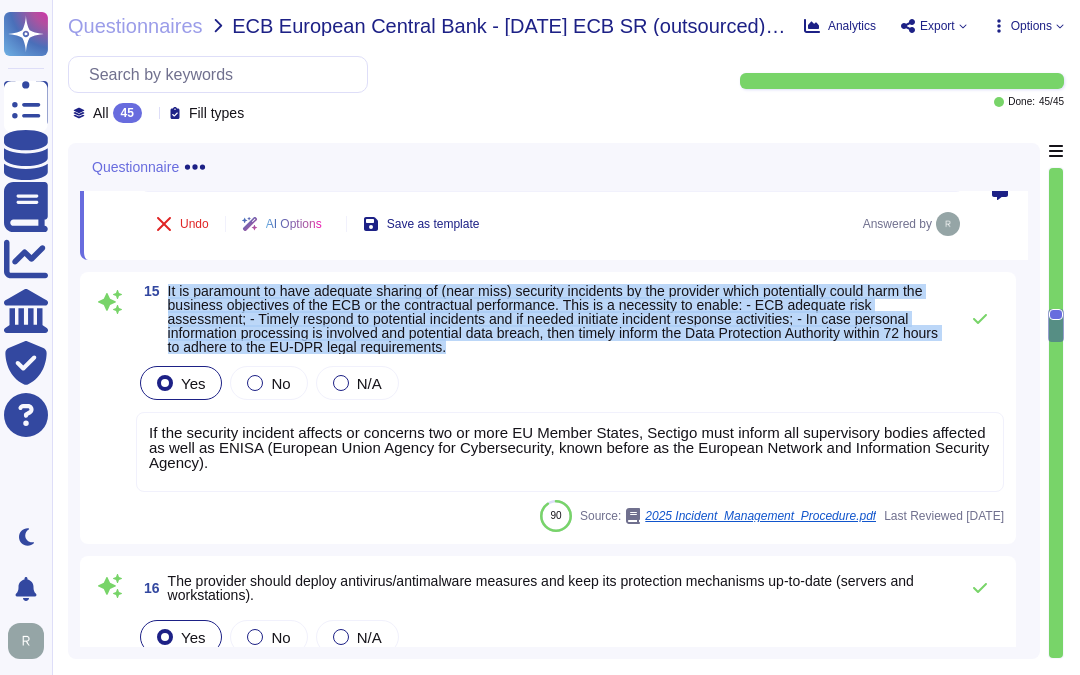 drag, startPoint x: 297, startPoint y: 288, endPoint x: 630, endPoint y: 348, distance: 338.36224 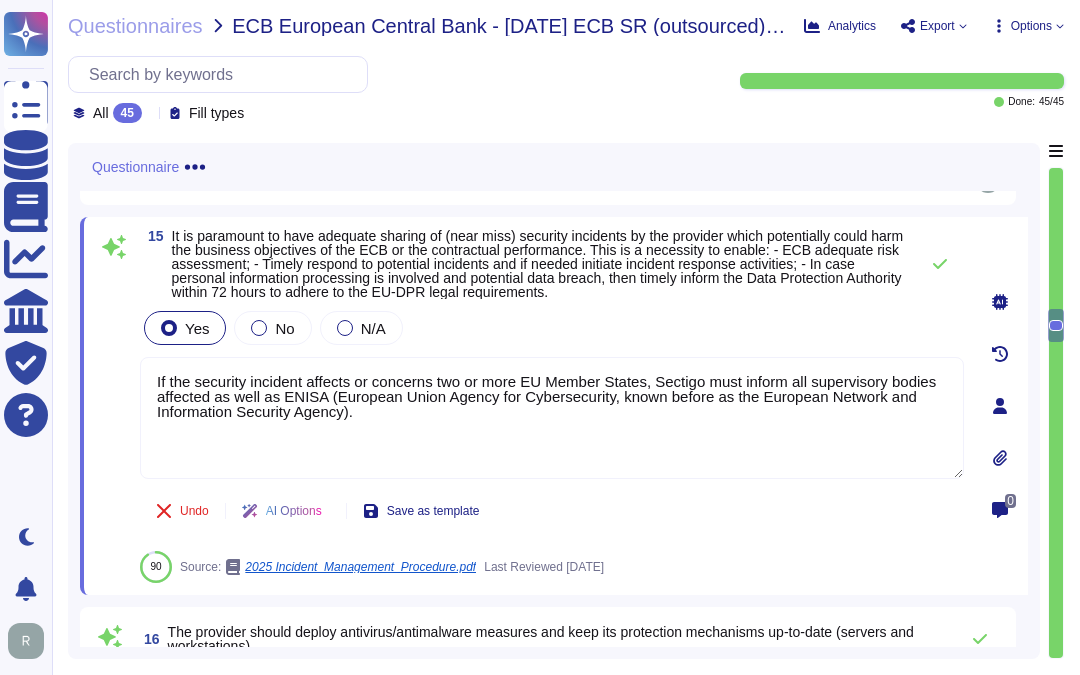 scroll, scrollTop: 4205, scrollLeft: 0, axis: vertical 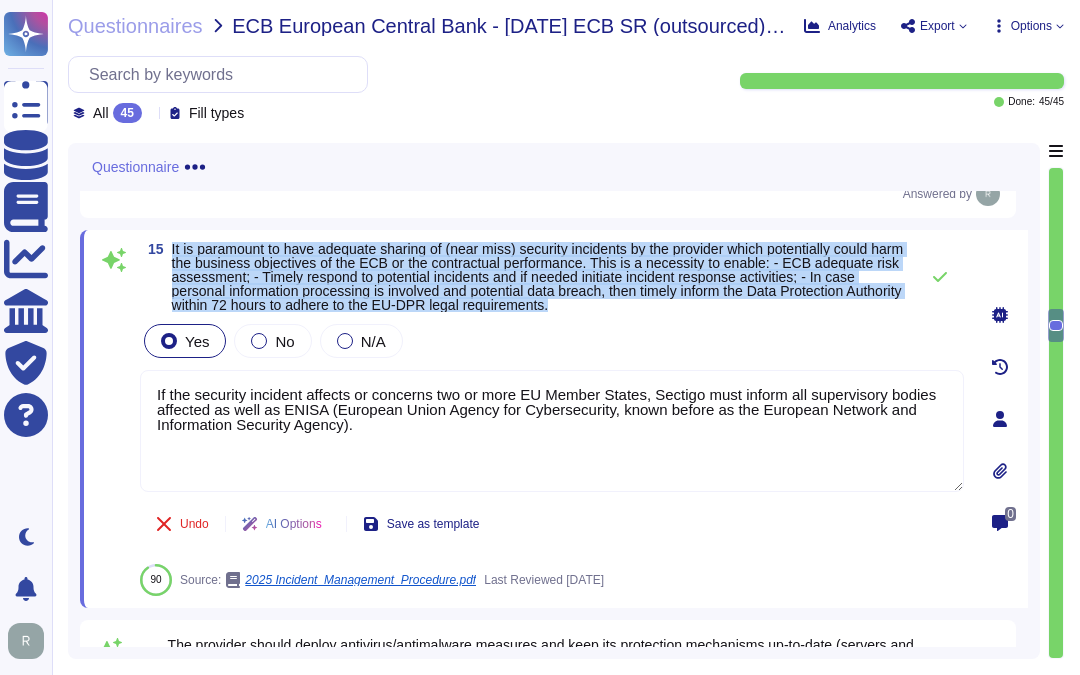 drag, startPoint x: 171, startPoint y: 236, endPoint x: 740, endPoint y: 302, distance: 572.815 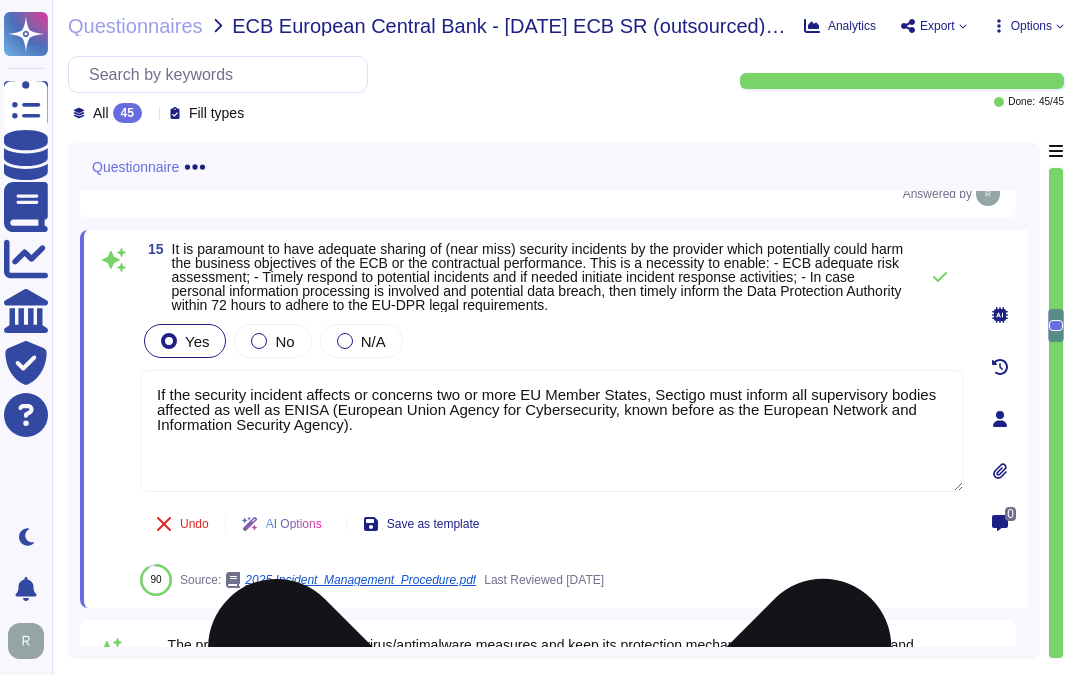 click on "If the security incident affects or concerns two or more EU Member States, Sectigo must inform all supervisory bodies affected as well as ENISA (European Union Agency for Cybersecurity, known before as the European Network and Information Security Agency)." at bounding box center [552, 431] 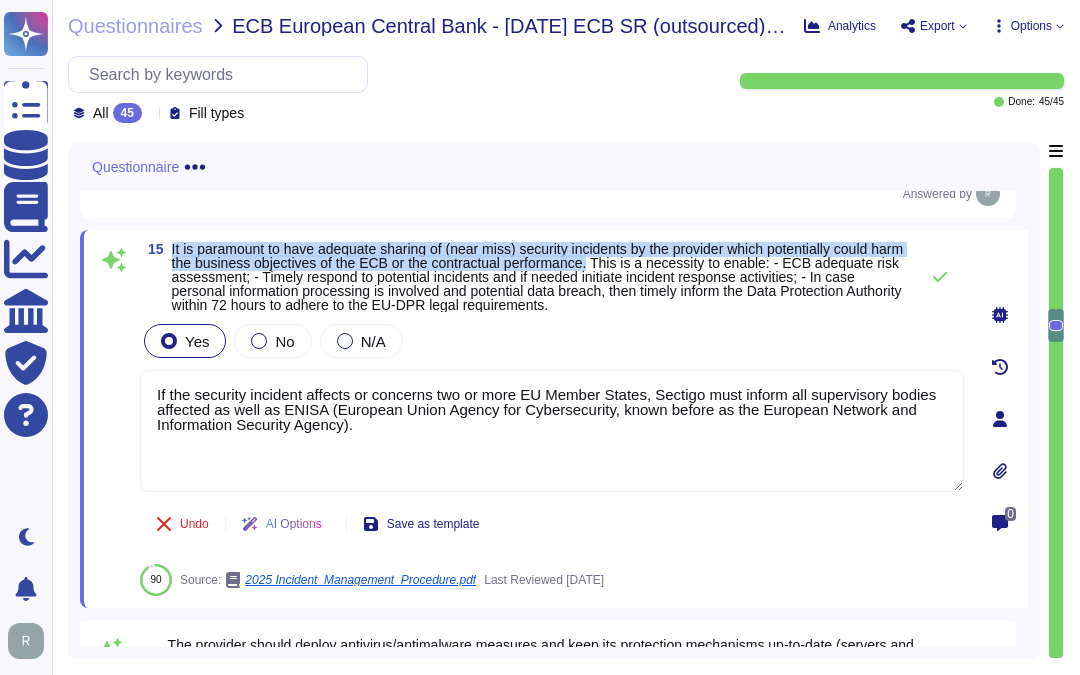 drag, startPoint x: 168, startPoint y: 234, endPoint x: 631, endPoint y: 255, distance: 463.47598 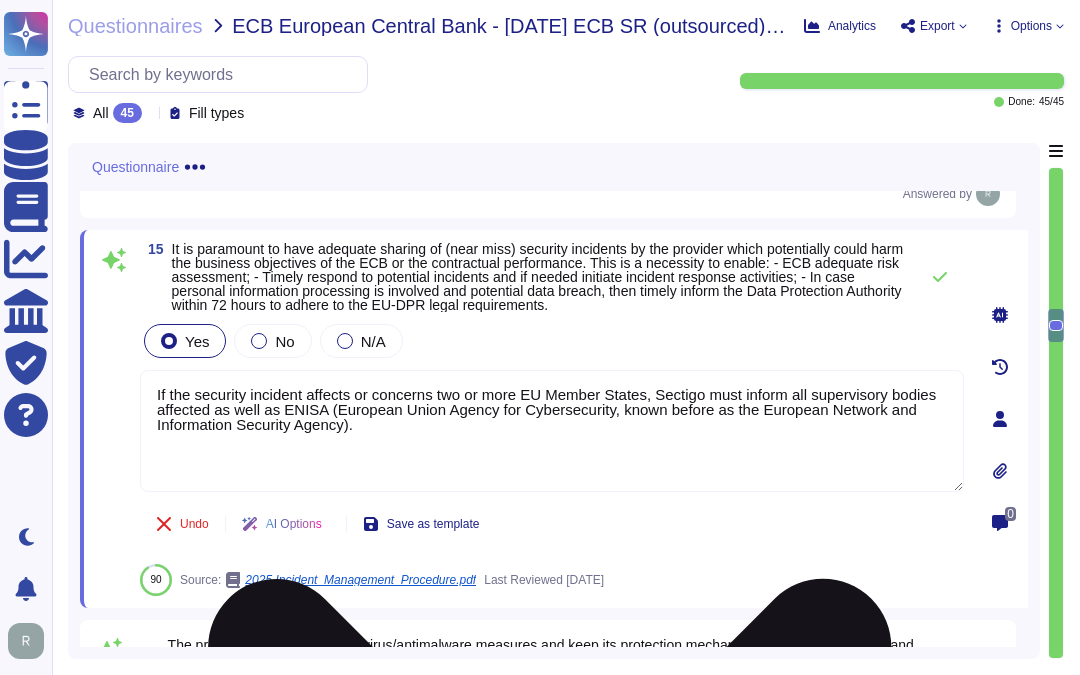 drag, startPoint x: 367, startPoint y: 420, endPoint x: 143, endPoint y: 363, distance: 231.13849 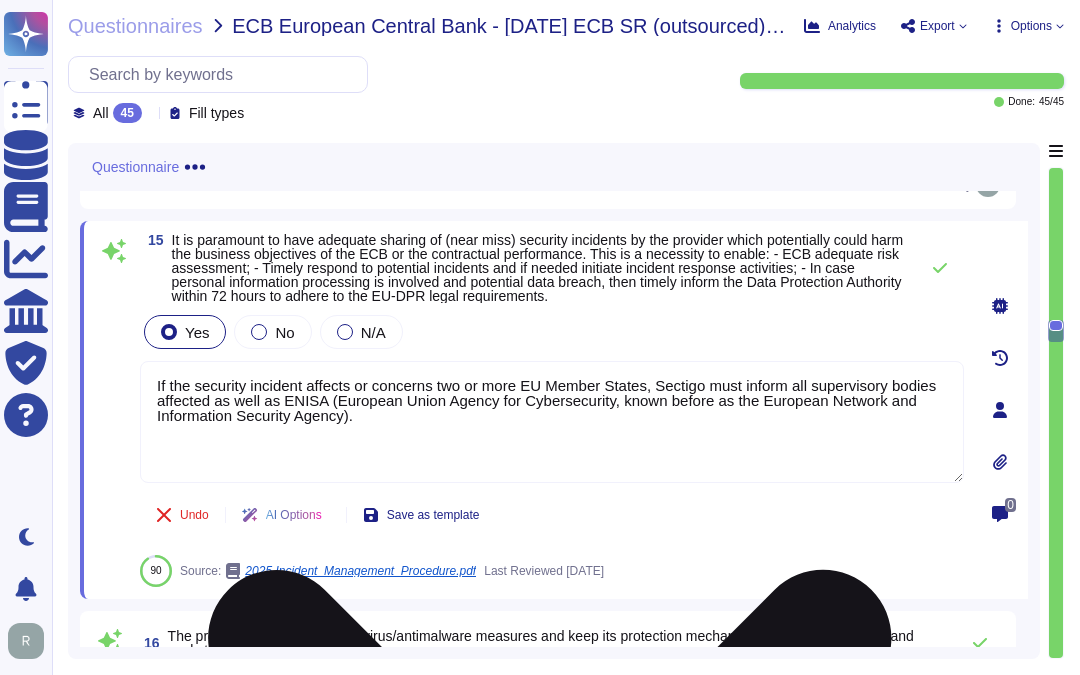 scroll, scrollTop: 4205, scrollLeft: 0, axis: vertical 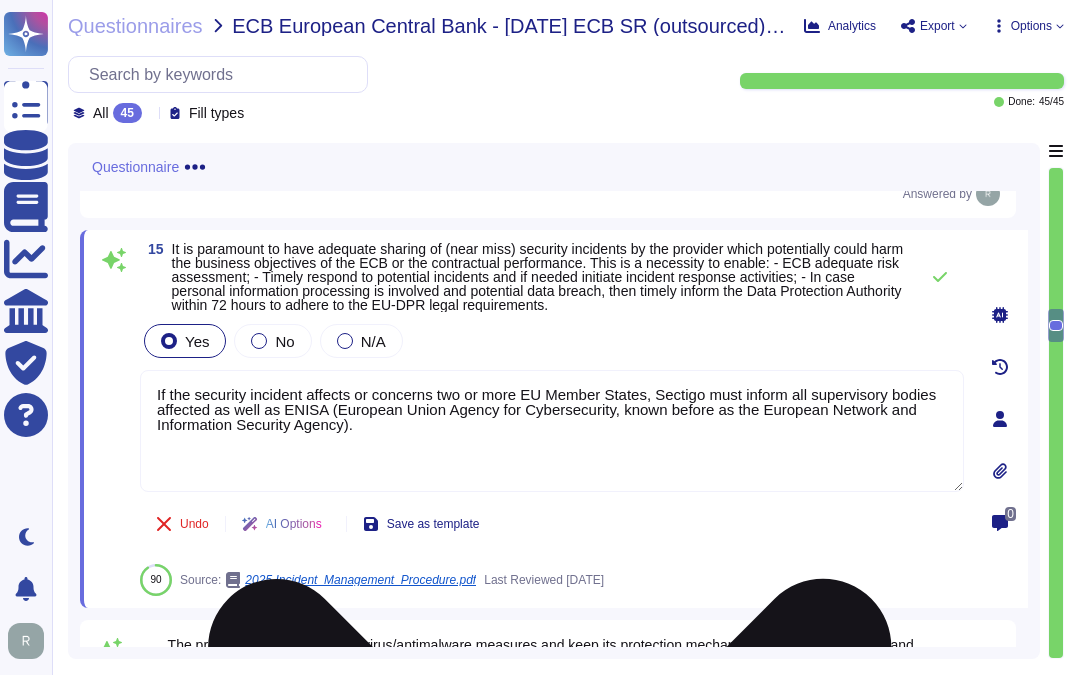 click on "If the security incident affects or concerns two or more EU Member States, Sectigo must inform all supervisory bodies affected as well as ENISA (European Union Agency for Cybersecurity, known before as the European Network and Information Security Agency)." at bounding box center (552, 431) 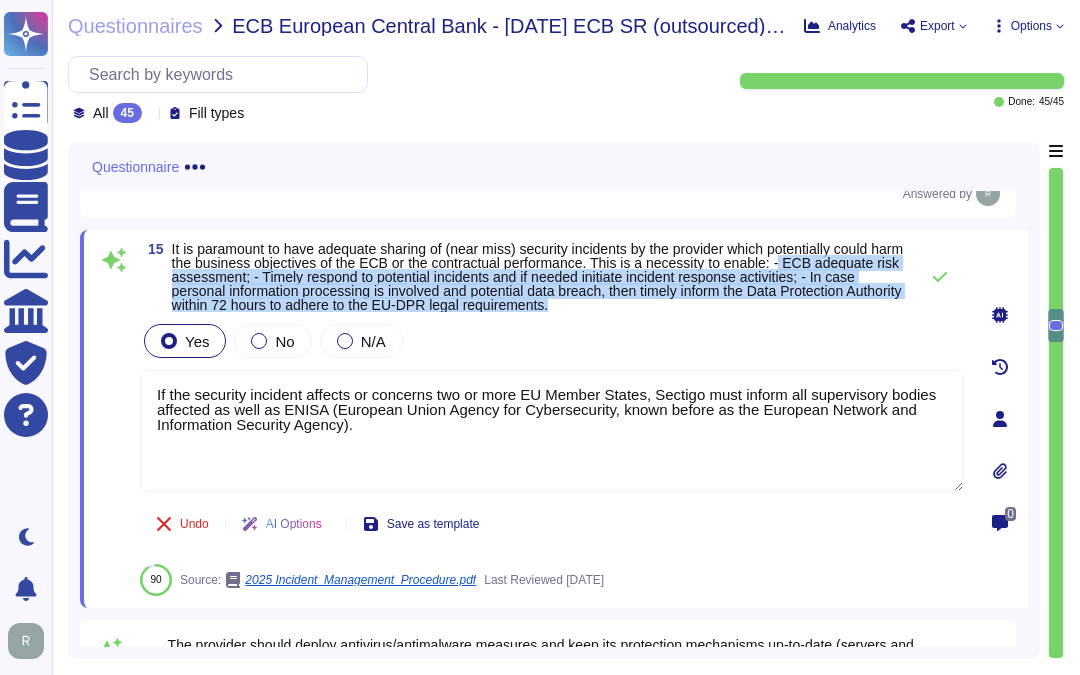 drag, startPoint x: 823, startPoint y: 251, endPoint x: 903, endPoint y: 293, distance: 90.35486 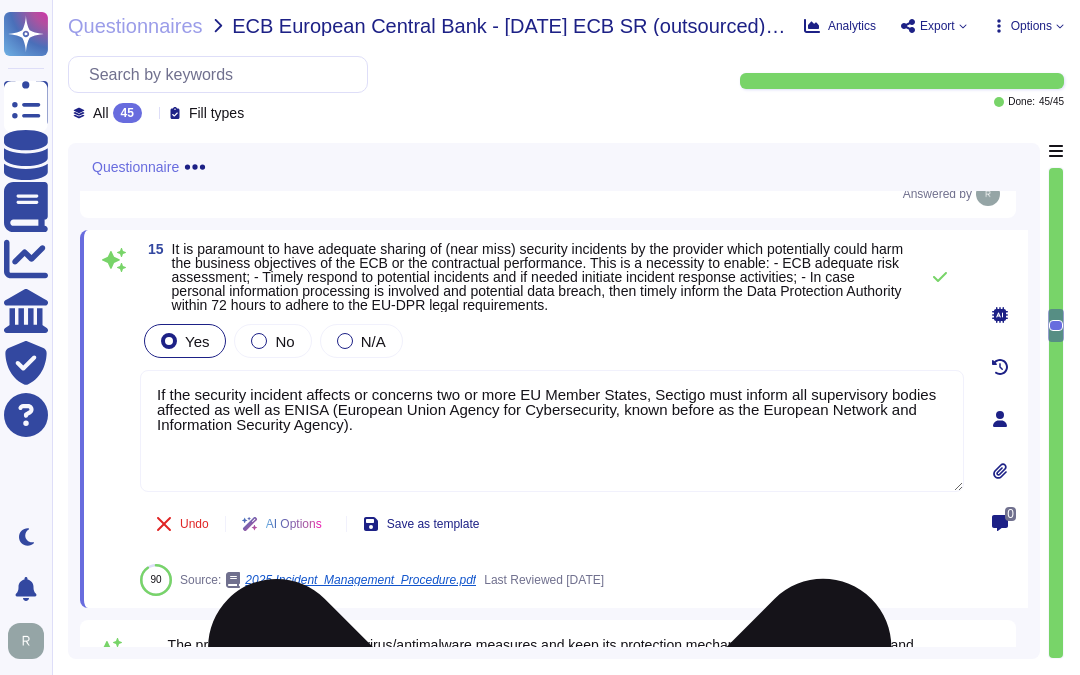 click on "If the security incident affects or concerns two or more EU Member States, Sectigo must inform all supervisory bodies affected as well as ENISA (European Union Agency for Cybersecurity, known before as the European Network and Information Security Agency)." at bounding box center [552, 431] 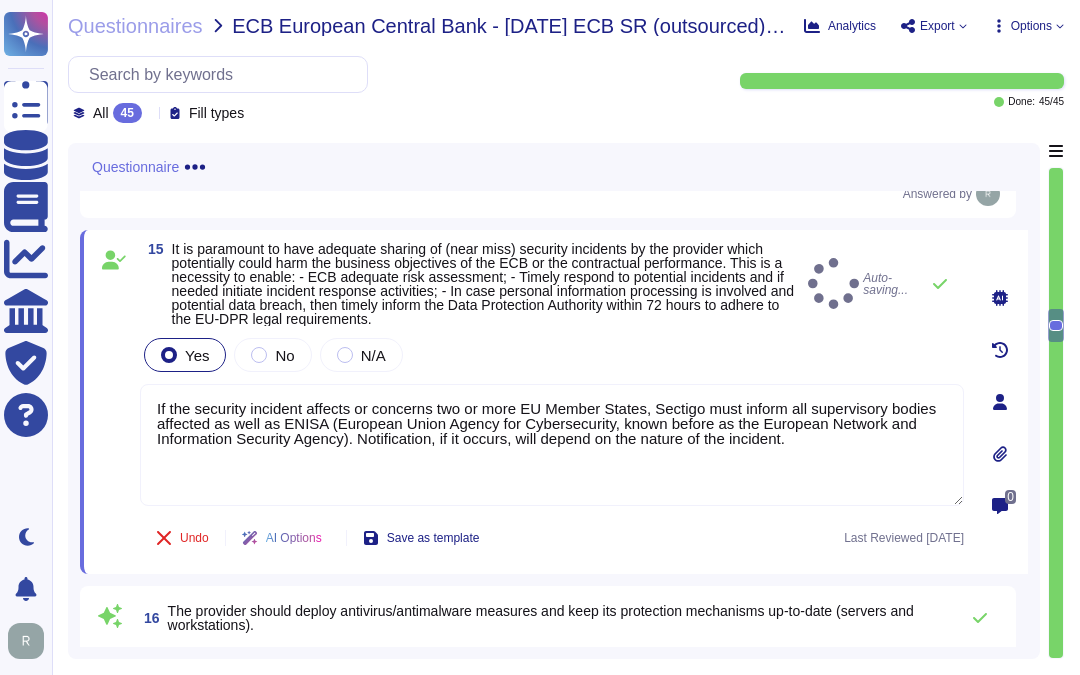 click on "Yes No N/A" at bounding box center (552, 355) 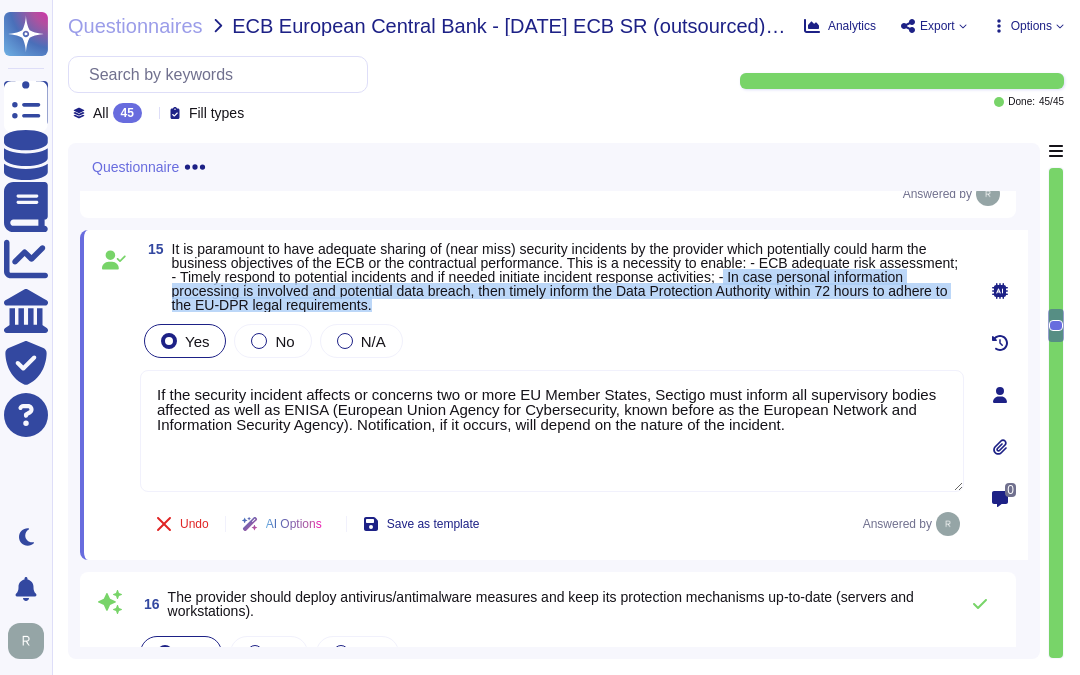 drag, startPoint x: 746, startPoint y: 268, endPoint x: 753, endPoint y: 292, distance: 25 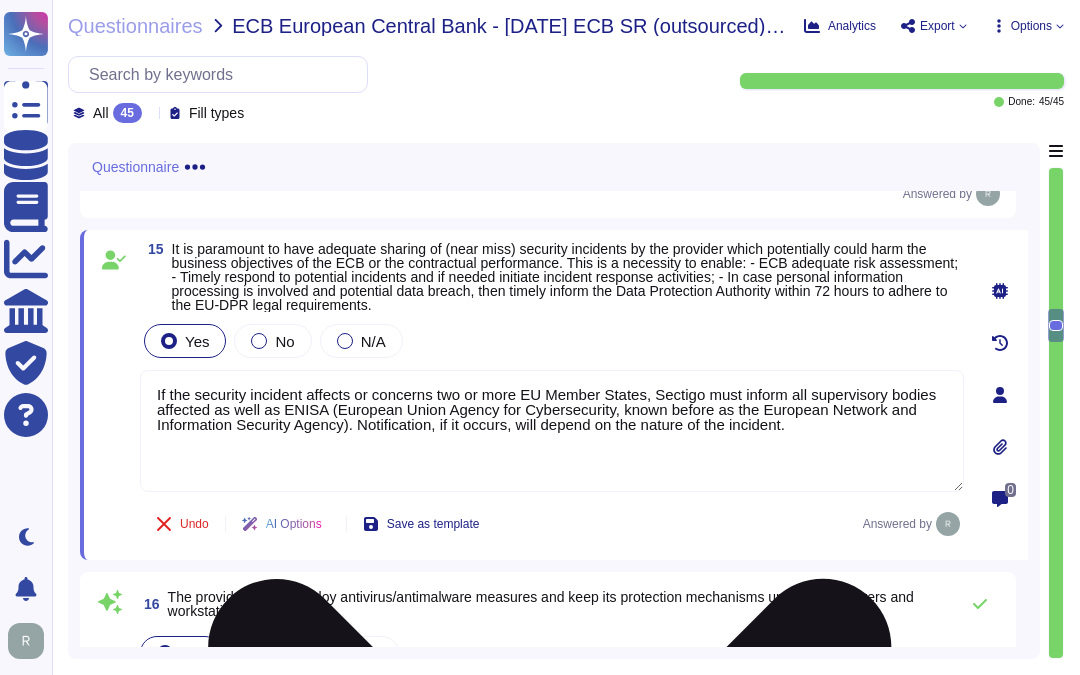click on "If the security incident affects or concerns two or more EU Member States, Sectigo must inform all supervisory bodies affected as well as ENISA (European Union Agency for Cybersecurity, known before as the European Network and Information Security Agency). Notification, if it occurs, will depend on the nature of the incident." at bounding box center [552, 431] 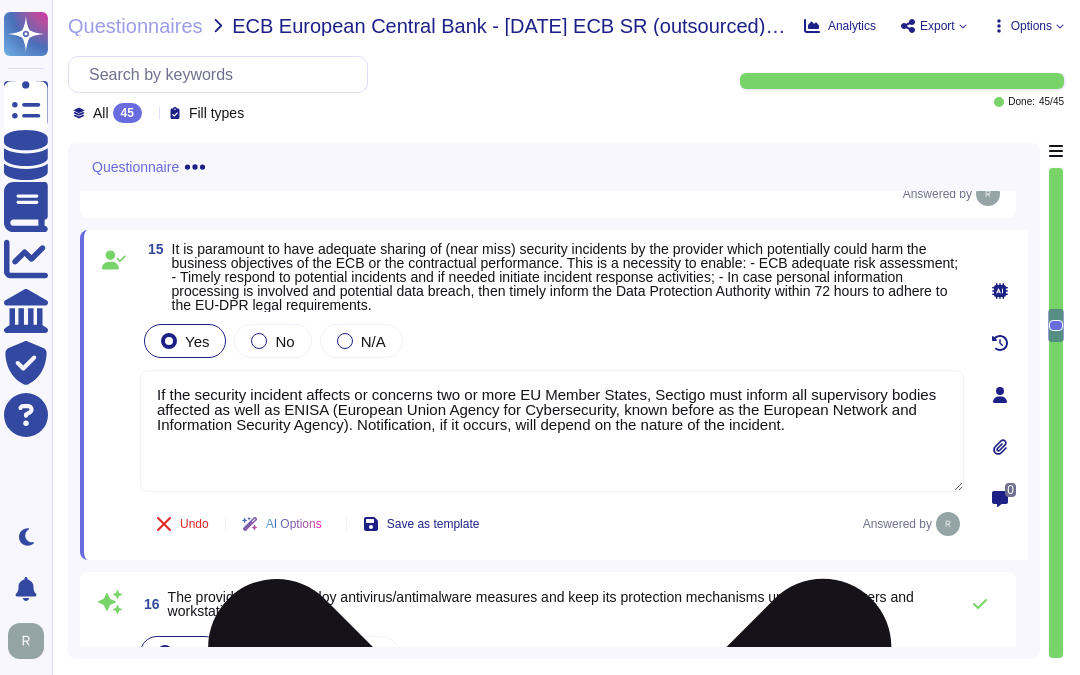 paste on "Depend on the nature of the incident, we would reach out directly to the designated point of contact." 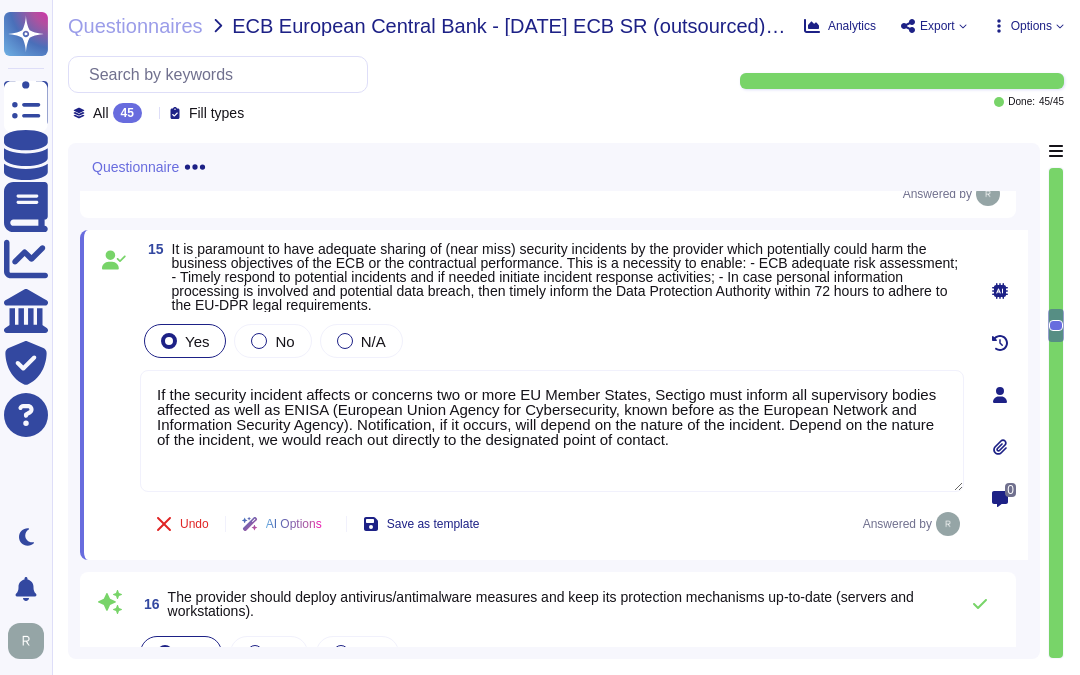 type on "If the security incident affects or concerns two or more EU Member States, Sectigo must inform all supervisory bodies affected as well as ENISA (European Union Agency for Cybersecurity, known before as the European Network and Information Security Agency). Notification, if it occurs, will depend on the nature of the incident. Depend on the nature of the incident, we would reach out directly to the designated point of contact." 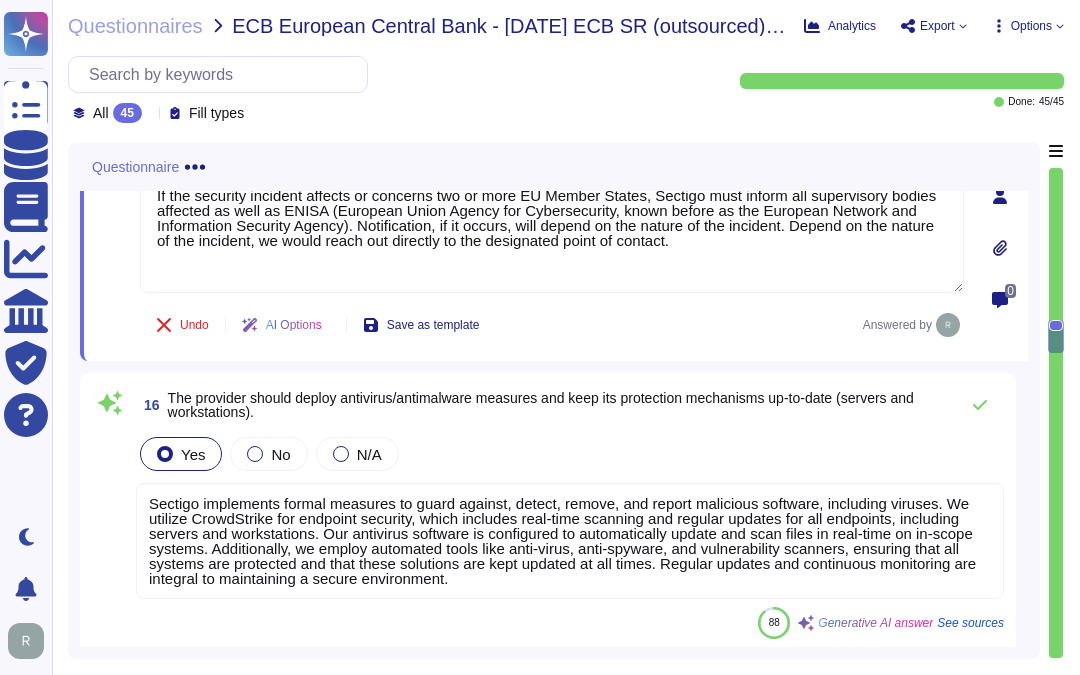 scroll, scrollTop: 4427, scrollLeft: 0, axis: vertical 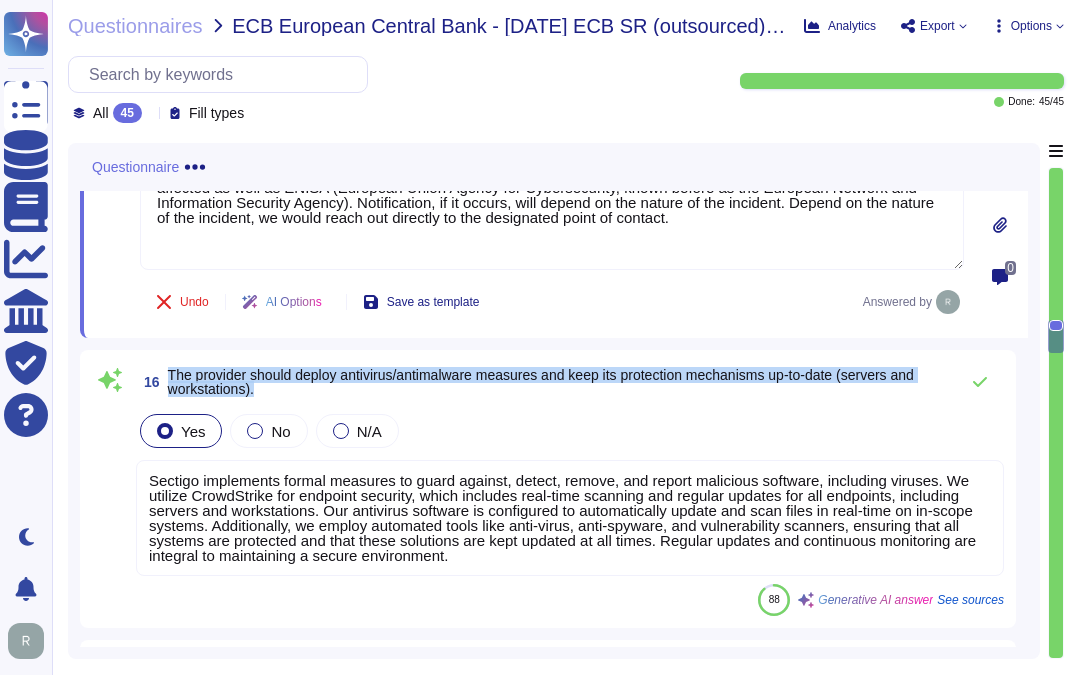 drag, startPoint x: 168, startPoint y: 360, endPoint x: 288, endPoint y: 375, distance: 120.93387 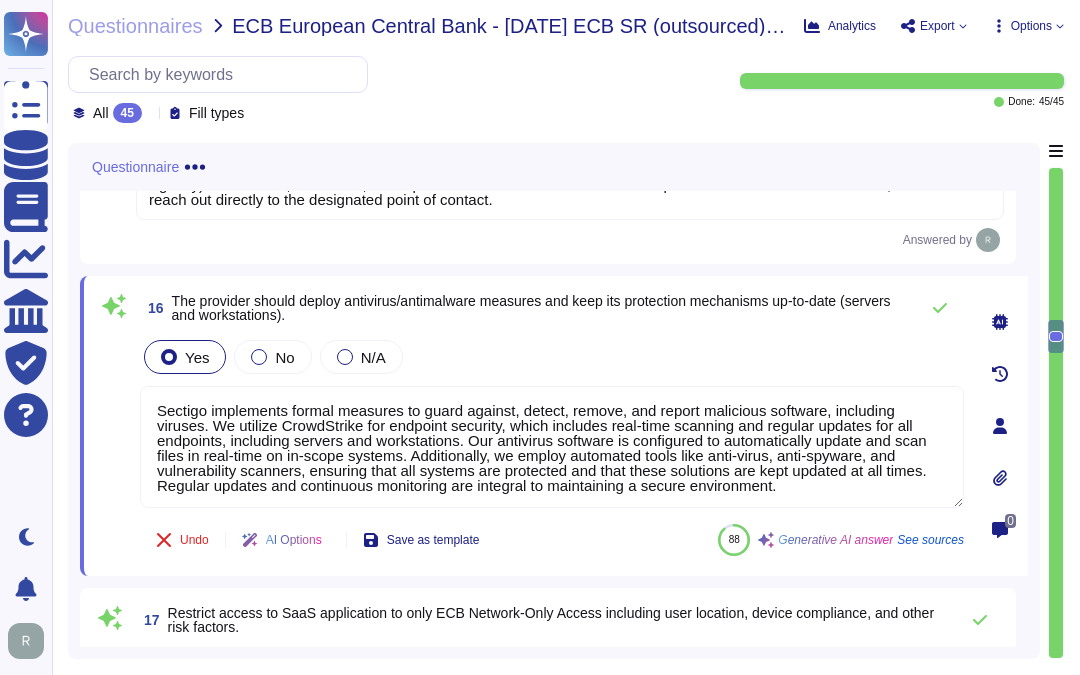 type on "Sectigo implements formal measures to guard against, detect, remove, and report malicious software, including viruses. We utilize CrowdStrike for endpoint security, which includes real-time scanning and regular updates for all endpoints, including servers and workstations. Our antivirus software is configured to automatically update and scan files in real-time on in-scope systems. Additionally, we employ automated tools like anti-virus, anti-spyware, and vulnerability scanners, ensuring that all systems are protected and that these solutions are kept updated at all times. Regular updates and continuous monitoring are integral to maintaining a secure environment." 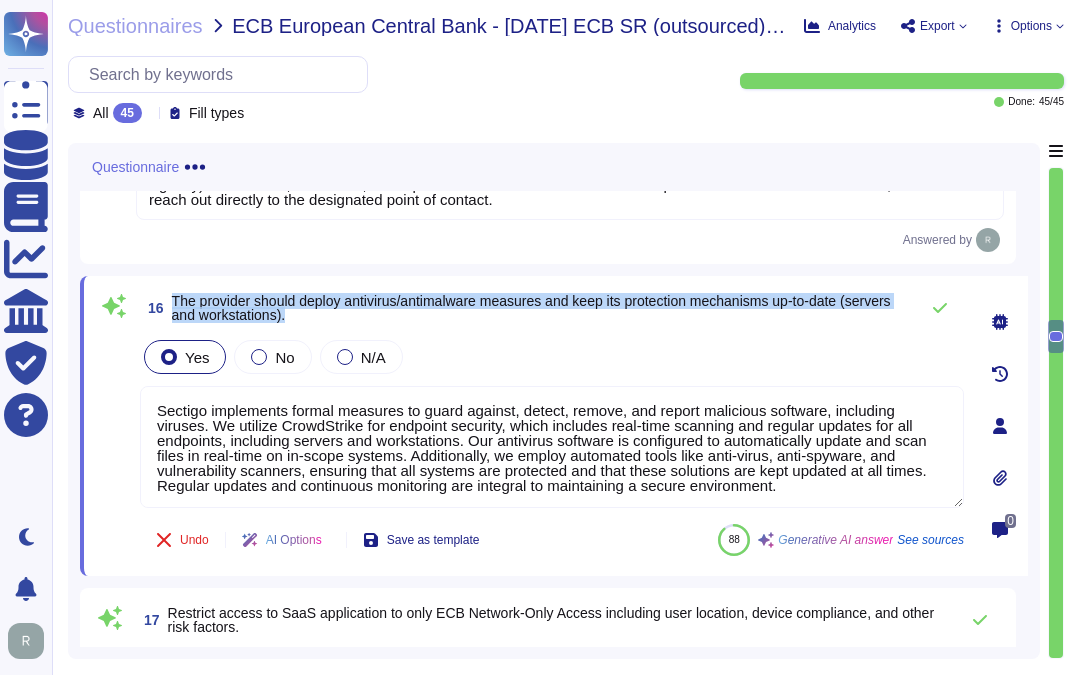 drag, startPoint x: 251, startPoint y: 305, endPoint x: 398, endPoint y: 326, distance: 148.49243 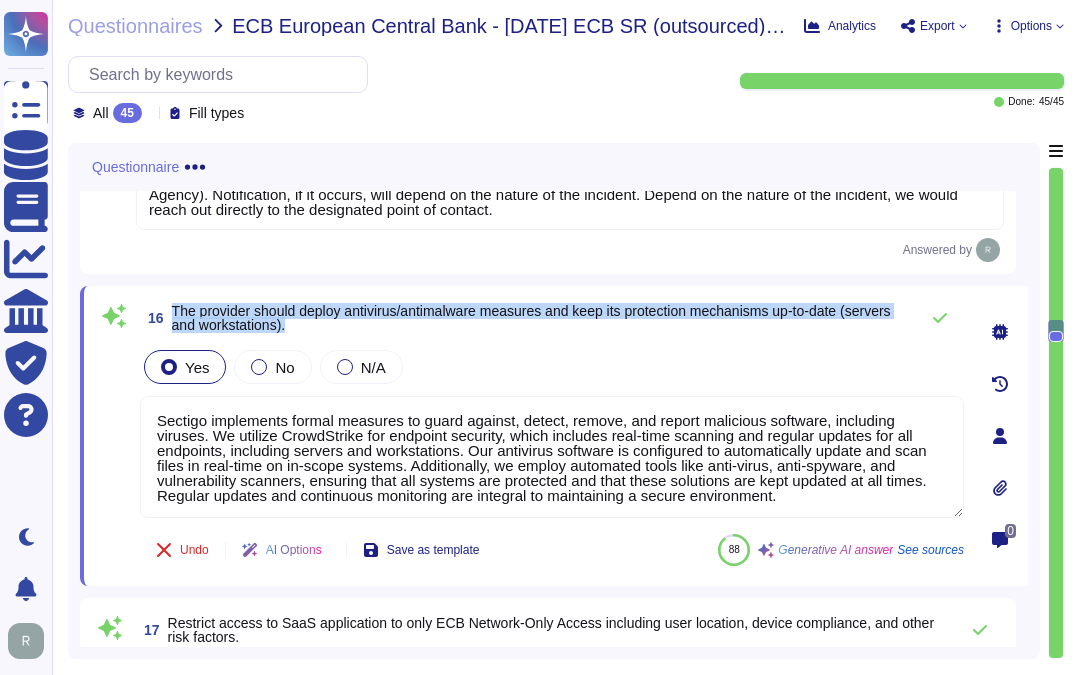 scroll, scrollTop: 4427, scrollLeft: 0, axis: vertical 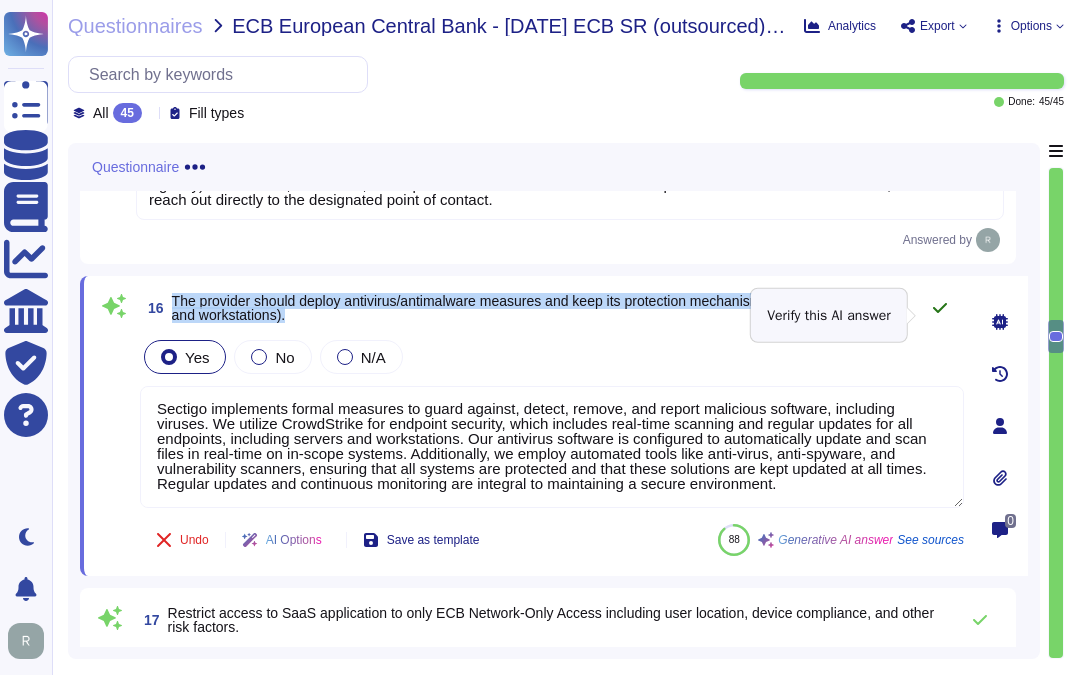 click 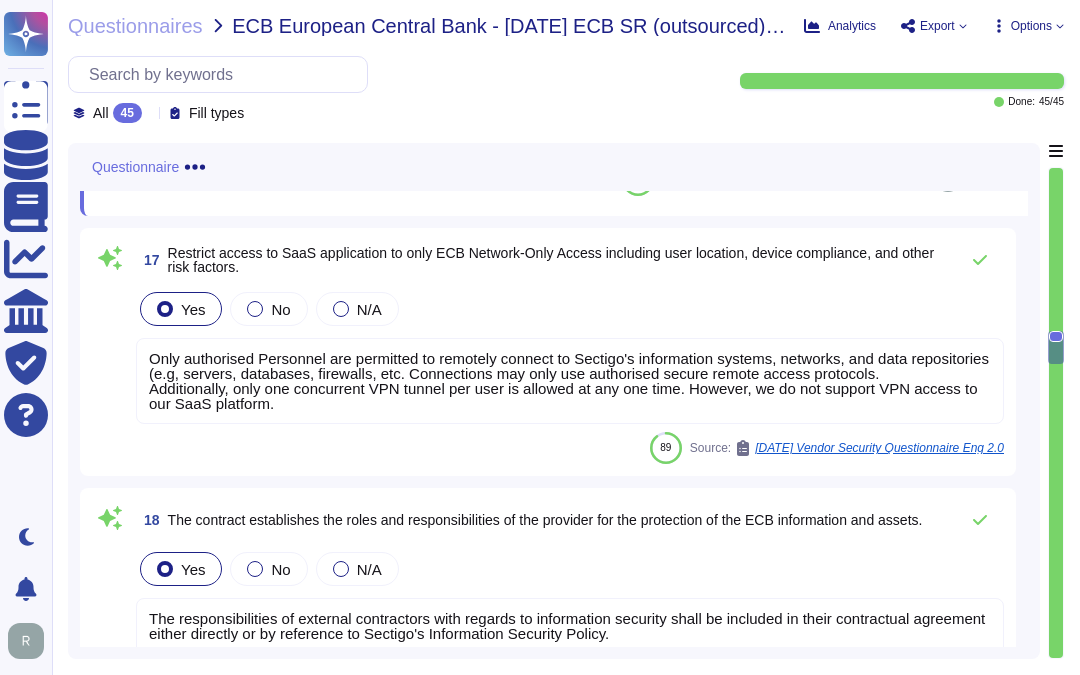 scroll, scrollTop: 4761, scrollLeft: 0, axis: vertical 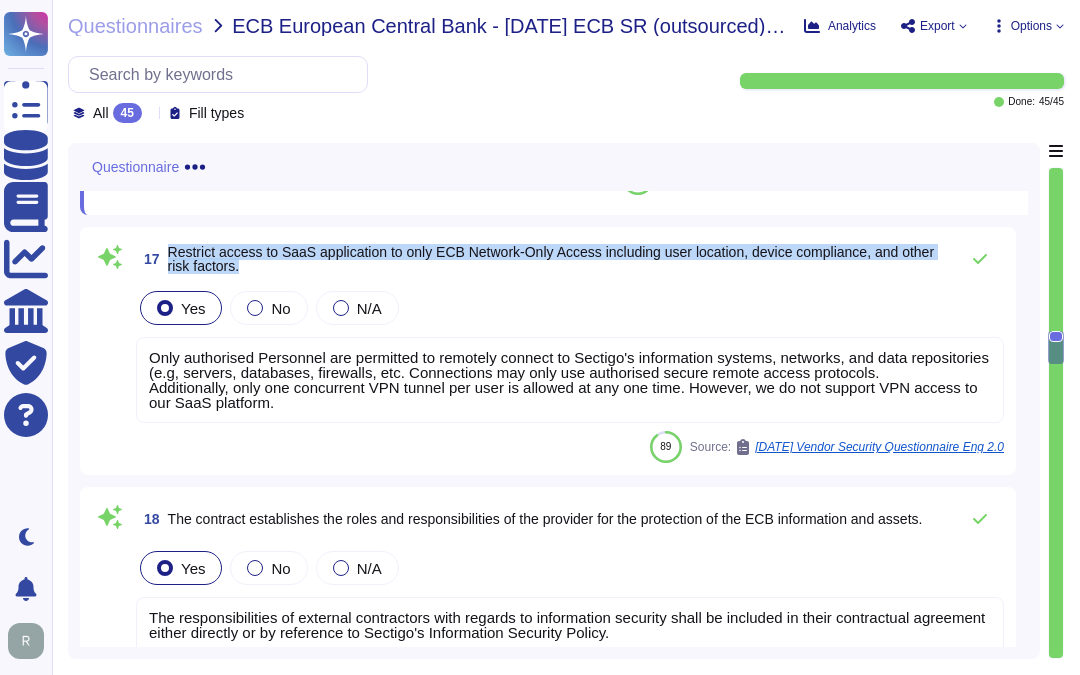drag, startPoint x: 251, startPoint y: 278, endPoint x: 283, endPoint y: 283, distance: 32.38827 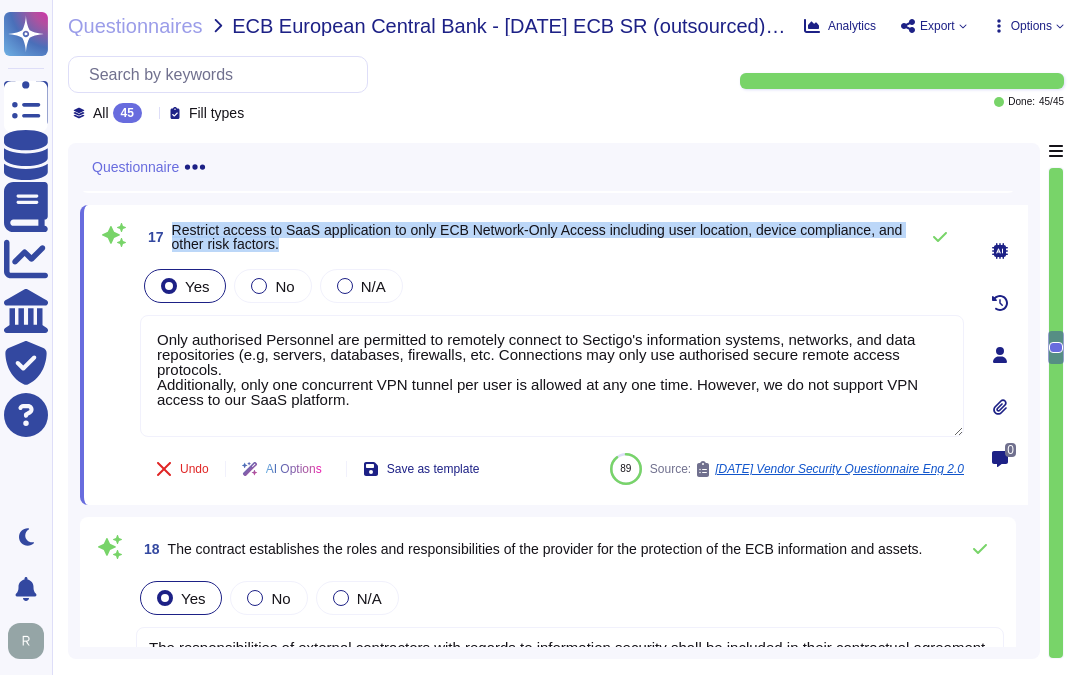 drag, startPoint x: 171, startPoint y: 246, endPoint x: 305, endPoint y: 262, distance: 134.95184 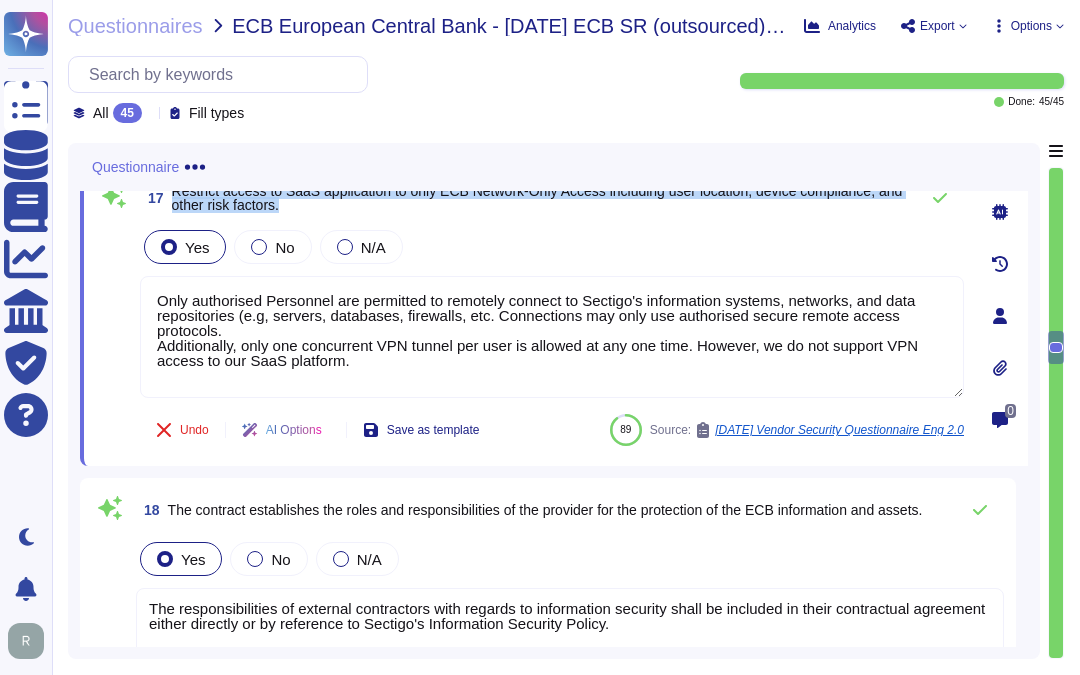 scroll, scrollTop: 4761, scrollLeft: 0, axis: vertical 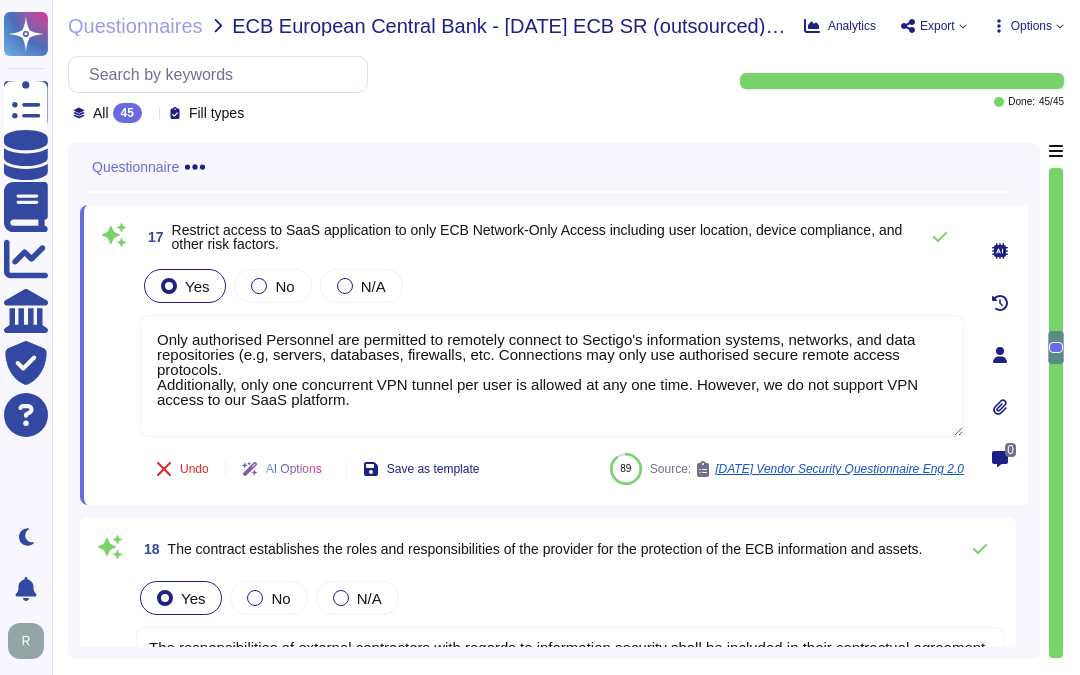 drag, startPoint x: 397, startPoint y: 421, endPoint x: 63, endPoint y: 345, distance: 342.5376 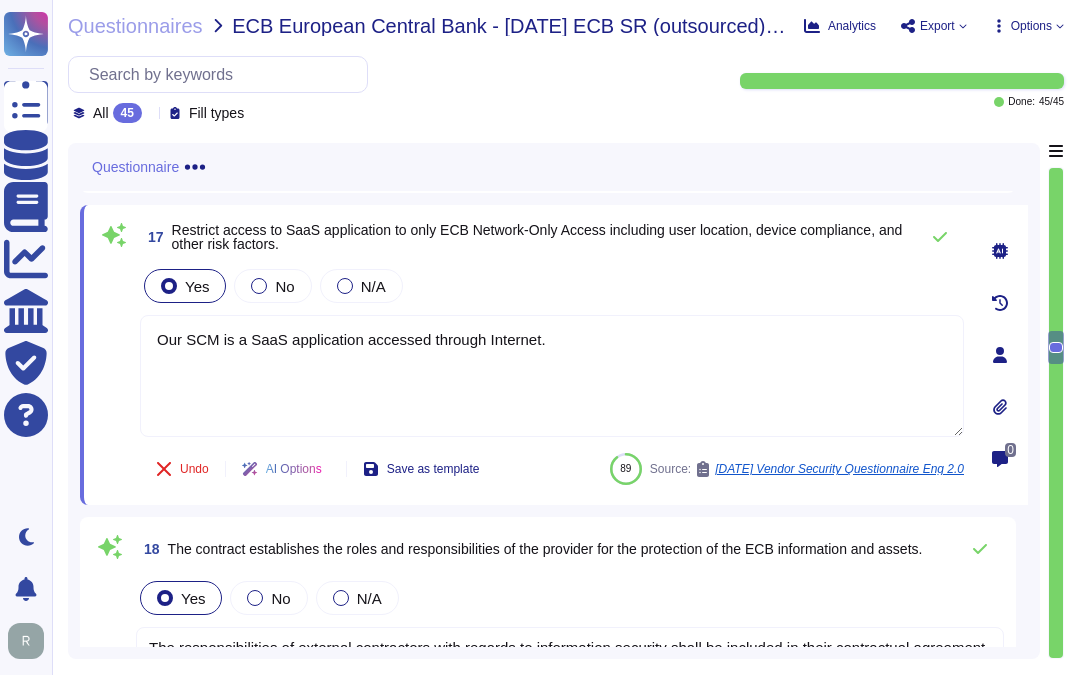 click on "Restrict access to SaaS application to only ECB Network-Only Access including user location, device compliance, and other risk factors." at bounding box center [540, 237] 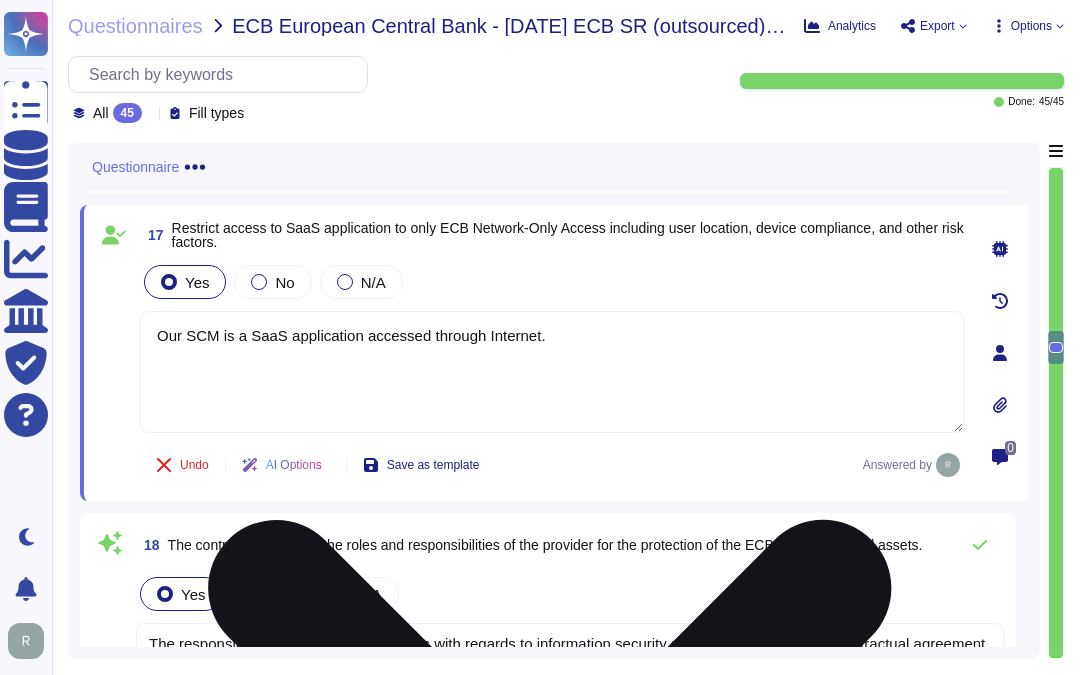 click on "Our SCM is a SaaS application accessed through Internet." at bounding box center [552, 372] 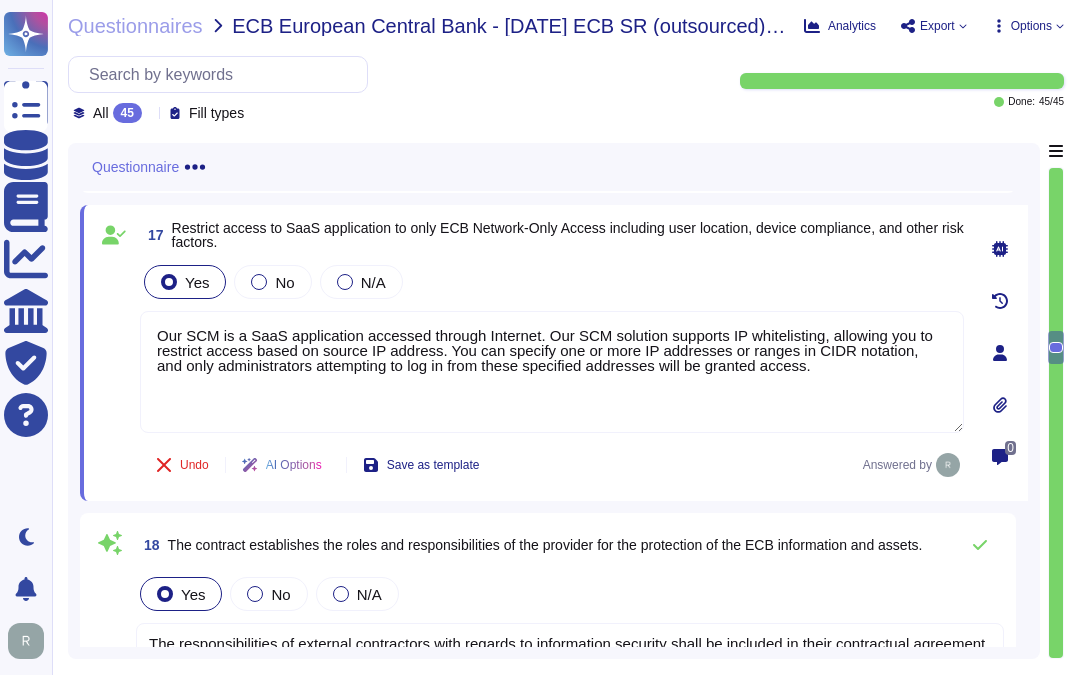 type on "Our SCM is a SaaS application accessed through Internet. Our SCM solution supports IP whitelisting, allowing you to restrict access based on source IP address. You can specify one or more IP addresses or ranges in CIDR notation, and only administrators attempting to log in from these specified addresses will be granted access." 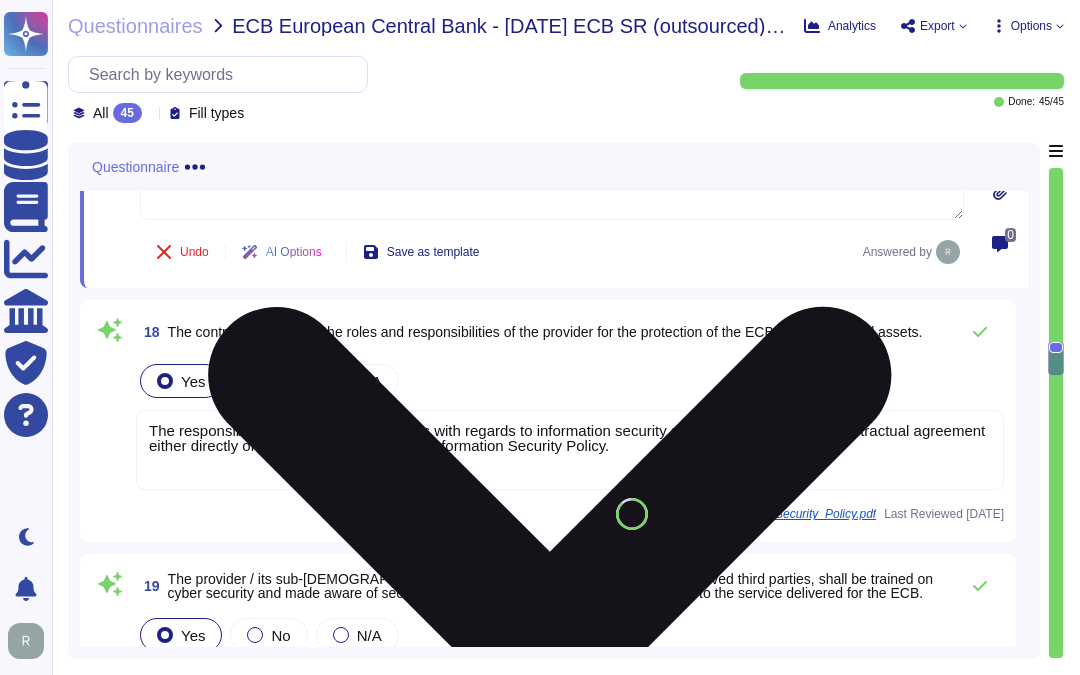 scroll, scrollTop: 4983, scrollLeft: 0, axis: vertical 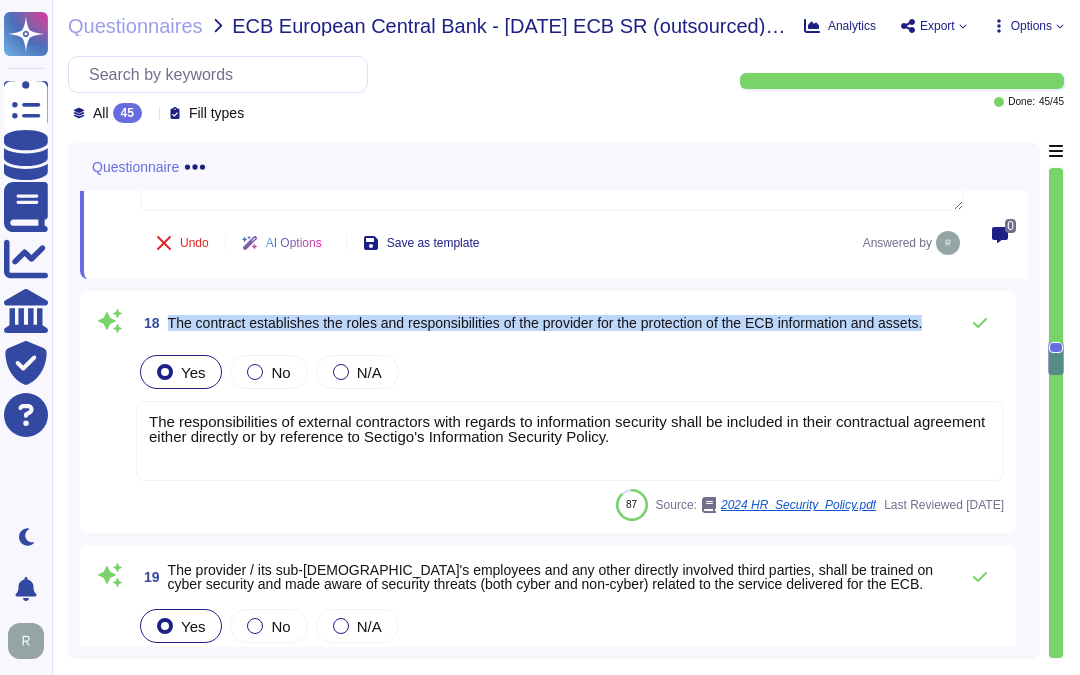 drag, startPoint x: 167, startPoint y: 336, endPoint x: 942, endPoint y: 338, distance: 775.00256 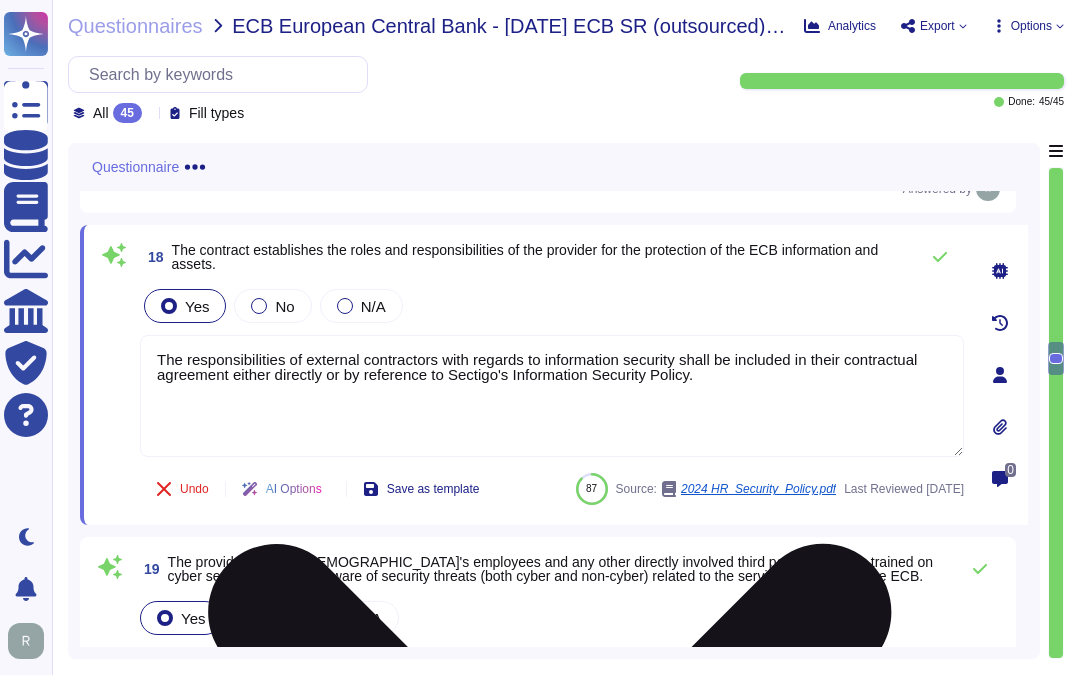 type on "The responsibilities of external contractors with regards to information security shall be included in their contractual agreement either directly or by reference to Sectigo's Information Security Policy." 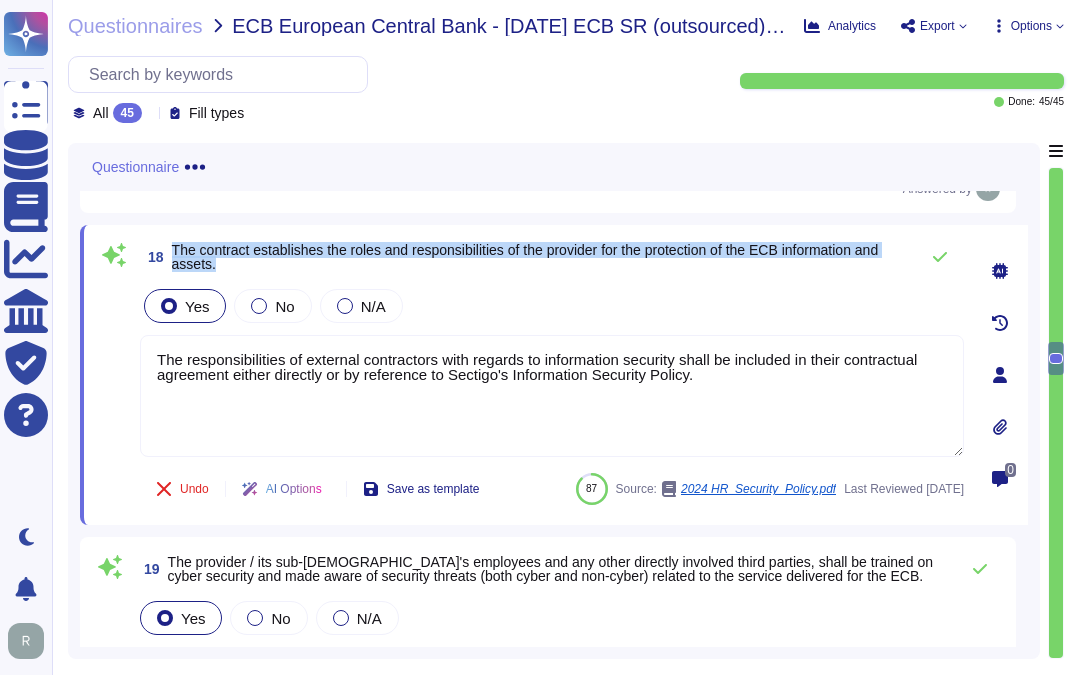 drag, startPoint x: 172, startPoint y: 268, endPoint x: 271, endPoint y: 288, distance: 101 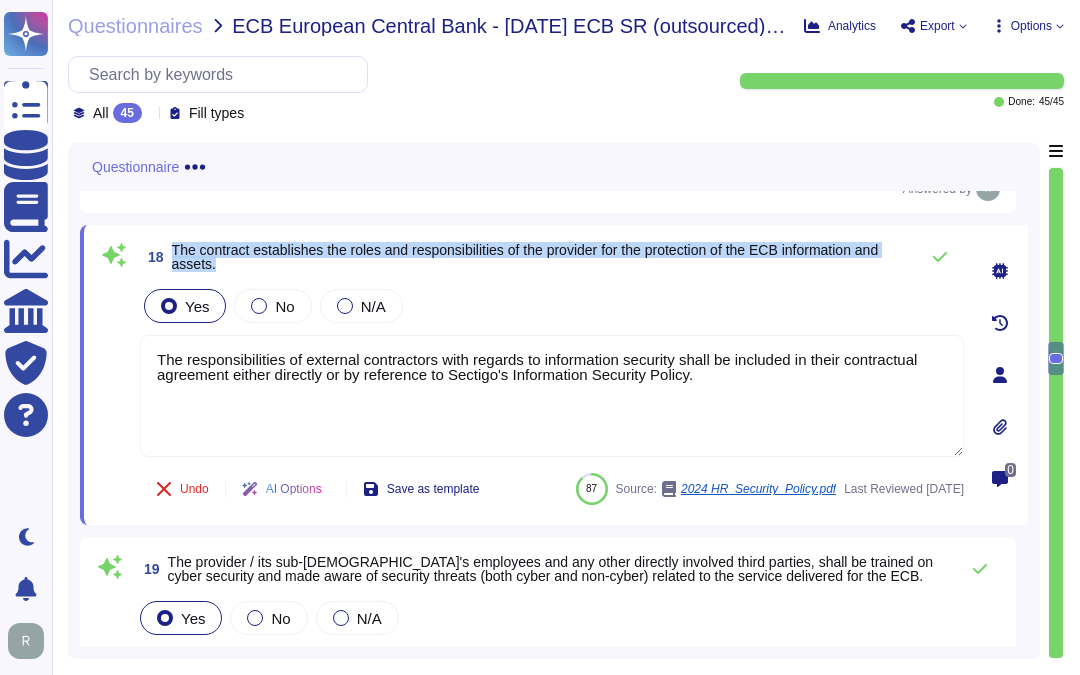 click on "The contract establishes the roles and responsibilities of the provider for the protection of the ECB information and assets." at bounding box center (525, 257) 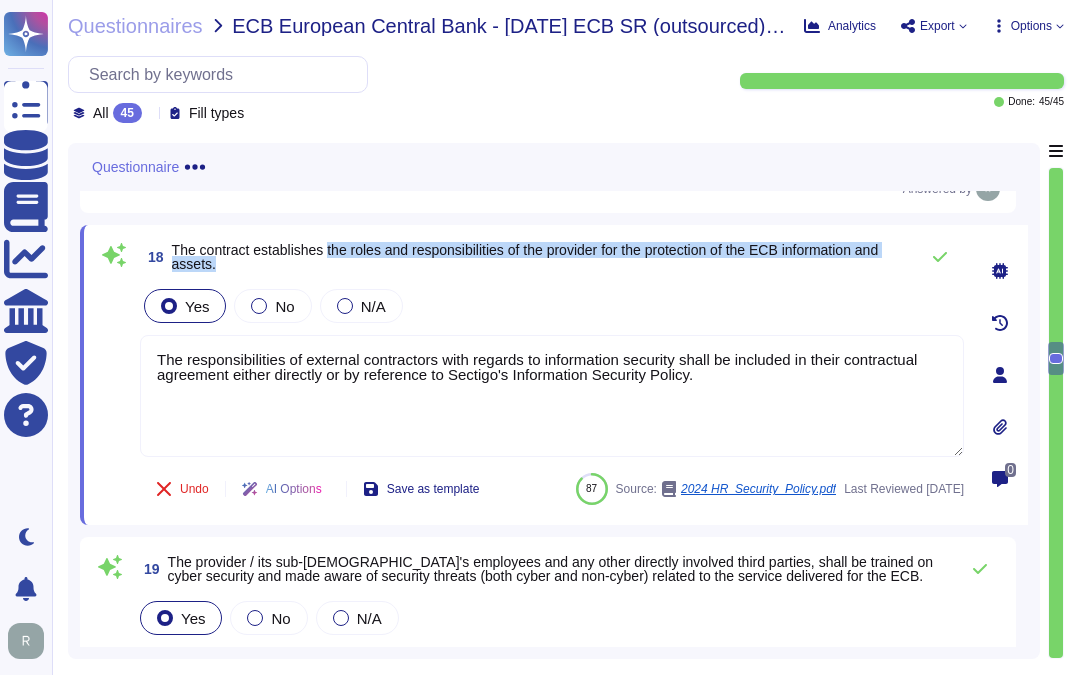 drag, startPoint x: 326, startPoint y: 272, endPoint x: 338, endPoint y: 287, distance: 19.209373 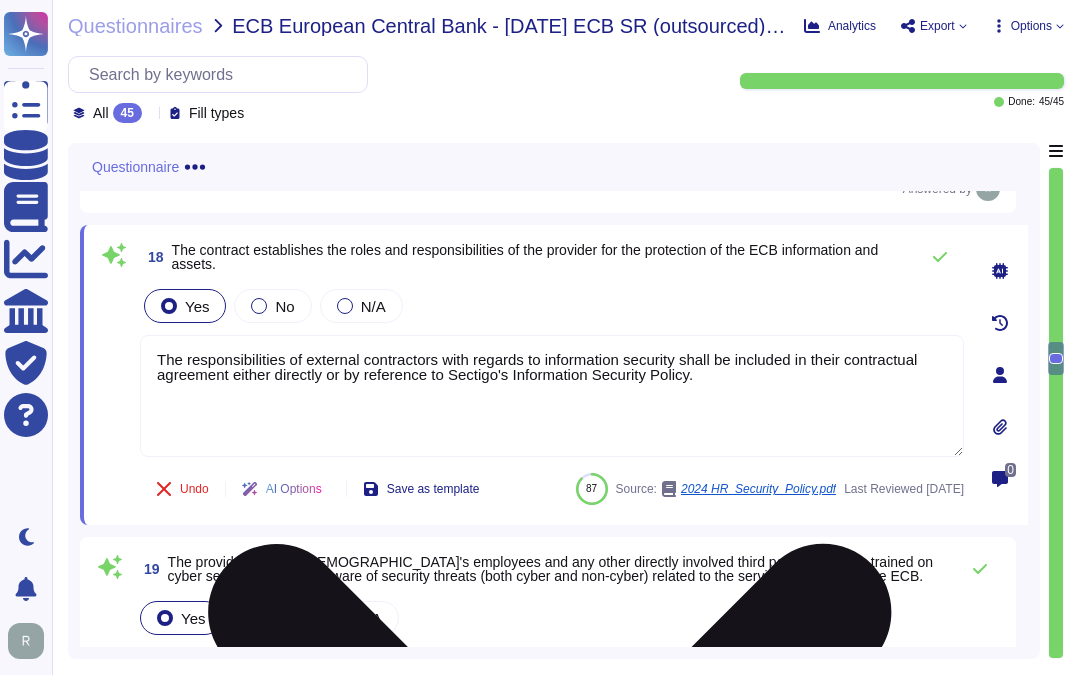 click on "The responsibilities of external contractors with regards to information security shall be included in their contractual agreement either directly or by reference to Sectigo's Information Security Policy." at bounding box center (552, 396) 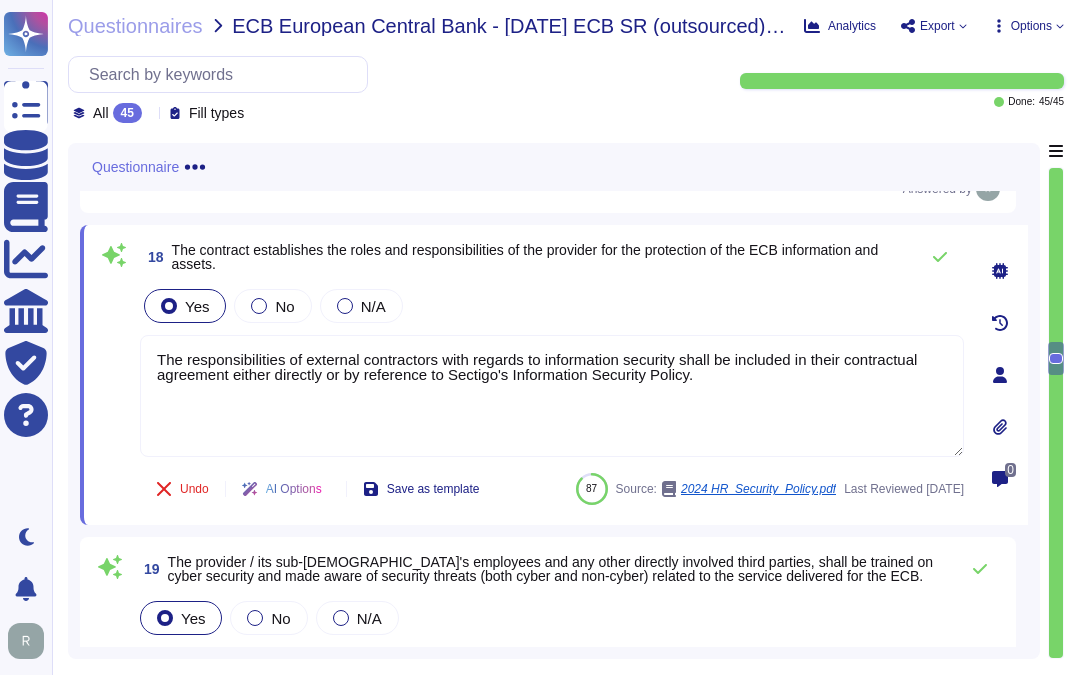 click on "Yes No N/A" at bounding box center [552, 306] 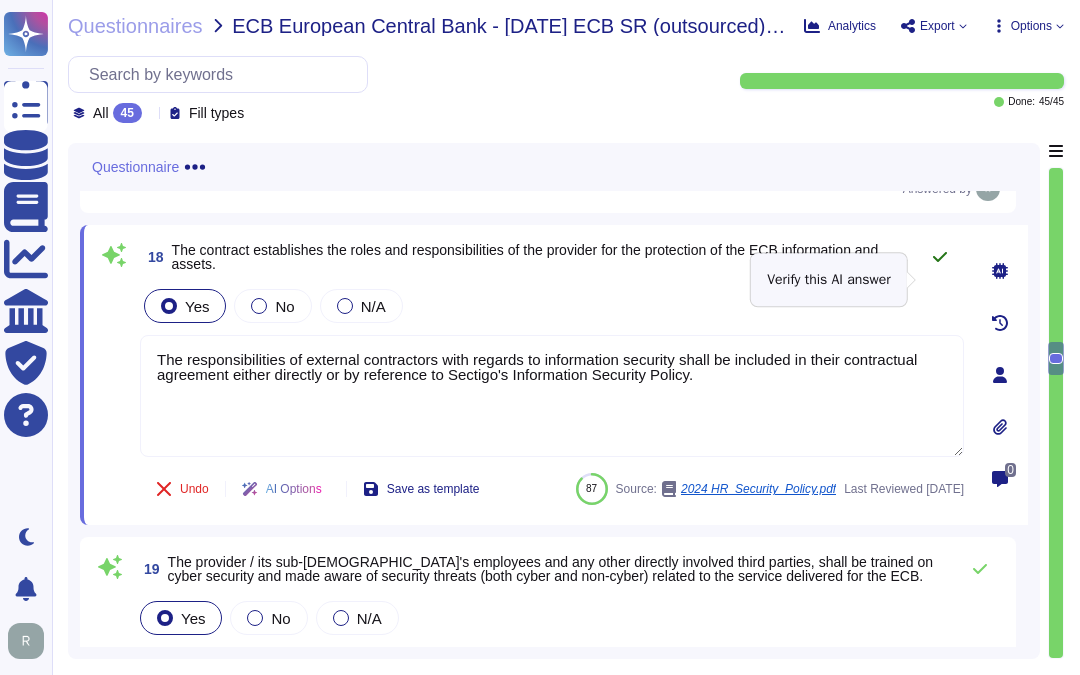 click 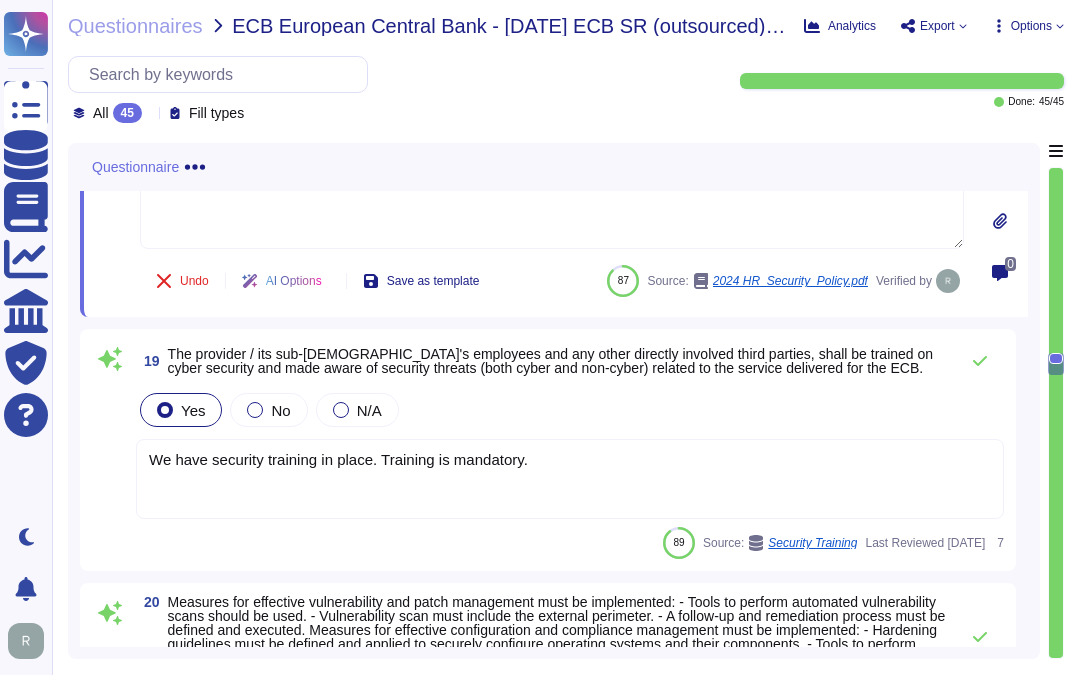 scroll, scrollTop: 5316, scrollLeft: 0, axis: vertical 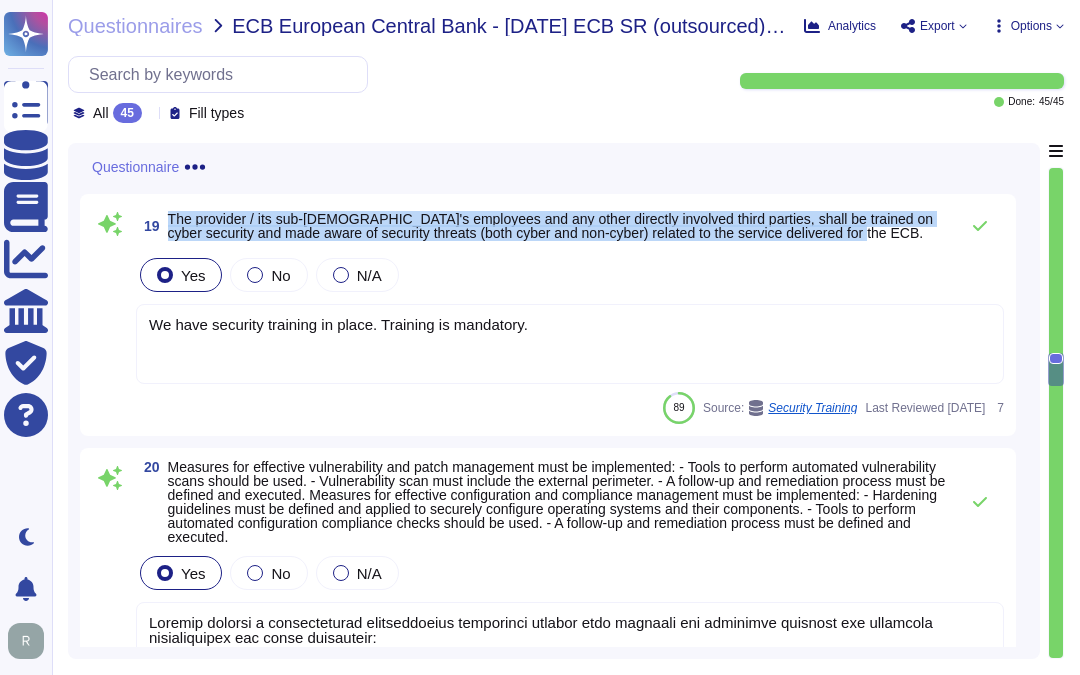 drag, startPoint x: 168, startPoint y: 216, endPoint x: 915, endPoint y: 243, distance: 747.4878 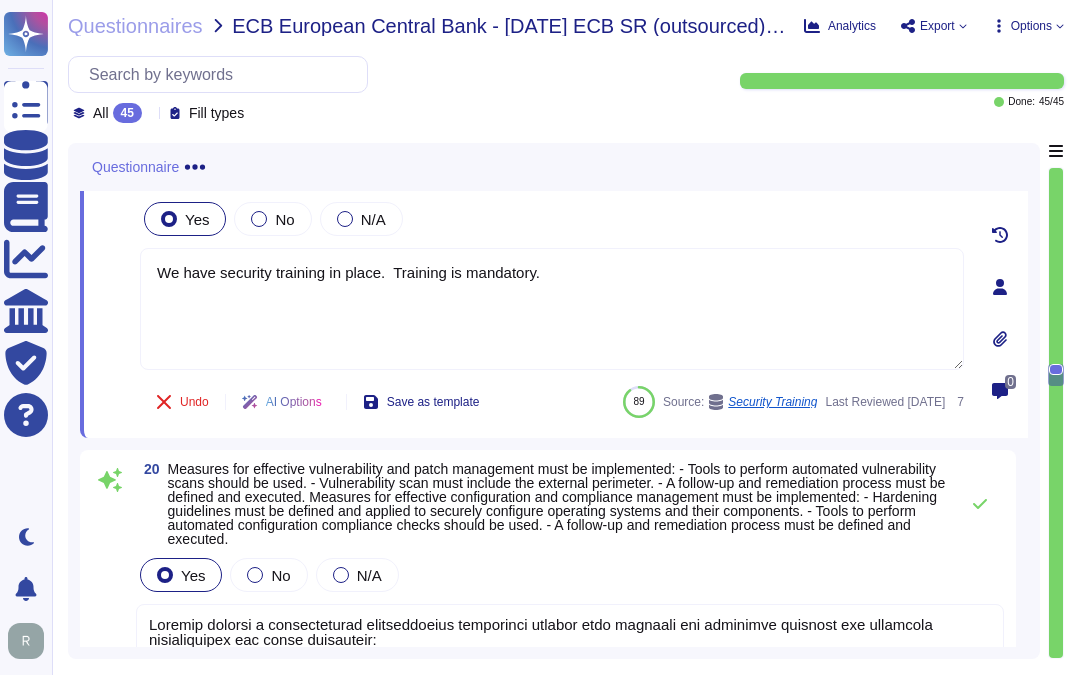 type on "We have security training in place.  Training is mandatory." 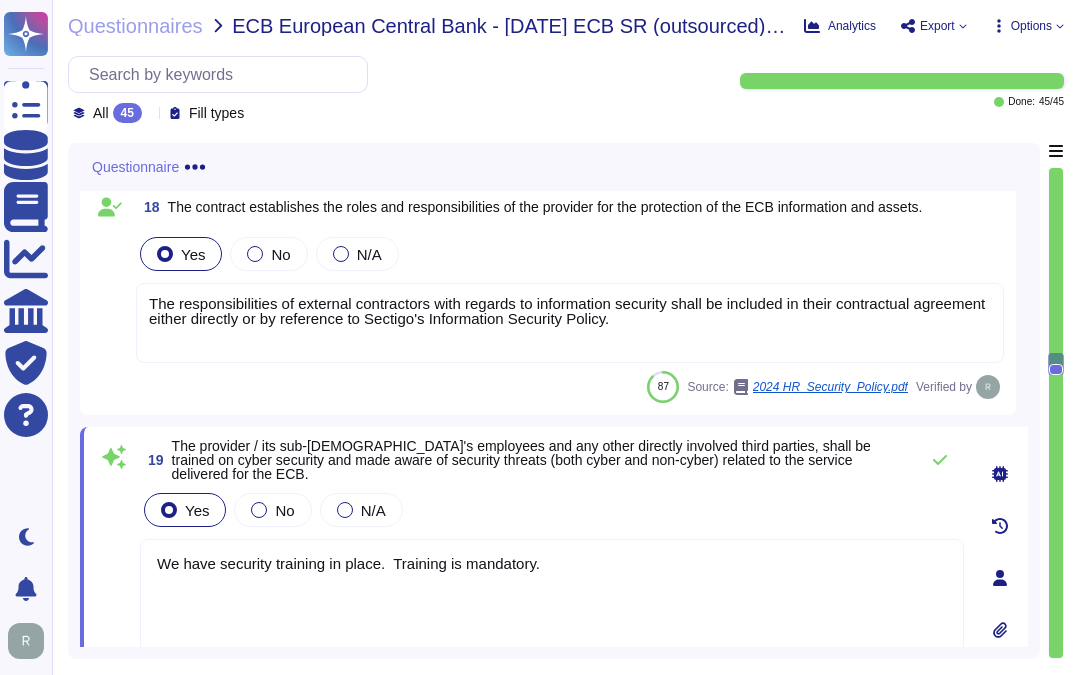 scroll, scrollTop: 4983, scrollLeft: 0, axis: vertical 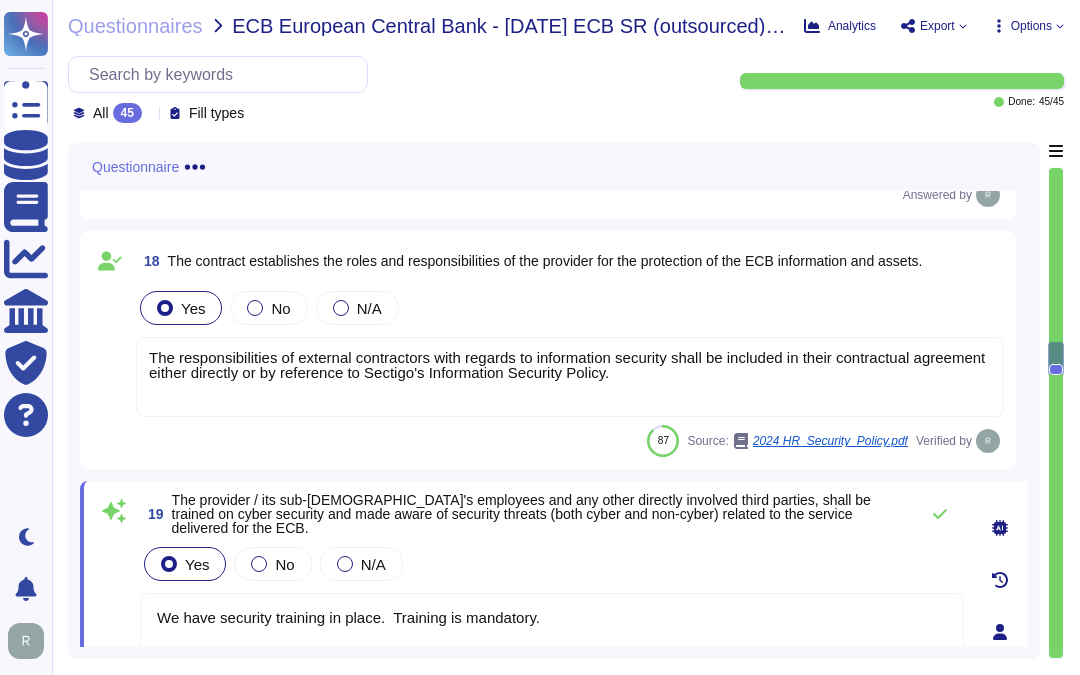 click on "The responsibilities of external contractors with regards to information security shall be included in their contractual agreement either directly or by reference to Sectigo's Information Security Policy." at bounding box center (570, 377) 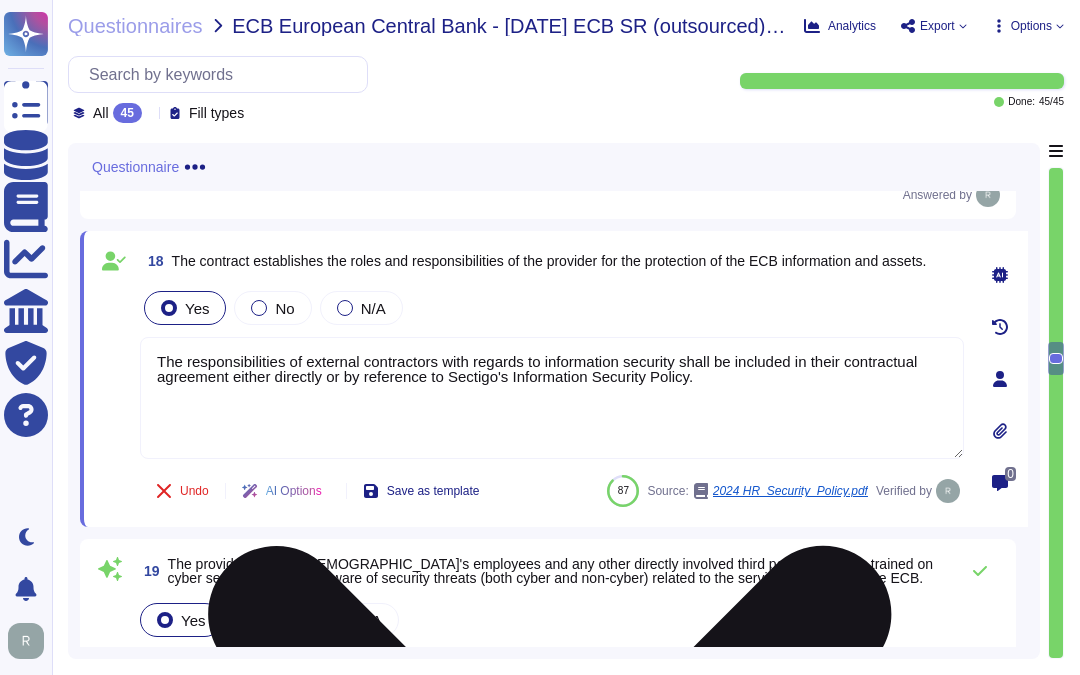 click on "The responsibilities of external contractors with regards to information security shall be included in their contractual agreement either directly or by reference to Sectigo's Information Security Policy." at bounding box center (552, 398) 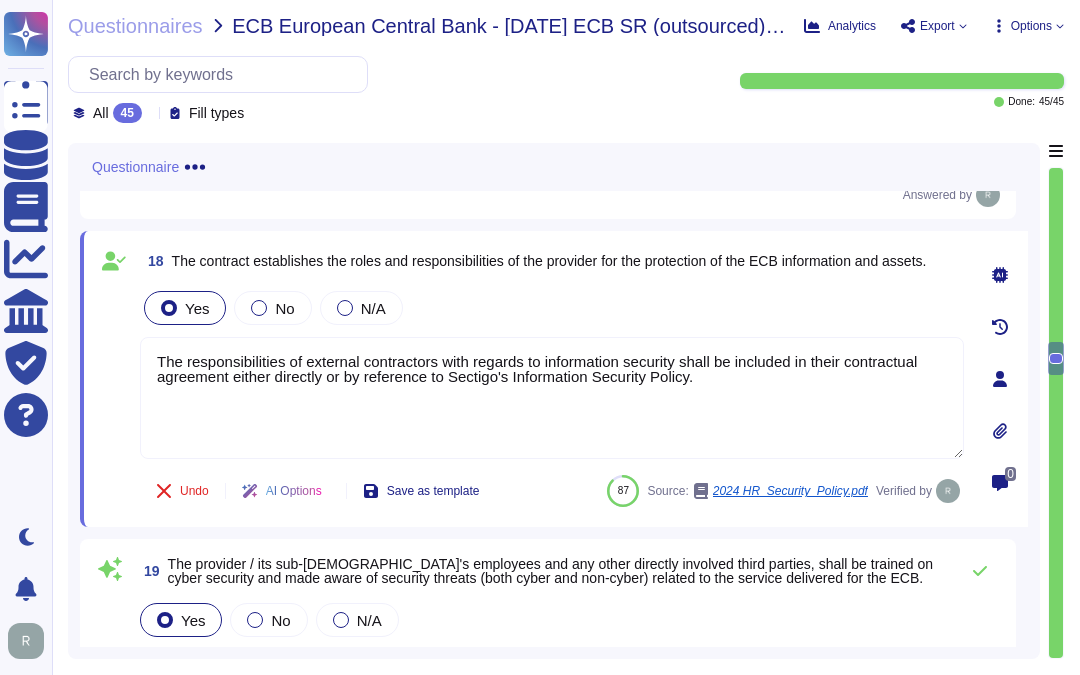 drag, startPoint x: 742, startPoint y: 382, endPoint x: 123, endPoint y: 361, distance: 619.35614 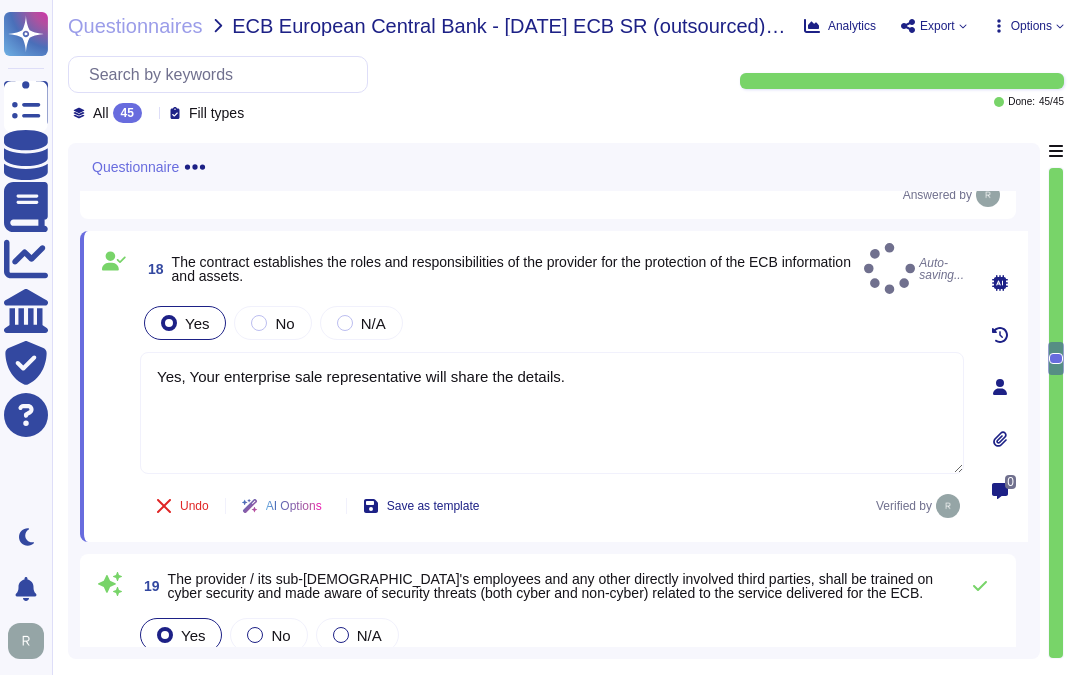 type on "Yes, Your enterprise sale representative will share the details." 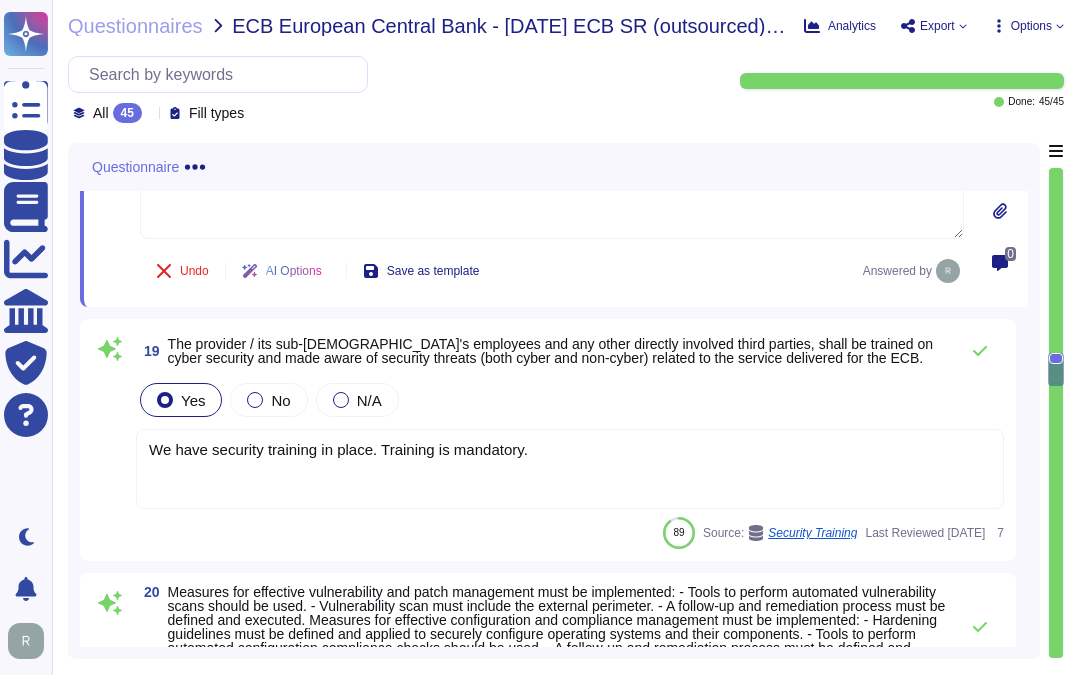 scroll, scrollTop: 5205, scrollLeft: 0, axis: vertical 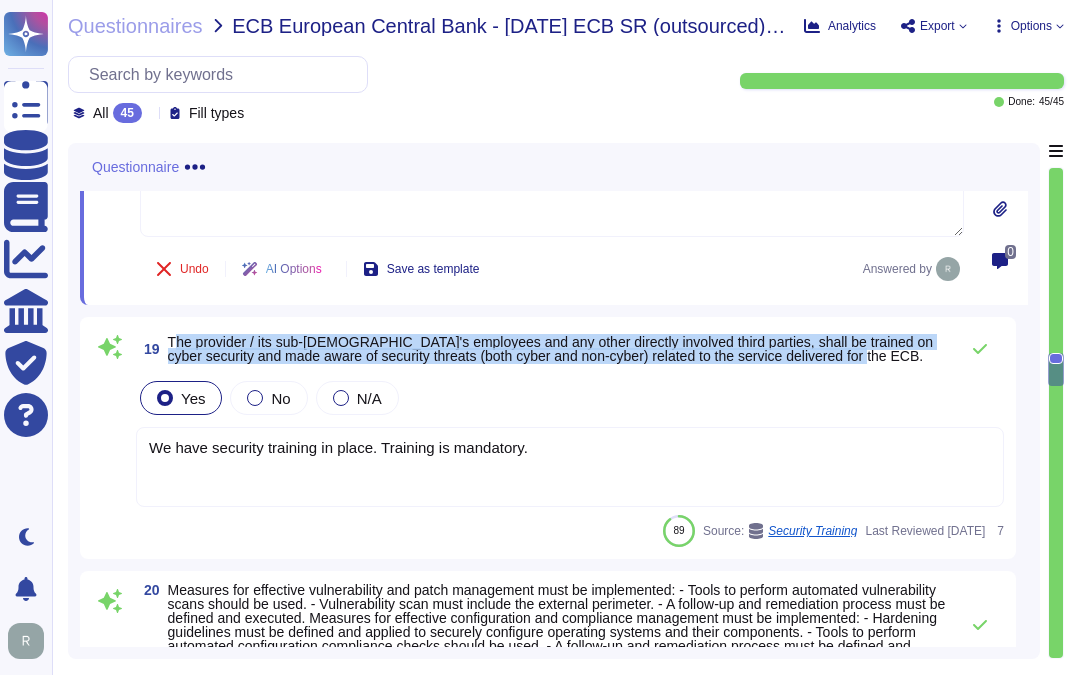 drag, startPoint x: 251, startPoint y: 340, endPoint x: 912, endPoint y: 357, distance: 661.21857 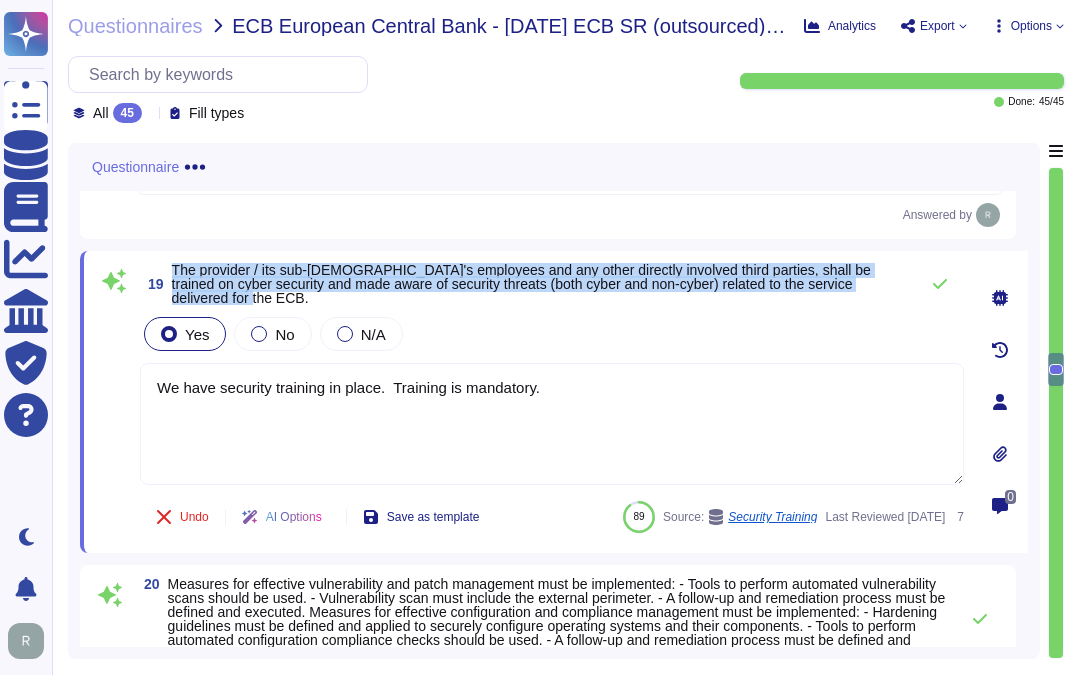drag, startPoint x: 171, startPoint y: 281, endPoint x: 911, endPoint y: 295, distance: 740.13245 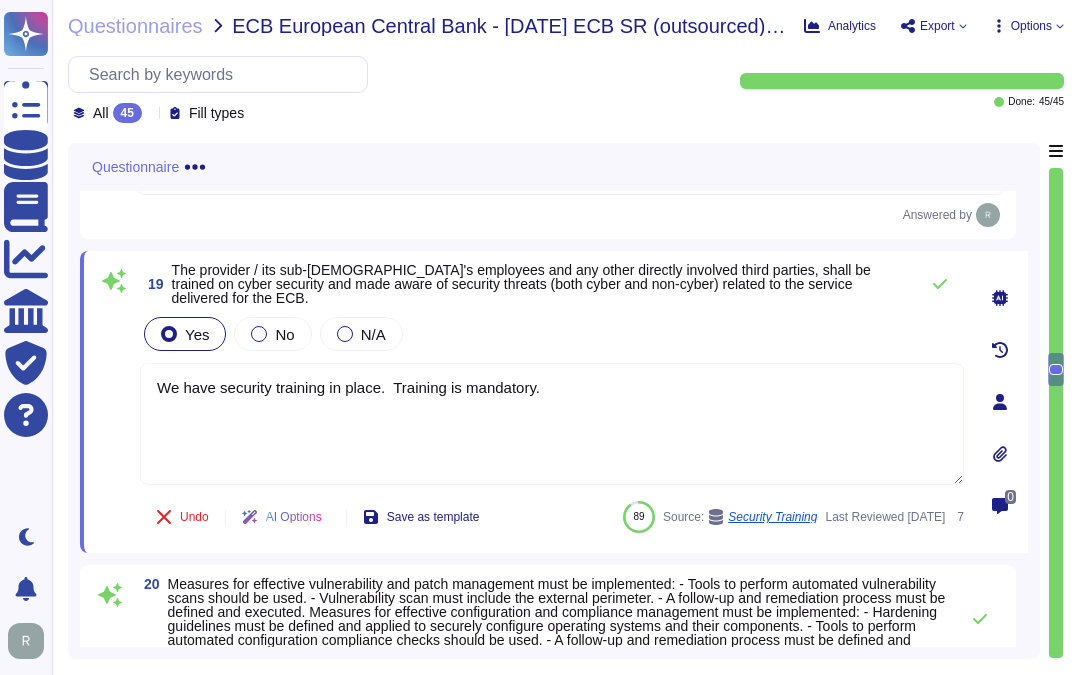drag, startPoint x: 555, startPoint y: 401, endPoint x: 121, endPoint y: 384, distance: 434.33282 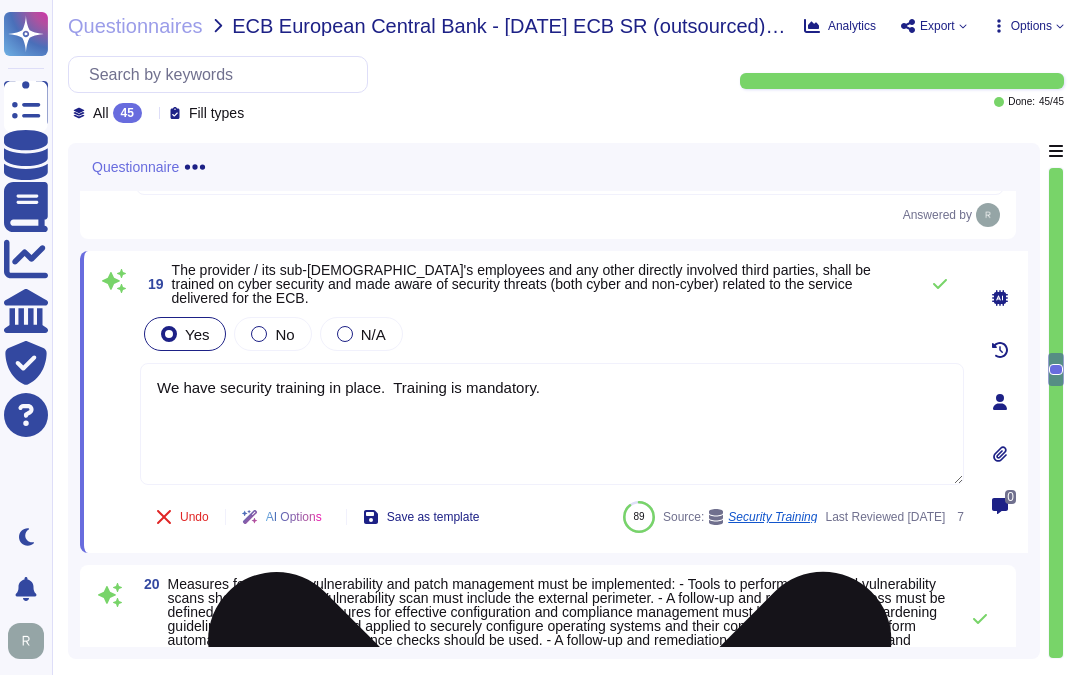 paste on "Yes, we conduct regular security awareness training annually for all employees and contractors, and we provide monthly training around topics most likely to impact general employees. Additionally, all employees and contractors receive documented security training within 30 days of hire and monthly training thereafter" 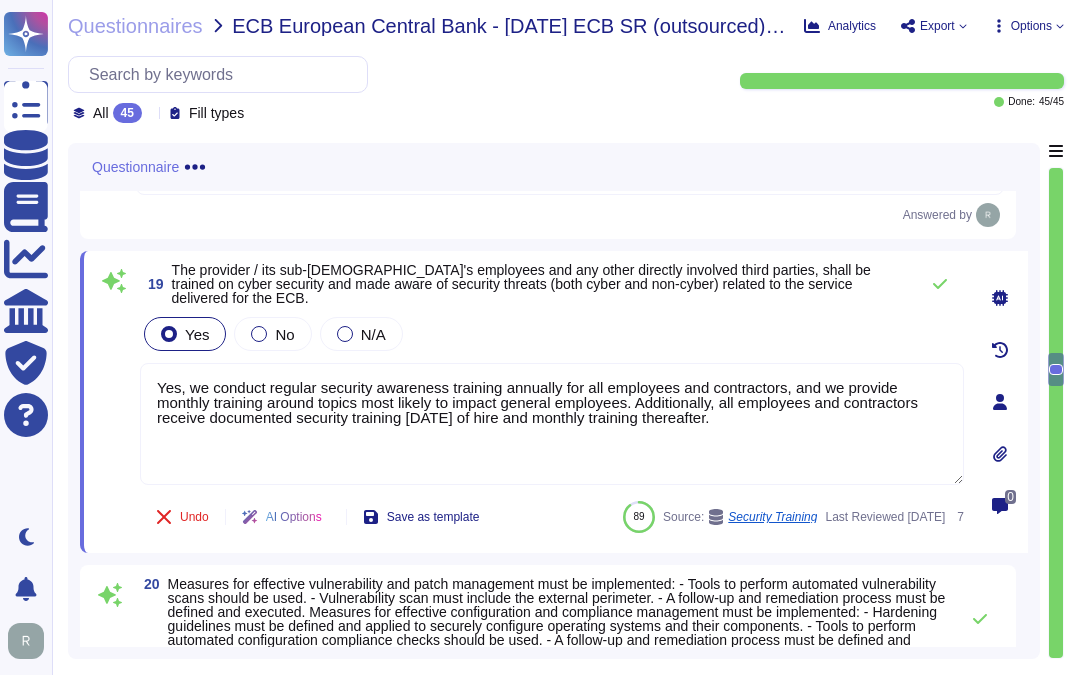 type on "Yes, we conduct regular security awareness training annually for all employees and contractors, and we provide monthly training around topics most likely to impact general employees. Additionally, all employees and contractors receive documented security training within 30 days of hire and monthly training thereafter." 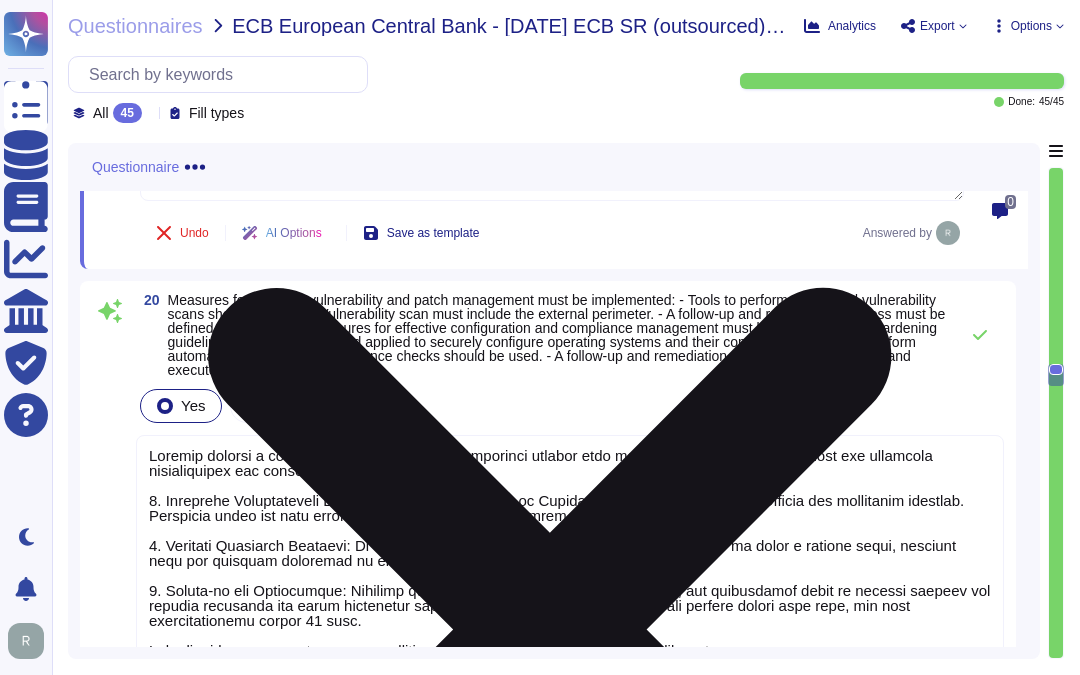 scroll, scrollTop: 5538, scrollLeft: 0, axis: vertical 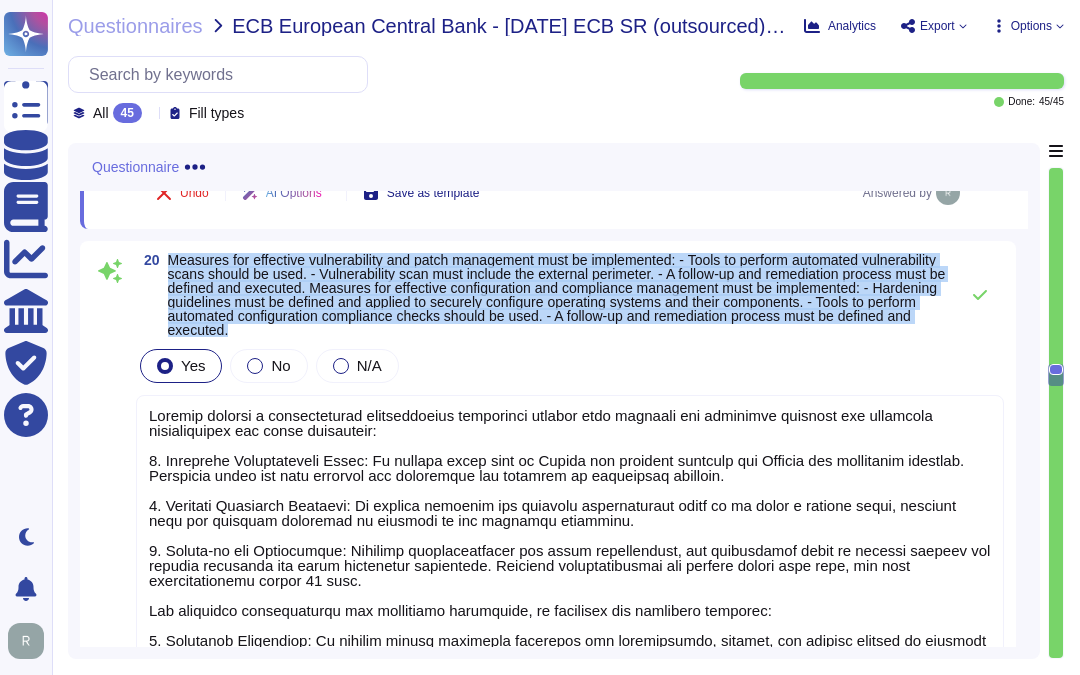 drag, startPoint x: 168, startPoint y: 245, endPoint x: 531, endPoint y: 321, distance: 370.8706 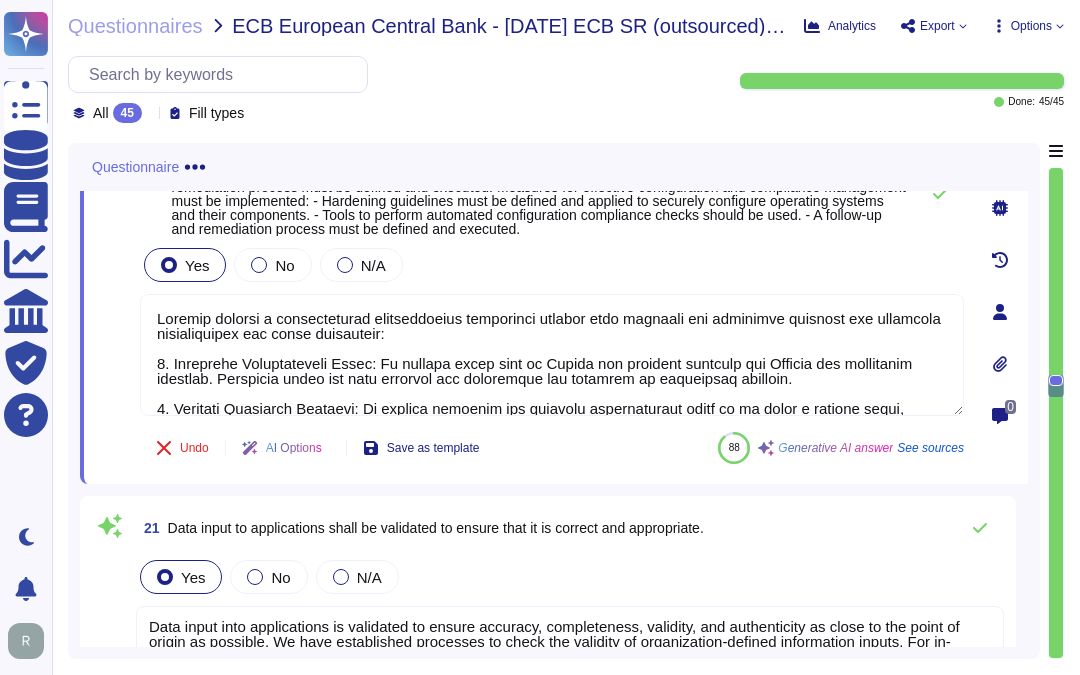 type on "Sectigo employs a comprehensive vulnerability management program that includes the following measures for effective vulnerability and patch management:
1. Automated Vulnerability Scans: We utilize tools such as Qualys for external scanning and Tenable for continuous scanning. Automated tools are also employed for monitoring and alerting on suspicious activity.
2. External Perimeter Scanning: We conduct internal and external vulnerability scans on at least a monthly basis, ensuring that the external perimeter is included in our scanning processes.
3. Follow-up and Remediation: Detected vulnerabilities are fully investigated, and appropriate patch or package updates are applied following our patch management procedures. Critical vulnerabilities are patched within four days, and high vulnerabilities within 30 days.
For effective configuration and compliance management, we implement the following measures:
1. Hardening Guidelines: We enforce system hardening standards for workstations, servers, and networ..." 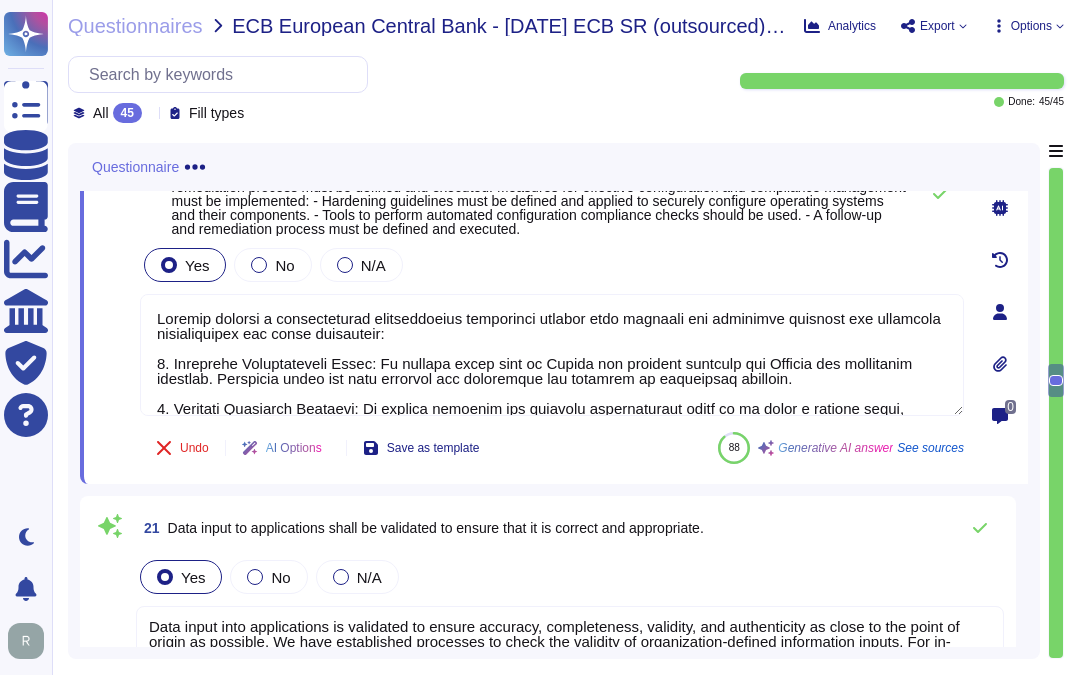 scroll, scrollTop: 5427, scrollLeft: 0, axis: vertical 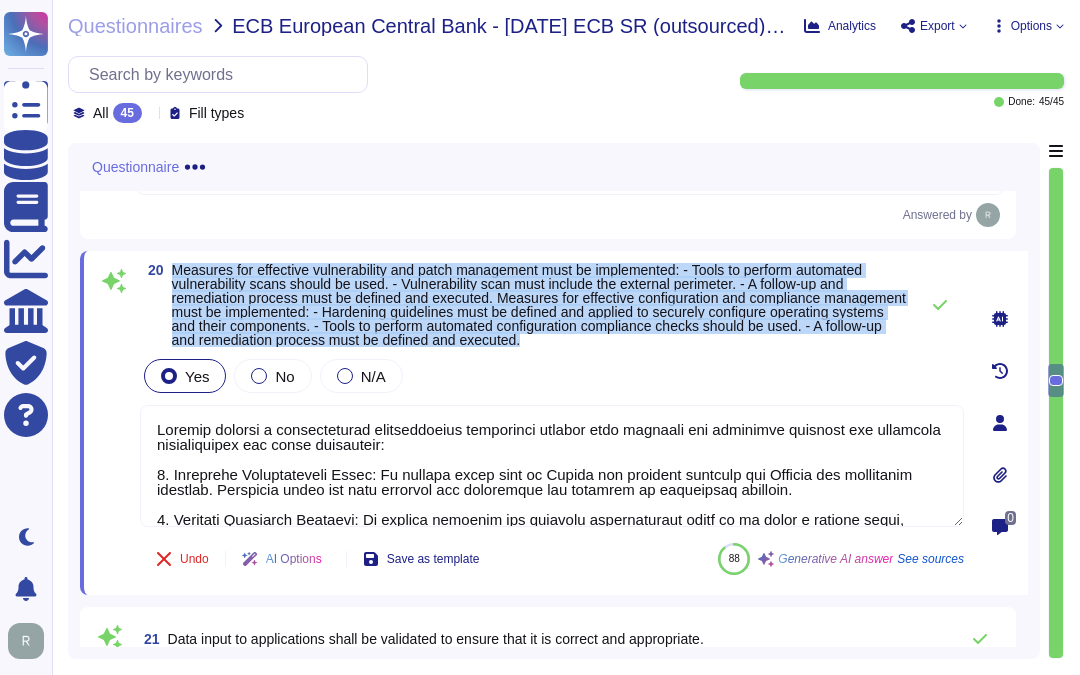 drag, startPoint x: 173, startPoint y: 282, endPoint x: 676, endPoint y: 342, distance: 506.5659 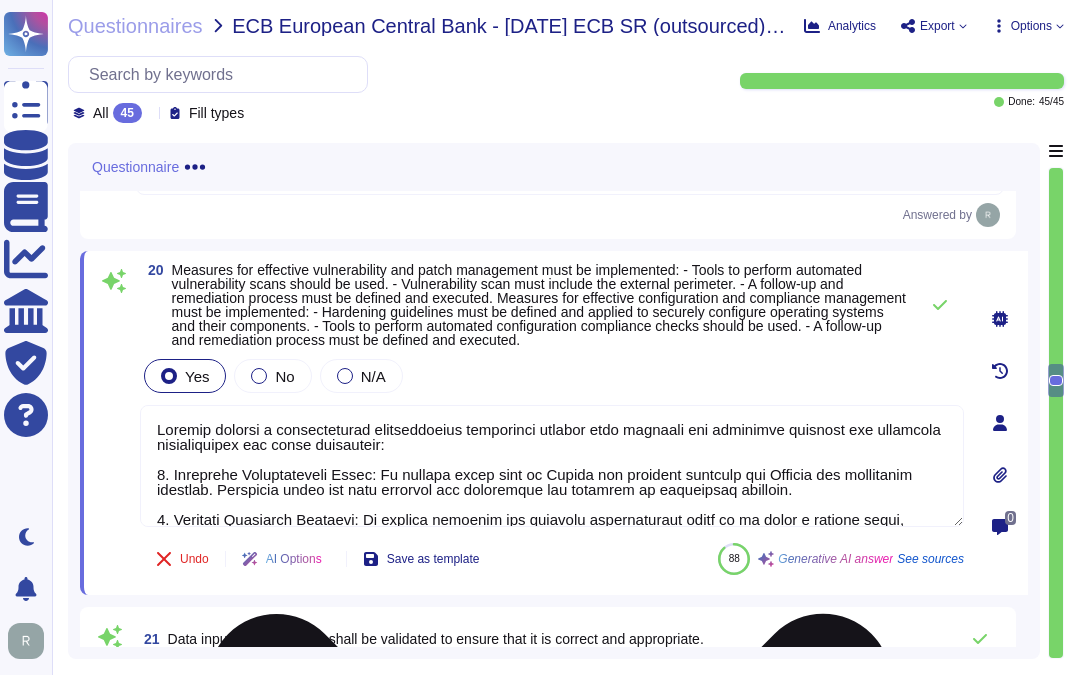 click at bounding box center (552, 466) 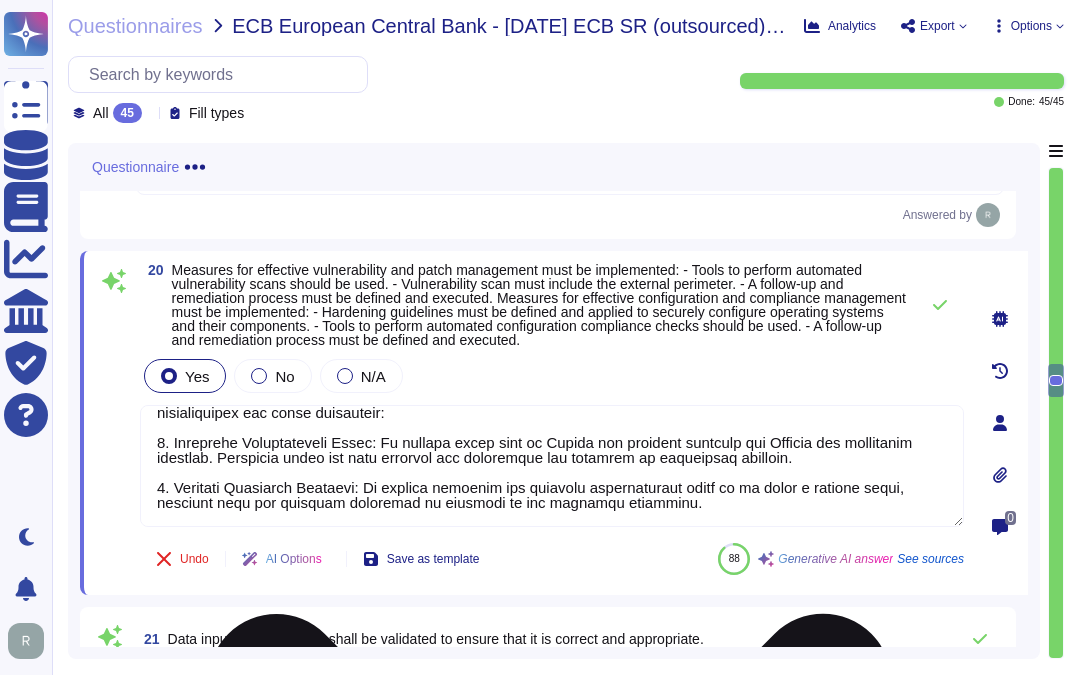 scroll, scrollTop: 0, scrollLeft: 0, axis: both 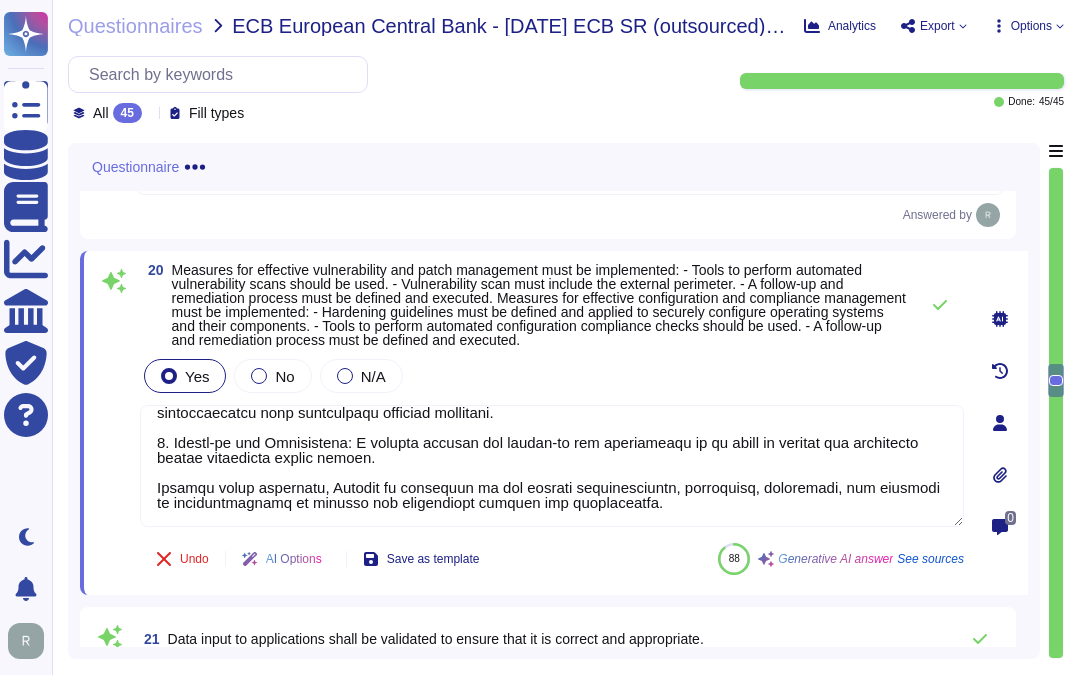 click on "Yes No N/A" at bounding box center (552, 376) 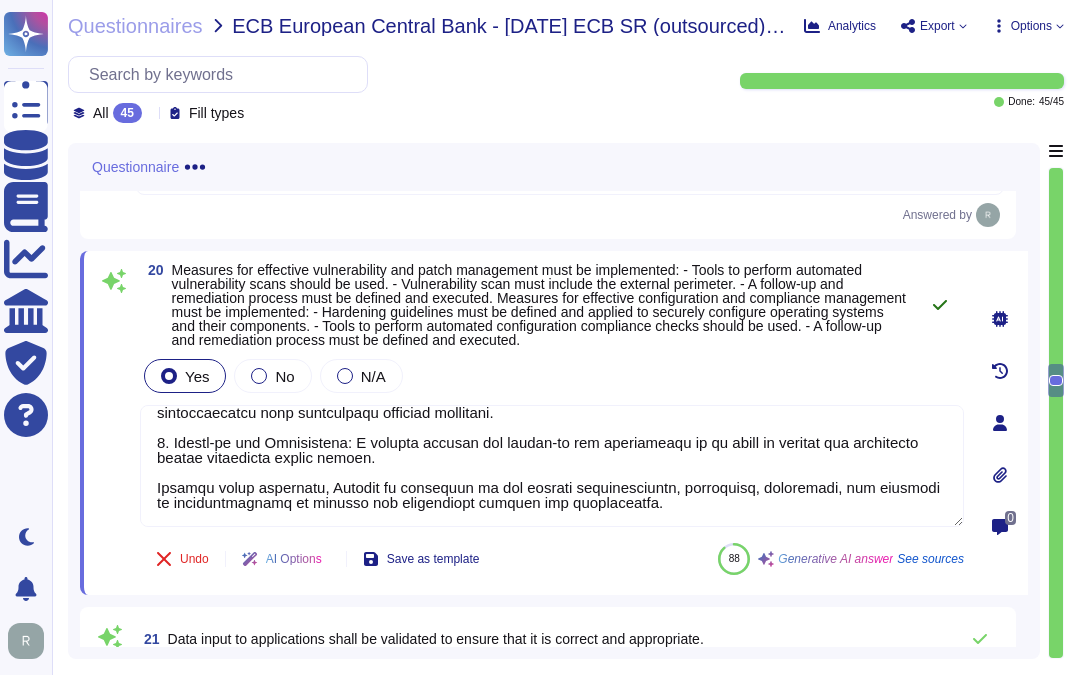 click 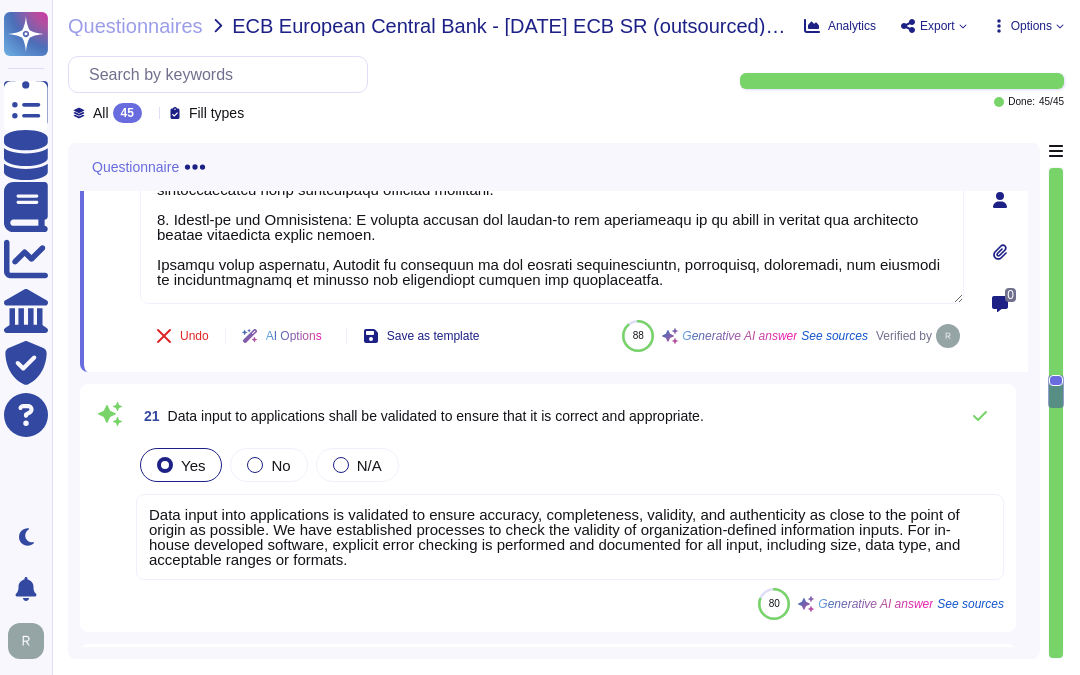 scroll, scrollTop: 5761, scrollLeft: 0, axis: vertical 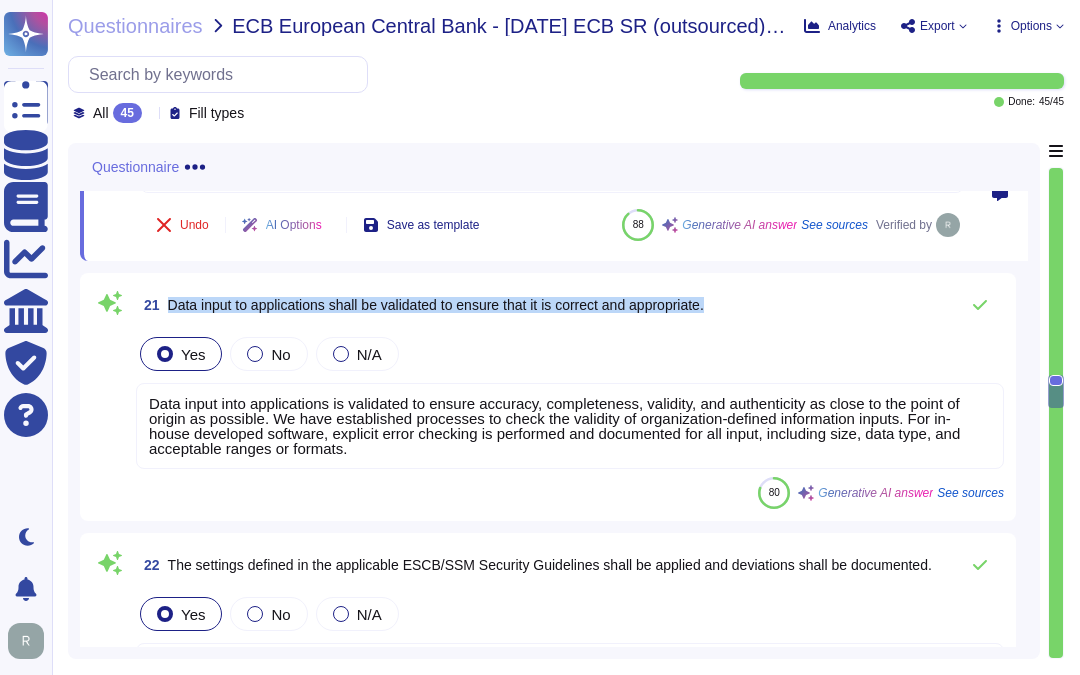 drag, startPoint x: 167, startPoint y: 308, endPoint x: 737, endPoint y: 317, distance: 570.07104 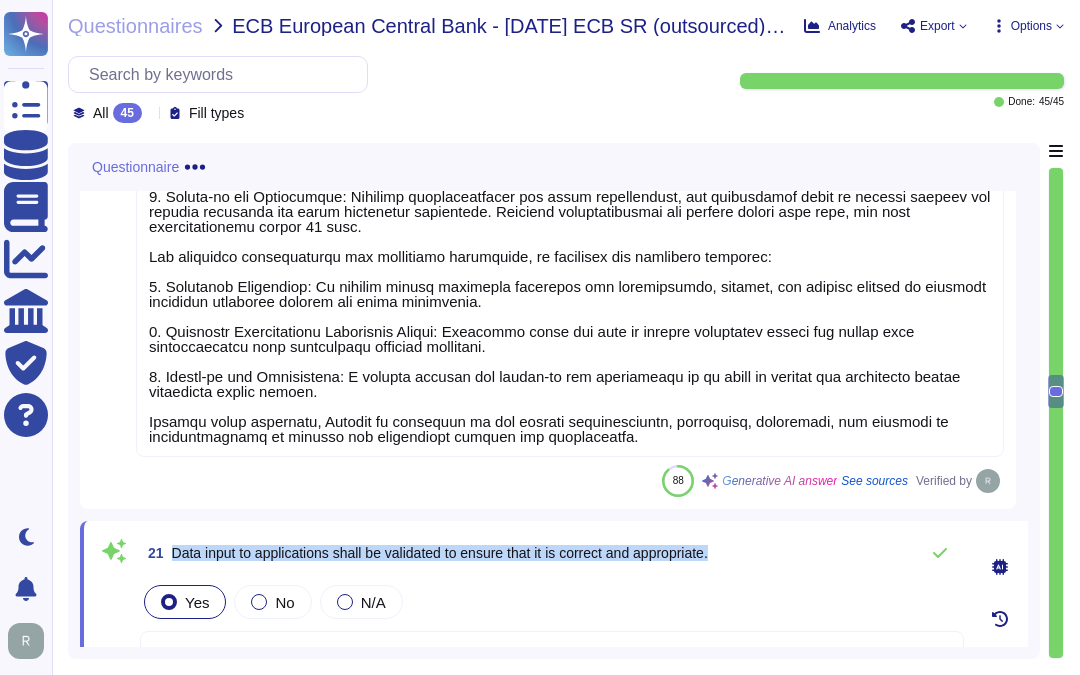type on "Data input into applications is validated to ensure accuracy, completeness, validity, and authenticity as close to the point of origin as possible. We have established processes to check the validity of organization-defined information inputs. For in-house developed software, explicit error checking is performed and documented for all input, including size, data type, and acceptable ranges or formats." 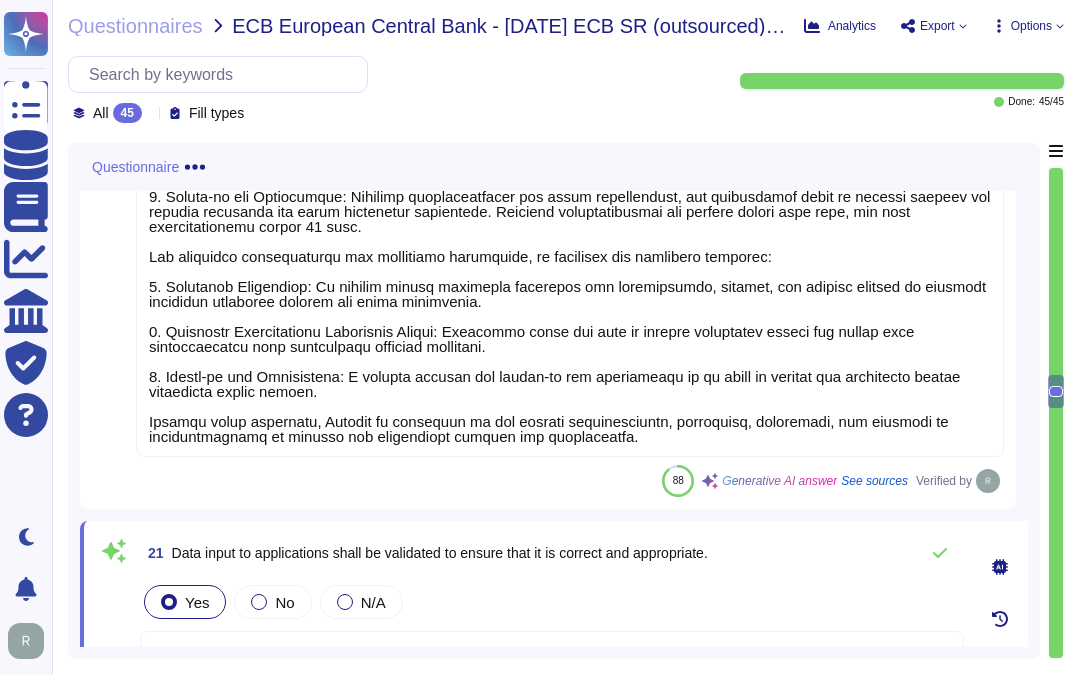 scroll, scrollTop: 6045, scrollLeft: 0, axis: vertical 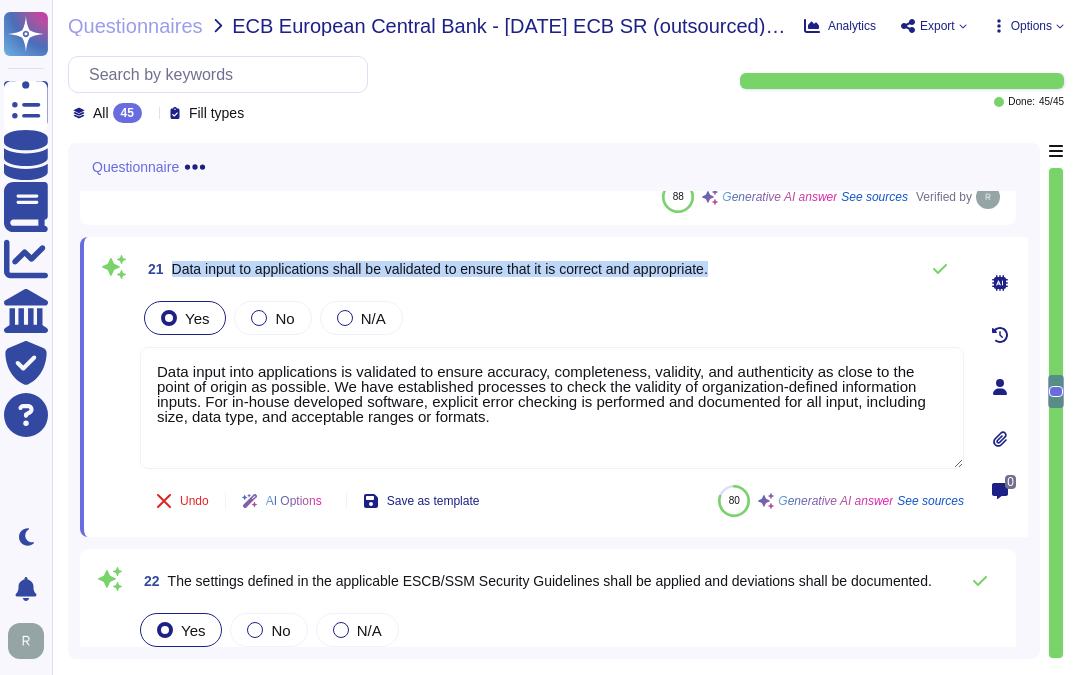 drag, startPoint x: 172, startPoint y: 265, endPoint x: 798, endPoint y: 288, distance: 626.42236 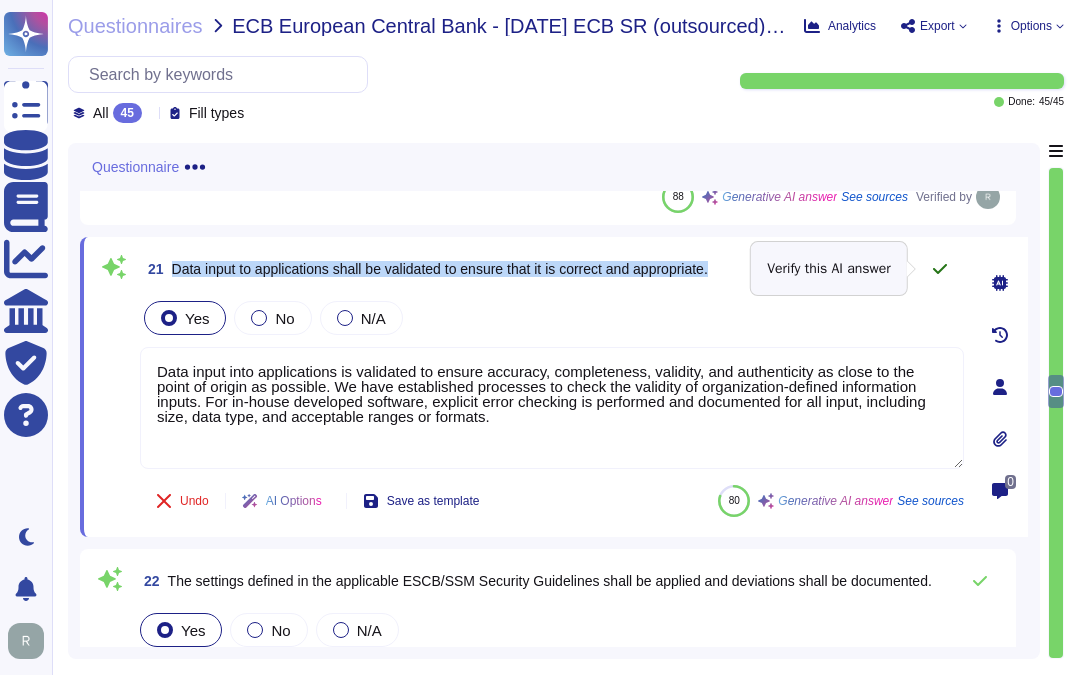 click 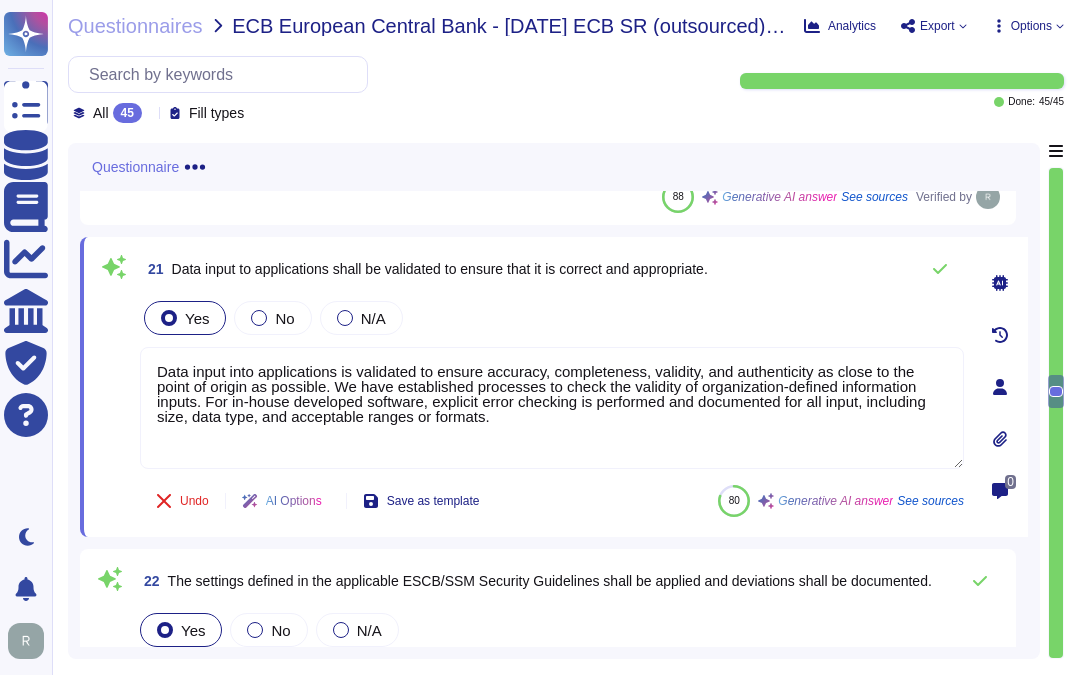 click on "Yes No N/A" at bounding box center [552, 318] 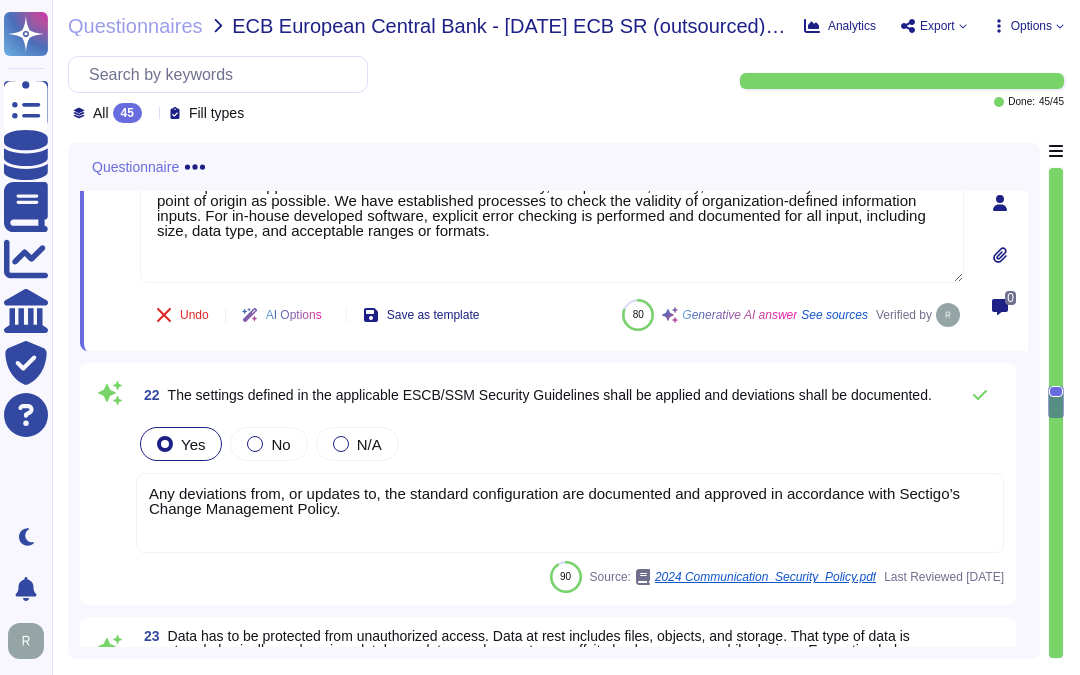 scroll, scrollTop: 6267, scrollLeft: 0, axis: vertical 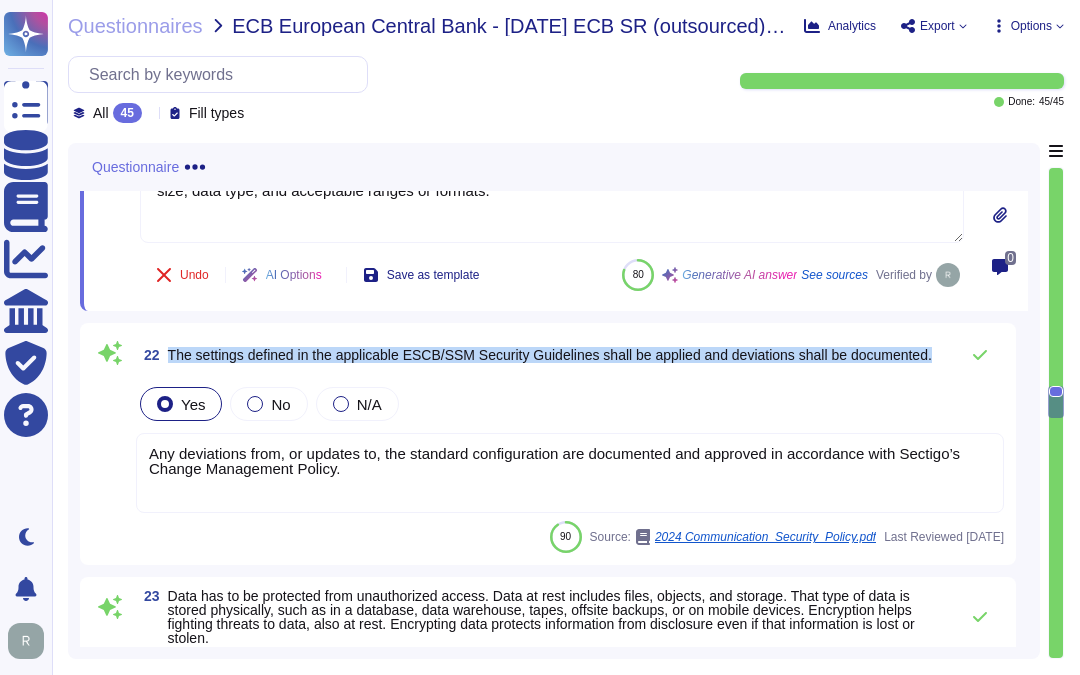 drag, startPoint x: 167, startPoint y: 352, endPoint x: 945, endPoint y: 367, distance: 778.1446 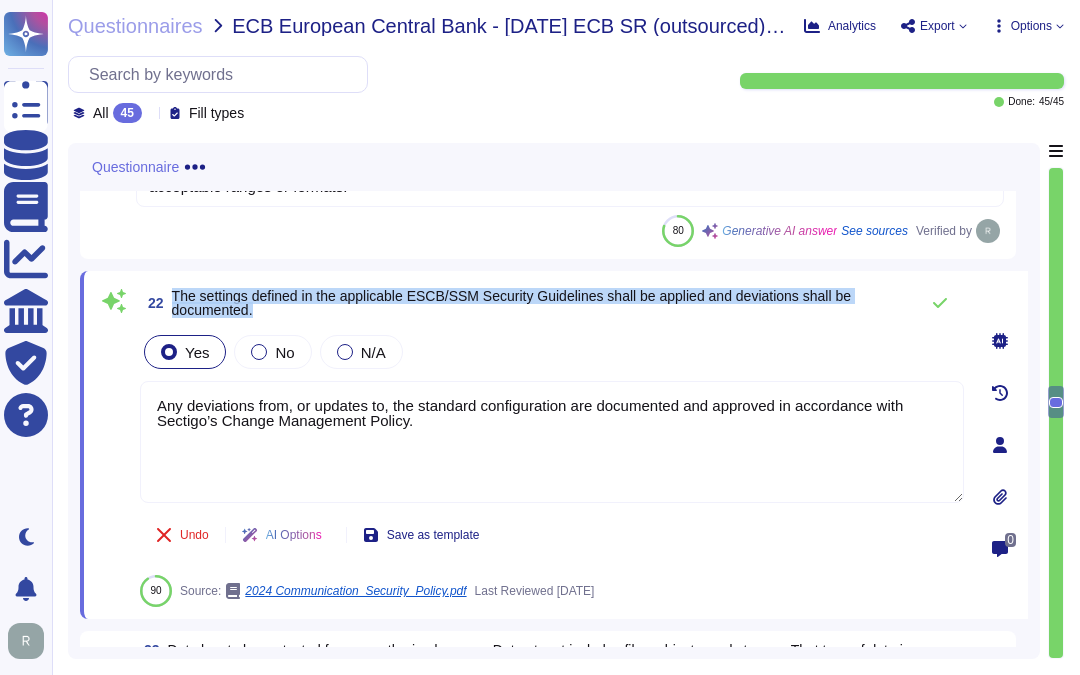 drag, startPoint x: 170, startPoint y: 295, endPoint x: 350, endPoint y: 317, distance: 181.33946 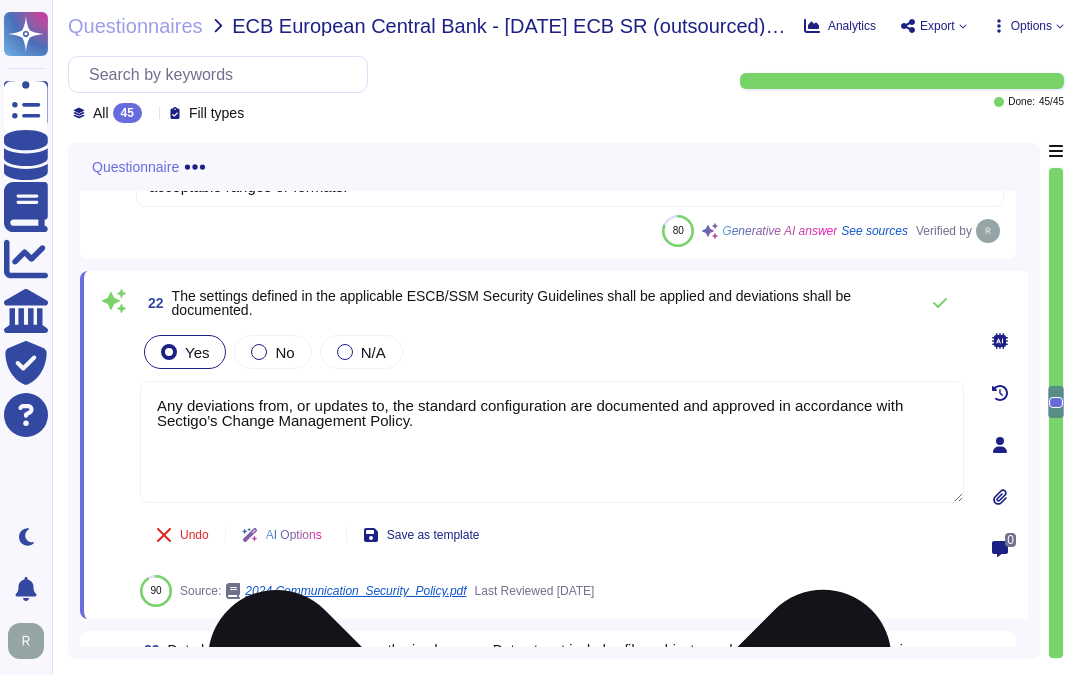 drag, startPoint x: 450, startPoint y: 424, endPoint x: 147, endPoint y: 404, distance: 303.65936 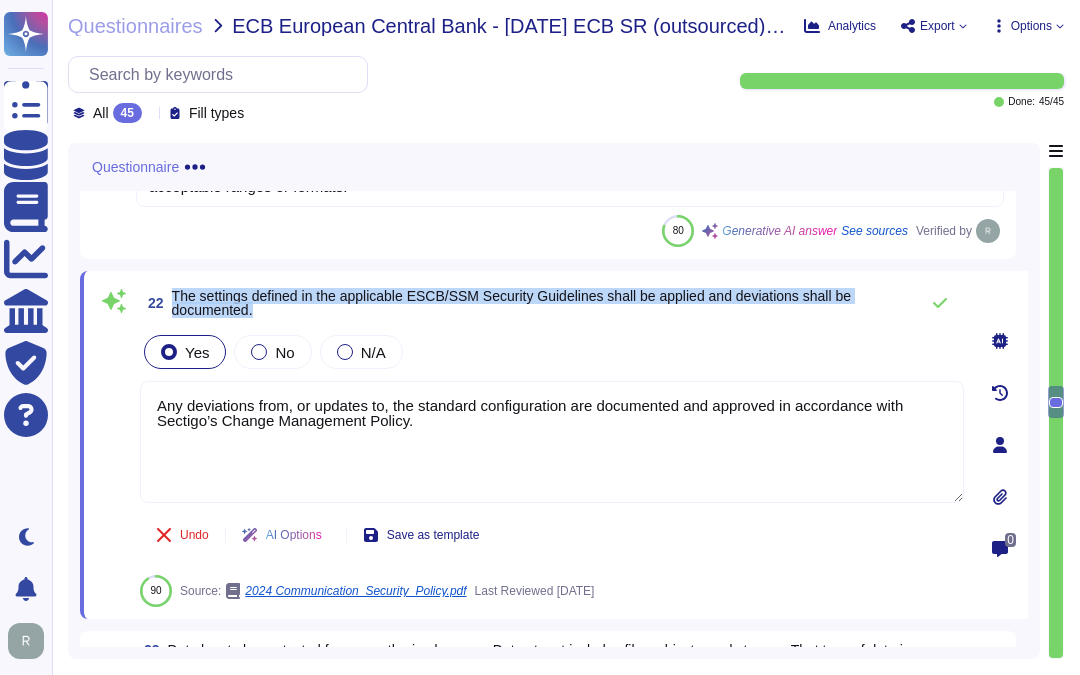 drag, startPoint x: 172, startPoint y: 292, endPoint x: 675, endPoint y: 305, distance: 503.16797 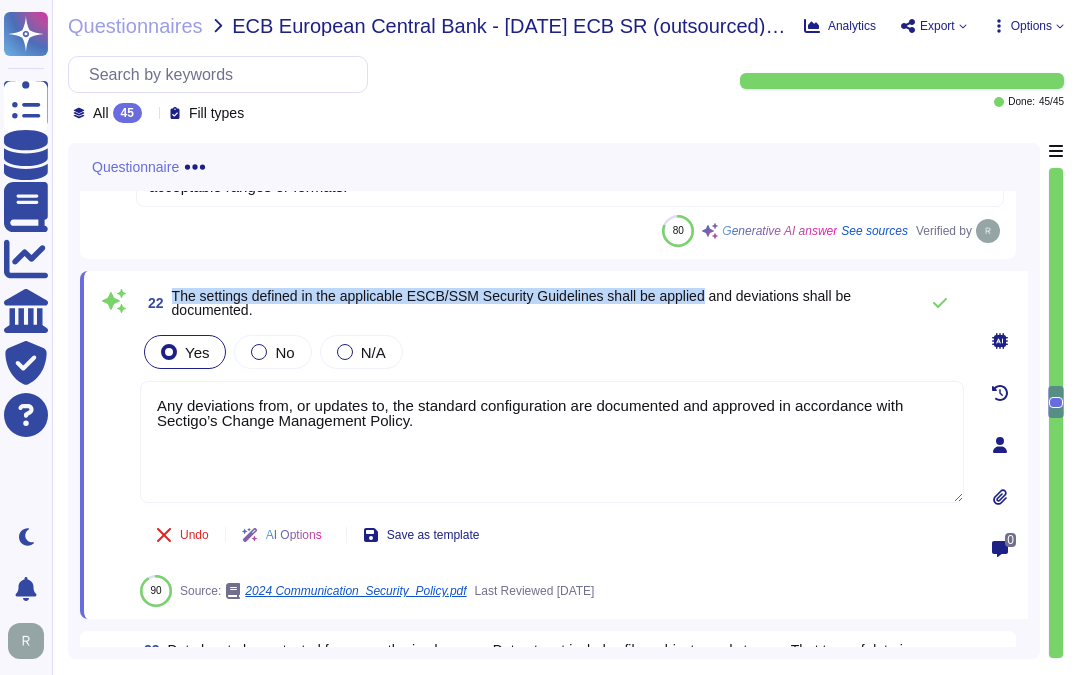 drag, startPoint x: 173, startPoint y: 290, endPoint x: 707, endPoint y: 300, distance: 534.0936 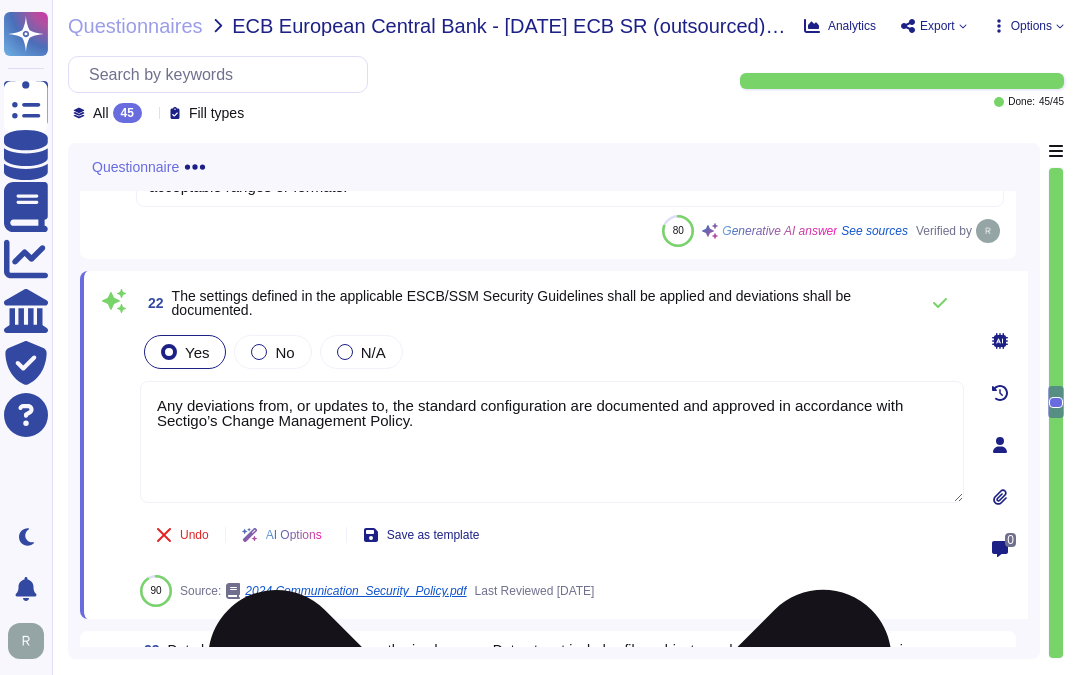 click on "Any deviations from, or updates to, the standard configuration are documented and approved in accordance with Sectigo’s Change Management Policy." at bounding box center [552, 442] 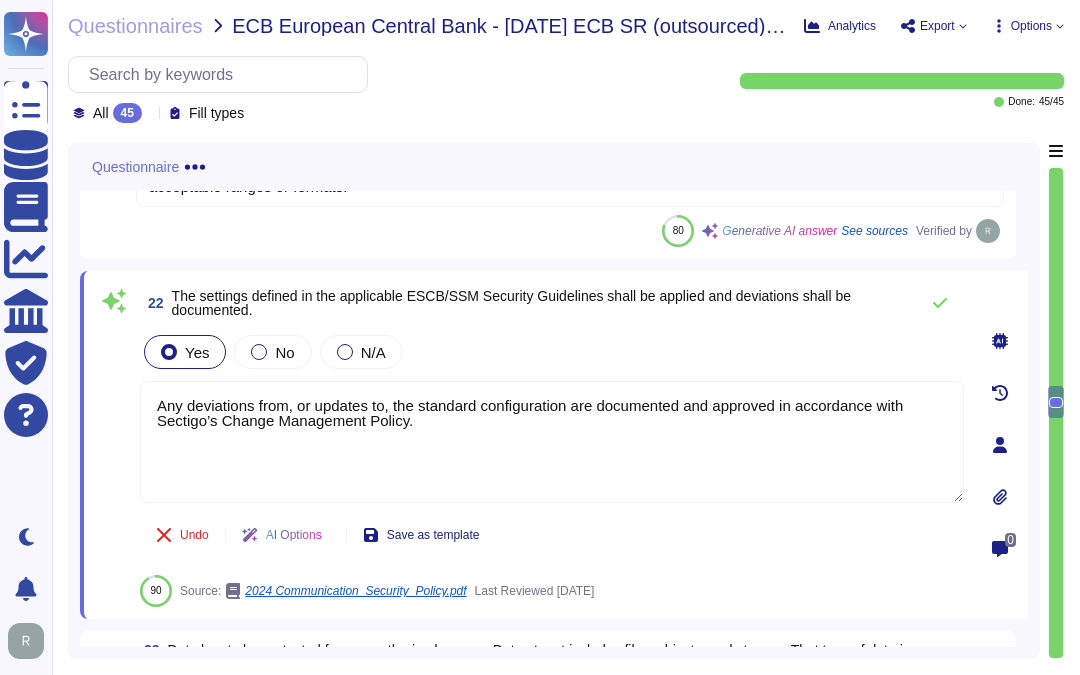 drag, startPoint x: 495, startPoint y: 425, endPoint x: 126, endPoint y: 410, distance: 369.30475 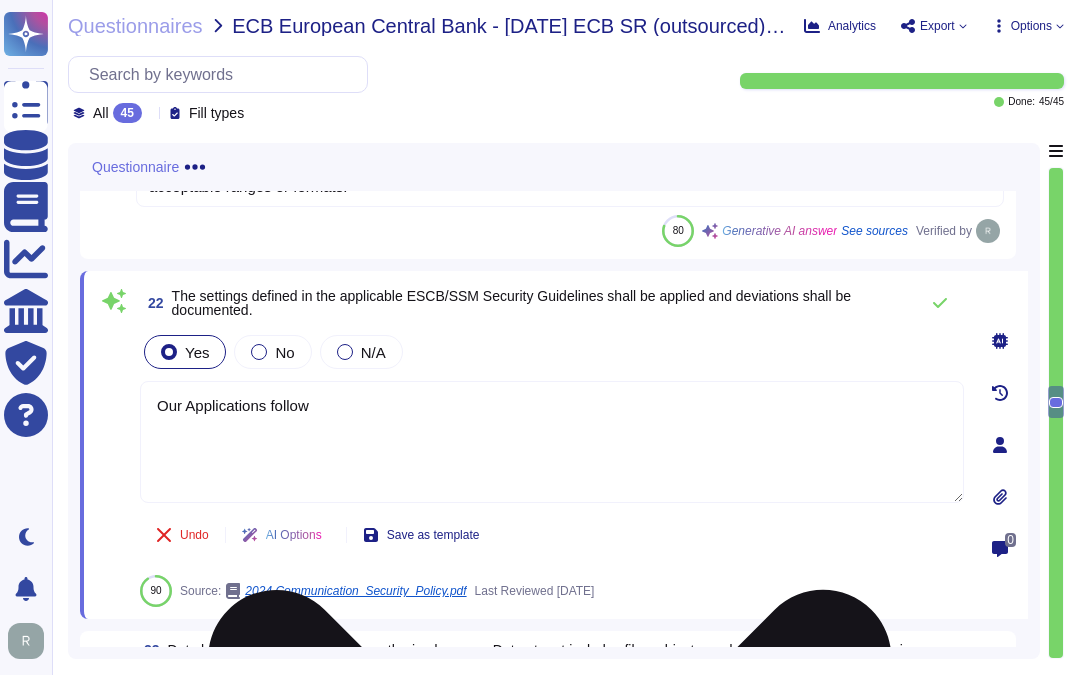 click on "Our applications follow" at bounding box center (552, 442) 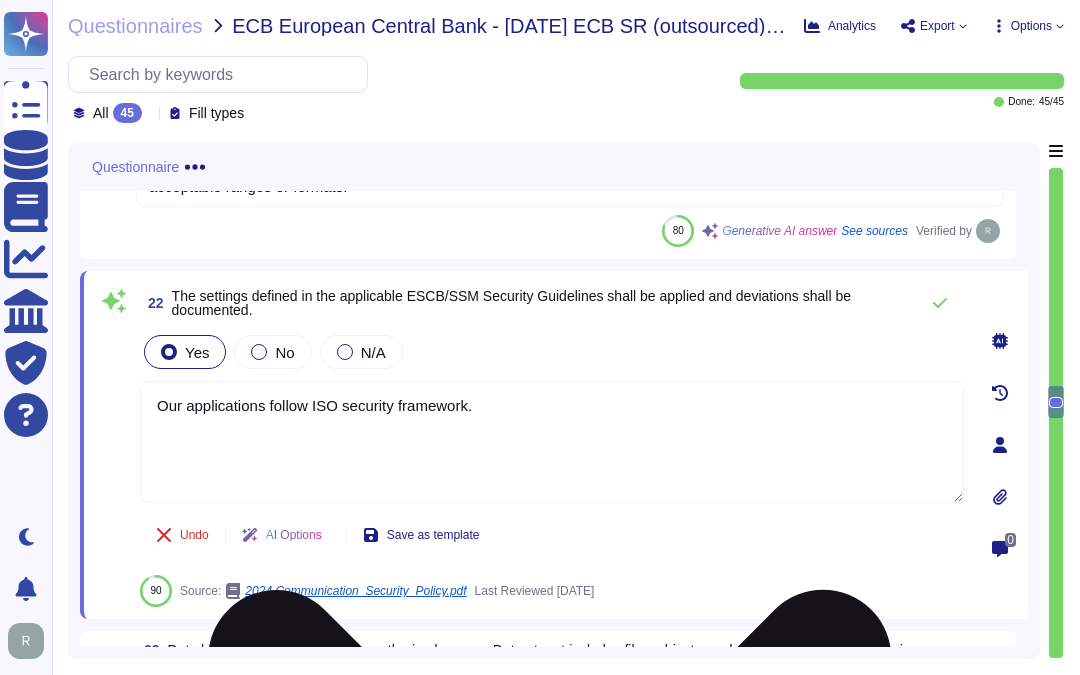 click on "Our applications follow ISO security framework." at bounding box center [552, 442] 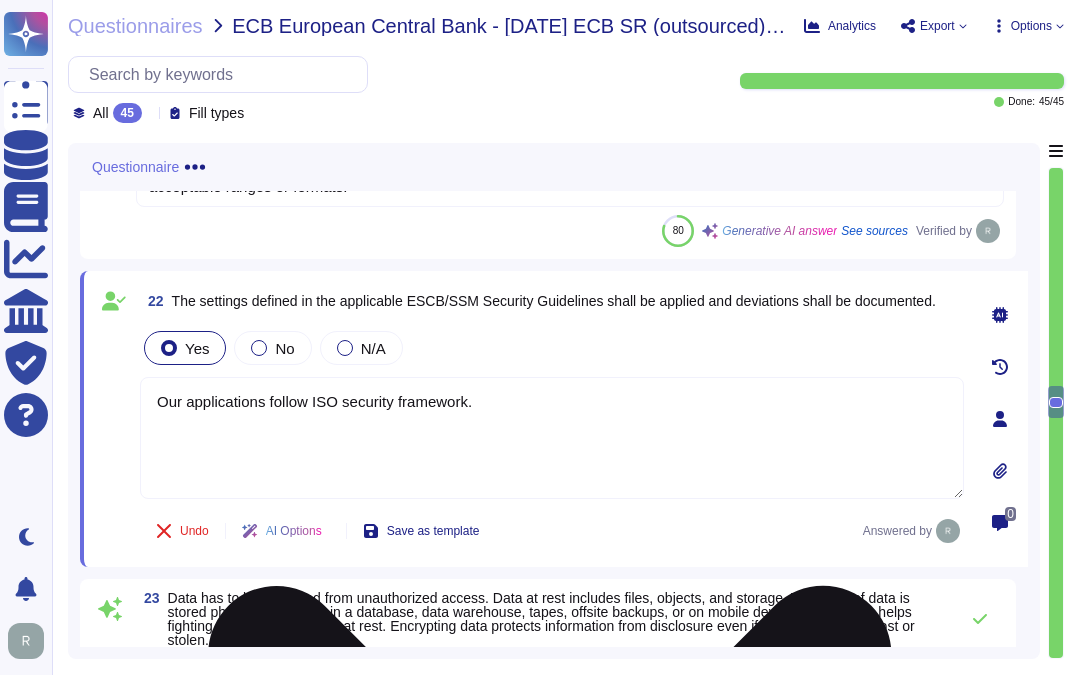 click on "Our applications follow ISO security framework." at bounding box center (552, 438) 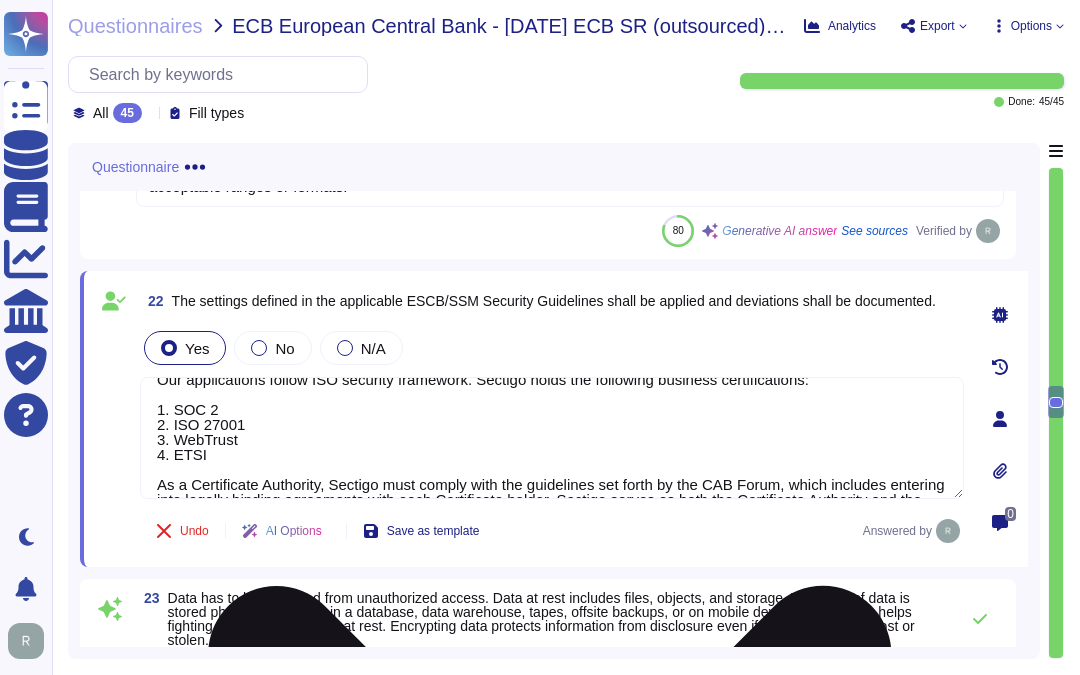 scroll, scrollTop: 0, scrollLeft: 0, axis: both 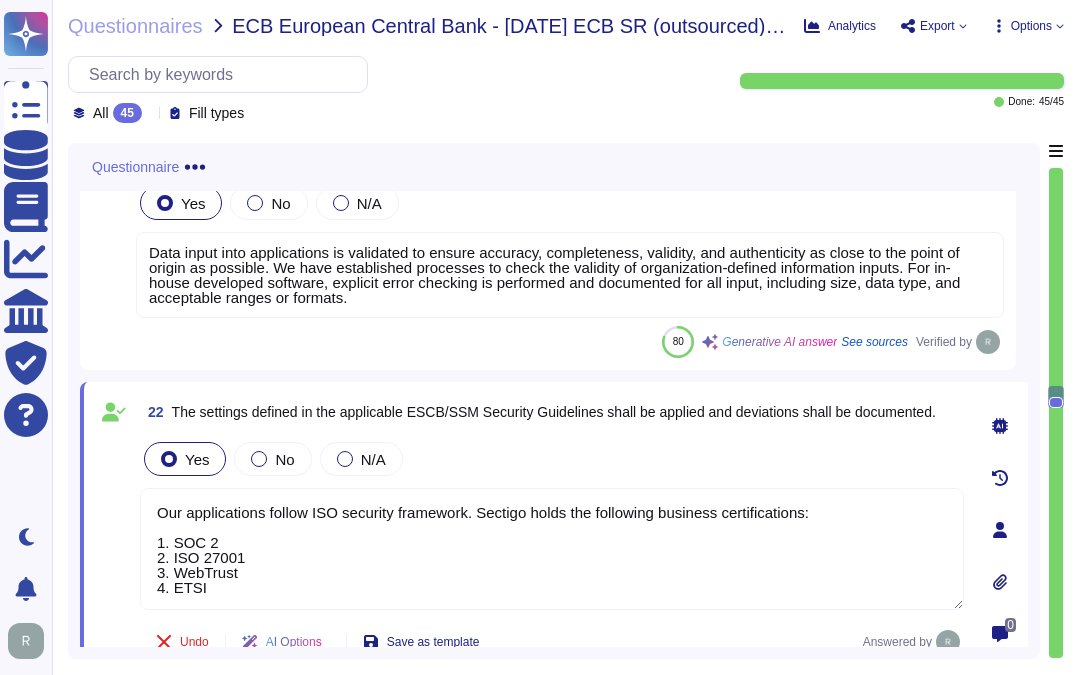 click on "Our applications follow ISO security framework. Sectigo holds the following business certifications:
1. SOC 2
2. ISO 27001
3. WebTrust
4. ETSI
As a Certificate Authority, Sectigo must comply with the guidelines set forth by the CAB Forum, which includes entering into legally binding agreements with each Certificate holder. Sectigo serves as both the Certificate Authority and the Registration Authority for all certificates." at bounding box center [552, 549] 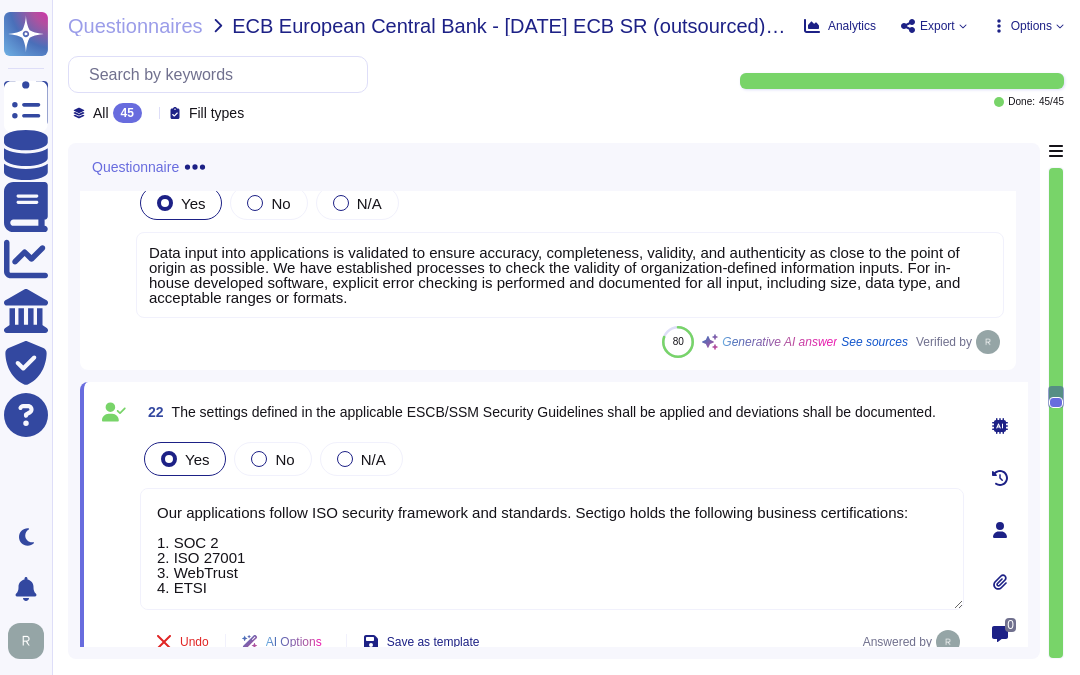 type on "Our applications follow ISO security framework and standards. Sectigo holds the following business certifications:
1. SOC 2
2. ISO 27001
3. WebTrust
4. ETSI
As a Certificate Authority, Sectigo must comply with the guidelines set forth by the CAB Forum, which includes entering into legally binding agreements with each Certificate holder. Sectigo serves as both the Certificate Authority and the Registration Authority for all certificates." 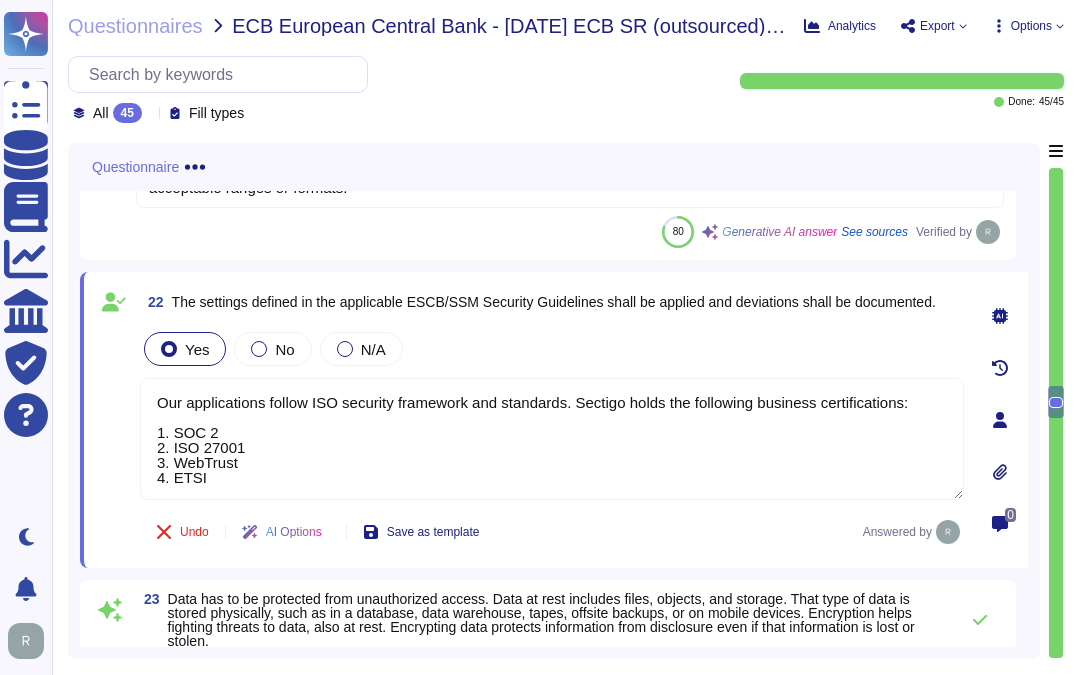 scroll, scrollTop: 6267, scrollLeft: 0, axis: vertical 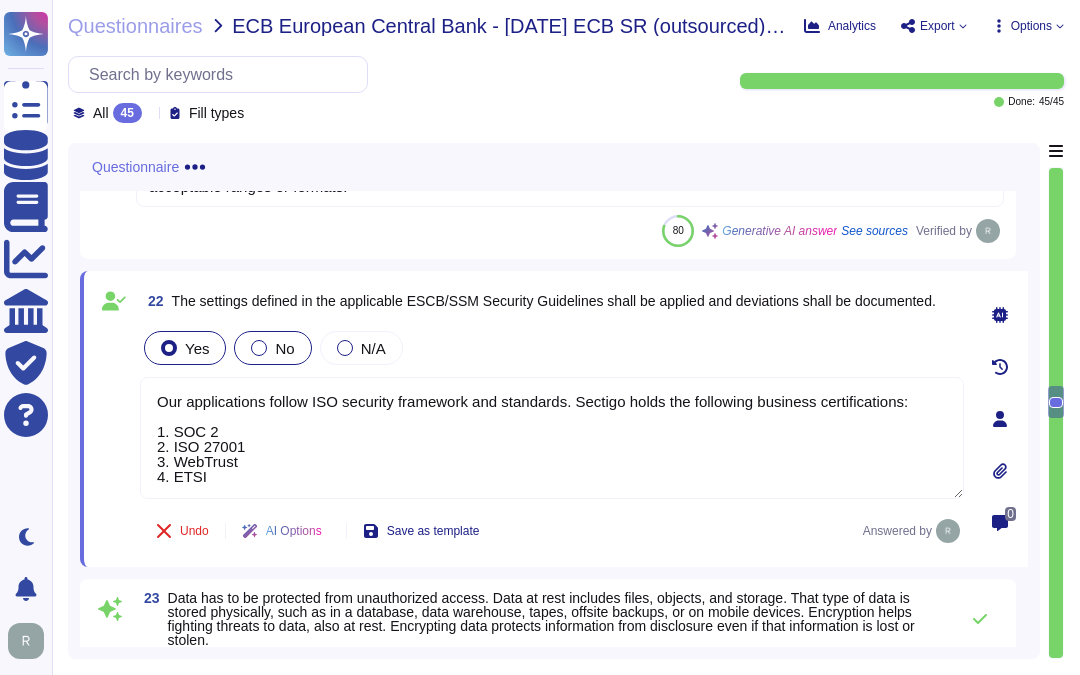 click at bounding box center [259, 348] 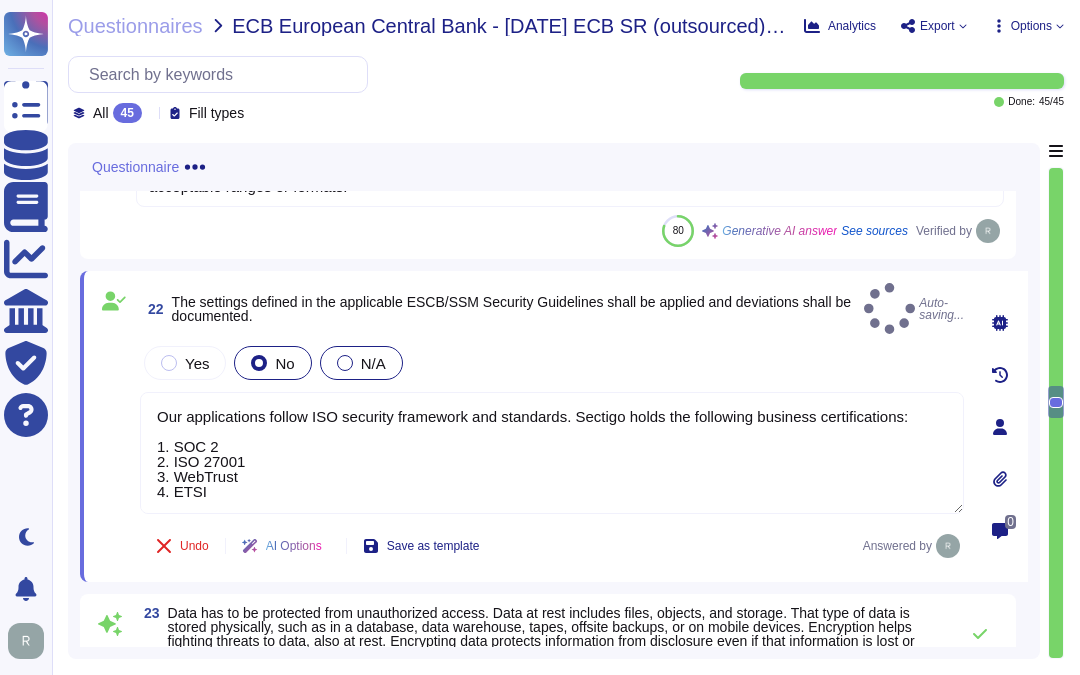 click at bounding box center [345, 363] 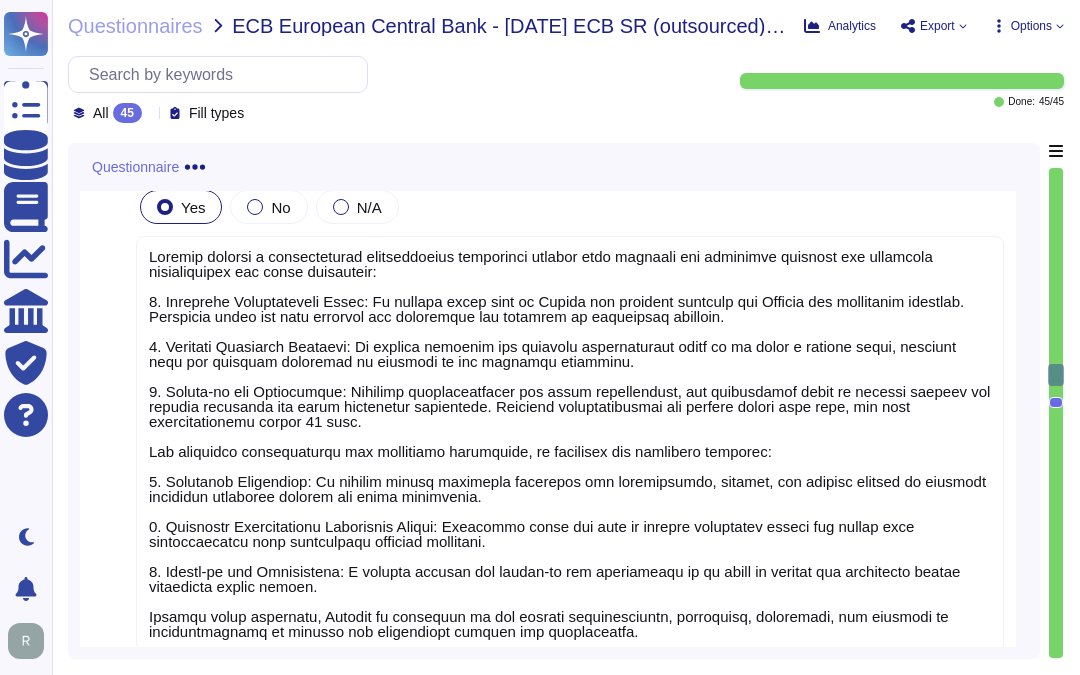 scroll, scrollTop: 5490, scrollLeft: 0, axis: vertical 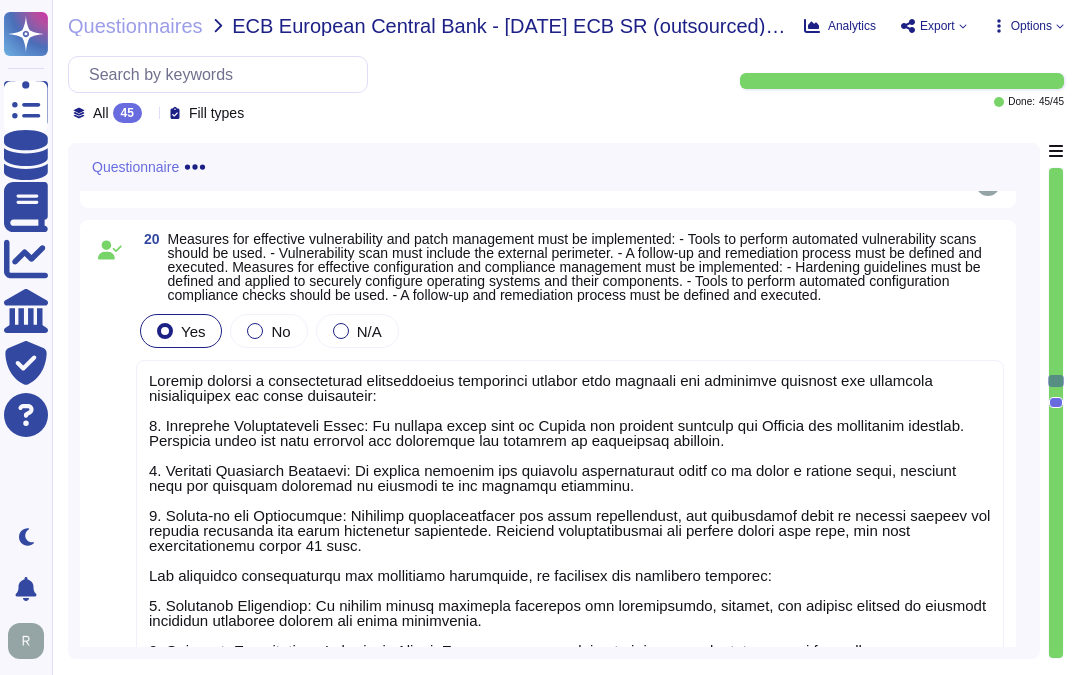 type on "Our applications follow ISO security framework and standards. Sectigo holds the following business certifications:
1. SOC 2
2. ISO 27001
3. WebTrust
4. ETSI
As a Certificate Authority, Sectigo must comply with the guidelines set forth by the CAB Forum, which includes entering into legally binding agreements with each Certificate holder. Sectigo serves as both the Certificate Authority and the Registration Authority for all certificates." 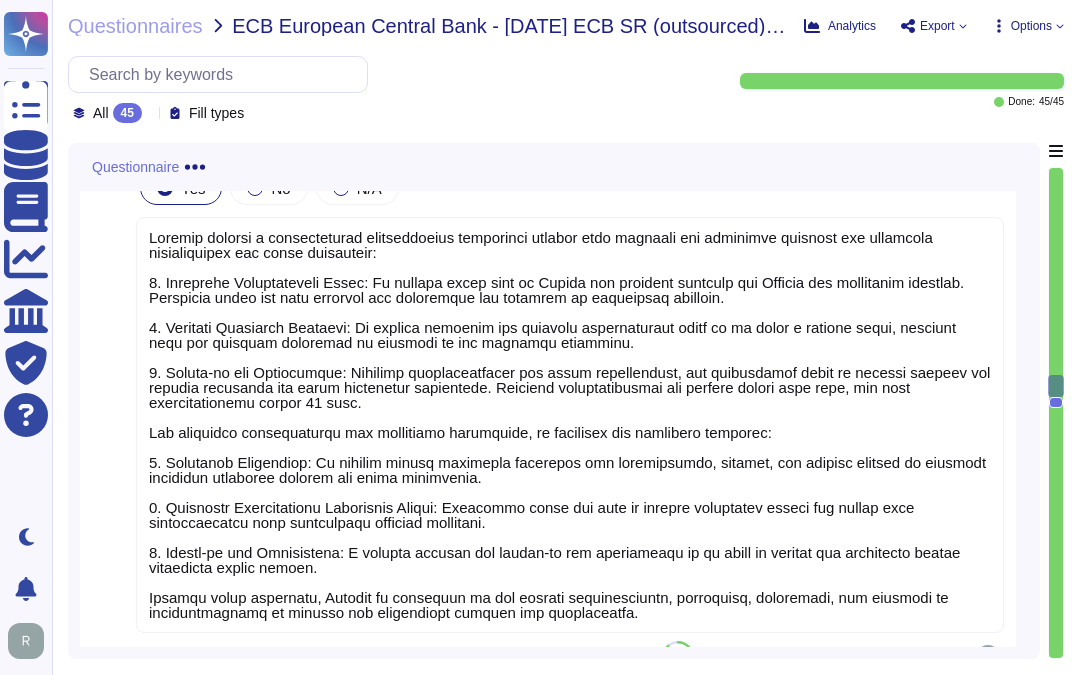 scroll, scrollTop: 6301, scrollLeft: 0, axis: vertical 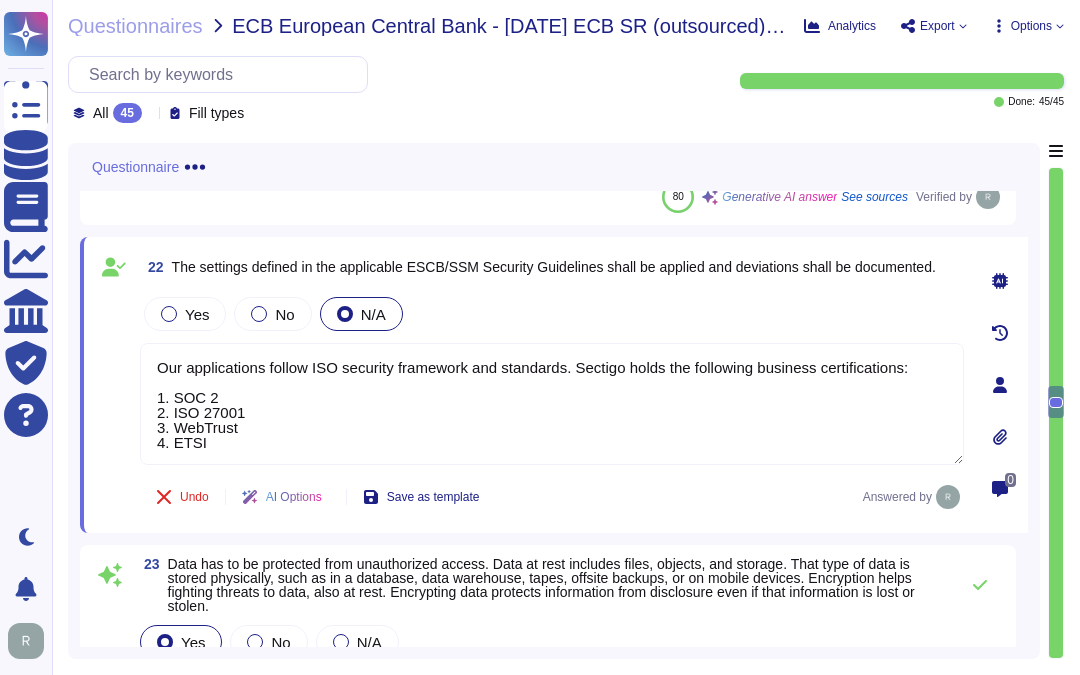 click on "Yes No N/A" at bounding box center [552, 314] 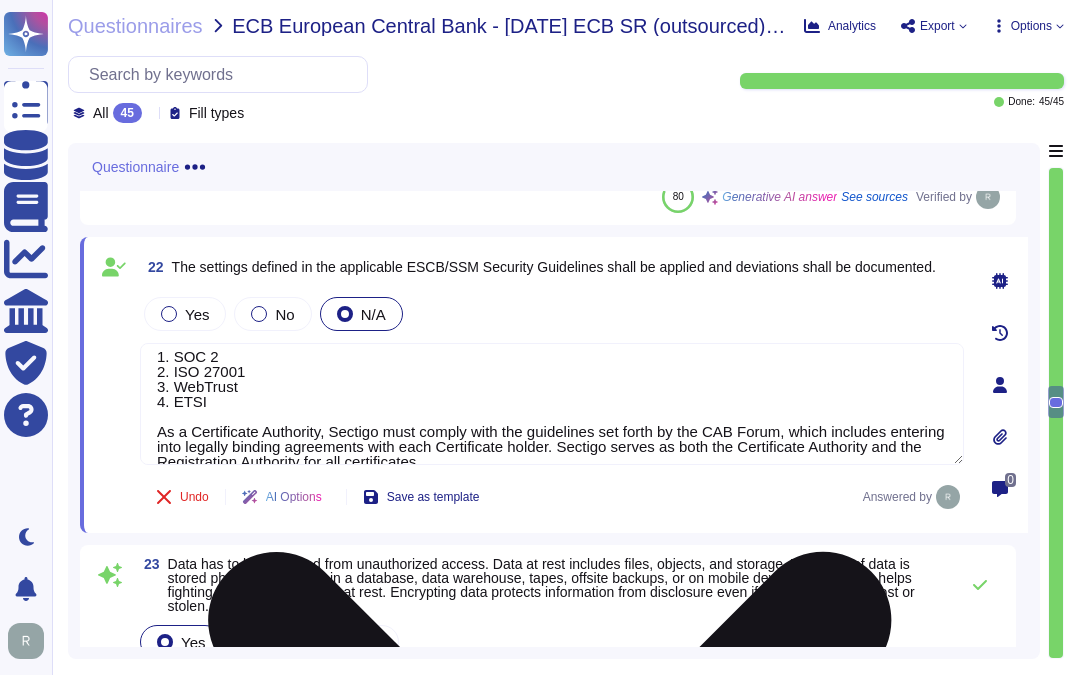scroll, scrollTop: 62, scrollLeft: 0, axis: vertical 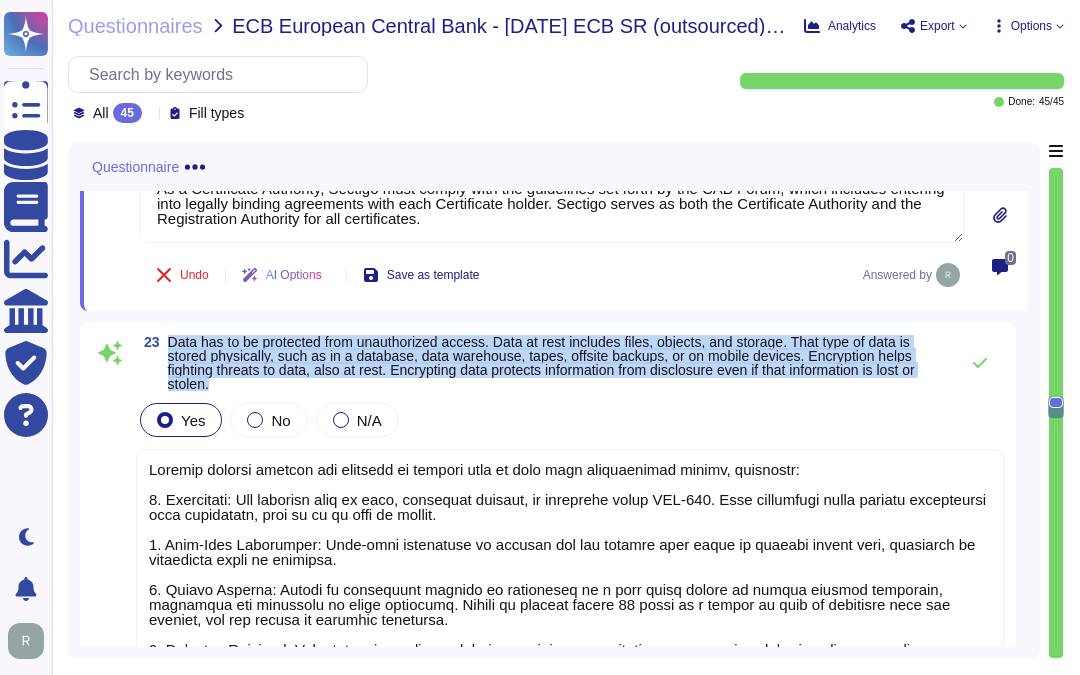 drag, startPoint x: 165, startPoint y: 344, endPoint x: 300, endPoint y: 391, distance: 142.94754 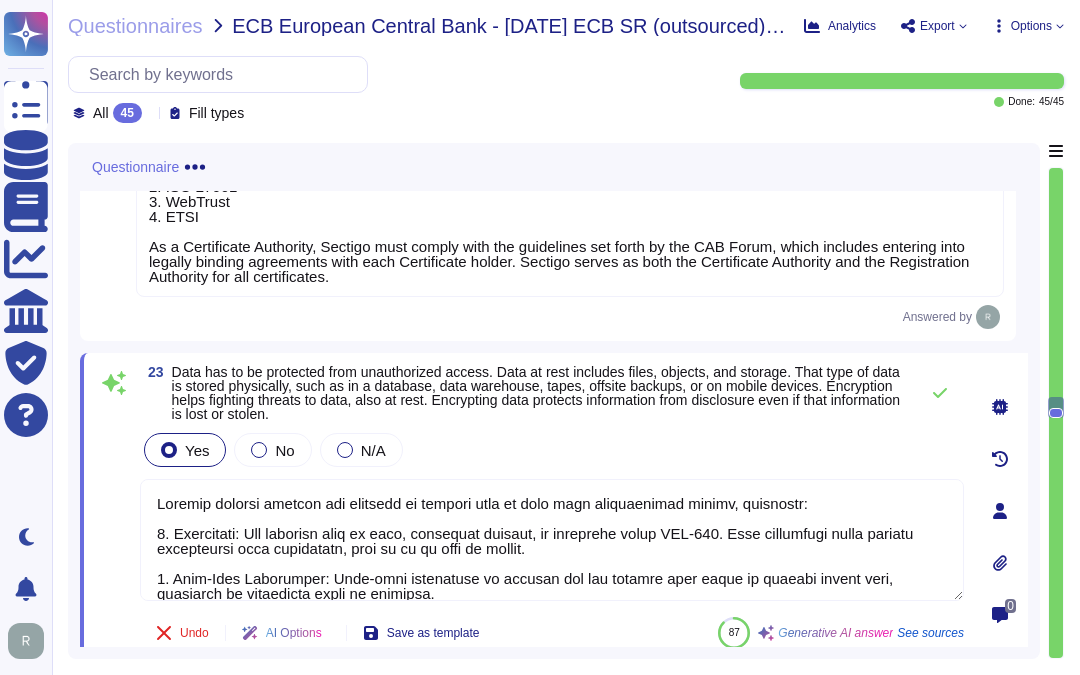 type on "Sectigo employs several key measures to protect data at rest from unauthorized access, including:
1. Encryption: All customer data at rest, including backups, is encrypted using AES-256. This encryption helps protect information from disclosure, even if it is lost or stolen.
2. Full-Disk Encryption: Full-disk encryption is enabled for all systems that store or process scoped data, providing an additional layer of security.
3. Access Control: Access to production systems is restricted to a very small number of senior trusted employees, following the principle of least privilege. Access is removed within 24 hours of a change in role or departure from the company, and all access is reviewed quarterly.
4. Physical Security: Customer information is stored in a secure, environmentally controlled facility with restricted access, ensuring that only authorized personnel can access sensitive data.
These measures collectively ensure that data at rest is adequately protected against unauthorized access and disclo..." 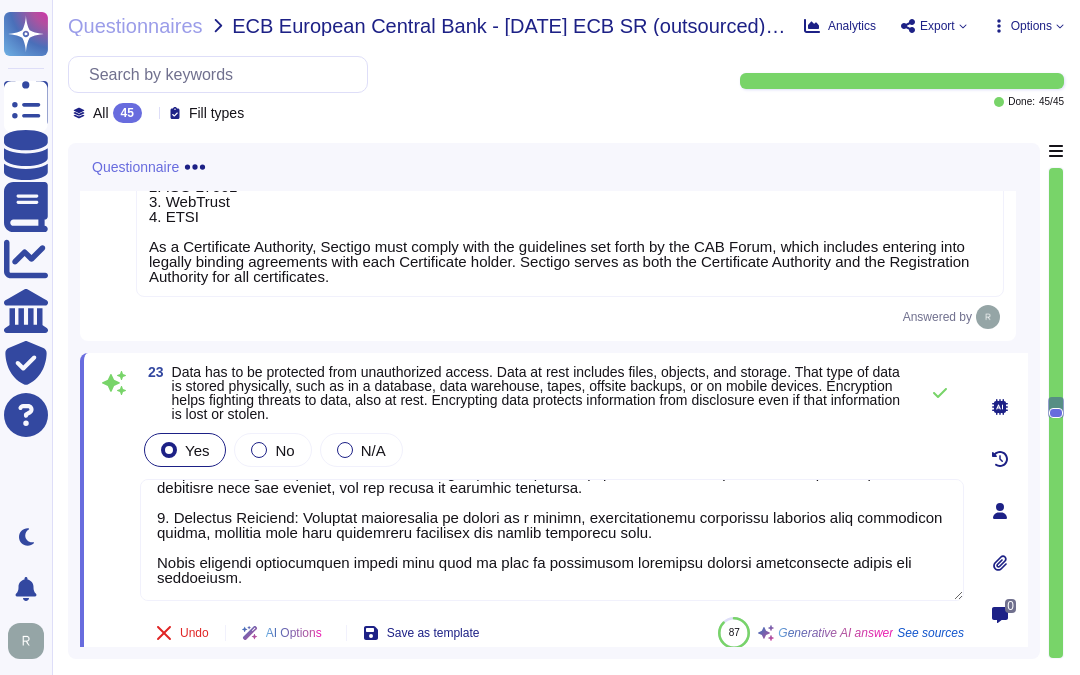 scroll, scrollTop: 0, scrollLeft: 0, axis: both 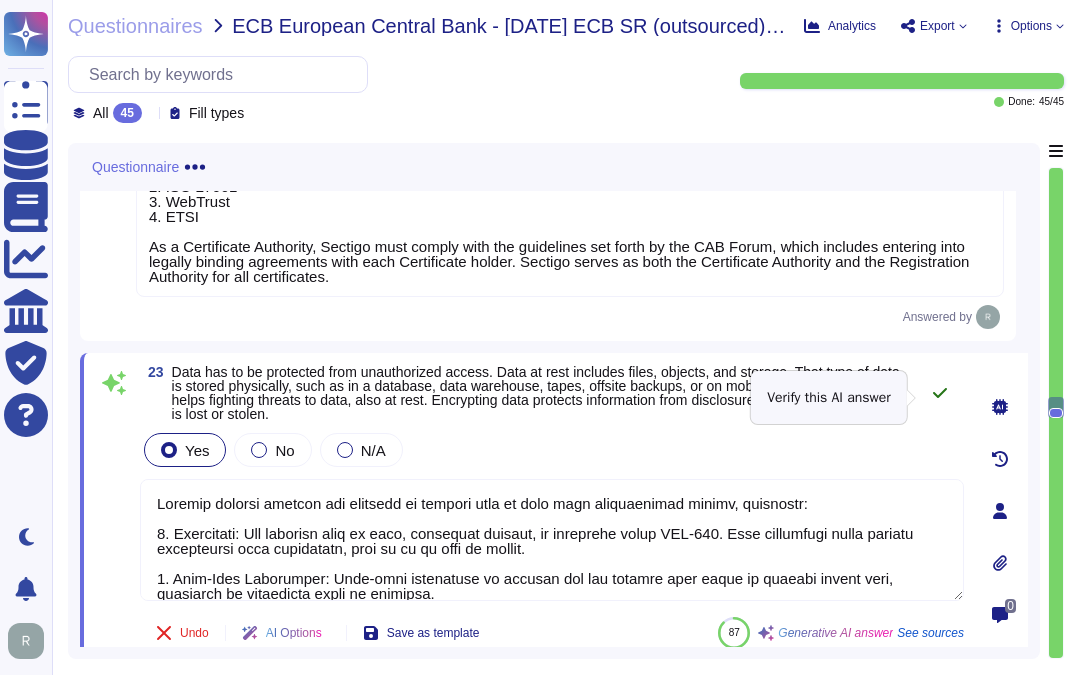 click 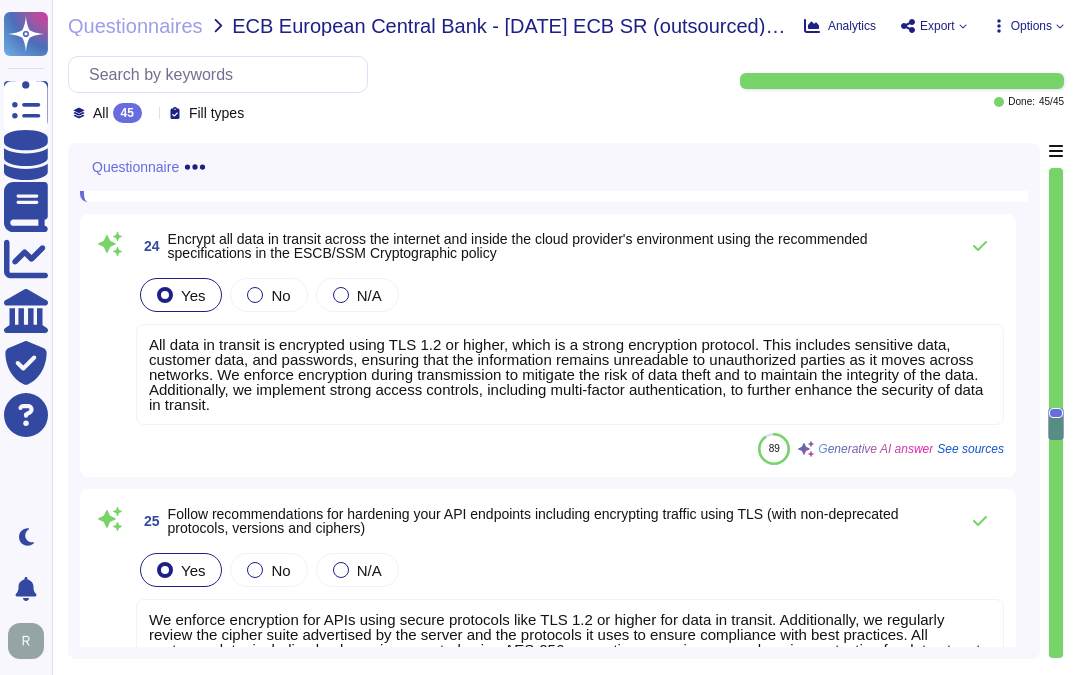 scroll, scrollTop: 6967, scrollLeft: 0, axis: vertical 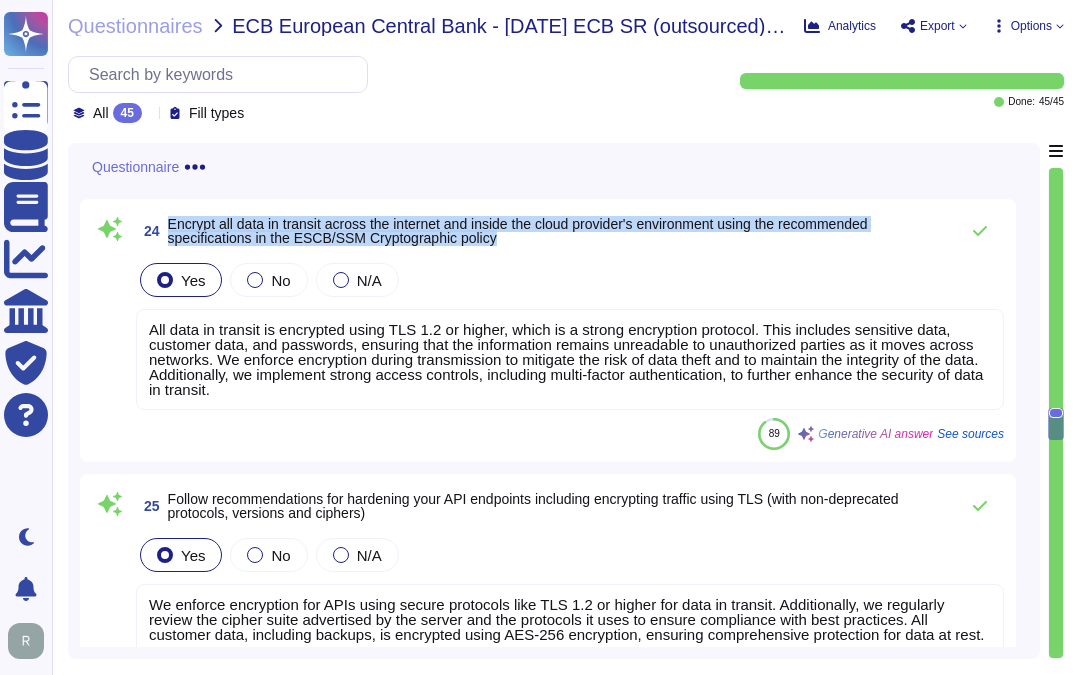 drag, startPoint x: 167, startPoint y: 238, endPoint x: 563, endPoint y: 264, distance: 396.85263 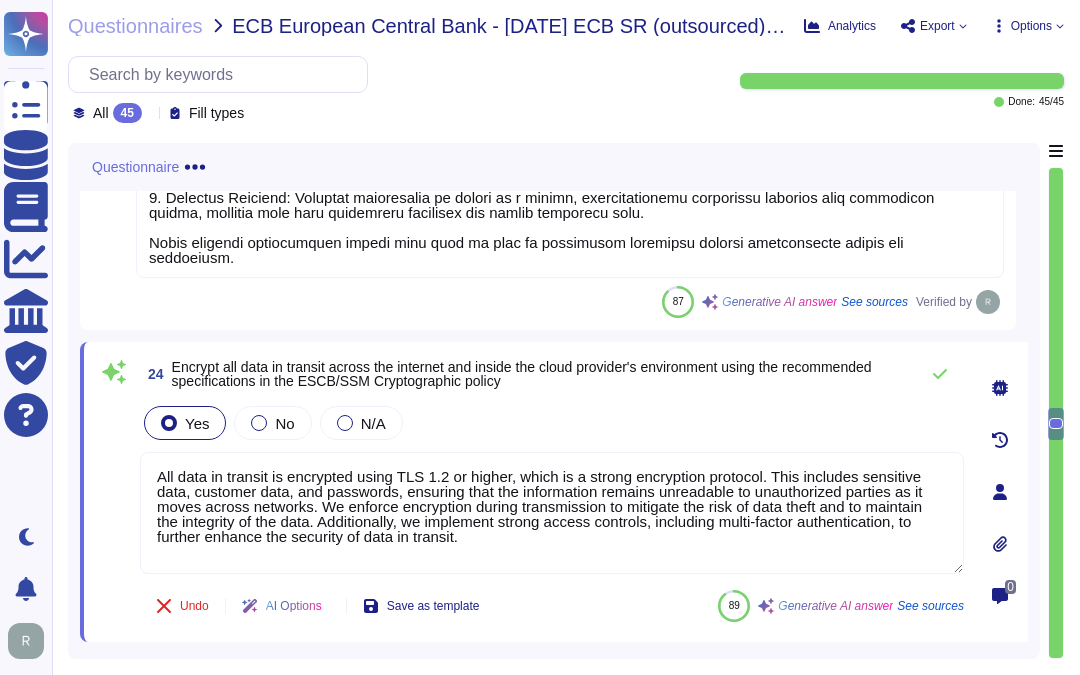 type on "All data in transit is encrypted using TLS 1.2 or higher, which is a strong encryption protocol. This includes sensitive data, customer data, and passwords, ensuring that the information remains unreadable to unauthorized parties as it moves across networks. We enforce encryption during transmission to mitigate the risk of data theft and to maintain the integrity of the data. Additionally, we implement strong access controls, including multi-factor authentication, to further enhance the security of data in transit." 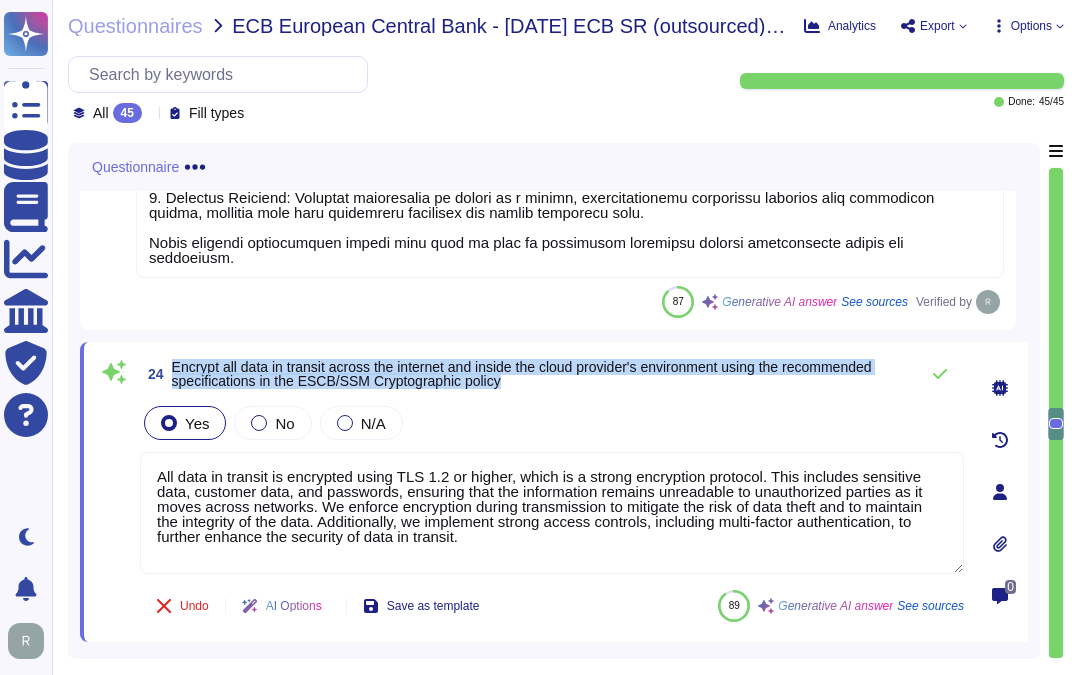 drag, startPoint x: 172, startPoint y: 352, endPoint x: 557, endPoint y: 365, distance: 385.21942 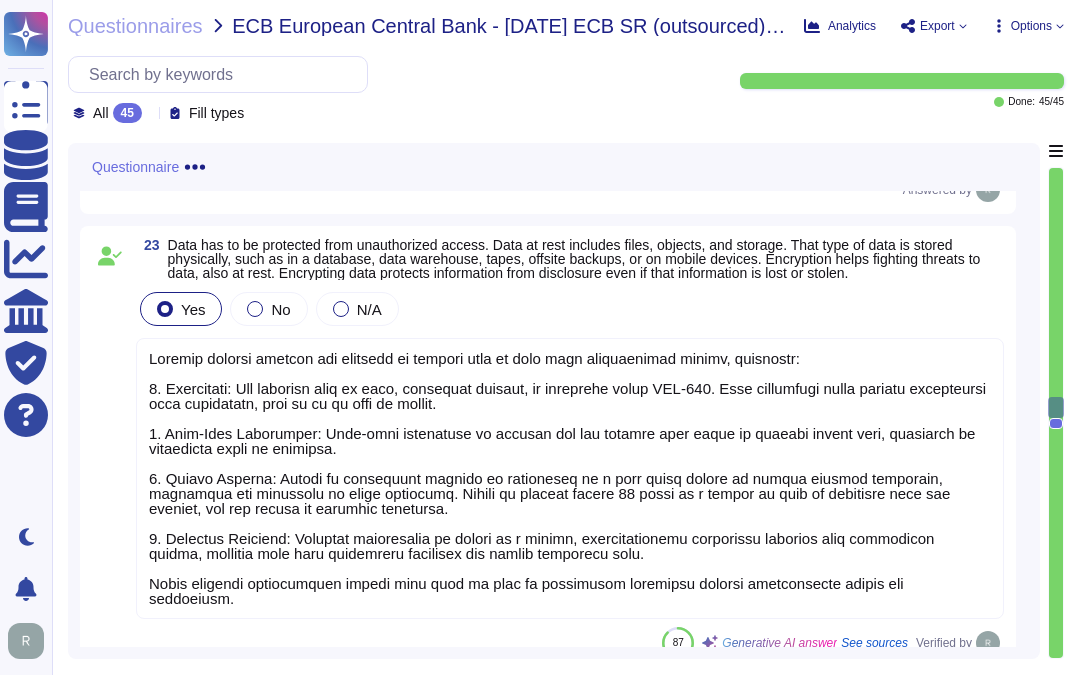 scroll, scrollTop: 6523, scrollLeft: 0, axis: vertical 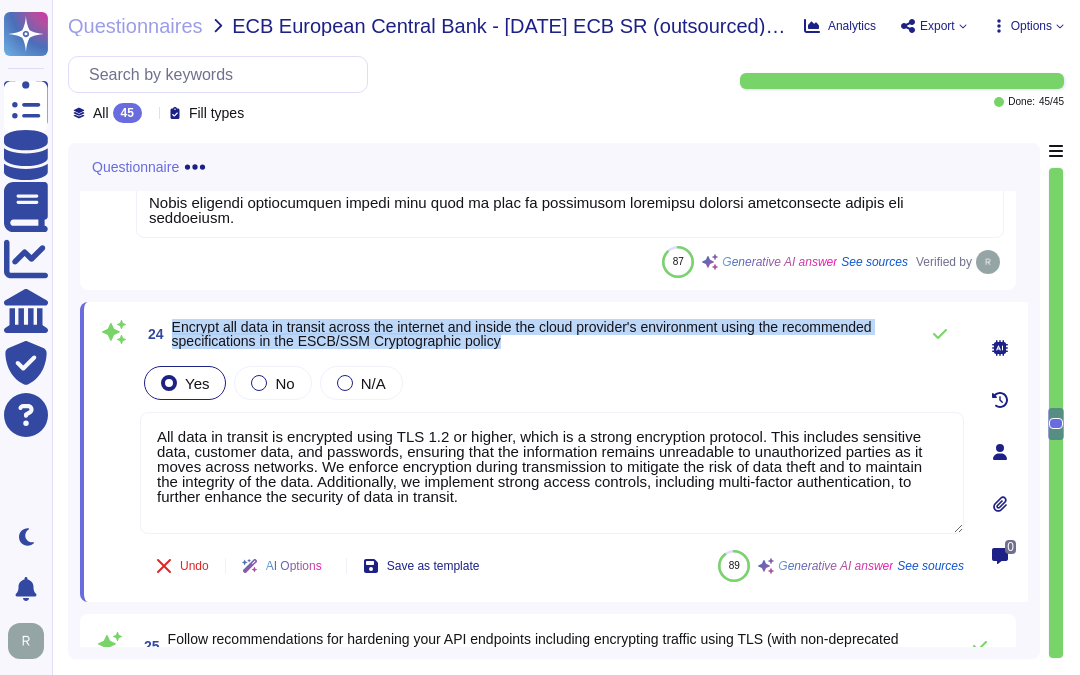 drag, startPoint x: 172, startPoint y: 315, endPoint x: 548, endPoint y: 334, distance: 376.47974 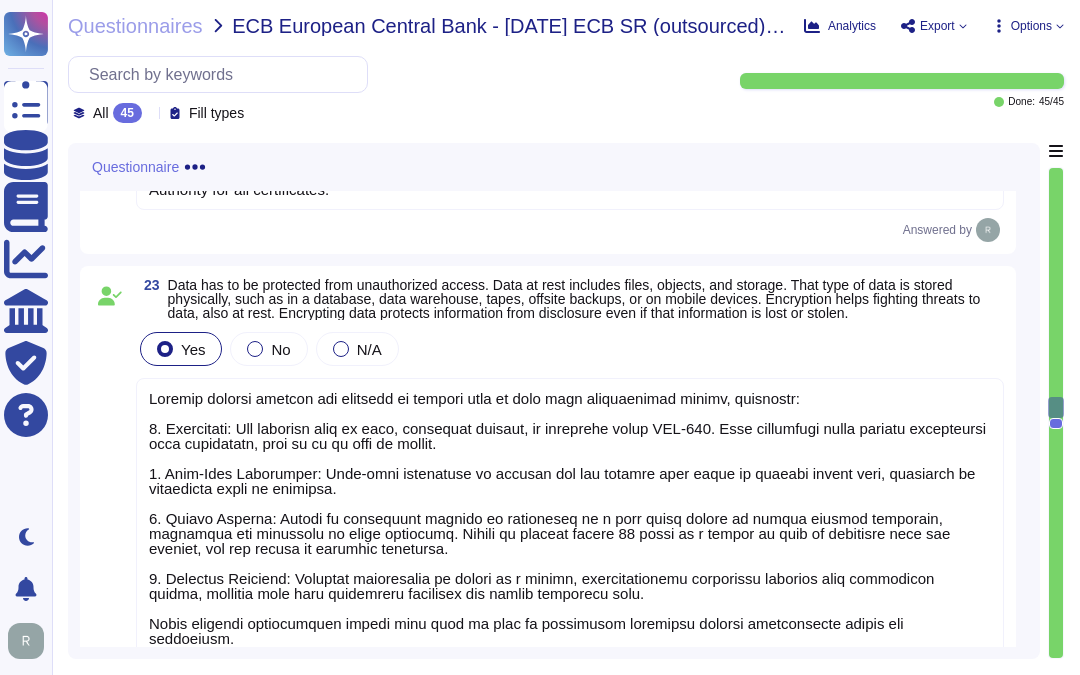 scroll, scrollTop: 6563, scrollLeft: 0, axis: vertical 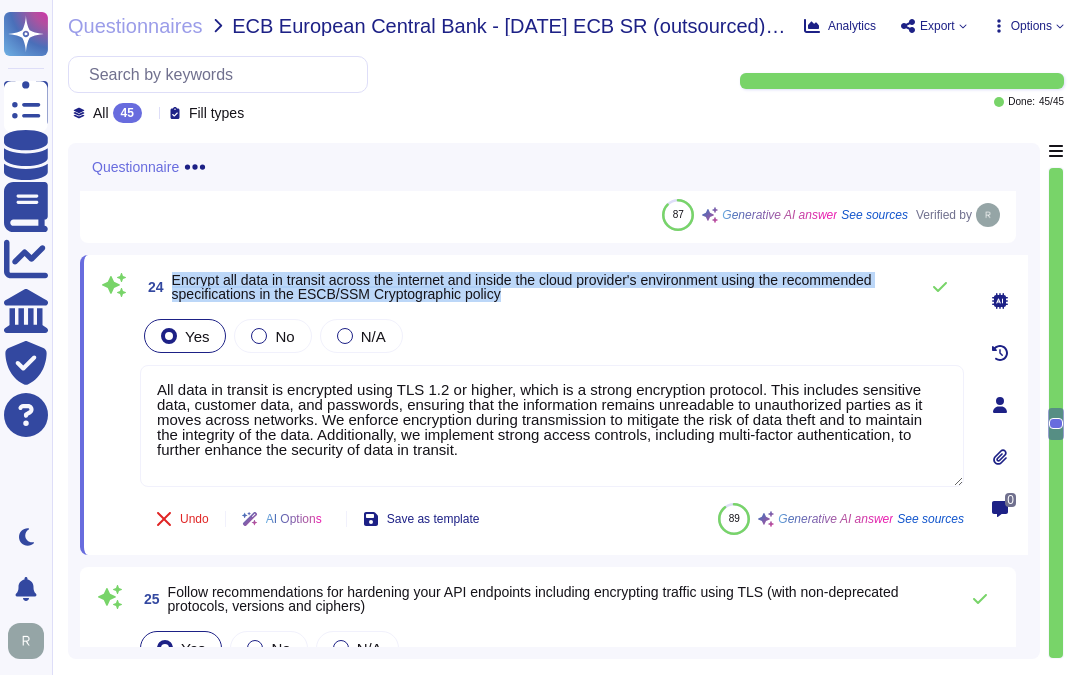 drag, startPoint x: 170, startPoint y: 263, endPoint x: 574, endPoint y: 281, distance: 404.4008 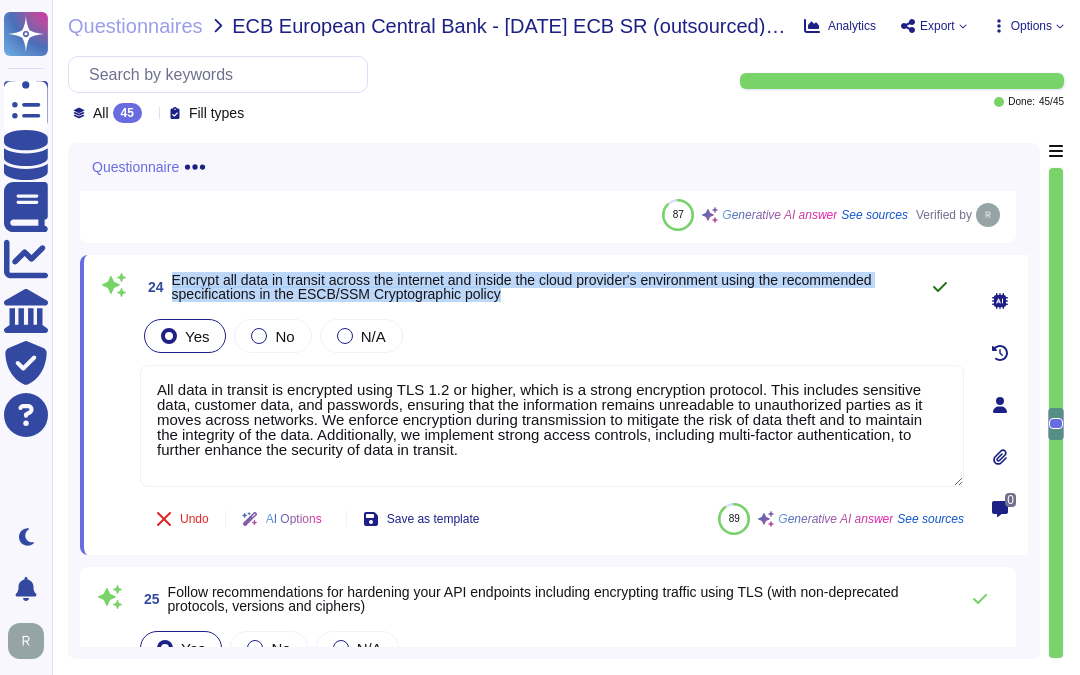 click at bounding box center (940, 287) 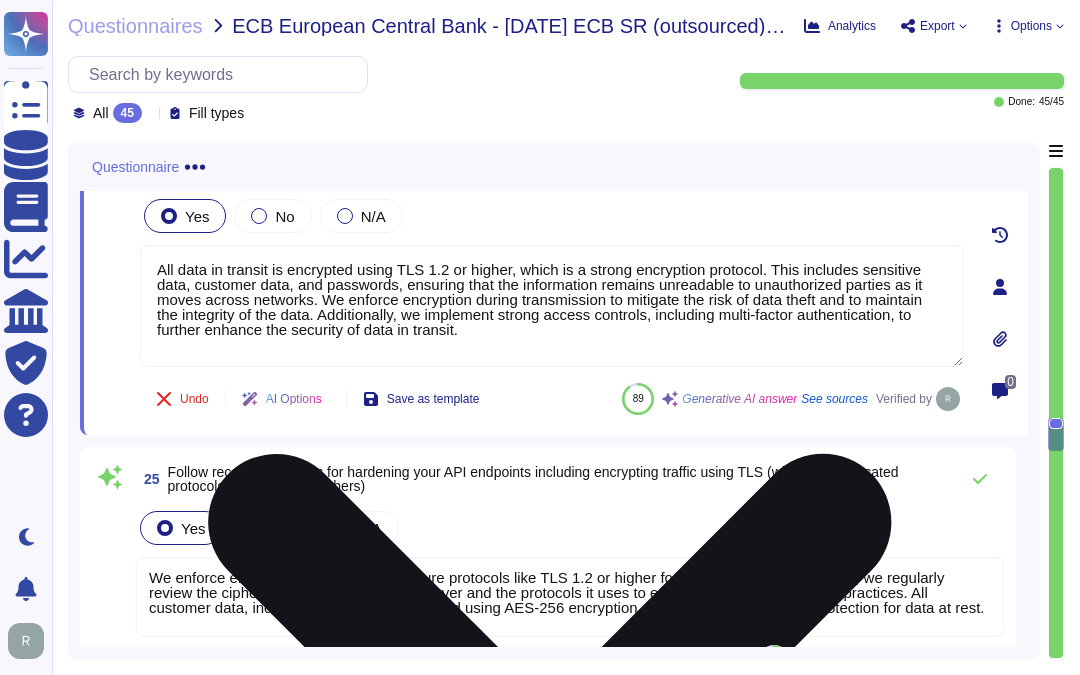 scroll, scrollTop: 7276, scrollLeft: 0, axis: vertical 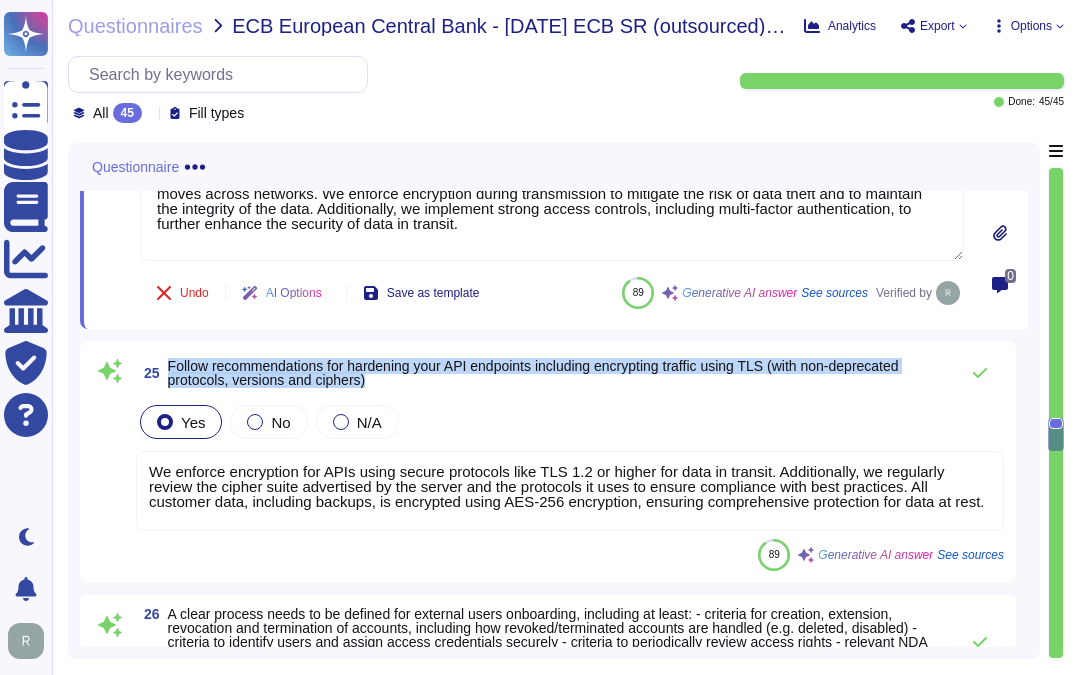 drag, startPoint x: 170, startPoint y: 352, endPoint x: 461, endPoint y: 368, distance: 291.43954 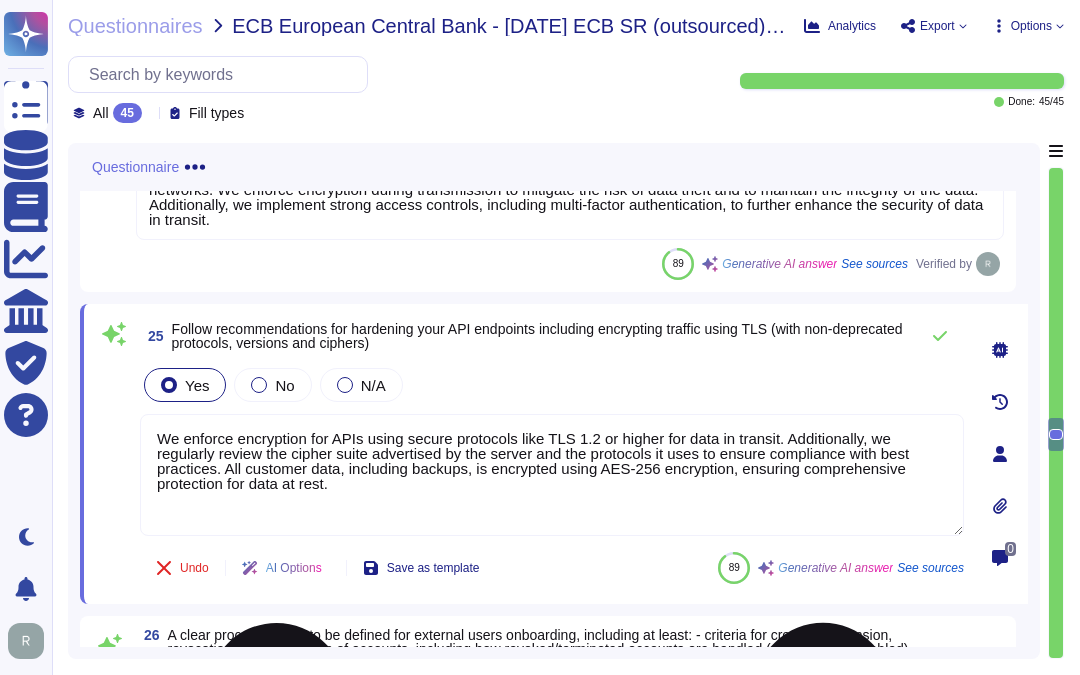 type on "We enforce encryption for APIs using secure protocols like TLS 1.2 or higher for data in transit. Additionally, we regularly review the cipher suite advertised by the server and the protocols it uses to ensure compliance with best practices. All customer data, including backups, is encrypted using AES-256 encryption, ensuring comprehensive protection for data at rest." 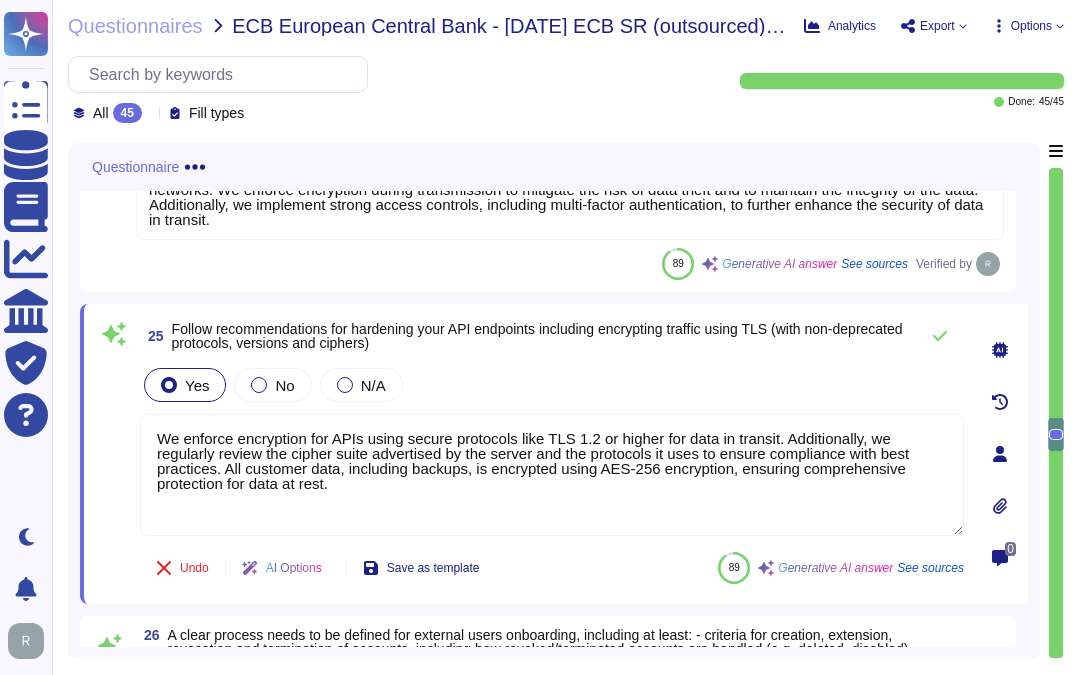 click on "Yes No N/A" at bounding box center [552, 385] 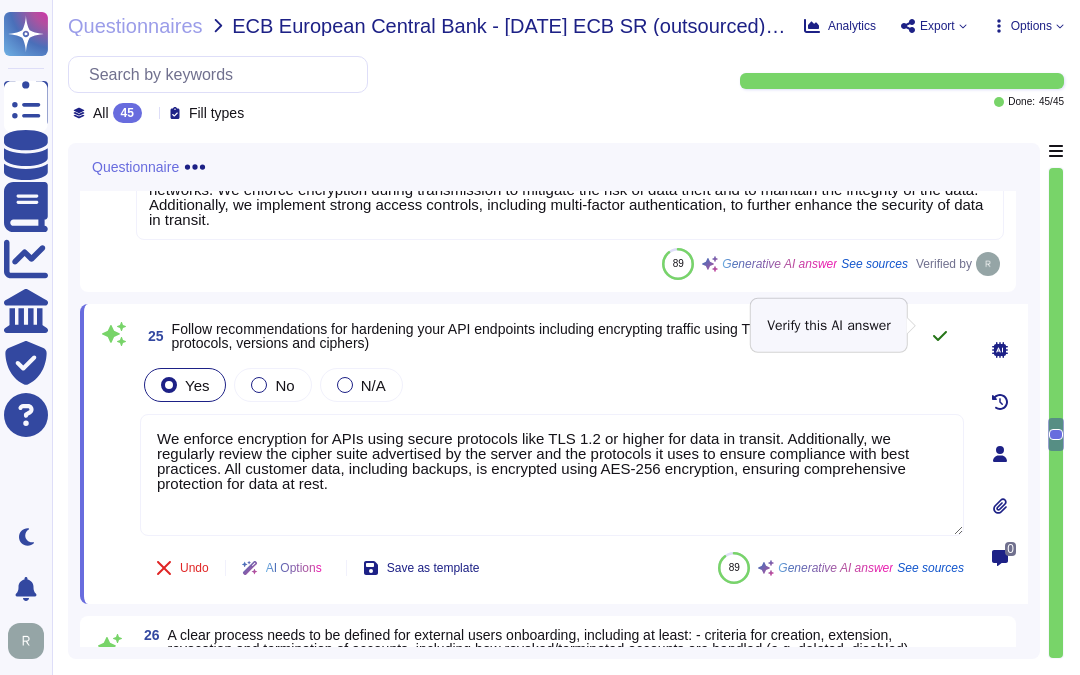 click 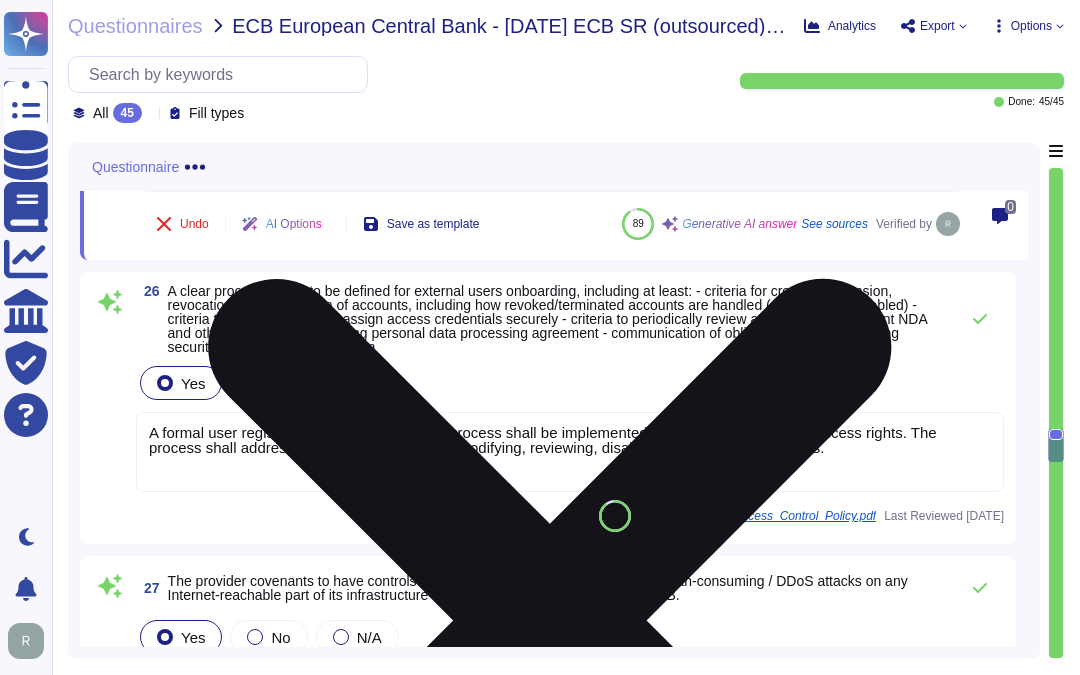 scroll, scrollTop: 7610, scrollLeft: 0, axis: vertical 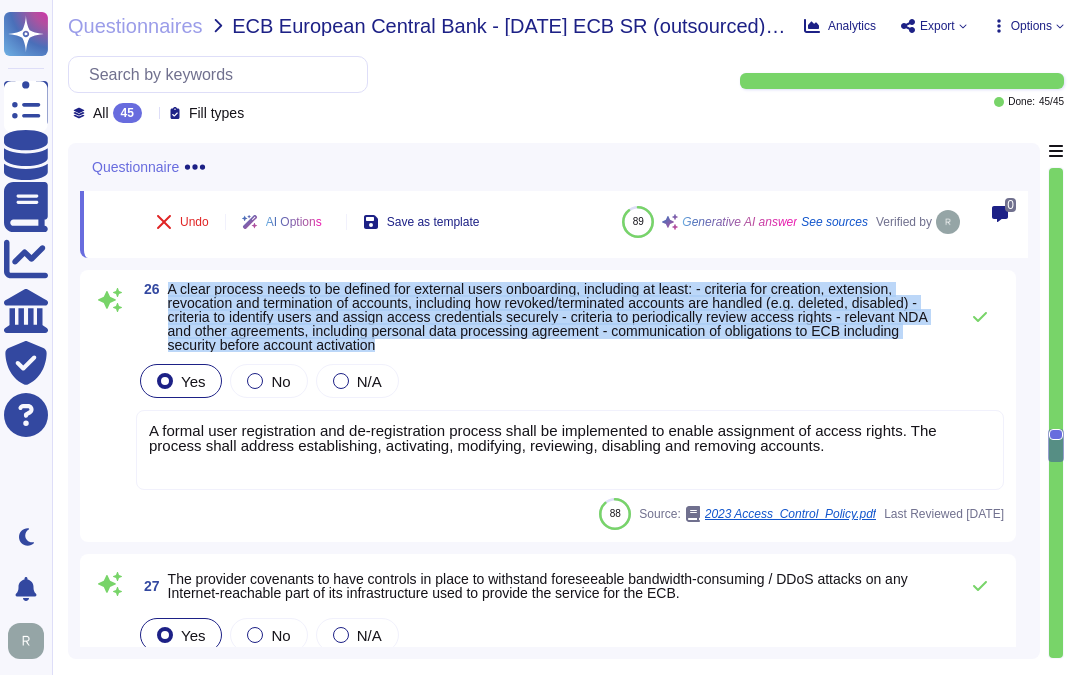 drag, startPoint x: 167, startPoint y: 272, endPoint x: 480, endPoint y: 327, distance: 317.79553 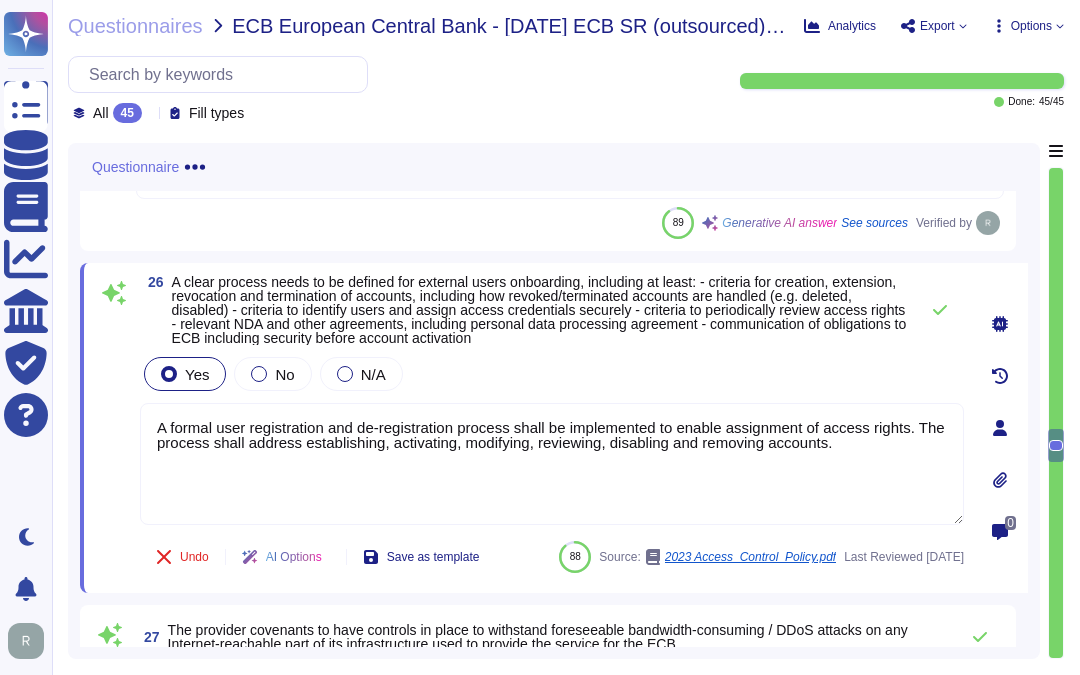 scroll, scrollTop: 7498, scrollLeft: 0, axis: vertical 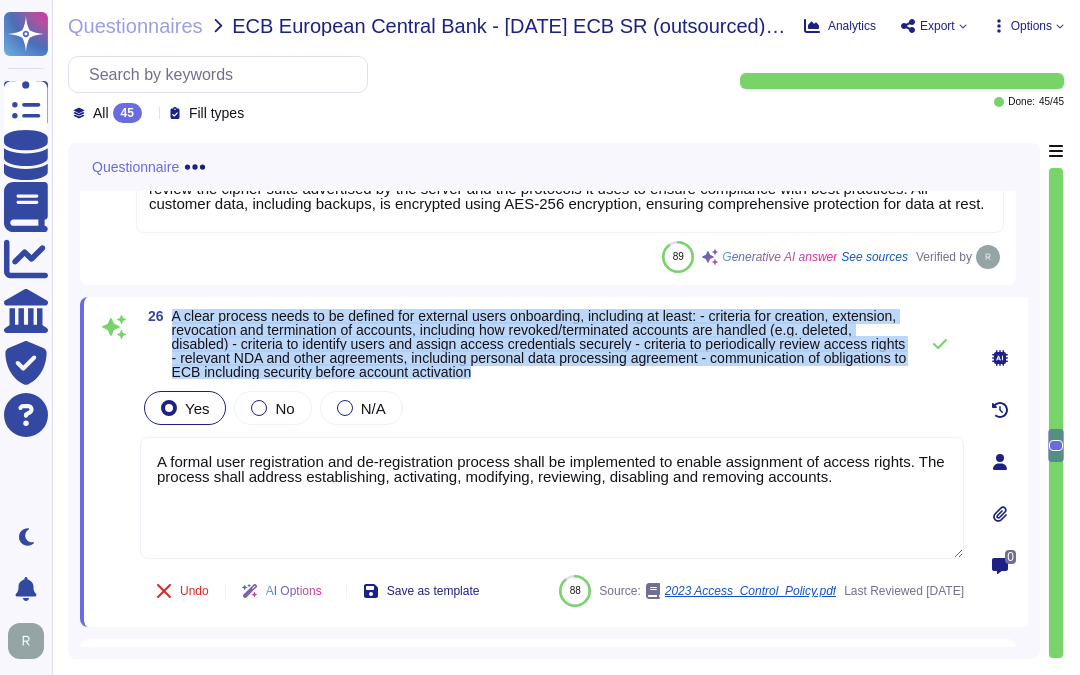 drag, startPoint x: 173, startPoint y: 315, endPoint x: 642, endPoint y: 367, distance: 471.87393 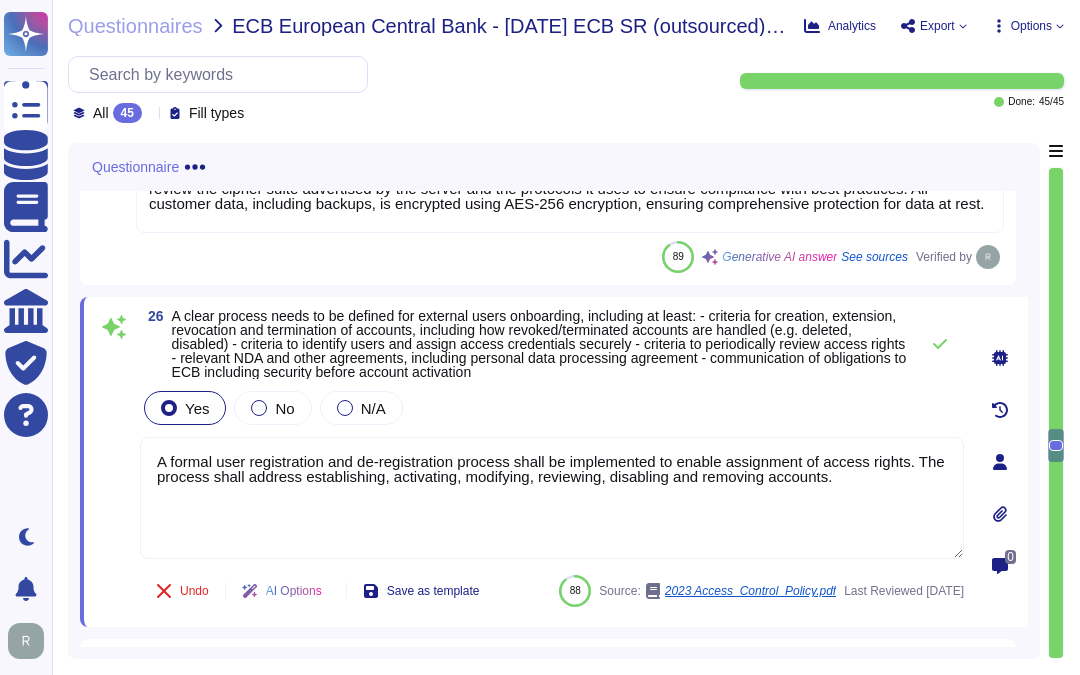click on "A clear process needs to be defined for external users onboarding, including at least:
- criteria for creation, extension, revocation and termination of accounts, including how revoked/terminated accounts are handled (e.g. deleted, disabled)
- criteria to identify users and assign access credentials securely
- criteria to periodically review access rights
- relevant NDA and other agreements, including personal data processing agreement
- communication of obligations to ECB including security before account activation" at bounding box center (539, 344) 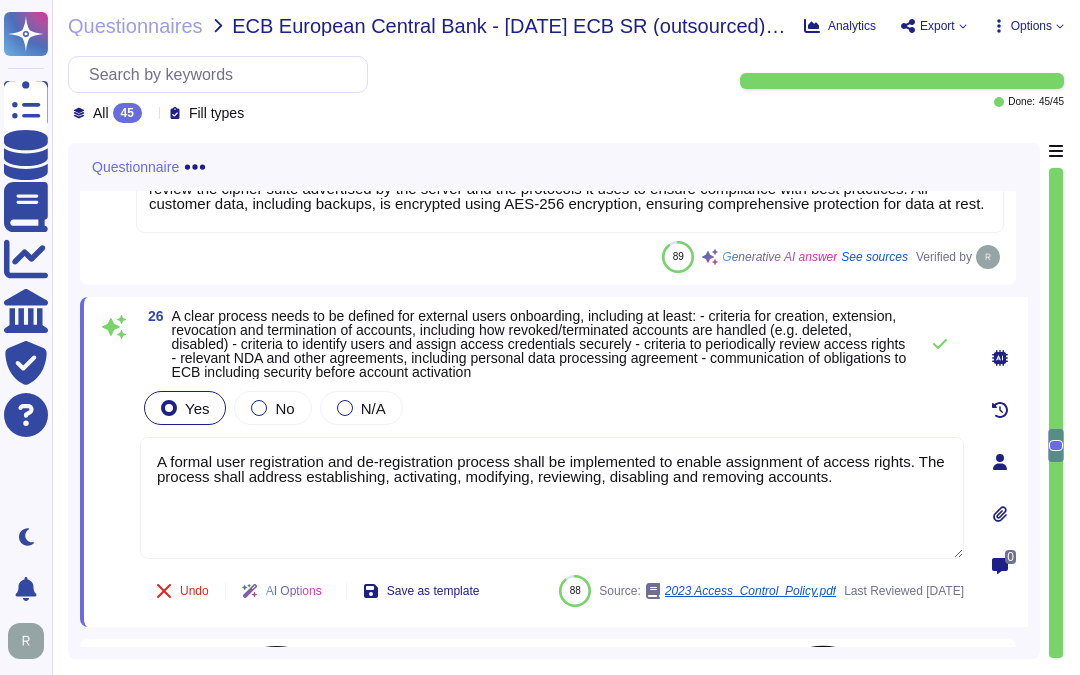 click on "A formal user registration and de-registration process shall be implemented to enable assignment of access rights. The process shall address establishing, activating, modifying, reviewing, disabling and removing accounts." at bounding box center (552, 498) 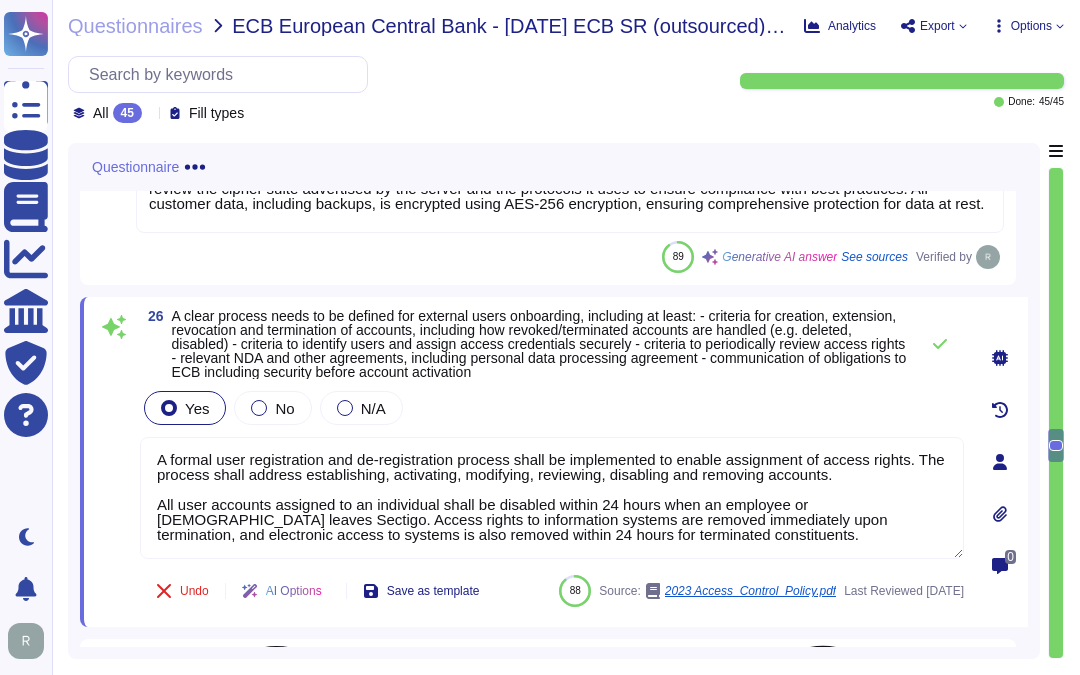 scroll, scrollTop: 18, scrollLeft: 0, axis: vertical 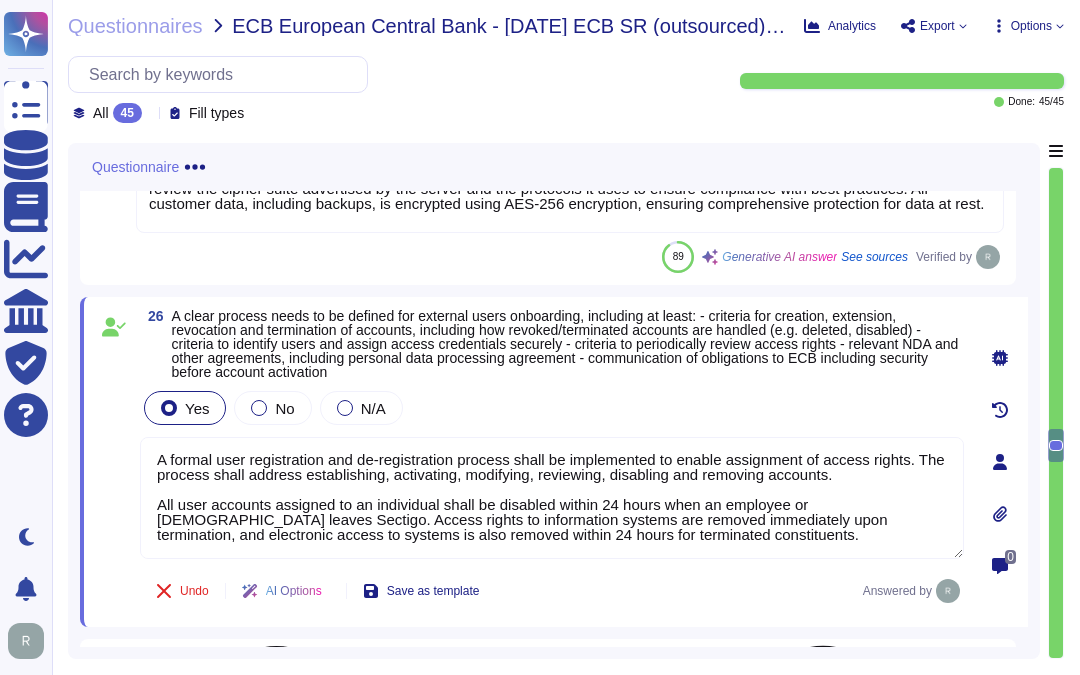 click on "A formal user registration and de-registration process shall be implemented to enable assignment of access rights. The process shall address establishing, activating, modifying, reviewing, disabling and removing accounts.
All user accounts assigned to an individual shall be disabled within 24 hours when an employee or contractor leaves Sectigo. Access rights to information systems are removed immediately upon termination, and electronic access to systems is also removed within 24 hours for terminated constituents." at bounding box center (552, 498) 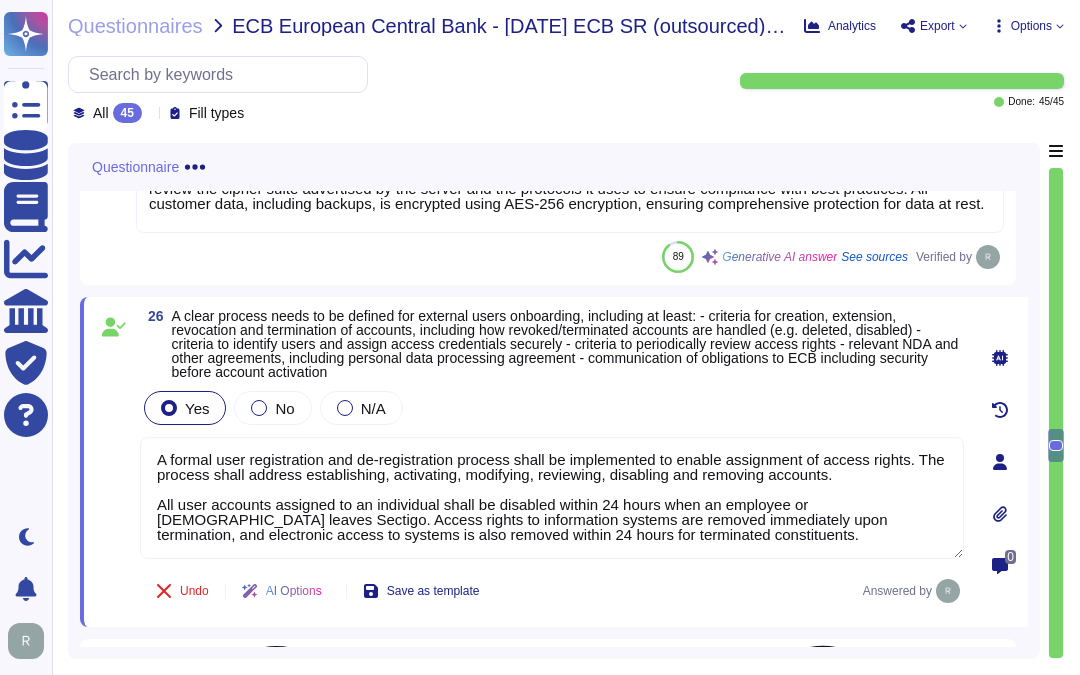 paste on "Customers manage their own user provisioning using whatever model they prefer. our SCM is accessed through Internet." 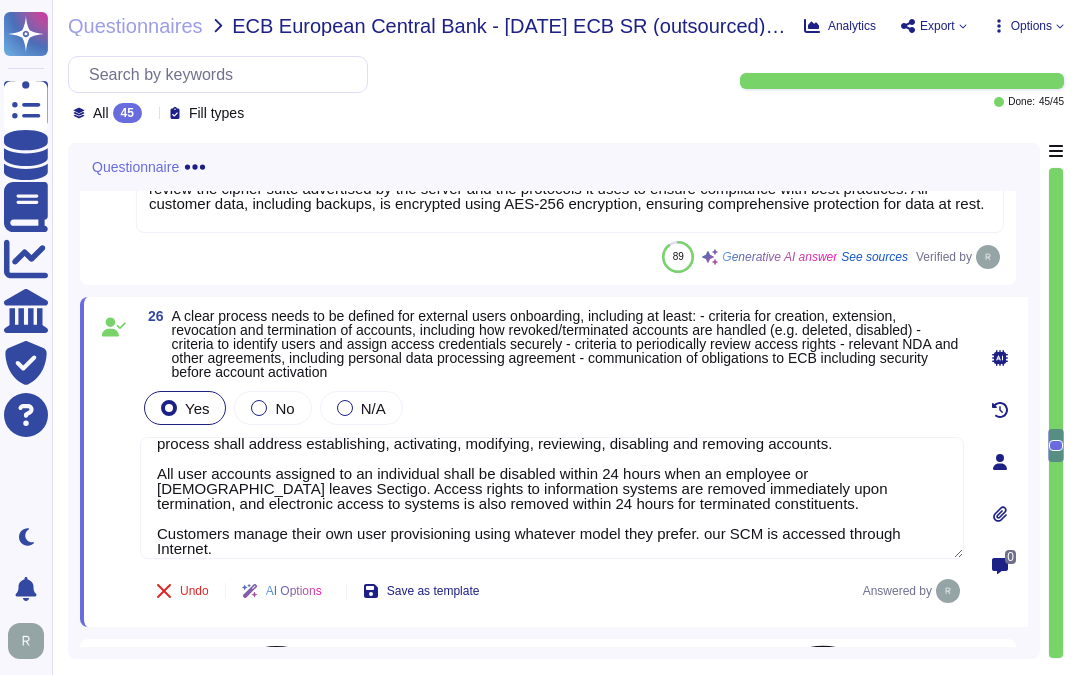 click on "A formal user registration and de-registration process shall be implemented to enable assignment of access rights. The process shall address establishing, activating, modifying, reviewing, disabling and removing accounts.
All user accounts assigned to an individual shall be disabled within 24 hours when an employee or contractor leaves Sectigo. Access rights to information systems are removed immediately upon termination, and electronic access to systems is also removed within 24 hours for terminated constituents.
Customers manage their own user provisioning using whatever model they prefer. our SCM is accessed through Internet." at bounding box center (552, 498) 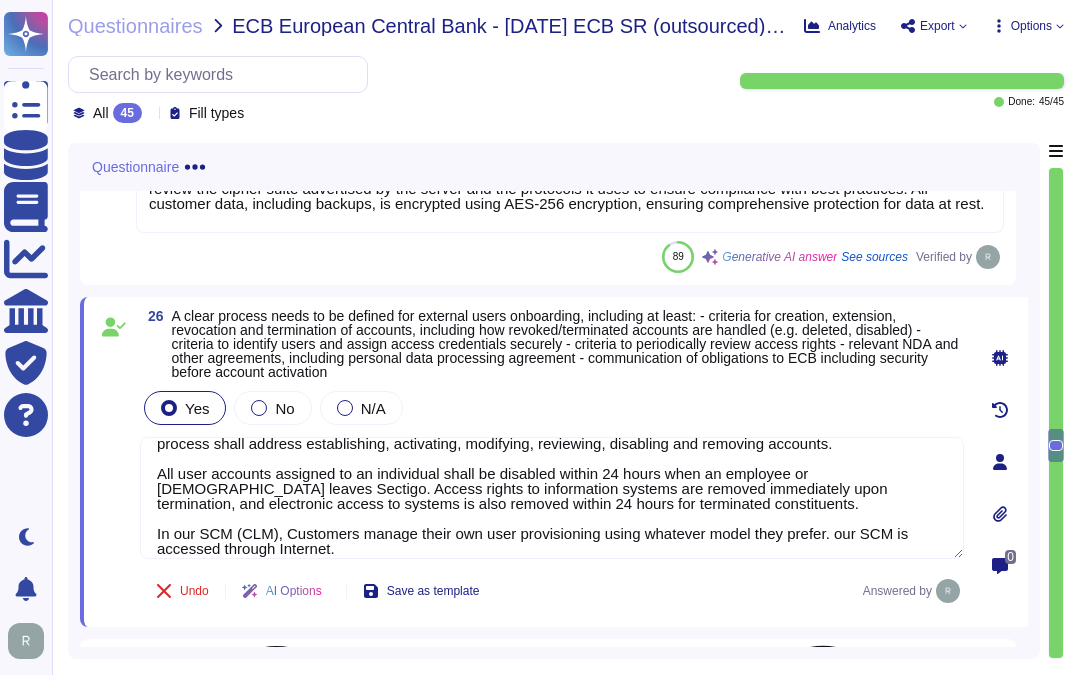 click on "A formal user registration and de-registration process shall be implemented to enable assignment of access rights. The process shall address establishing, activating, modifying, reviewing, disabling and removing accounts.
All user accounts assigned to an individual shall be disabled within 24 hours when an employee or contractor leaves Sectigo. Access rights to information systems are removed immediately upon termination, and electronic access to systems is also removed within 24 hours for terminated constituents.
In our SCM (CLM), Customers manage their own user provisioning using whatever model they prefer. our SCM is accessed through Internet." at bounding box center (552, 498) 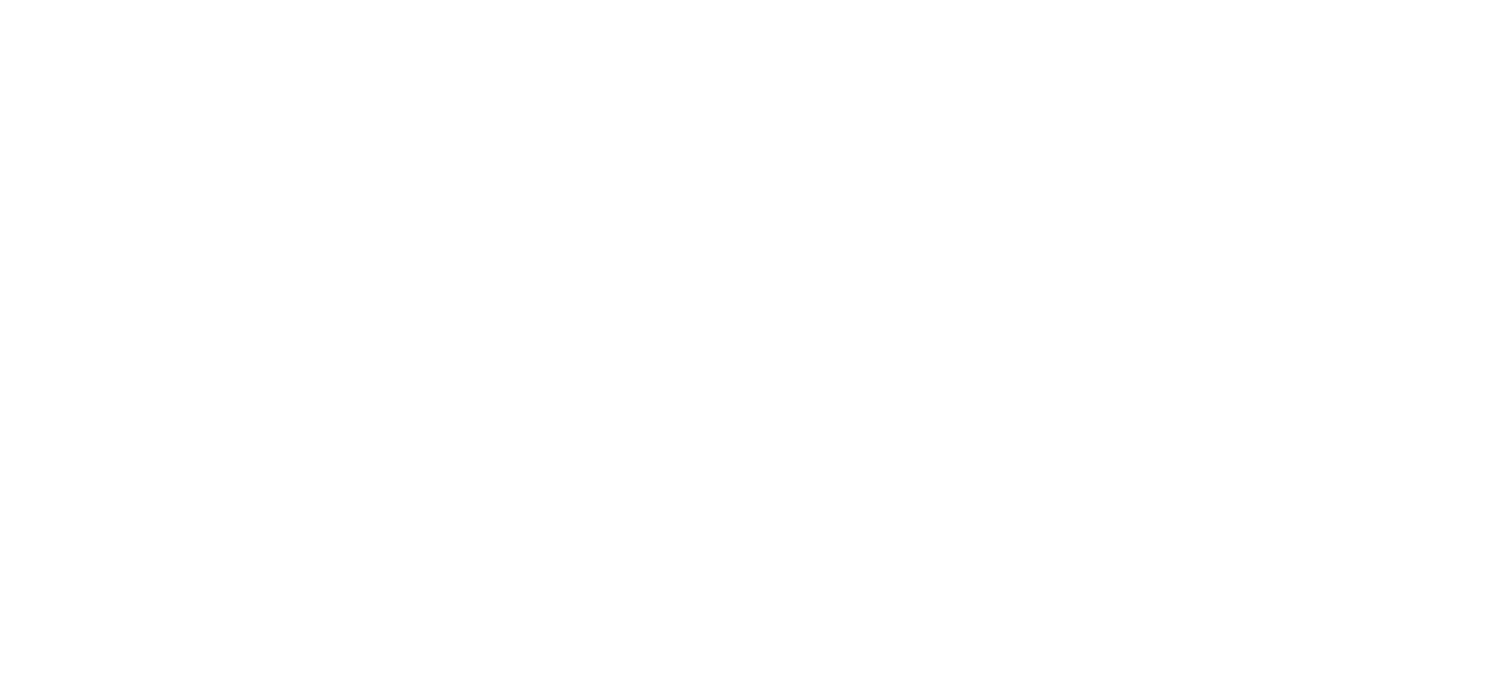 scroll, scrollTop: 0, scrollLeft: 0, axis: both 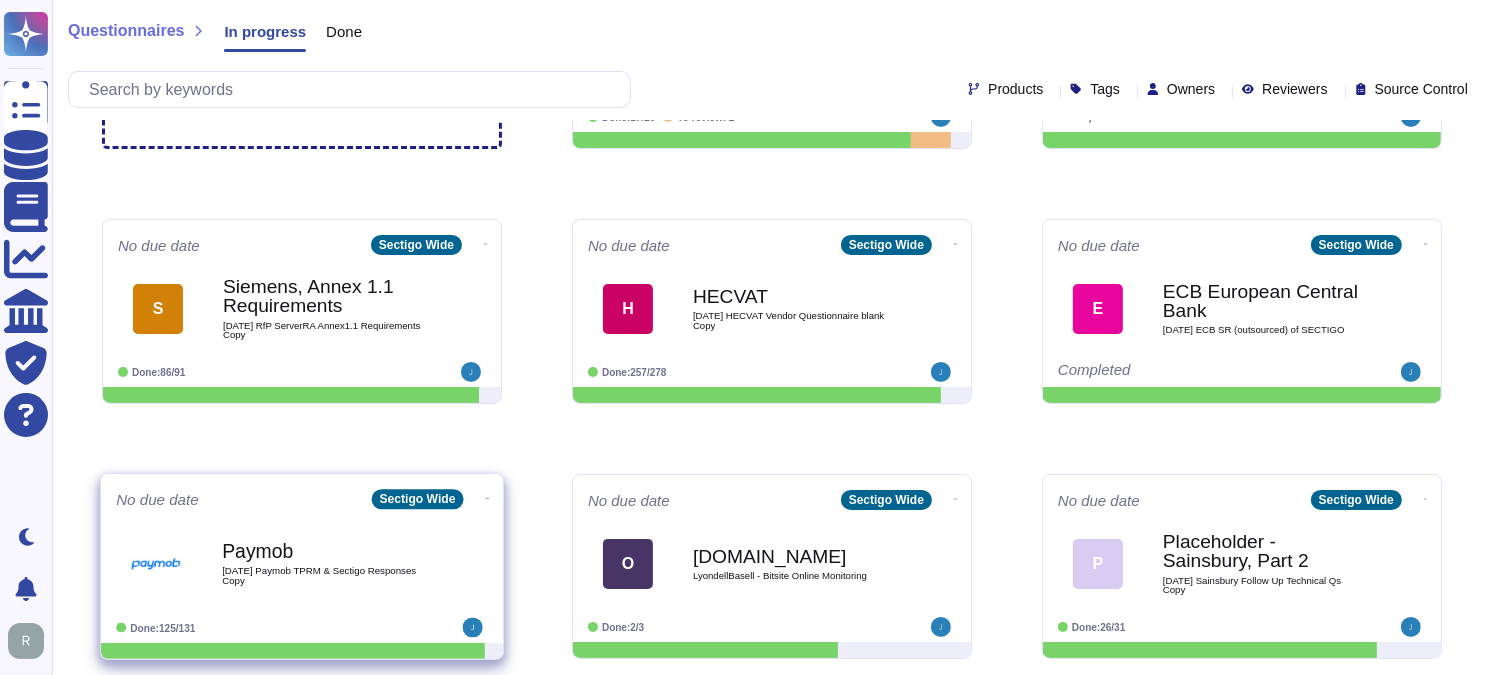 click on "[DATE] Paymob TPRM & Sectigo Responses Copy" at bounding box center (323, 575) 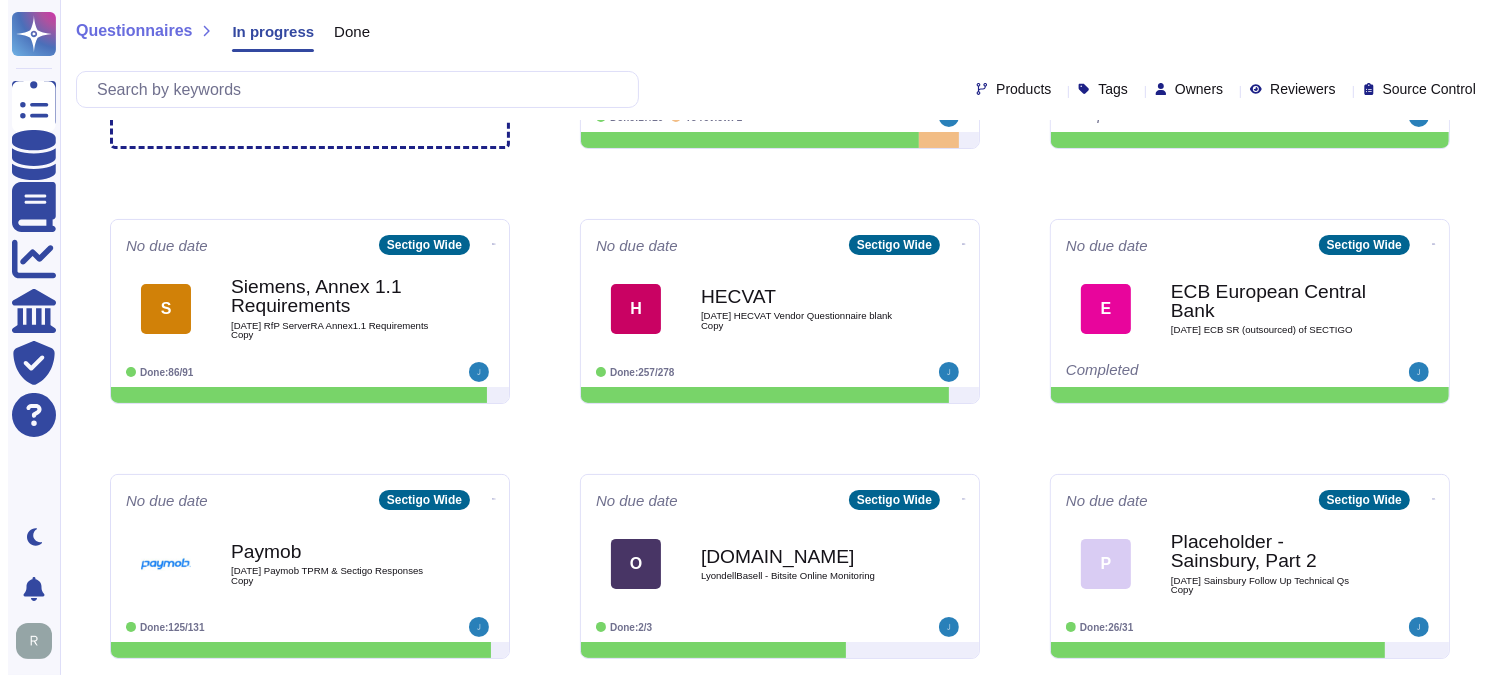 scroll, scrollTop: 0, scrollLeft: 0, axis: both 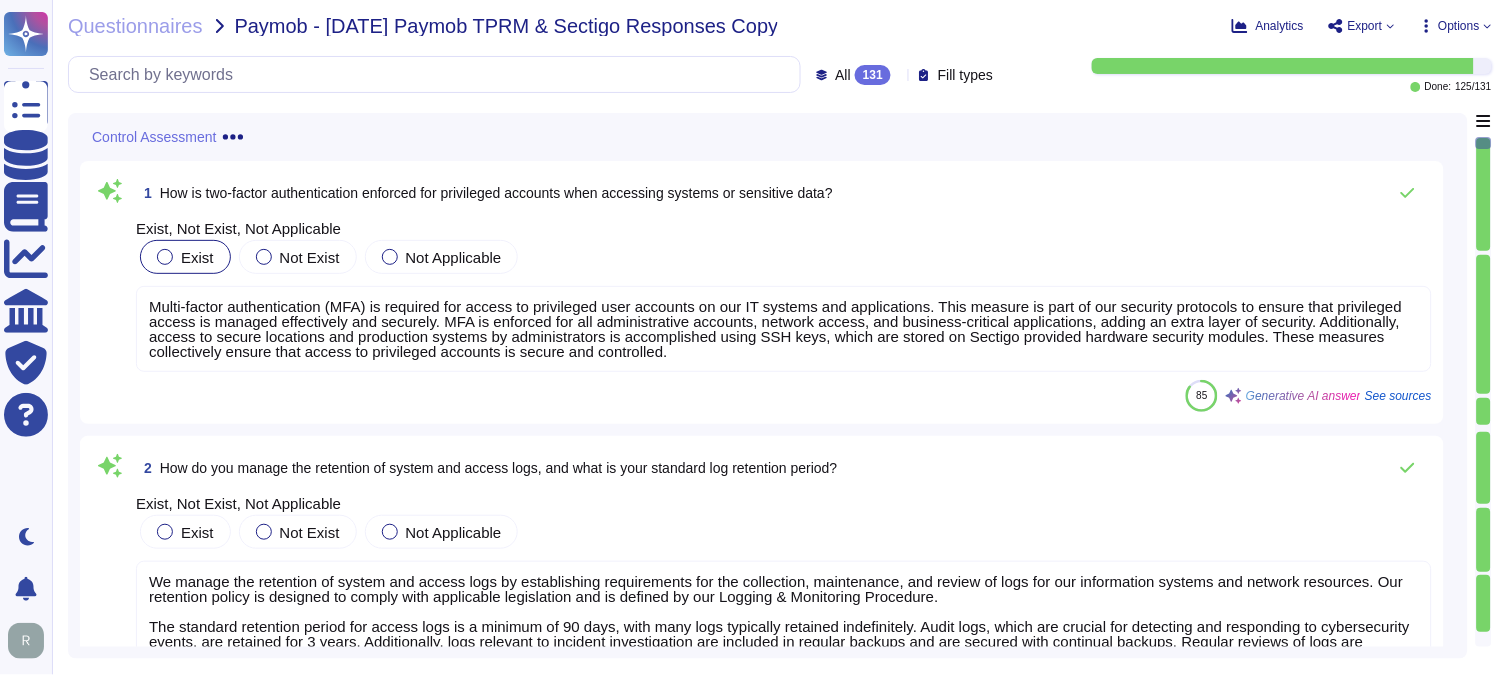 drag, startPoint x: 164, startPoint y: 254, endPoint x: 173, endPoint y: 261, distance: 11.401754 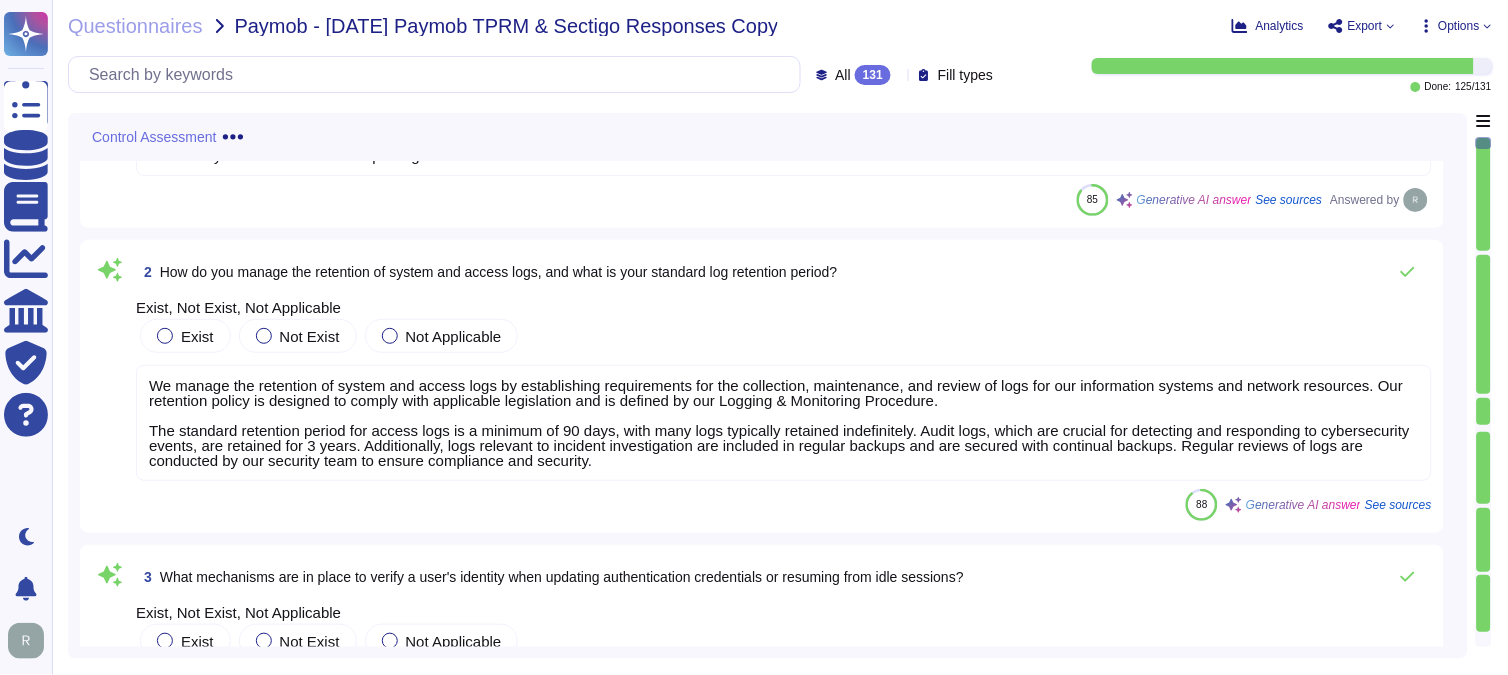 scroll, scrollTop: 222, scrollLeft: 0, axis: vertical 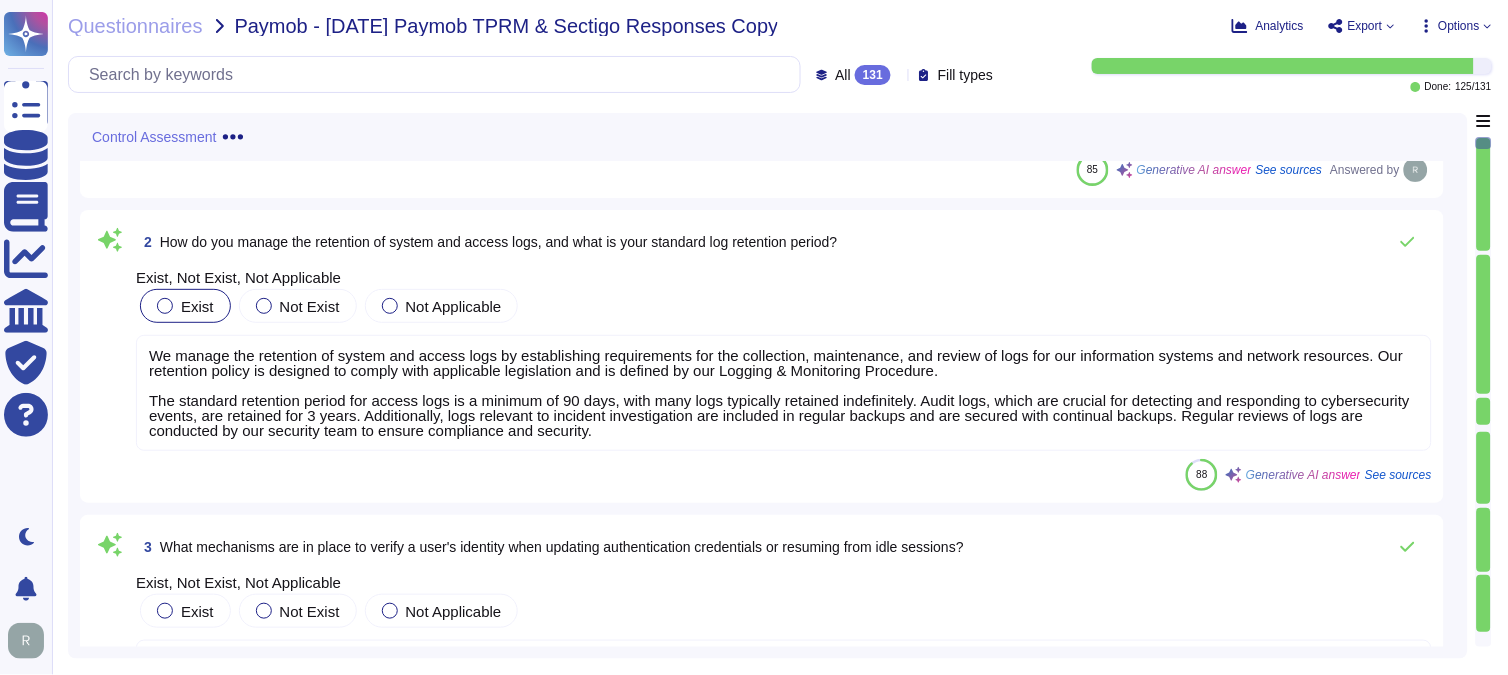 click at bounding box center [165, 306] 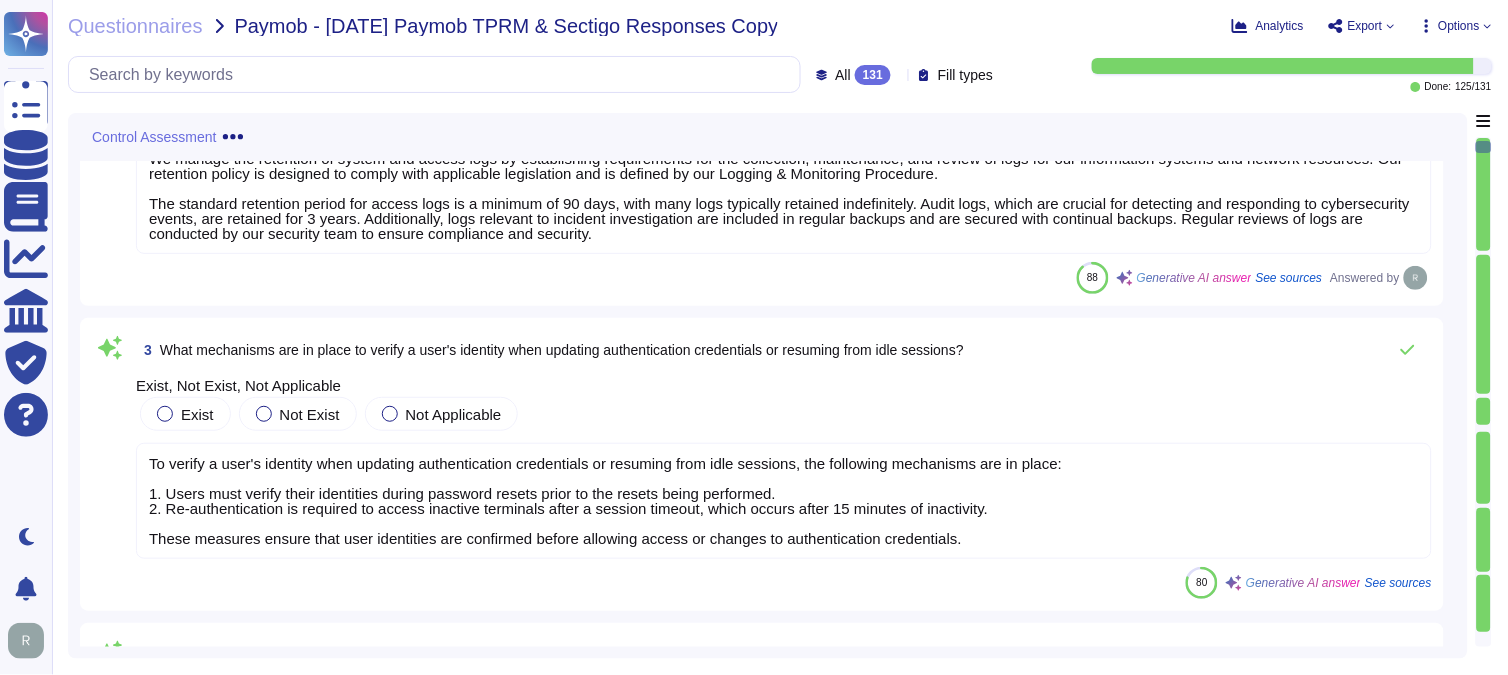 scroll, scrollTop: 555, scrollLeft: 0, axis: vertical 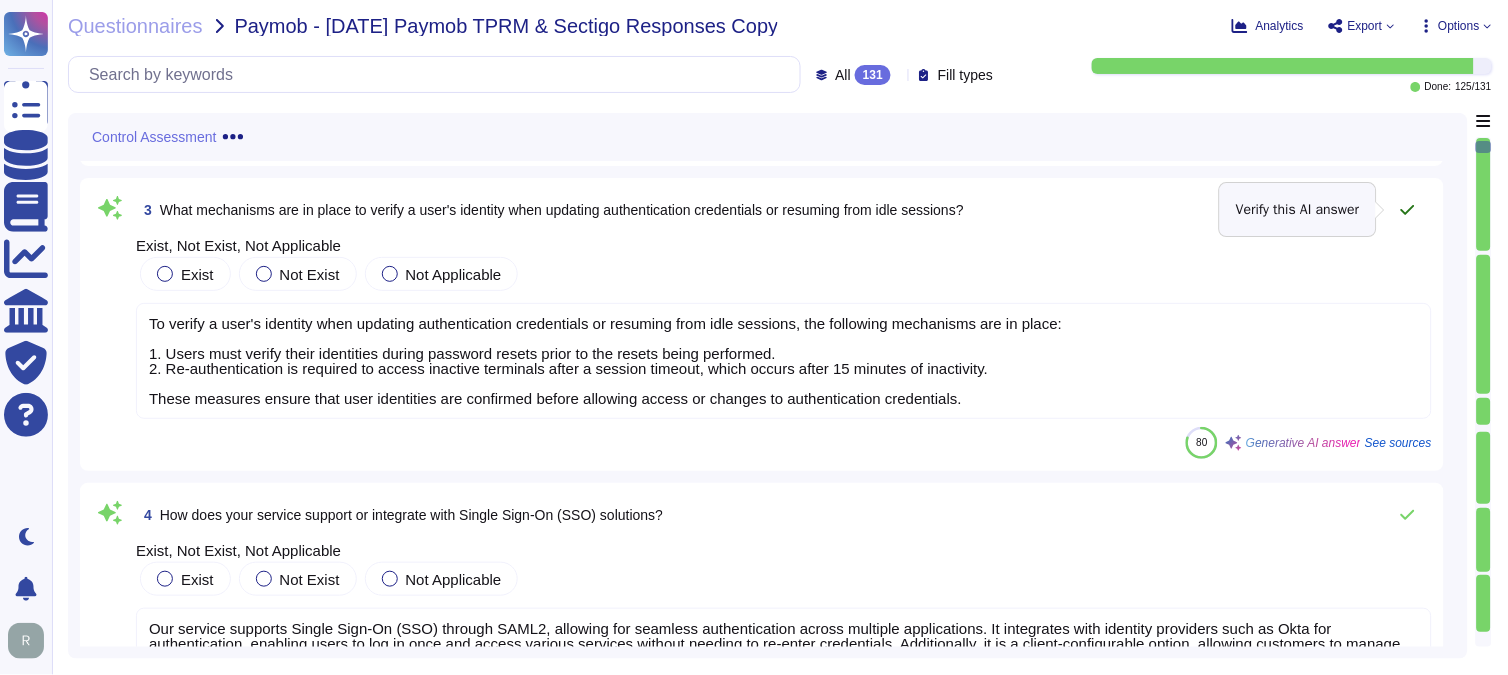 click 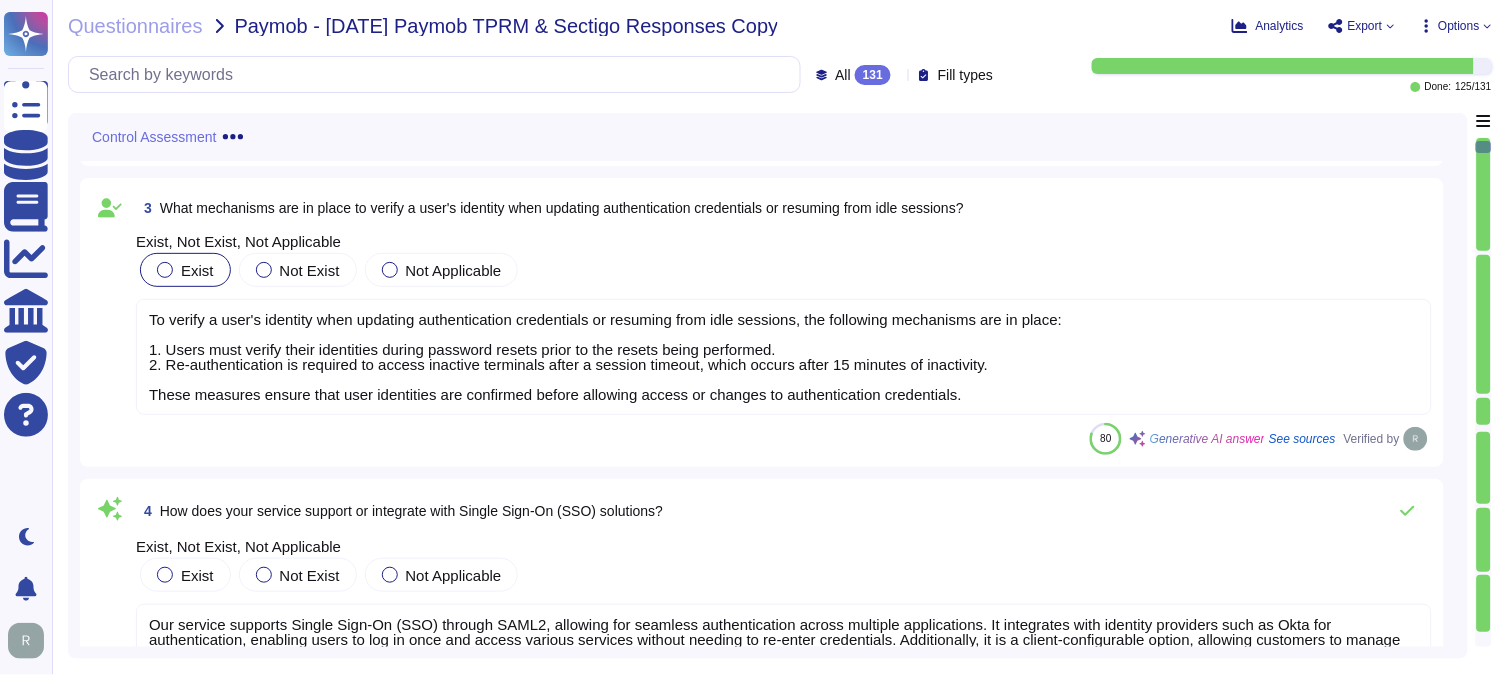 click at bounding box center (165, 270) 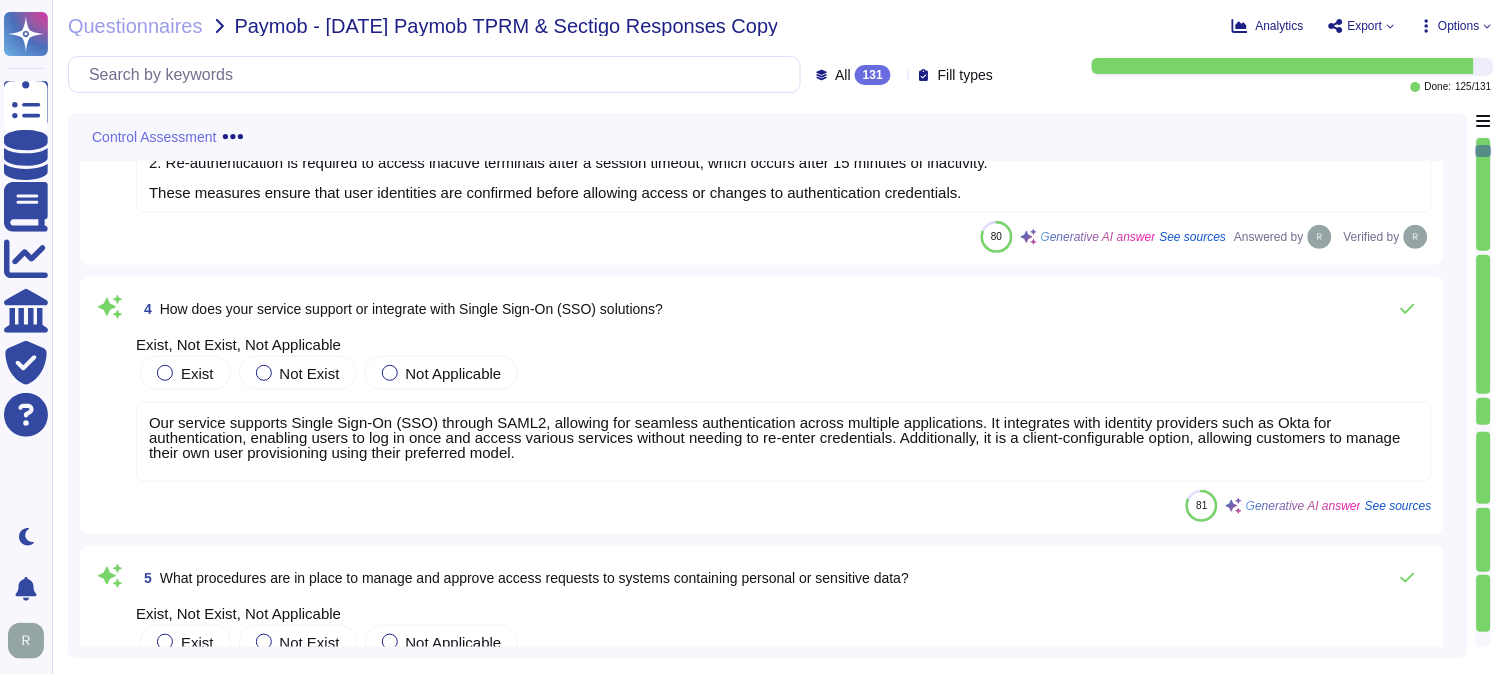 scroll, scrollTop: 777, scrollLeft: 0, axis: vertical 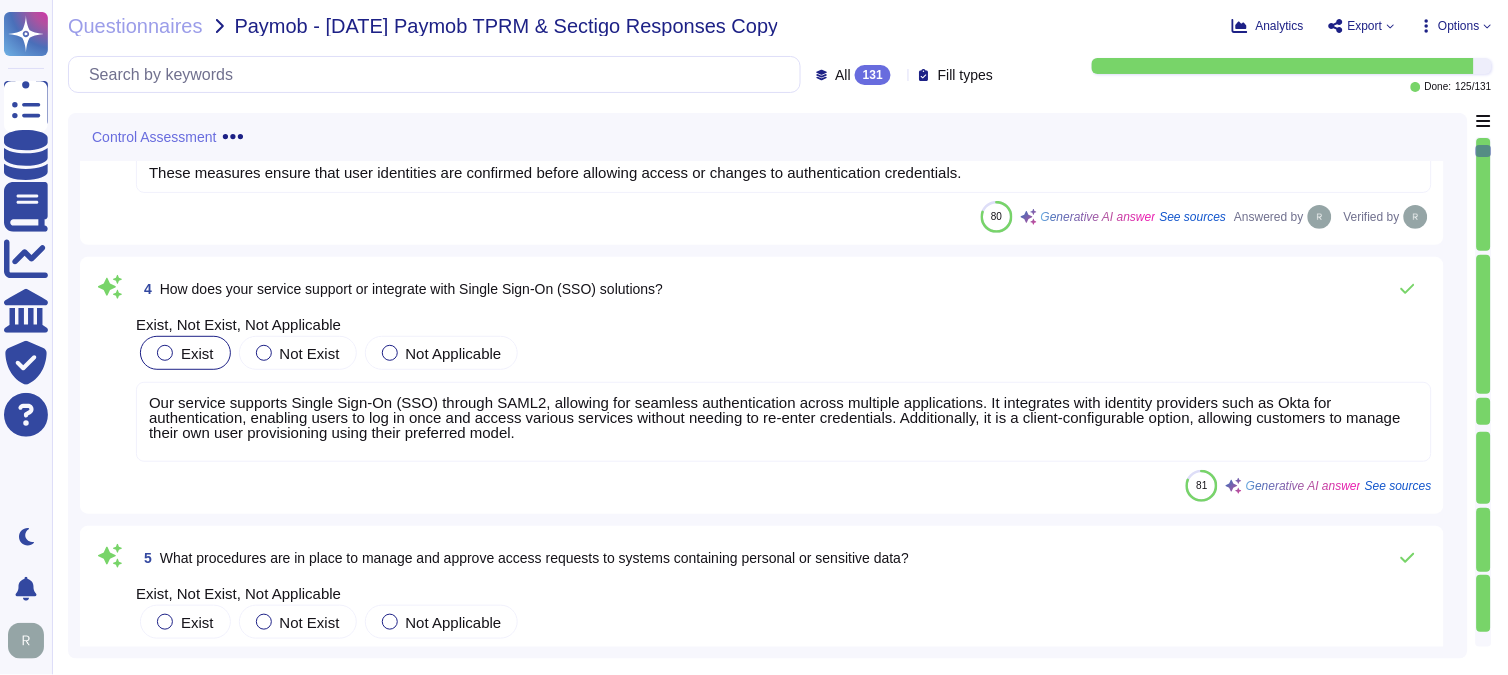 click at bounding box center (165, 353) 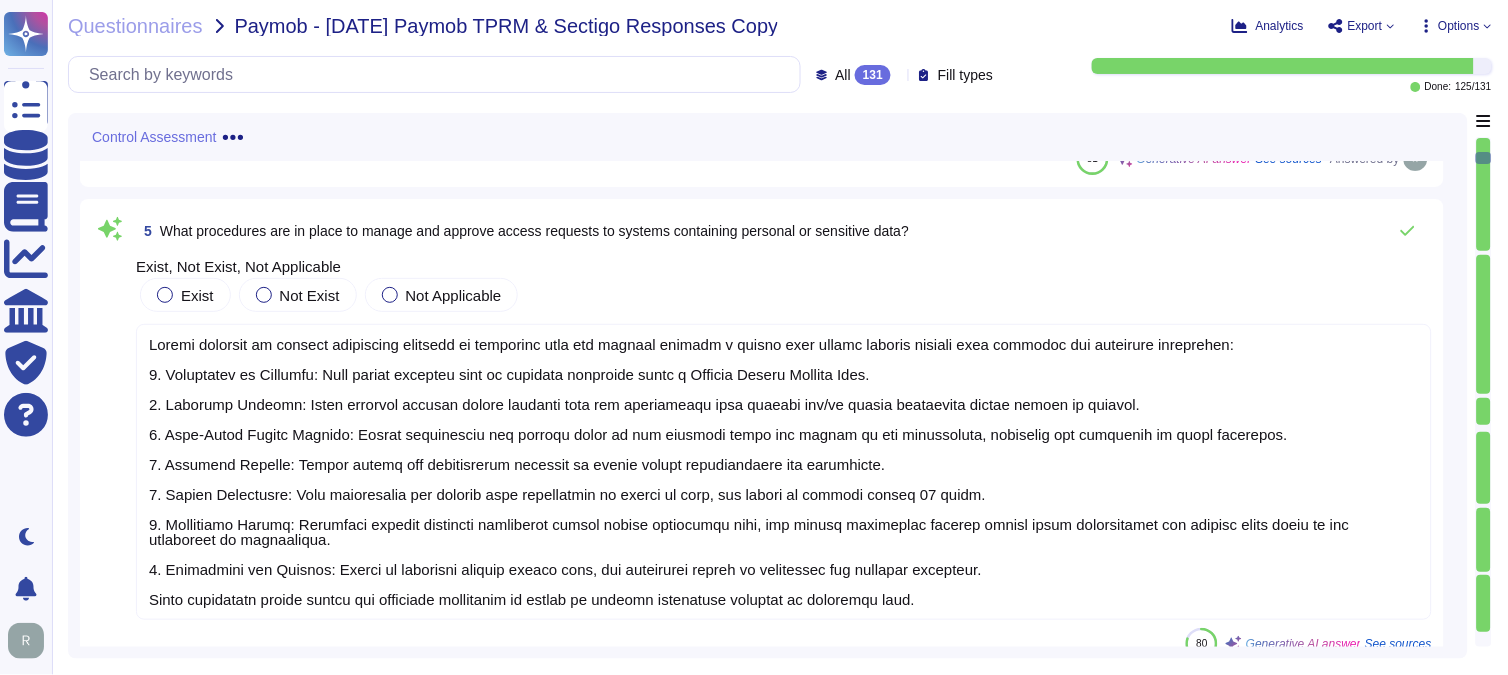 scroll, scrollTop: 1222, scrollLeft: 0, axis: vertical 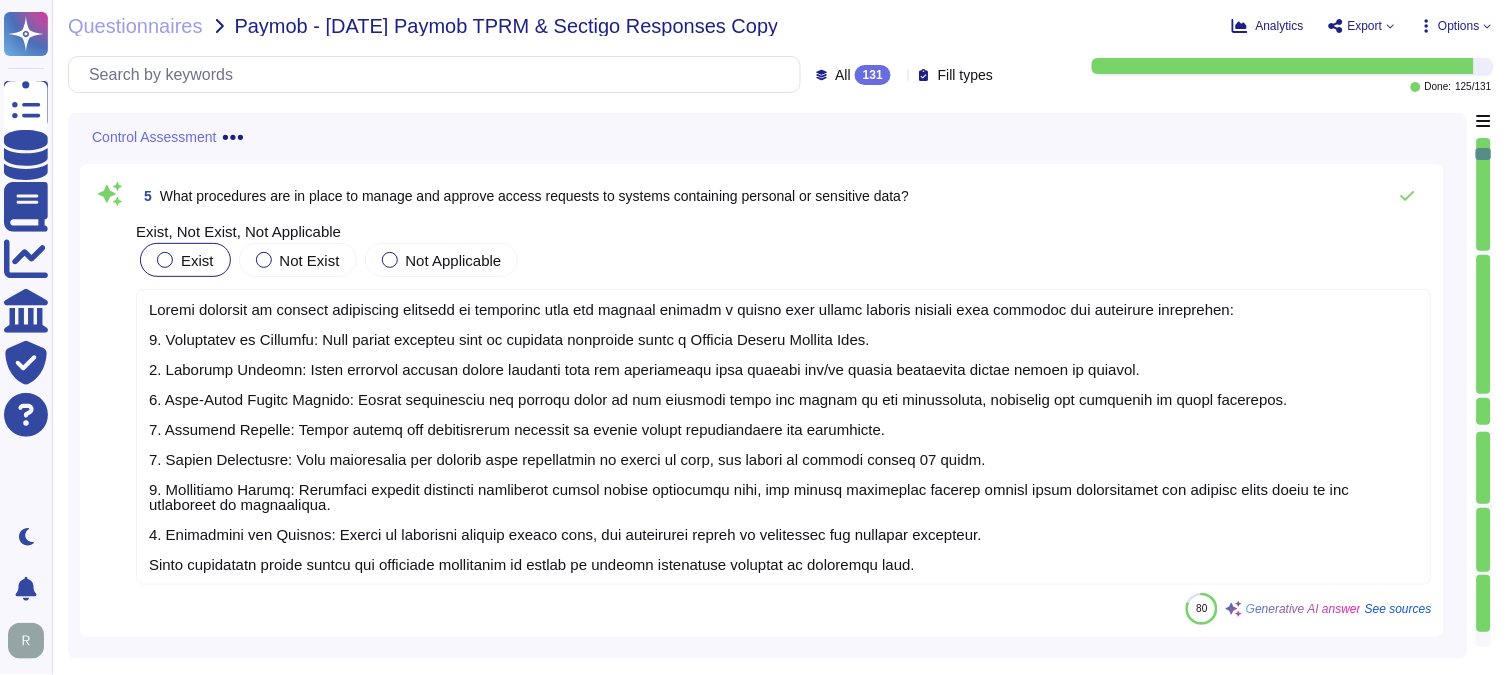 click at bounding box center (165, 260) 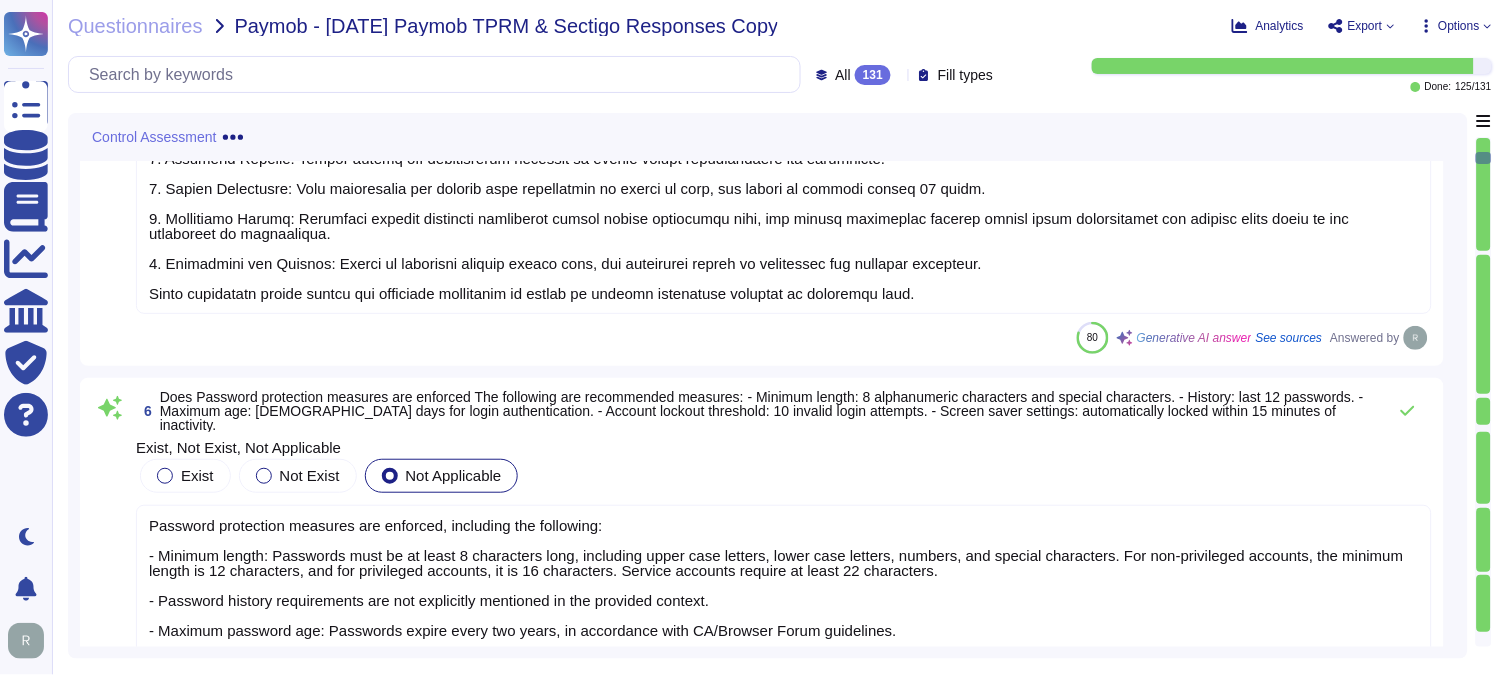 scroll, scrollTop: 1444, scrollLeft: 0, axis: vertical 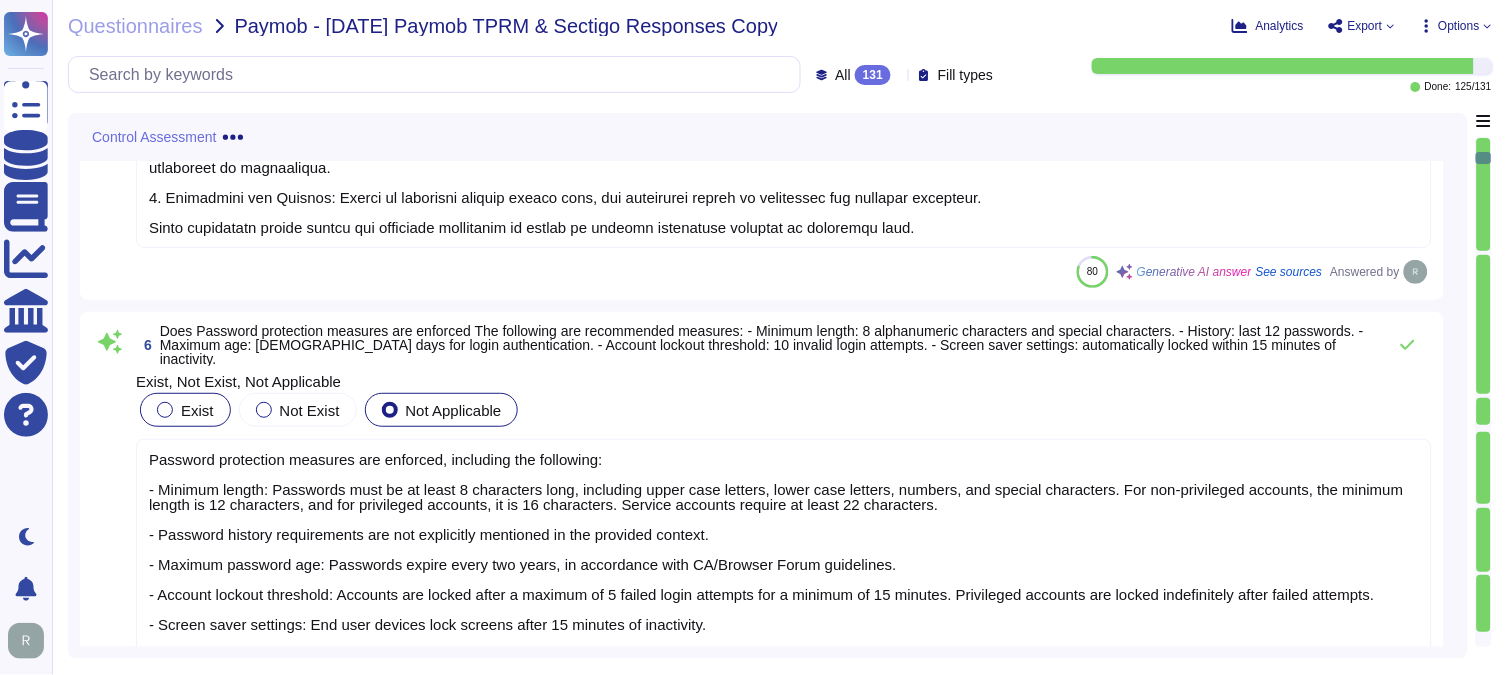 click on "Exist" at bounding box center (185, 410) 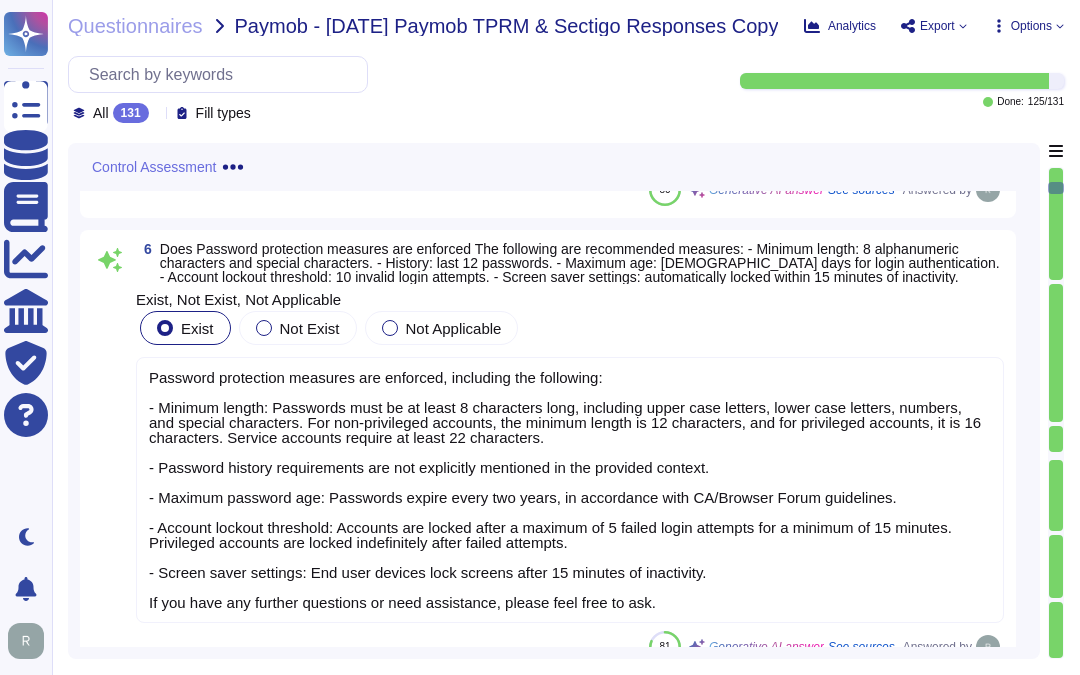 scroll, scrollTop: 1561, scrollLeft: 0, axis: vertical 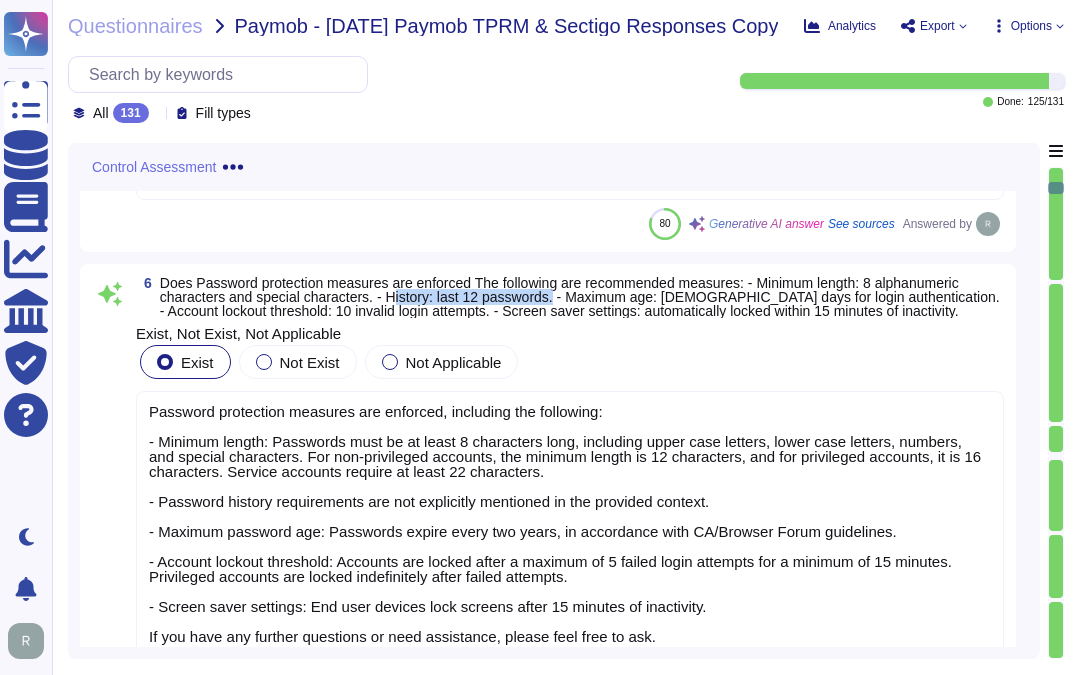 drag, startPoint x: 383, startPoint y: 315, endPoint x: 547, endPoint y: 316, distance: 164.00305 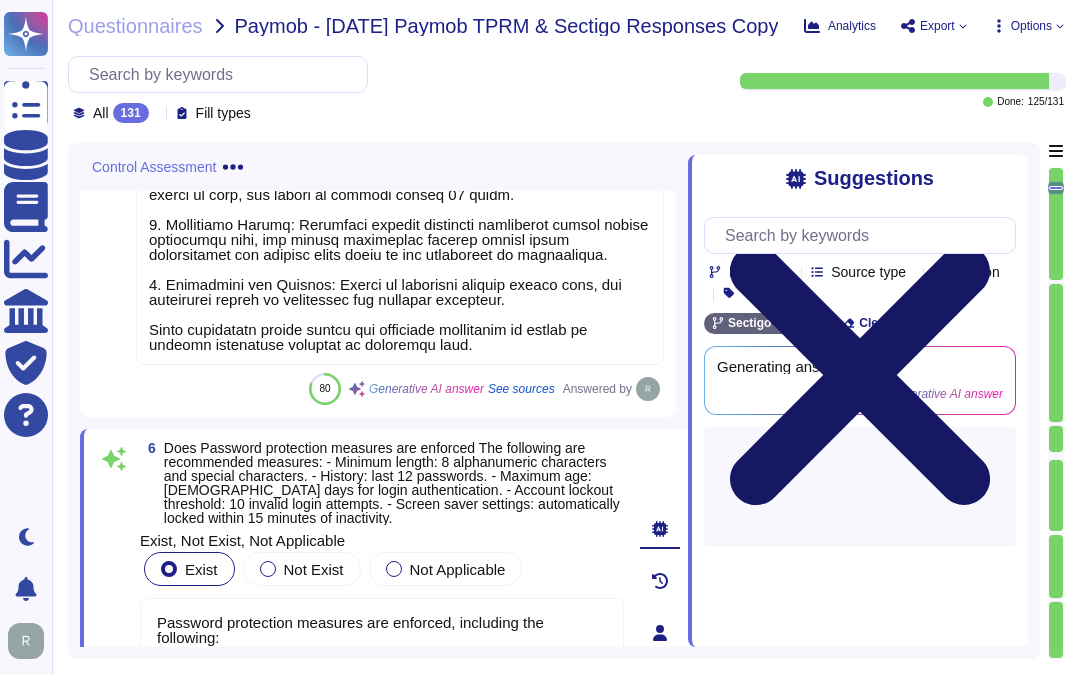 click 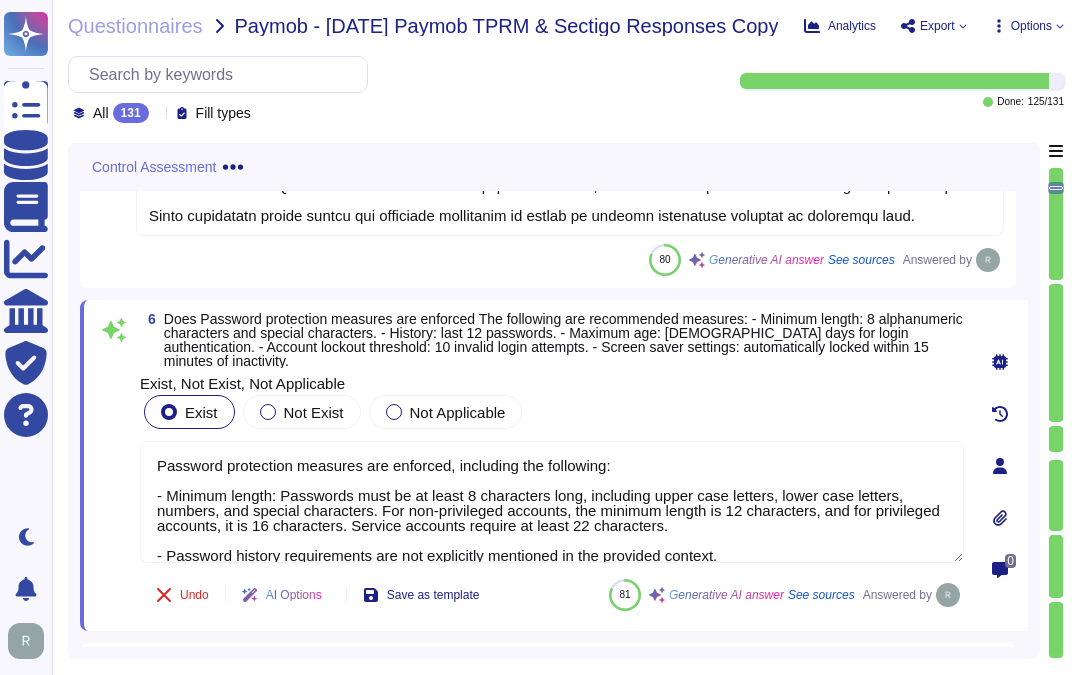 scroll, scrollTop: 1561, scrollLeft: 0, axis: vertical 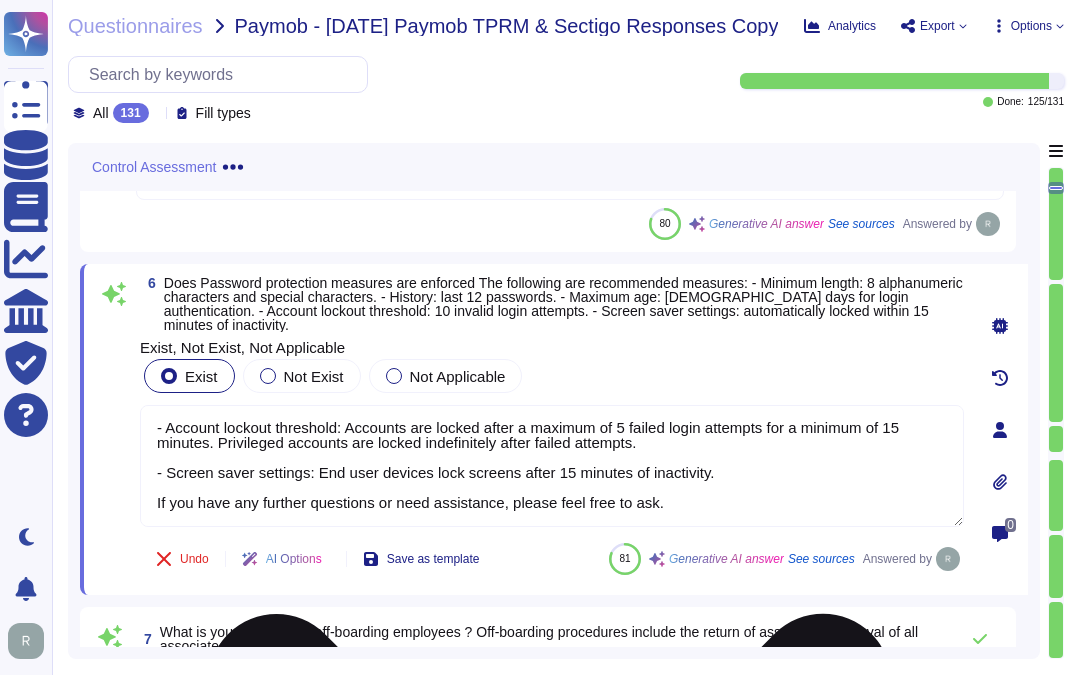 drag, startPoint x: 731, startPoint y: 532, endPoint x: 526, endPoint y: 515, distance: 205.70367 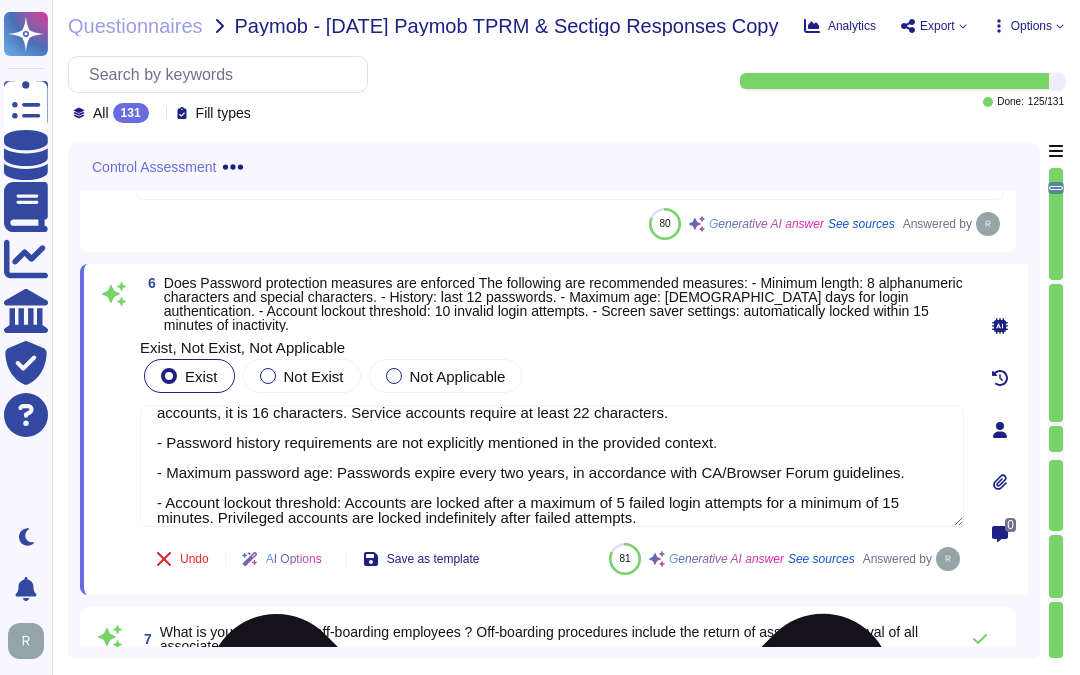 scroll, scrollTop: 41, scrollLeft: 0, axis: vertical 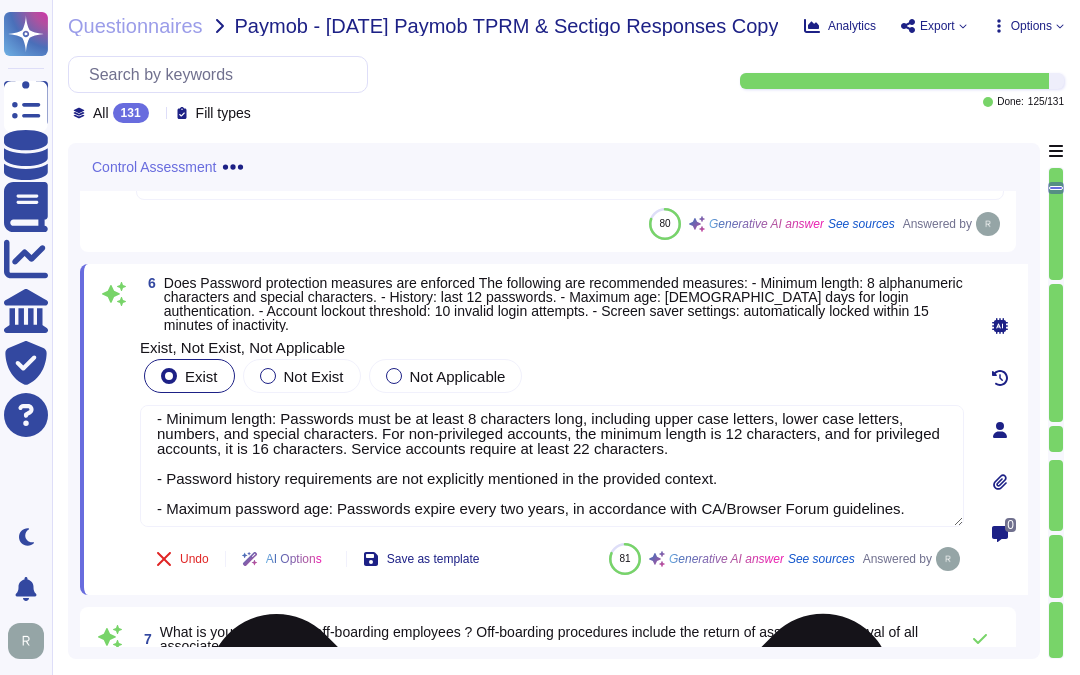 click on "Password protection measures are enforced, including the following:
- Minimum length: Passwords must be at least 8 characters long, including upper case letters, lower case letters, numbers, and special characters. For non-privileged accounts, the minimum length is 12 characters, and for privileged accounts, it is 16 characters. Service accounts require at least 22 characters.
- Password history requirements are not explicitly mentioned in the provided context.
- Maximum password age: Passwords expire every two years, in accordance with CA/Browser Forum guidelines.
- Account lockout threshold: Accounts are locked after a maximum of 5 failed login attempts for a minimum of 15 minutes. Privileged accounts are locked indefinitely after failed attempts.
- Screen saver settings: End user devices lock screens after 15 minutes of inactivity.
If you have any further questions or need assistance, please feel free to ask." at bounding box center [552, 466] 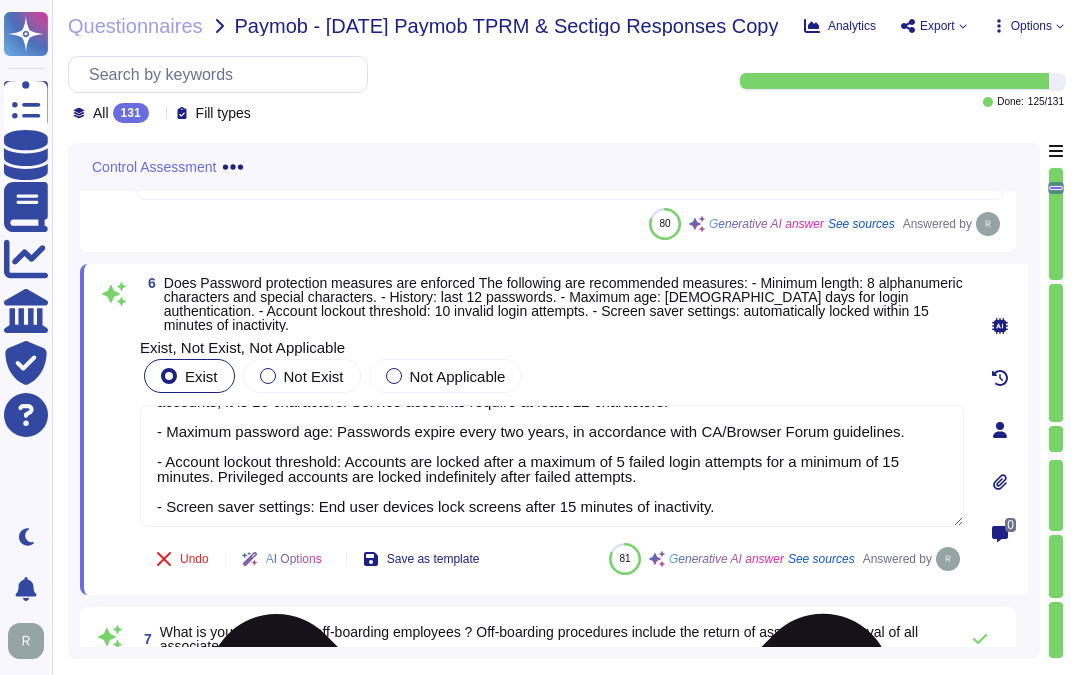 scroll, scrollTop: 122, scrollLeft: 0, axis: vertical 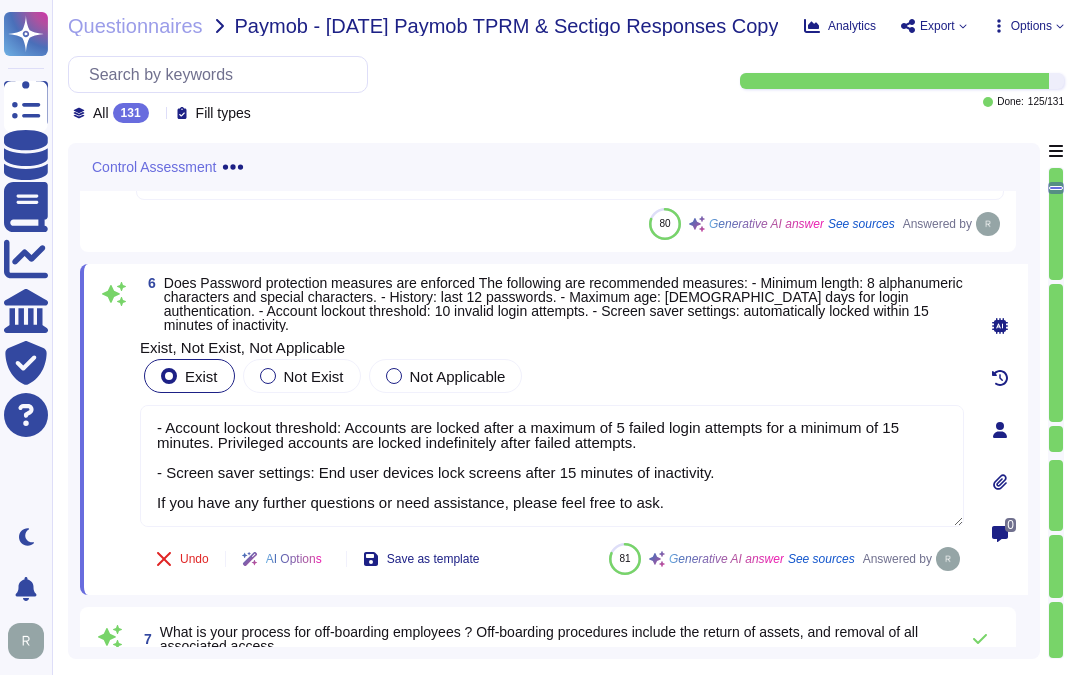 drag, startPoint x: 685, startPoint y: 521, endPoint x: 85, endPoint y: 523, distance: 600.00336 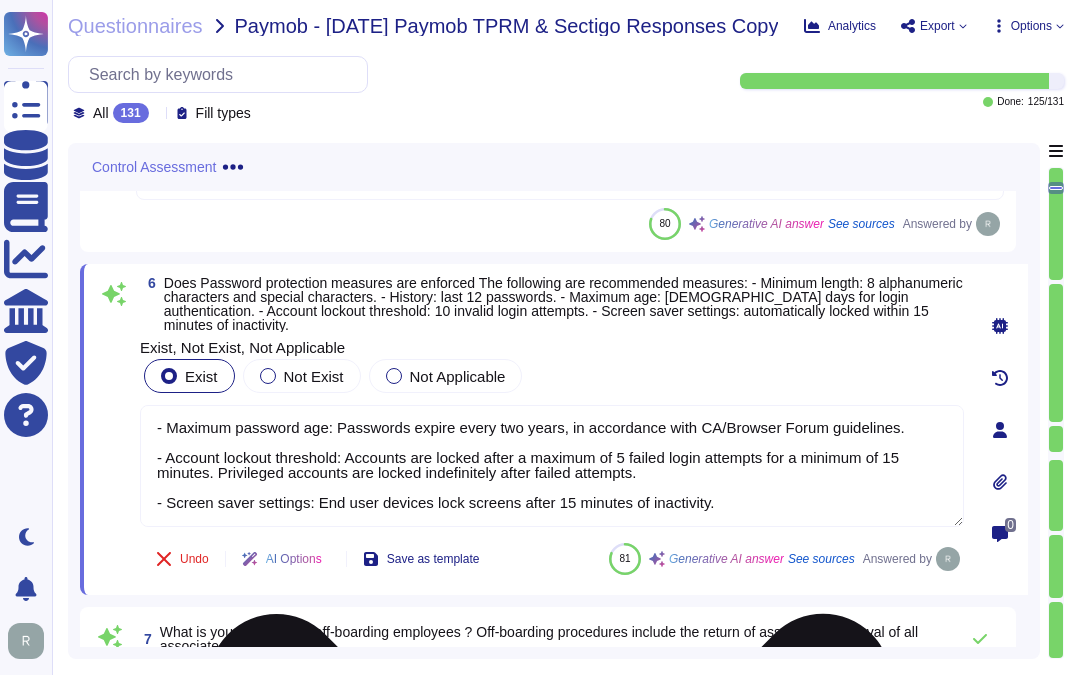 click on "Password protection measures are enforced, including the following:
- Minimum length: Passwords must be at least 8 characters long, including upper case letters, lower case letters, numbers, and special characters. For non-privileged accounts, the minimum length is 12 characters, and for privileged accounts, it is 16 characters. Service accounts require at least 22 characters.
- Maximum password age: Passwords expire every two years, in accordance with CA/Browser Forum guidelines.
- Account lockout threshold: Accounts are locked after a maximum of 5 failed login attempts for a minimum of 15 minutes. Privileged accounts are locked indefinitely after failed attempts.
- Screen saver settings: End user devices lock screens after 15 minutes of inactivity." at bounding box center (552, 466) 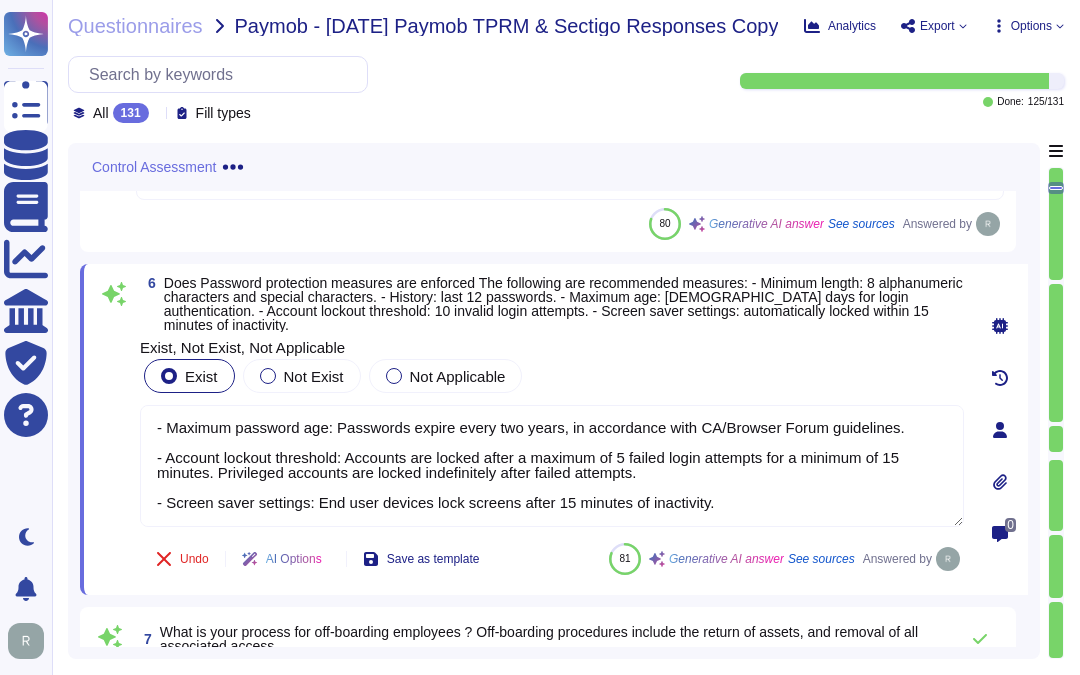 type on "Password protection measures are enforced, including the following:
- Minimum length: Passwords must be at least 8 characters long, including upper case letters, lower case letters, numbers, and special characters. For non-privileged accounts, the minimum length is 12 characters, and for privileged accounts, it is 16 characters. Service accounts require at least 22 characters.
- Maximum password age: Passwords expire every two years, in accordance with CA/Browser Forum guidelines.
- Account lockout threshold: Accounts are locked after a maximum of 5 failed login attempts for a minimum of 15 minutes. Privileged accounts are locked indefinitely after failed attempts.
- Screen saver settings: End user devices lock screens after 15 minutes of inactivity." 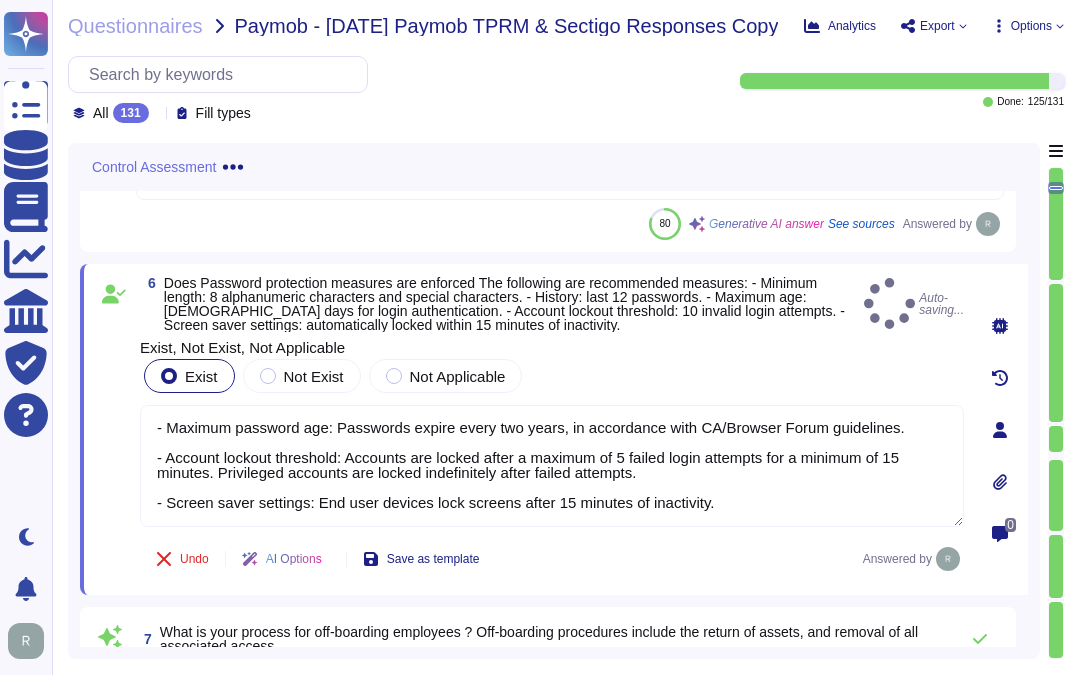 click on "Undo AI Options Save as template" at bounding box center (317, 559) 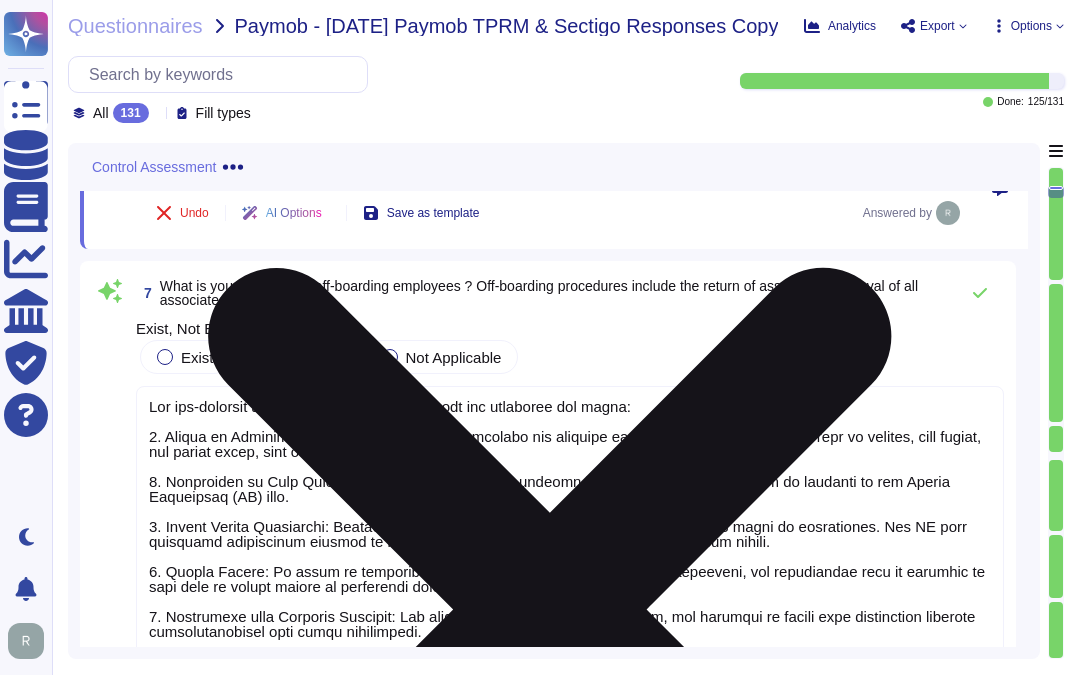 scroll, scrollTop: 1894, scrollLeft: 0, axis: vertical 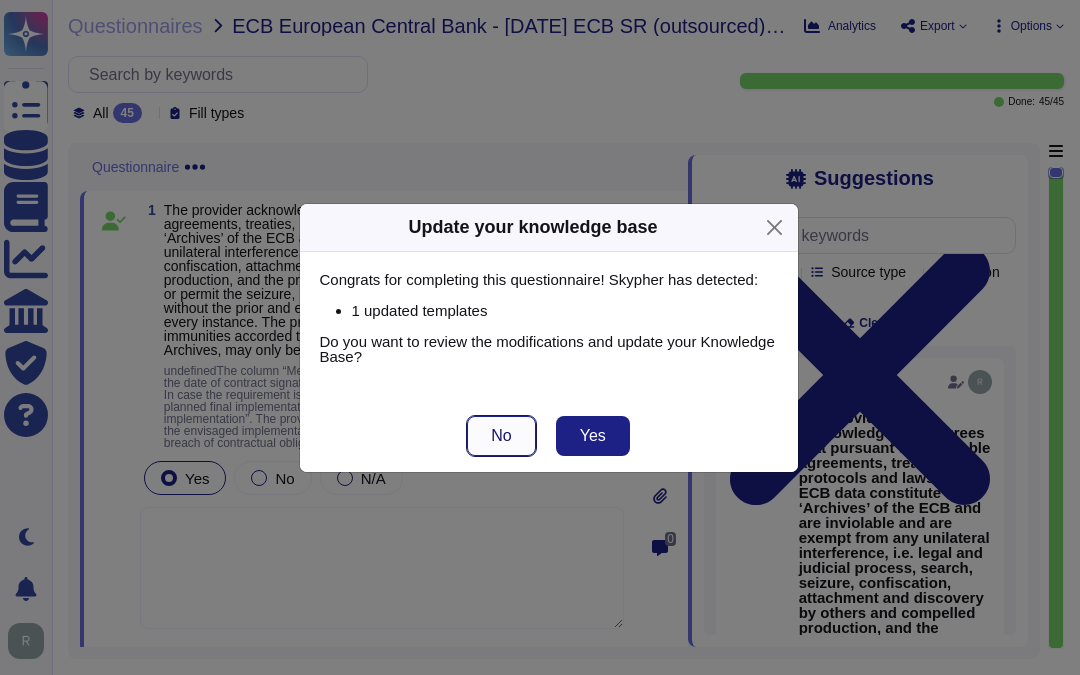 click on "No" at bounding box center [501, 436] 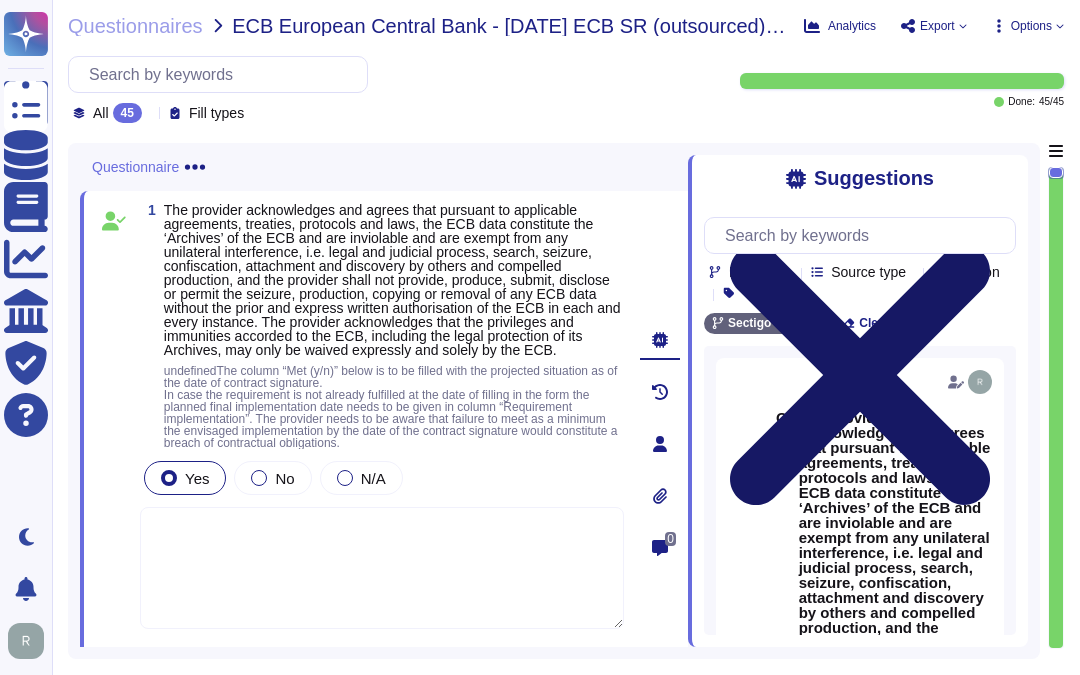 click 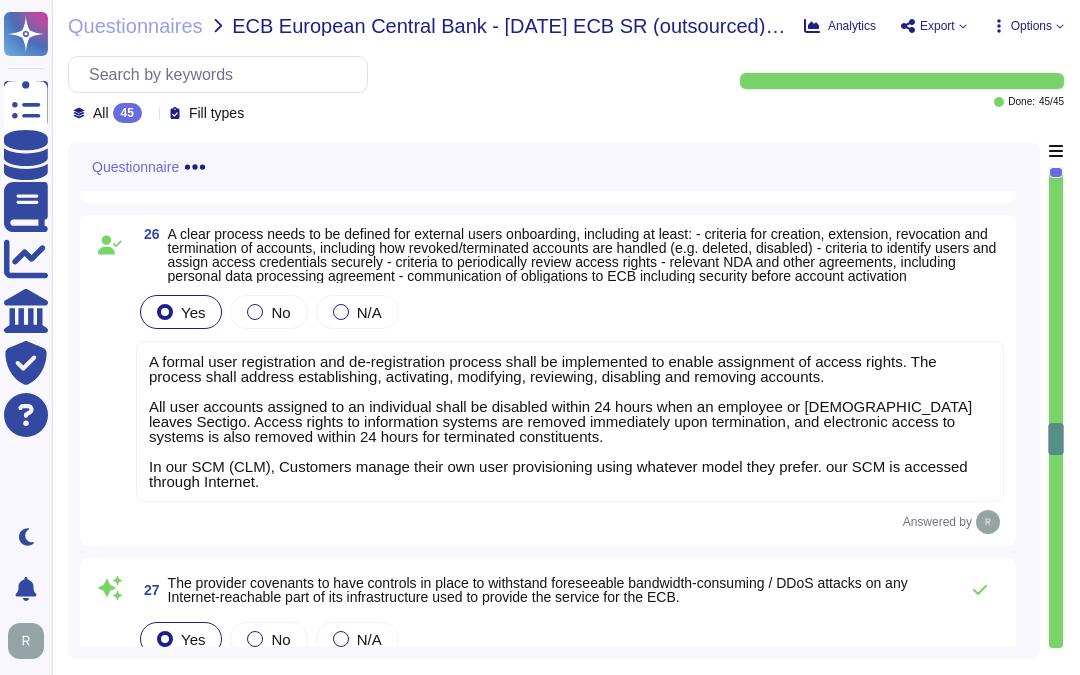 scroll, scrollTop: 7666, scrollLeft: 0, axis: vertical 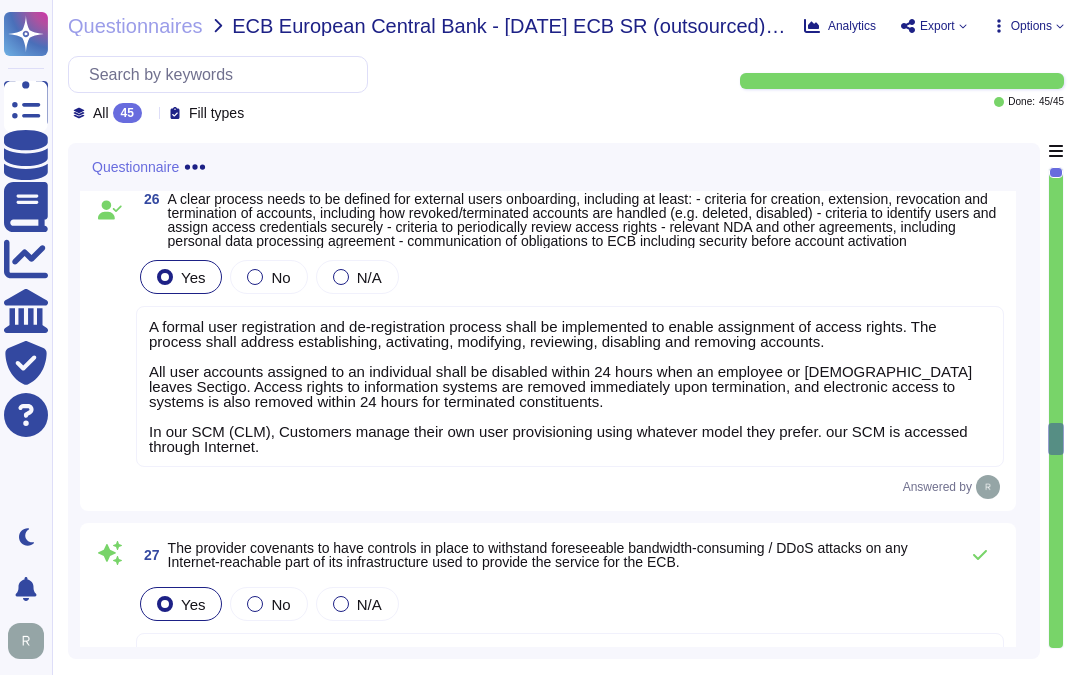 click on "A formal user registration and de-registration process shall be implemented to enable assignment of access rights. The process shall address establishing, activating, modifying, reviewing, disabling and removing accounts.
All user accounts assigned to an individual shall be disabled within 24 hours when an employee or [DEMOGRAPHIC_DATA] leaves Sectigo. Access rights to information systems are removed immediately upon termination, and electronic access to systems is also removed within 24 hours for terminated constituents.
In our SCM (CLM), Customers manage their own user provisioning using whatever model they prefer. our SCM is accessed through Internet." at bounding box center [570, 386] 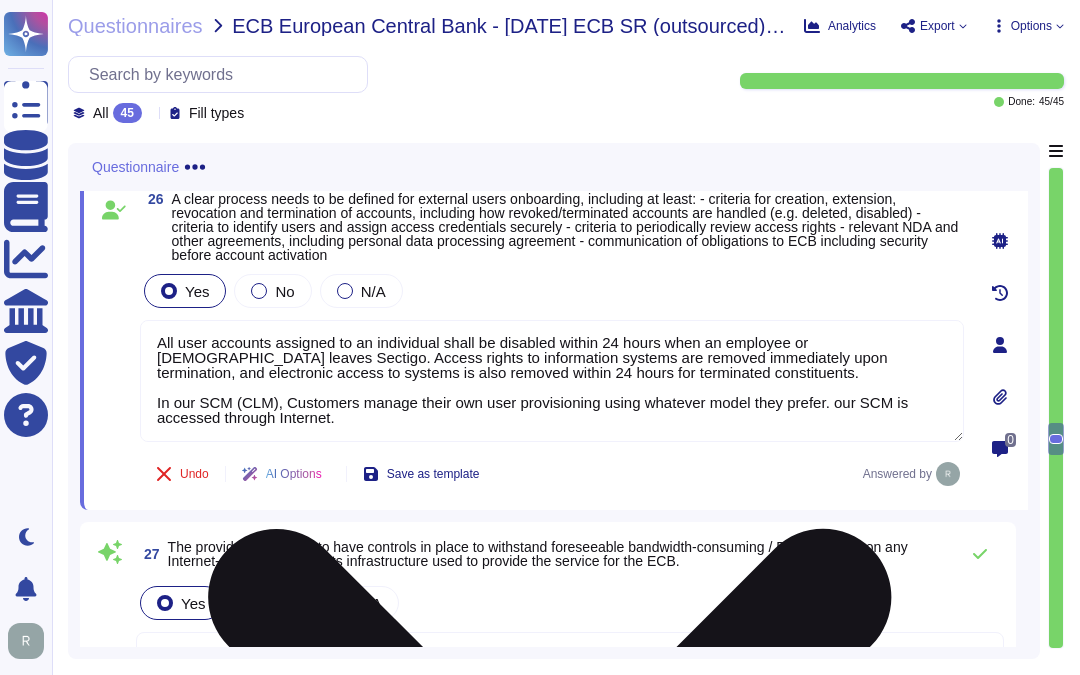 scroll, scrollTop: 92, scrollLeft: 0, axis: vertical 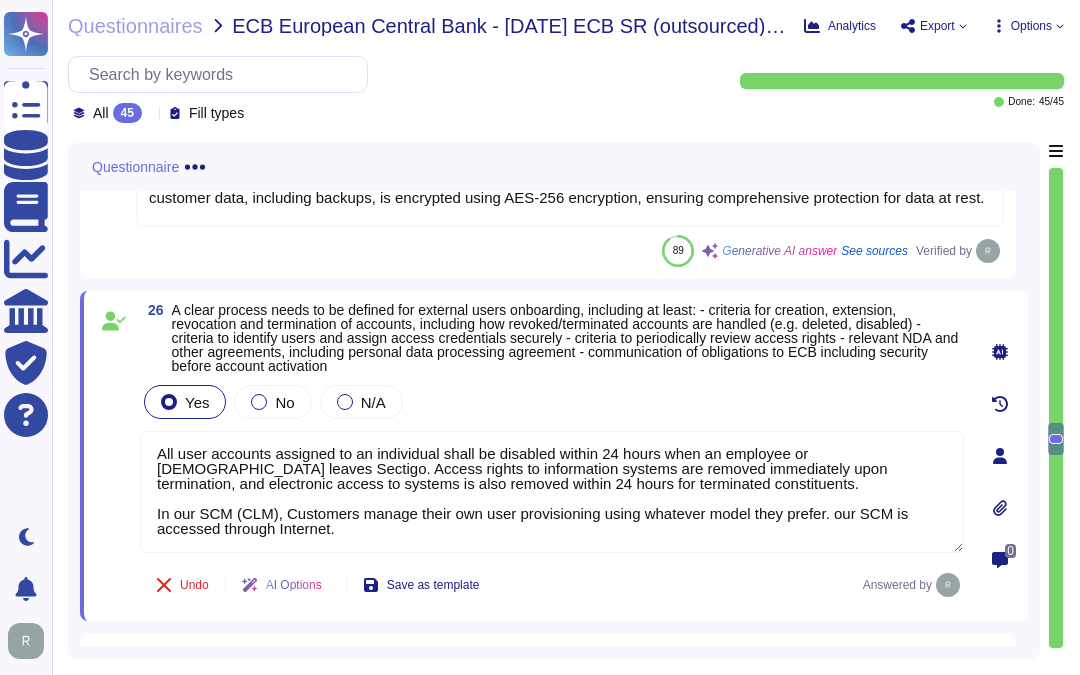 type on "A formal user registration and de-registration process shall be implemented to enable assignment of access rights. The process shall address establishing, activating, modifying, reviewing, disabling and removing accounts.
All user accounts assigned to an individual shall be disabled within 24 hours when an employee or contractor leaves Sectigo. Access rights to information systems are removed immediately upon termination, and electronic access to systems is also removed within 24 hours for terminated constituents.
In our SCM (CLM), Customers manage their own user provisioning using whatever model they prefer. our SCM is accessed through Internet." 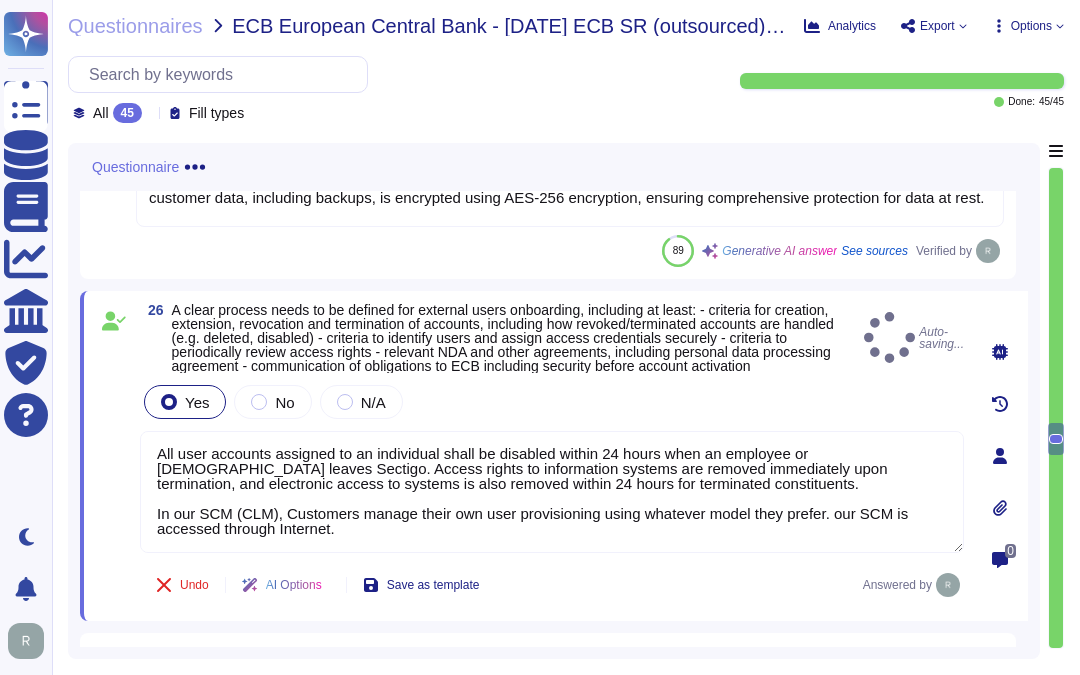 click on "Yes No N/A" at bounding box center [552, 402] 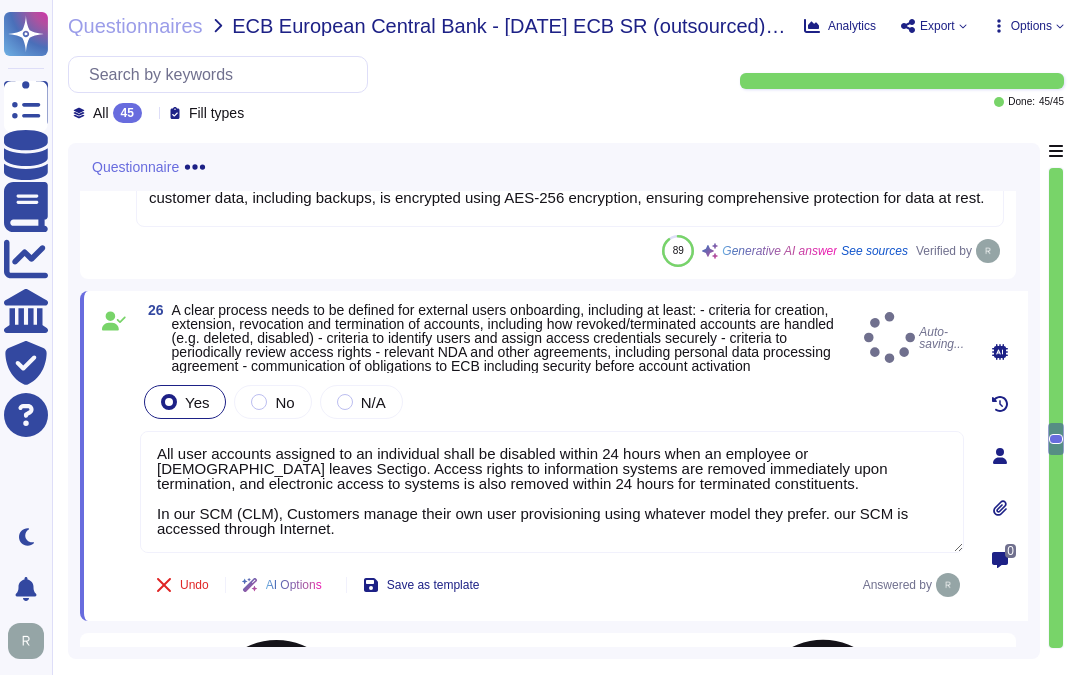 scroll, scrollTop: 76, scrollLeft: 0, axis: vertical 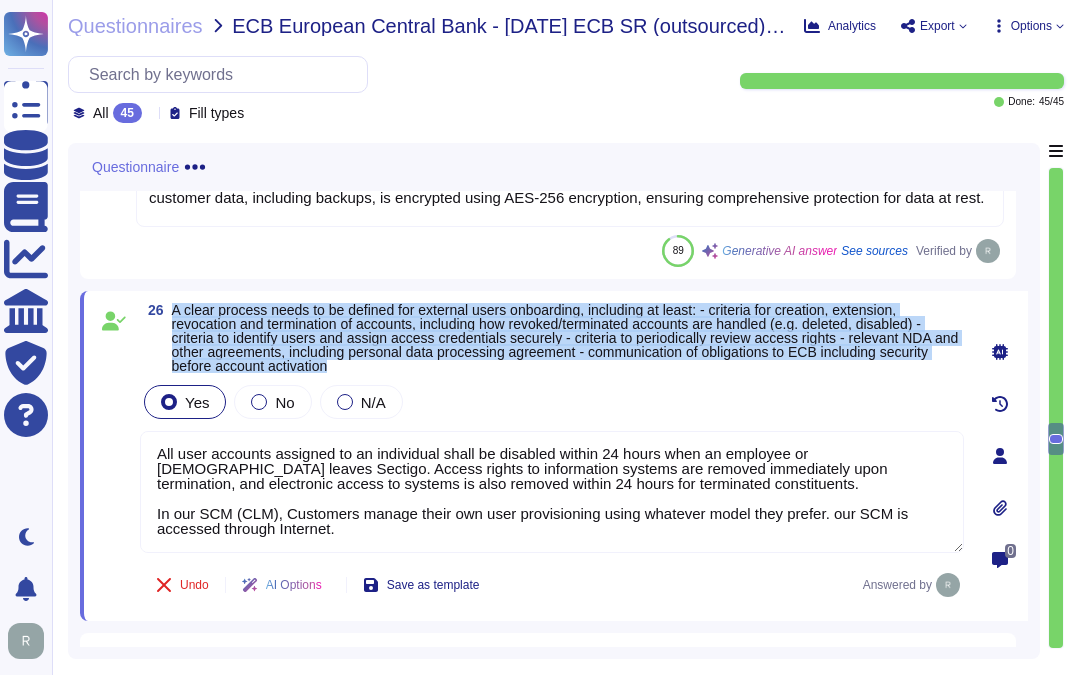 drag, startPoint x: 173, startPoint y: 294, endPoint x: 426, endPoint y: 357, distance: 260.72592 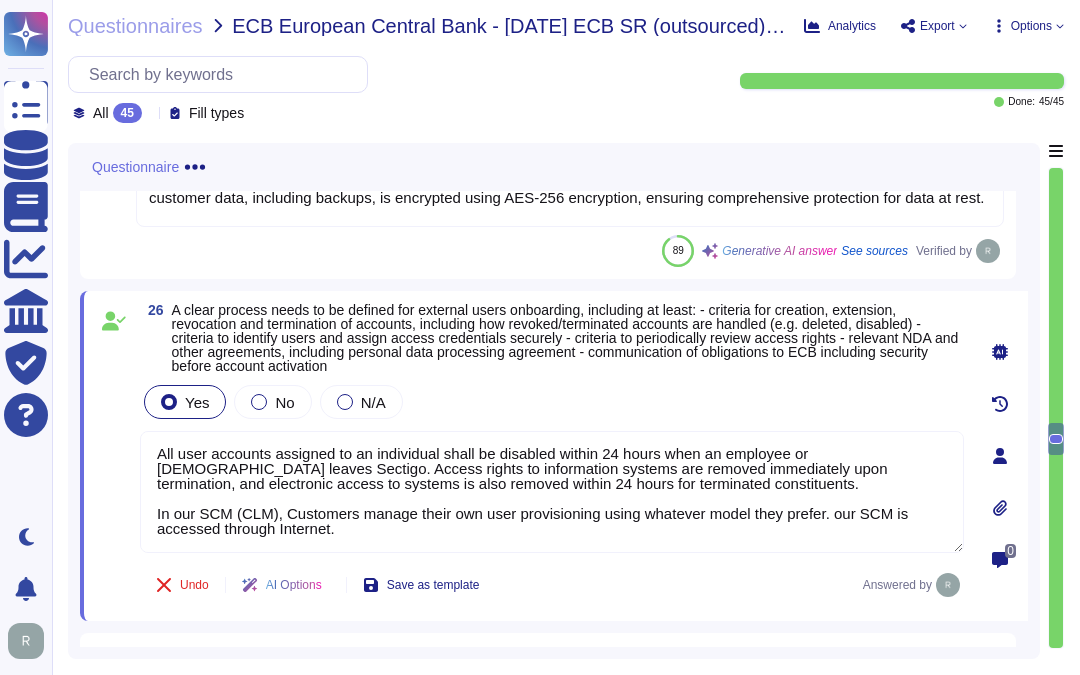 click on "Yes No N/A" at bounding box center (552, 402) 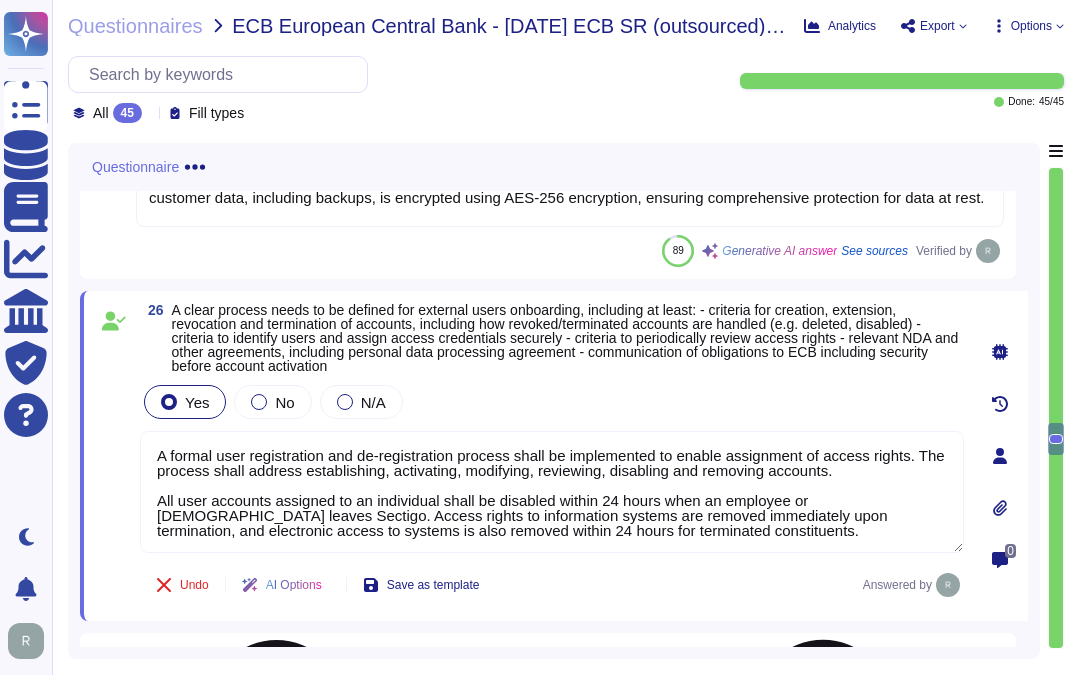 scroll, scrollTop: 76, scrollLeft: 0, axis: vertical 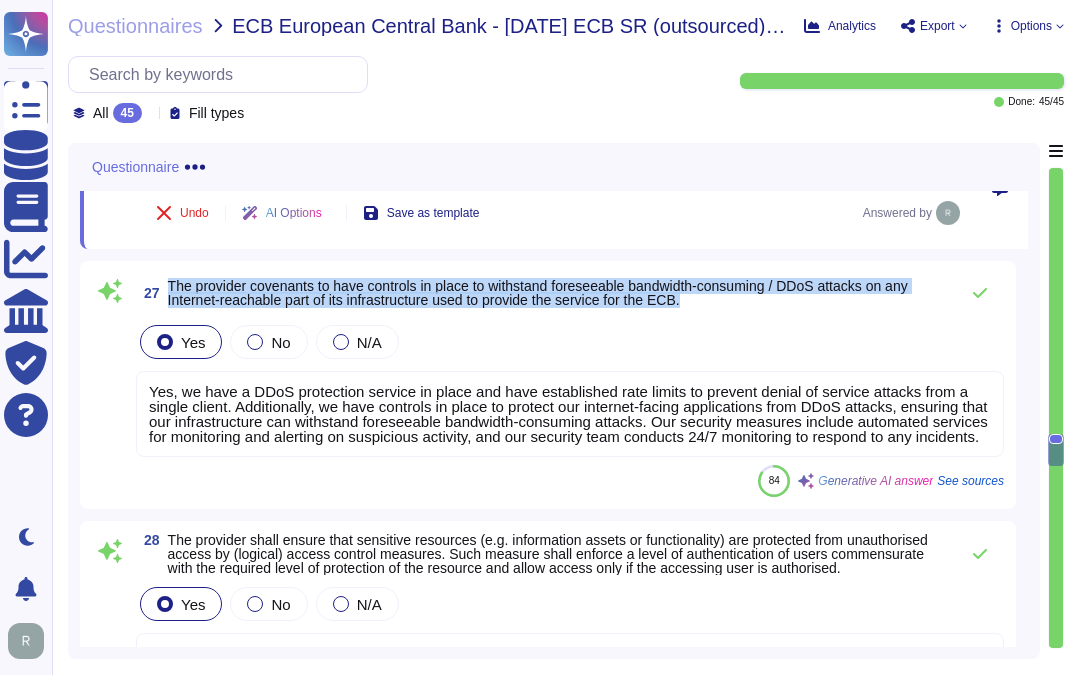 drag, startPoint x: 168, startPoint y: 282, endPoint x: 750, endPoint y: 304, distance: 582.41565 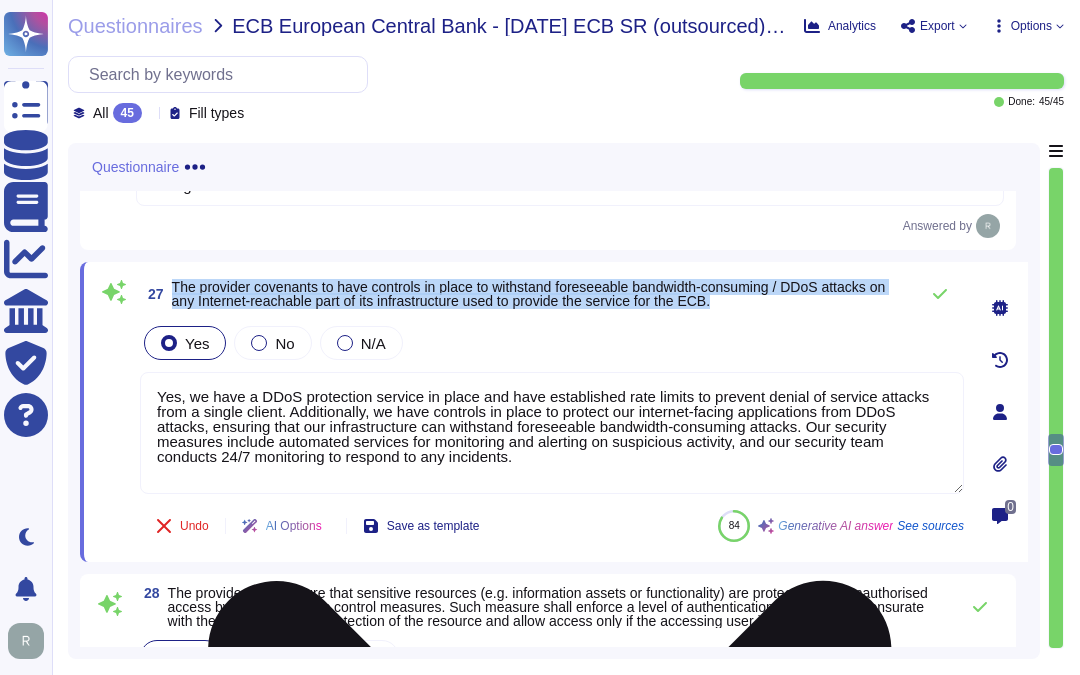 type on "Yes, we have a DDoS protection service in place and have established rate limits to prevent denial of service attacks from a single client. Additionally, we have controls in place to protect our internet-facing applications from DDoS attacks, ensuring that our infrastructure can withstand foreseeable bandwidth-consuming attacks. Our security measures include automated services for monitoring and alerting on suspicious activity, and our security team conducts 24/7 monitoring to respond to any incidents." 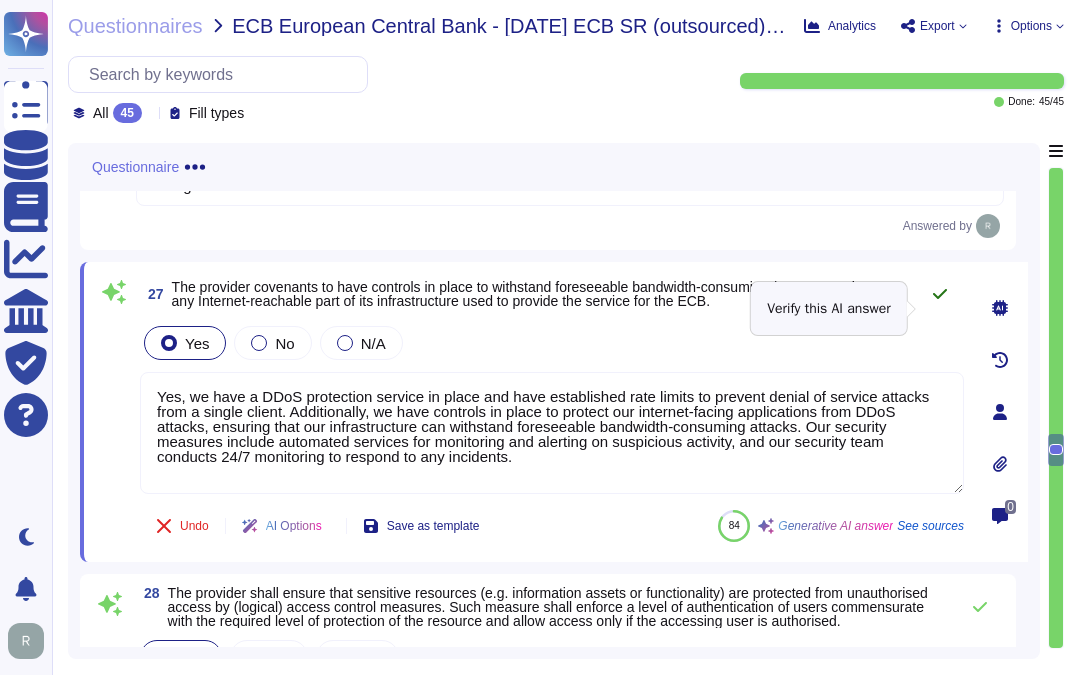 click 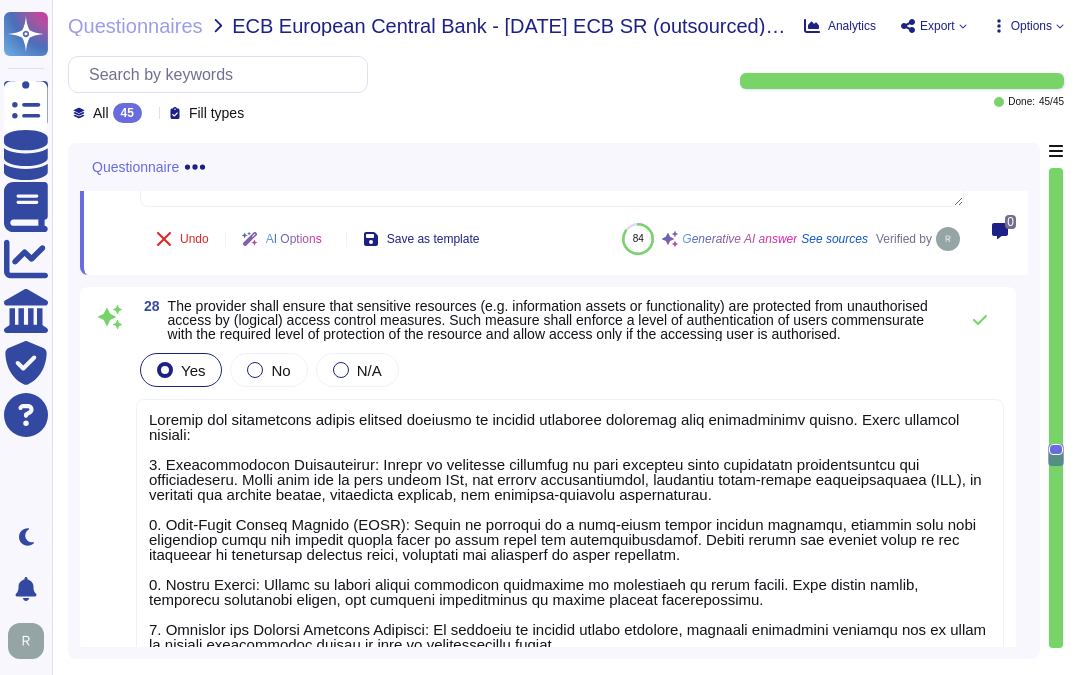 scroll, scrollTop: 8222, scrollLeft: 0, axis: vertical 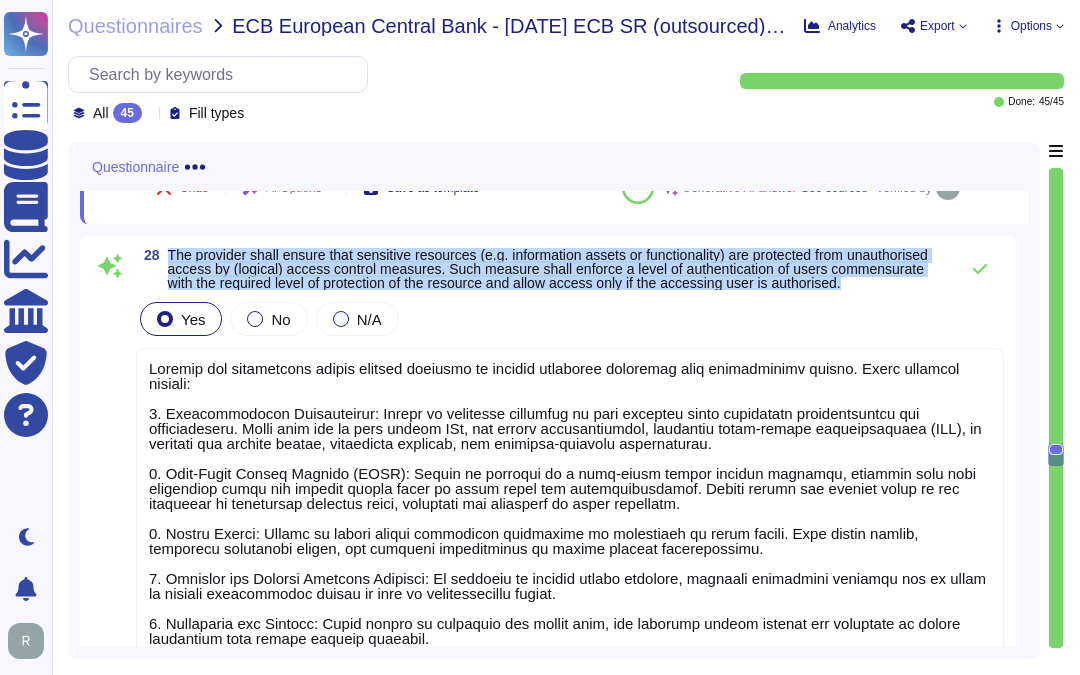 drag, startPoint x: 170, startPoint y: 271, endPoint x: 283, endPoint y: 314, distance: 120.90492 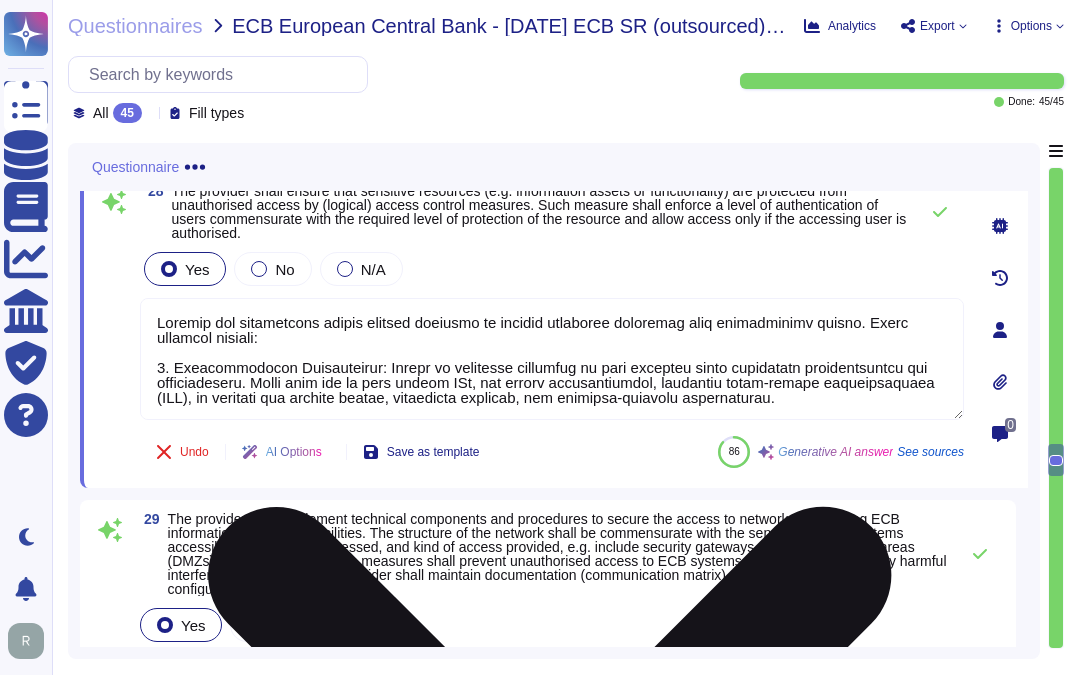 type on "Sectigo has implemented access control measures to protect sensitive resources from unauthorized access. These measures include:
1. Authentication Requirements: Access to sensitive resources is only possible after successful authentication and authorization. Users must log in with unique IDs, and strong authentication, including multi-factor authentication (MFA), is required for network access, privileged accounts, and business-critical applications.
2. Role-Based Access Control (RBAC): Access is governed by a role-based access control approach, ensuring that only authorized users are granted access based on their roles and responsibilities. Access rights are granted based on the necessity to accomplish assigned tasks, following the principle of least privilege.
3. Access Denial: Access is denied unless explicitly authorized by management or asset owners. User access rights, including privileged access, are reviewed periodically to ensure ongoing authorization.
4. Physical and Logical Security Measures..." 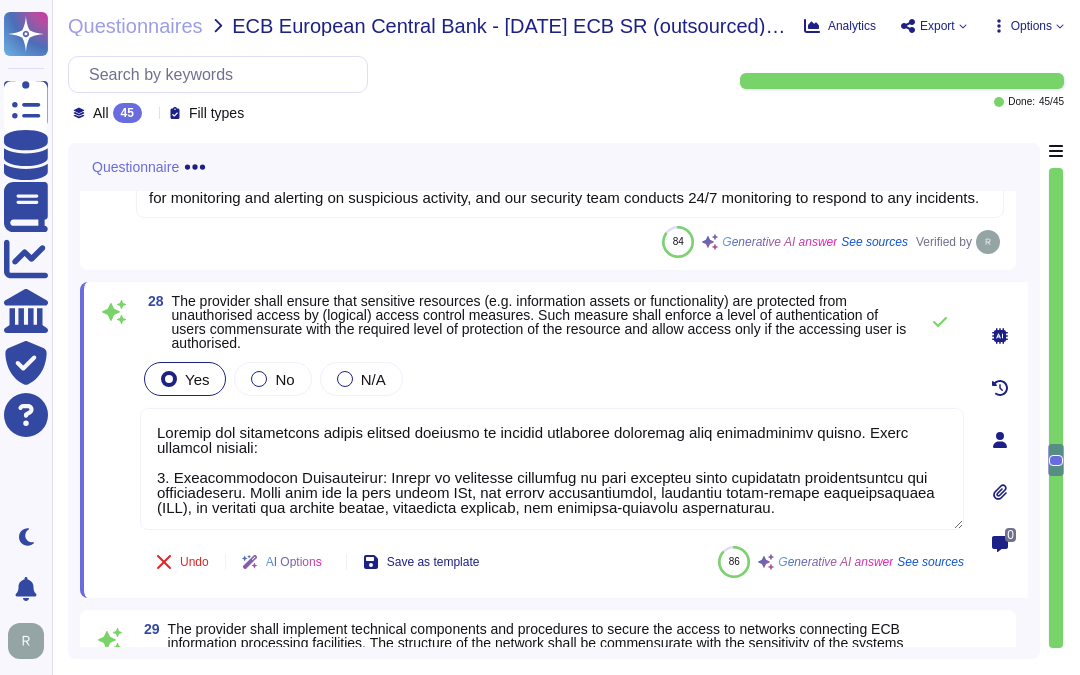 scroll, scrollTop: 8111, scrollLeft: 0, axis: vertical 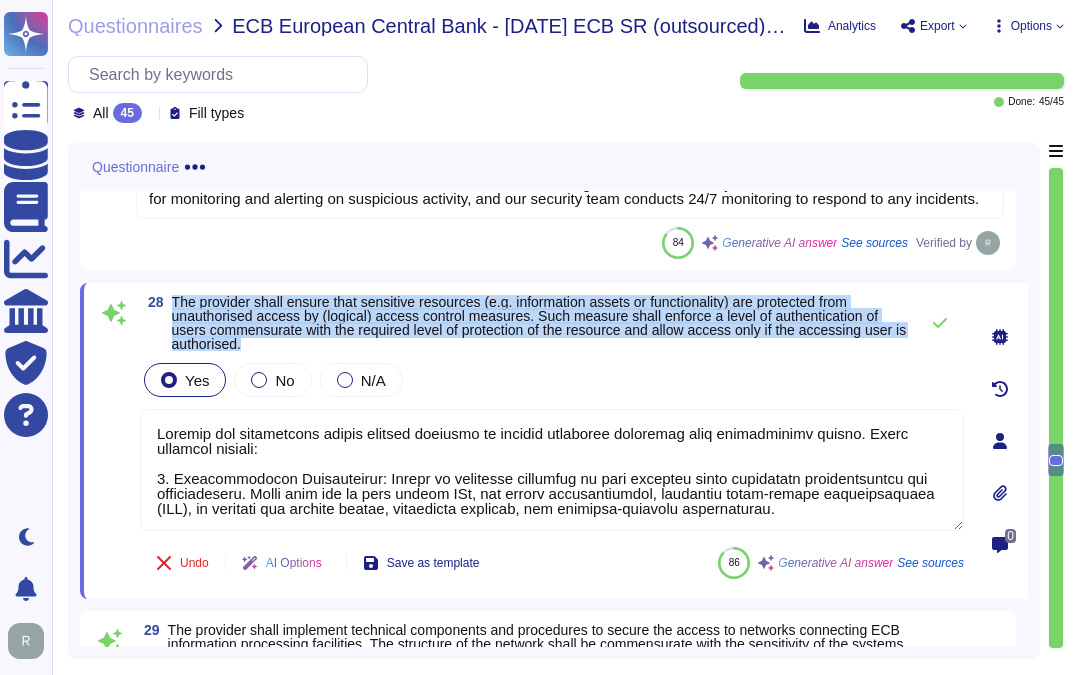 drag, startPoint x: 174, startPoint y: 331, endPoint x: 265, endPoint y: 372, distance: 99.80982 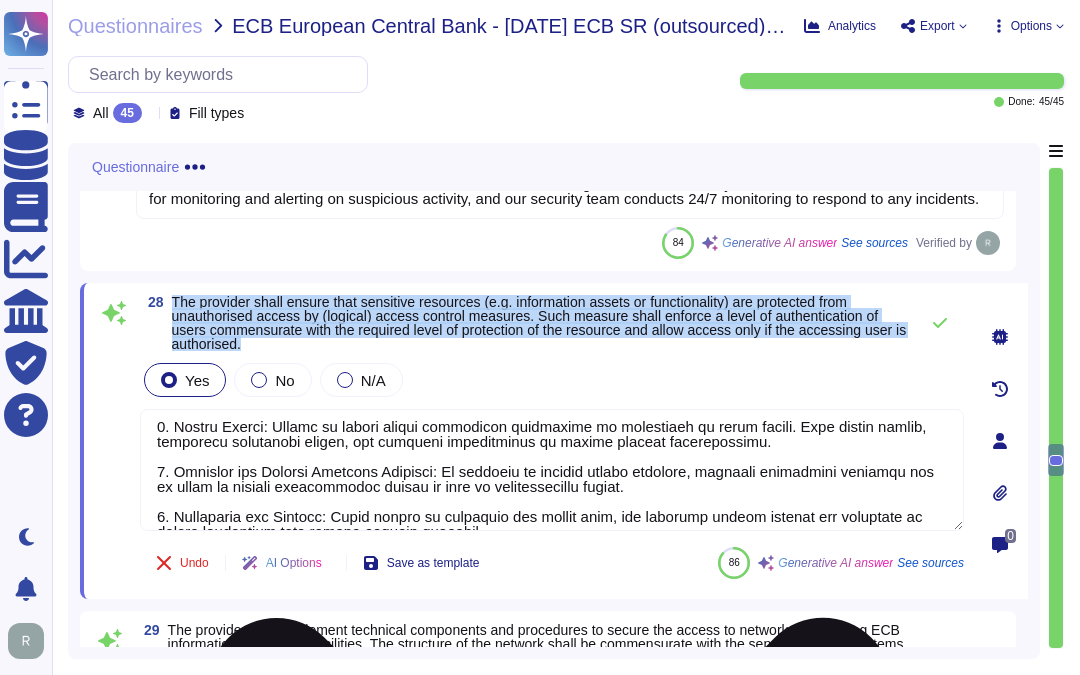 scroll, scrollTop: 226, scrollLeft: 0, axis: vertical 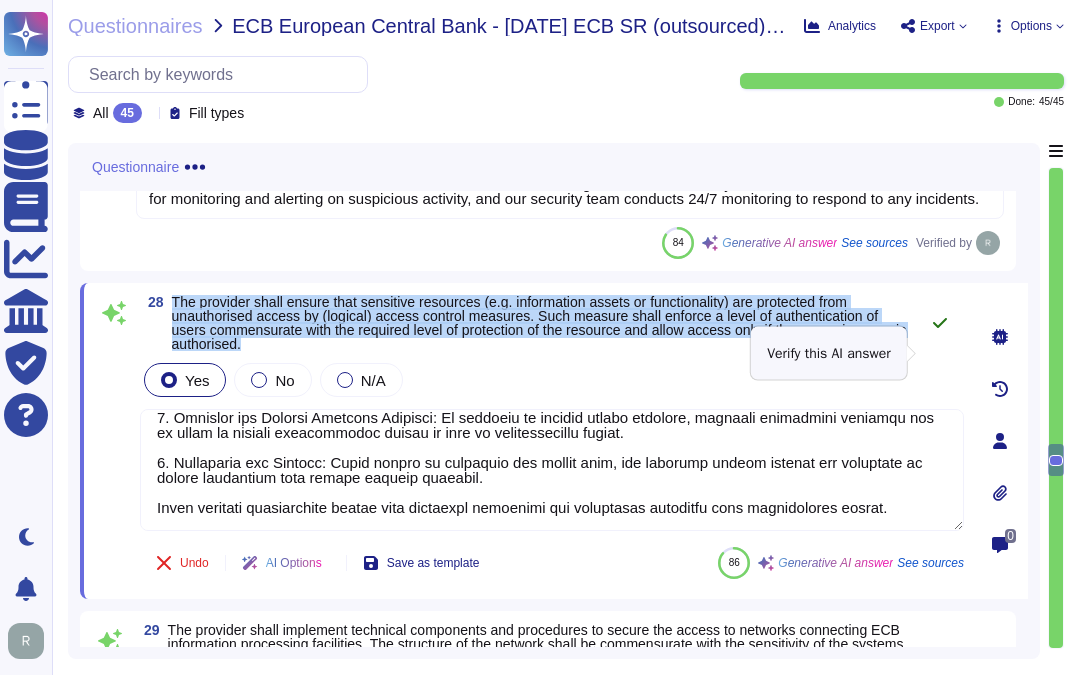 click 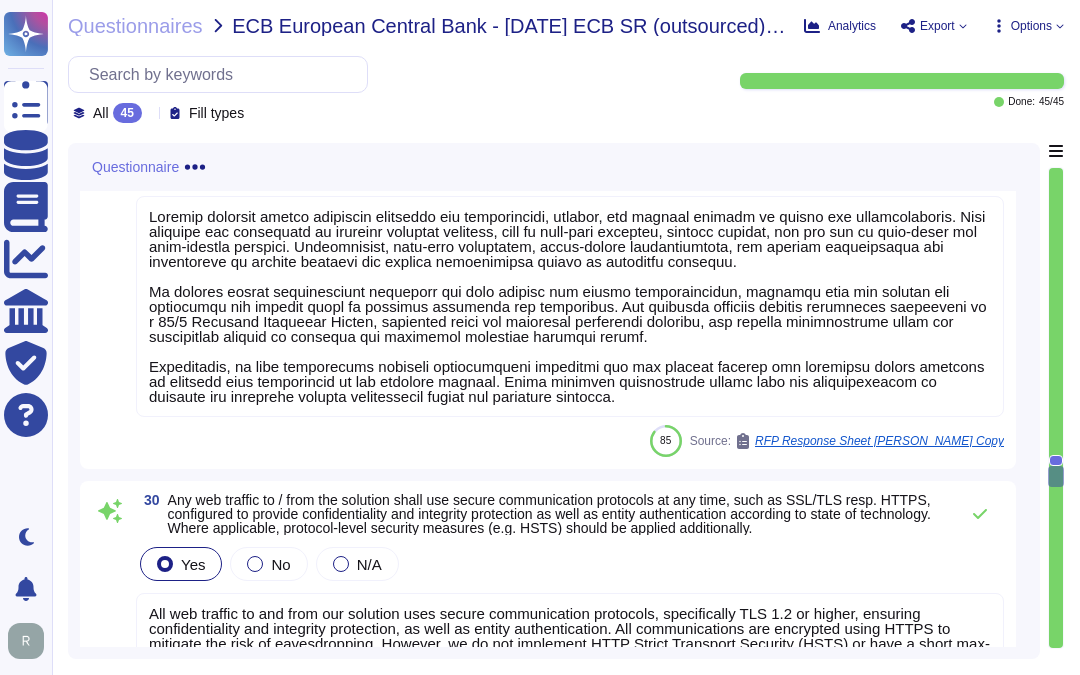 scroll, scrollTop: 8142, scrollLeft: 0, axis: vertical 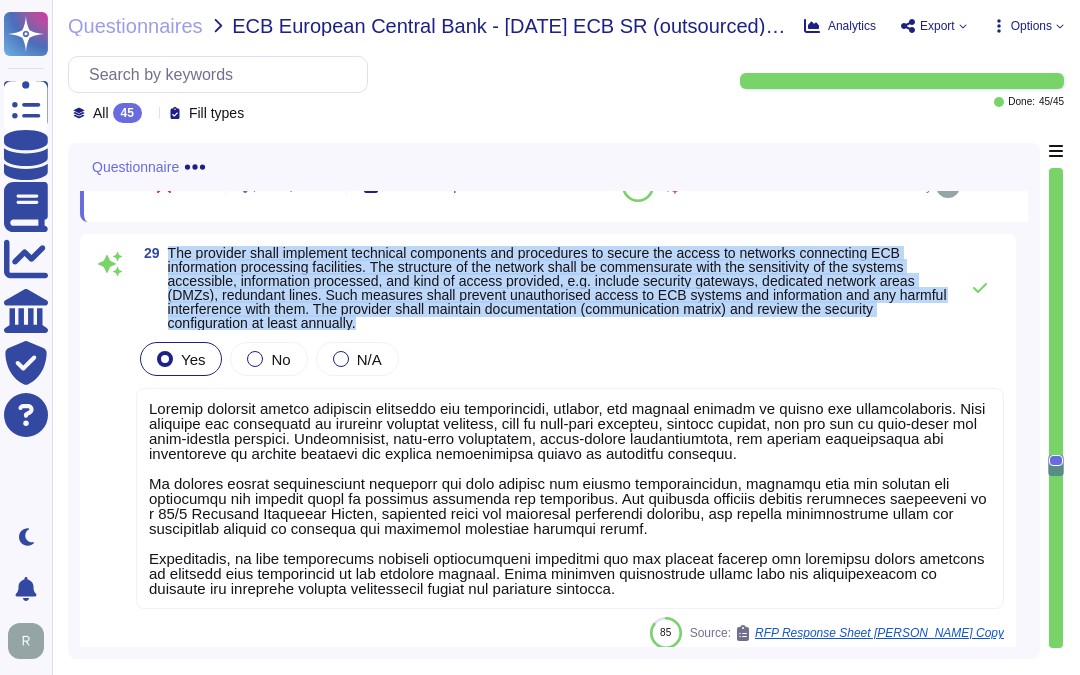 drag, startPoint x: 170, startPoint y: 283, endPoint x: 502, endPoint y: 350, distance: 338.69308 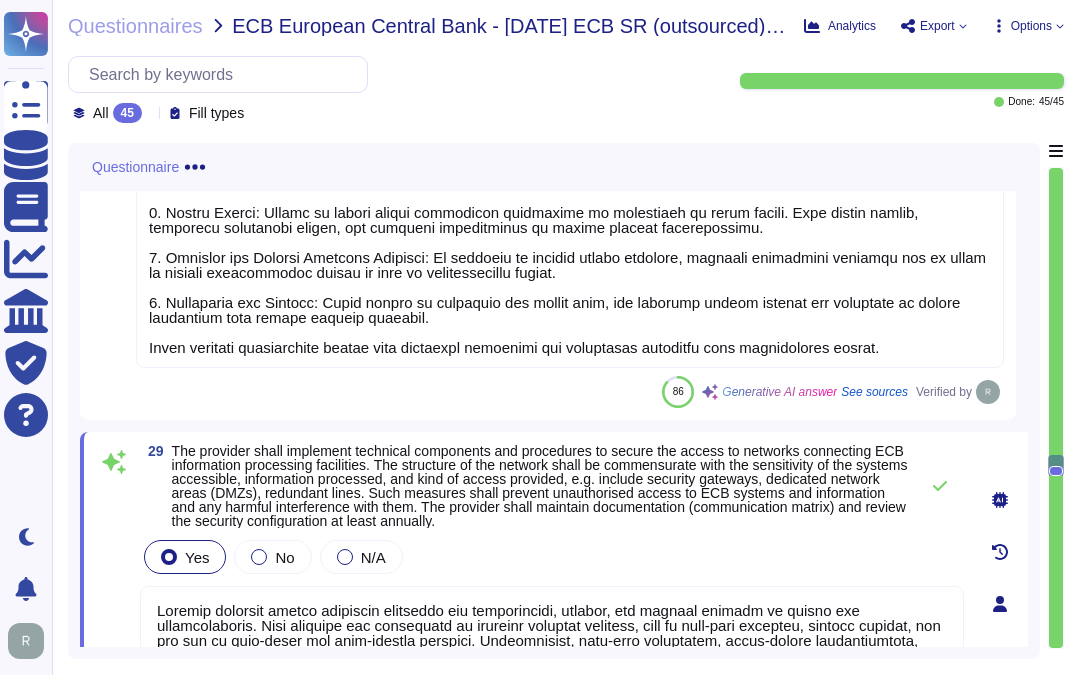 type on "Sectigo enforces system hardening standards for workstations, servers, and network devices to secure its infrastructure. This includes the deployment of endpoint security features, such as real-time scanning, regular updates, and the use of anti-virus and anti-malware measures. Additionally, full-disk encryption, multi-factor authentication, and network segmentation are implemented to enhance security and prevent unauthorized access or malicious activity.
We utilize secure configuration standards for both network and server infrastructure, ensuring that all systems are configured and secured based on industry standards and benchmarks. Our security measures include continuous monitoring by a 24/7 Security Operation Centre, automated tools for detecting suspicious activity, and regular vulnerability scans and penetration testing to identify and remediate potential security issues.
Furthermore, we have established baseline configuration standards for all network devices and implement access controls to rest..." 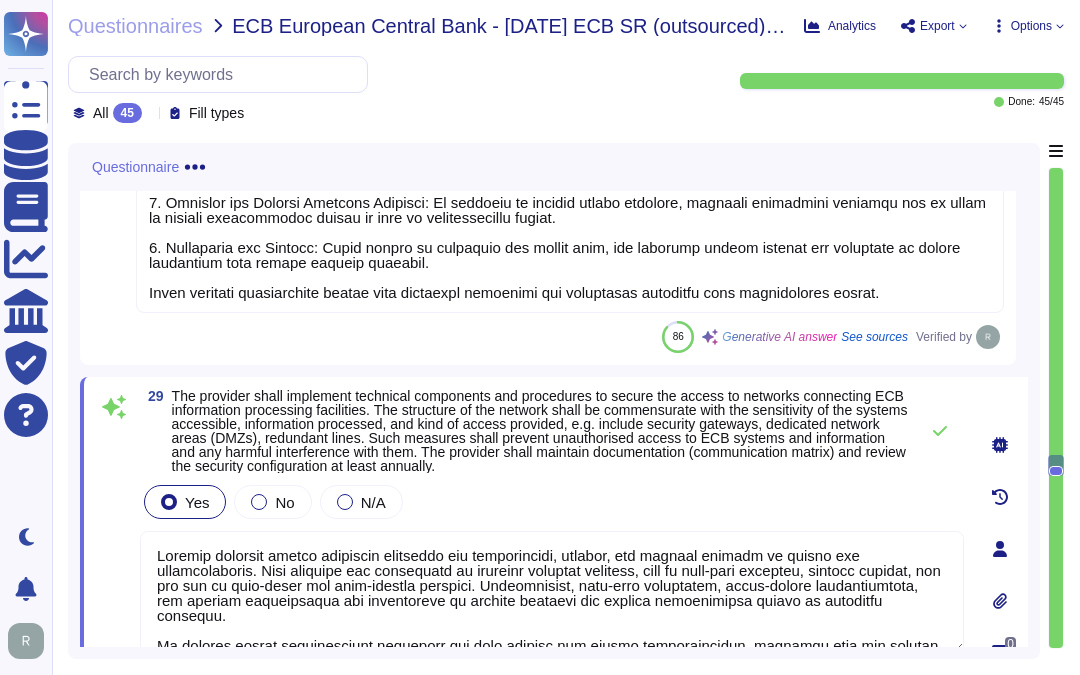 scroll, scrollTop: 8593, scrollLeft: 0, axis: vertical 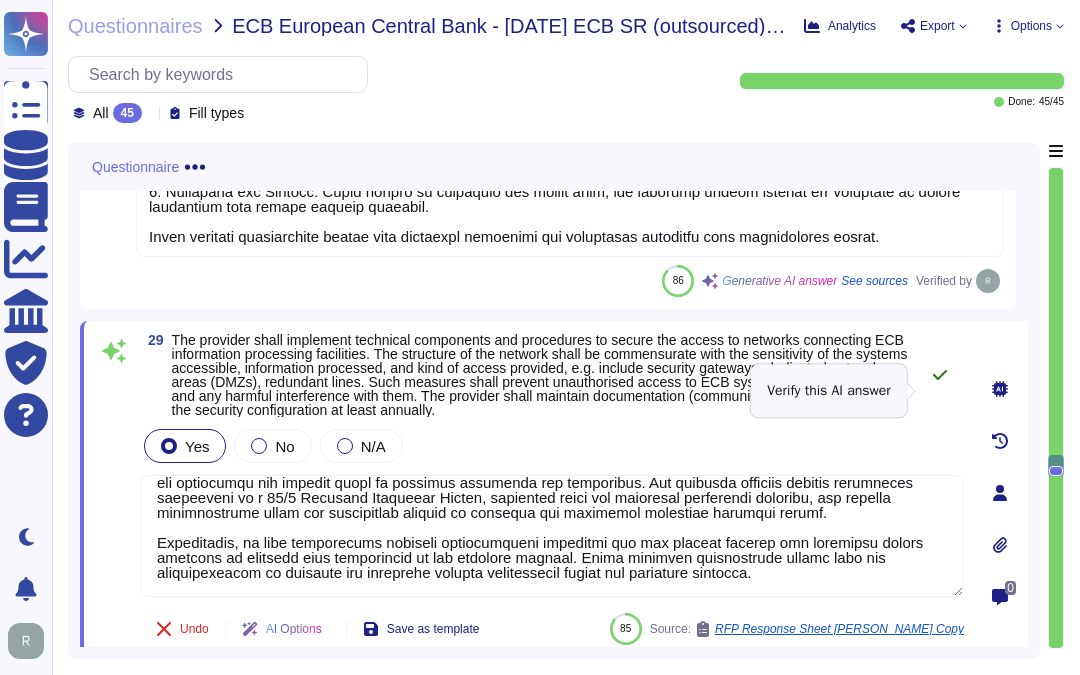 click 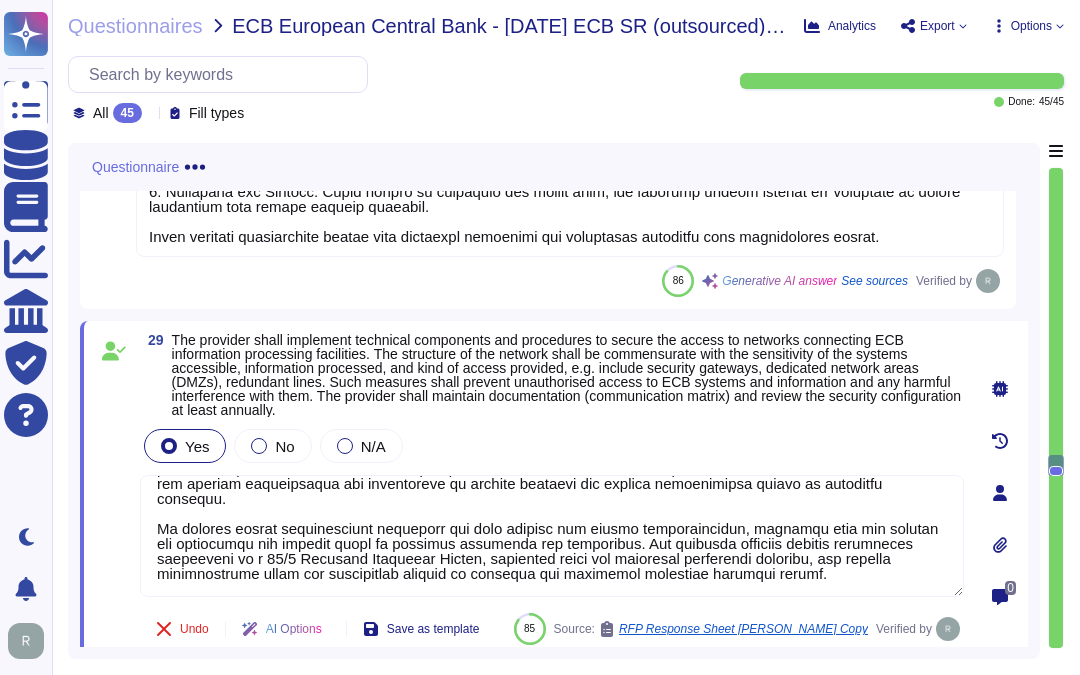 scroll, scrollTop: 0, scrollLeft: 0, axis: both 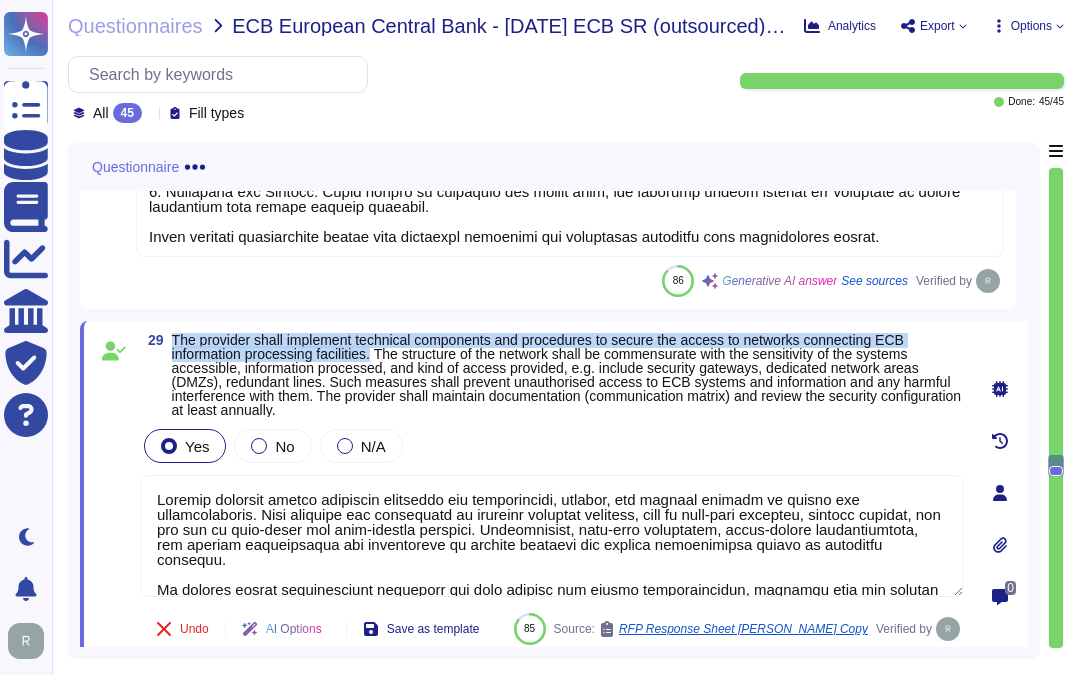 drag, startPoint x: 174, startPoint y: 350, endPoint x: 376, endPoint y: 371, distance: 203.08865 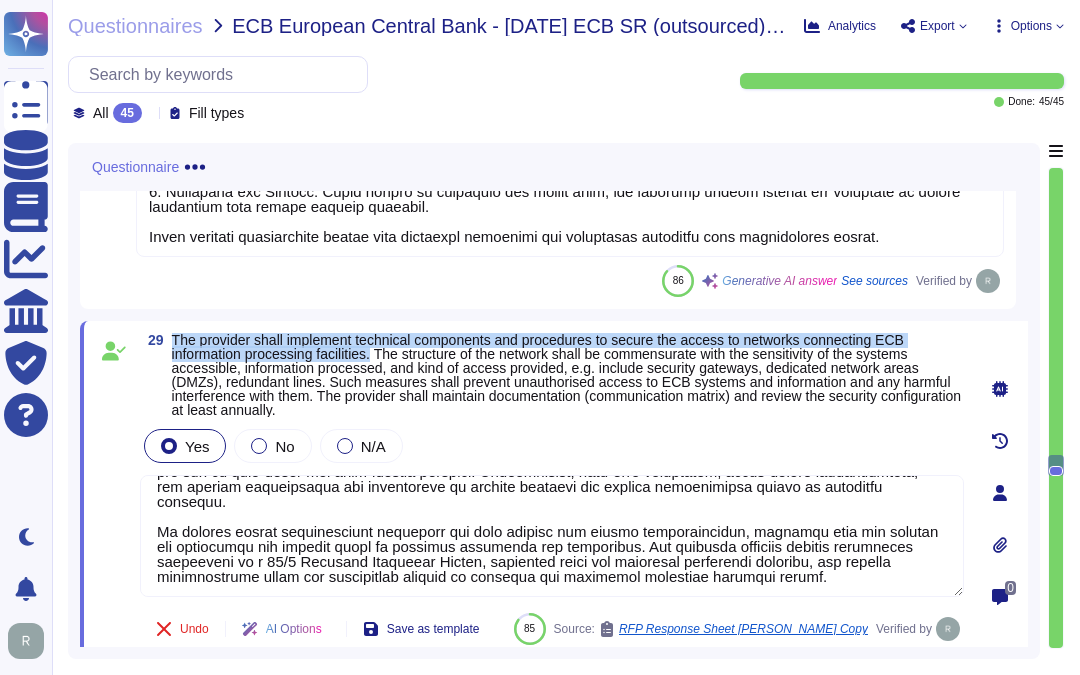 scroll, scrollTop: 0, scrollLeft: 0, axis: both 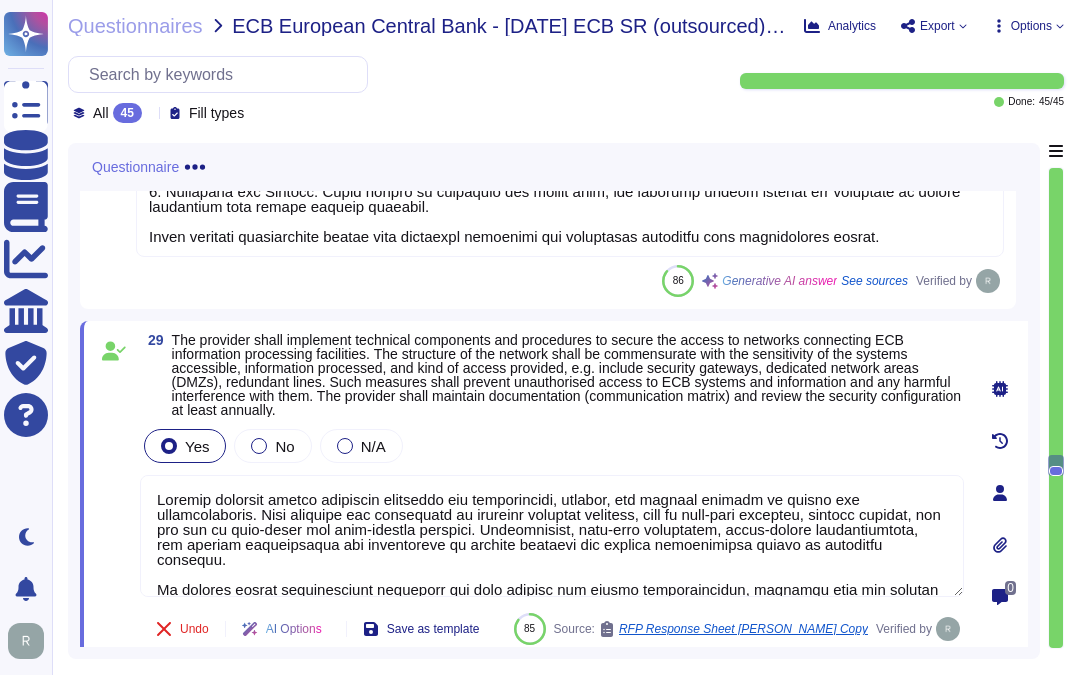 click at bounding box center (552, 536) 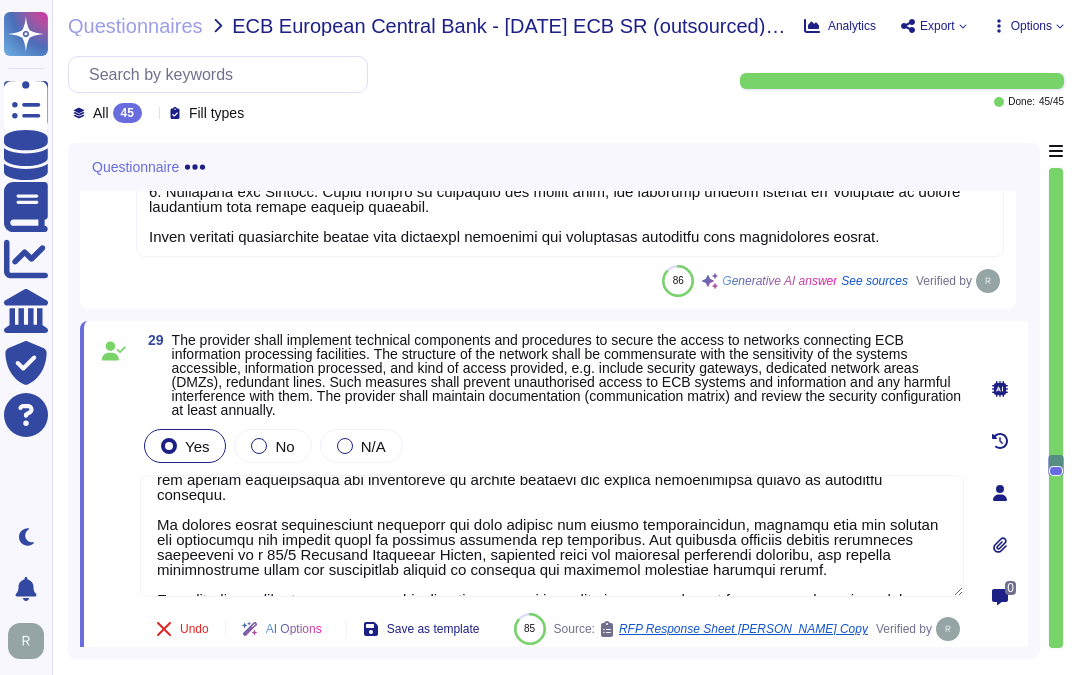 scroll, scrollTop: 122, scrollLeft: 0, axis: vertical 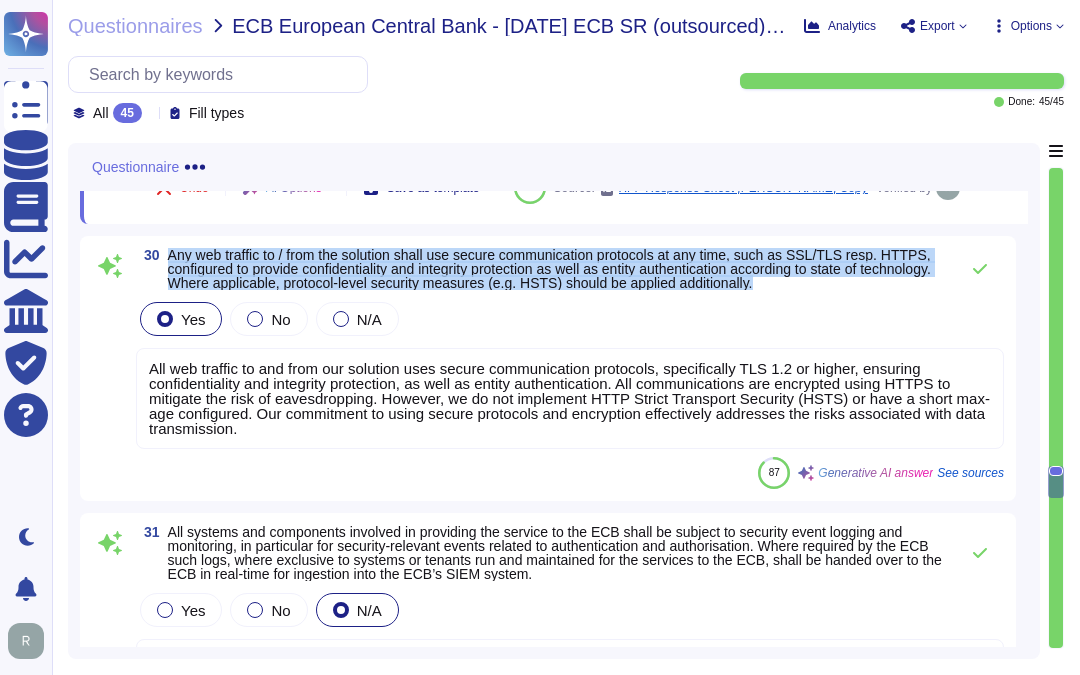 drag, startPoint x: 170, startPoint y: 253, endPoint x: 870, endPoint y: 287, distance: 700.82526 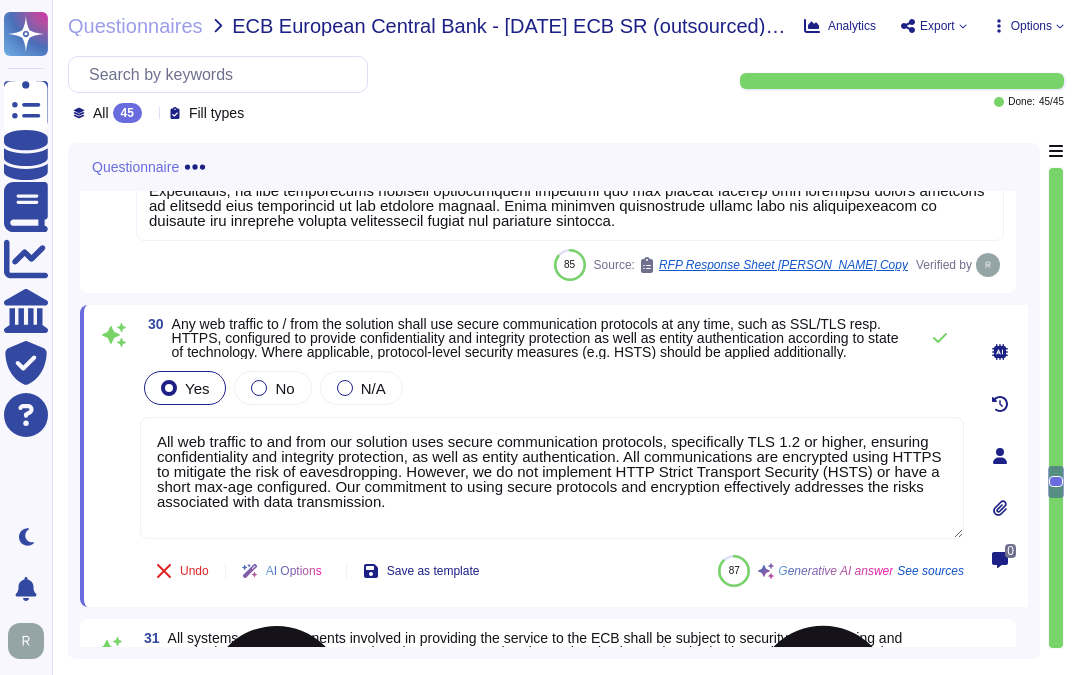 type on "All web traffic to and from our solution uses secure communication protocols, specifically TLS 1.2 or higher, ensuring confidentiality and integrity protection, as well as entity authentication. All communications are encrypted using HTTPS to mitigate the risk of eavesdropping. However, we do not implement HTTP Strict Transport Security (HSTS) or have a short max-age configured. Our commitment to using secure protocols and encryption effectively addresses the risks associated with data transmission." 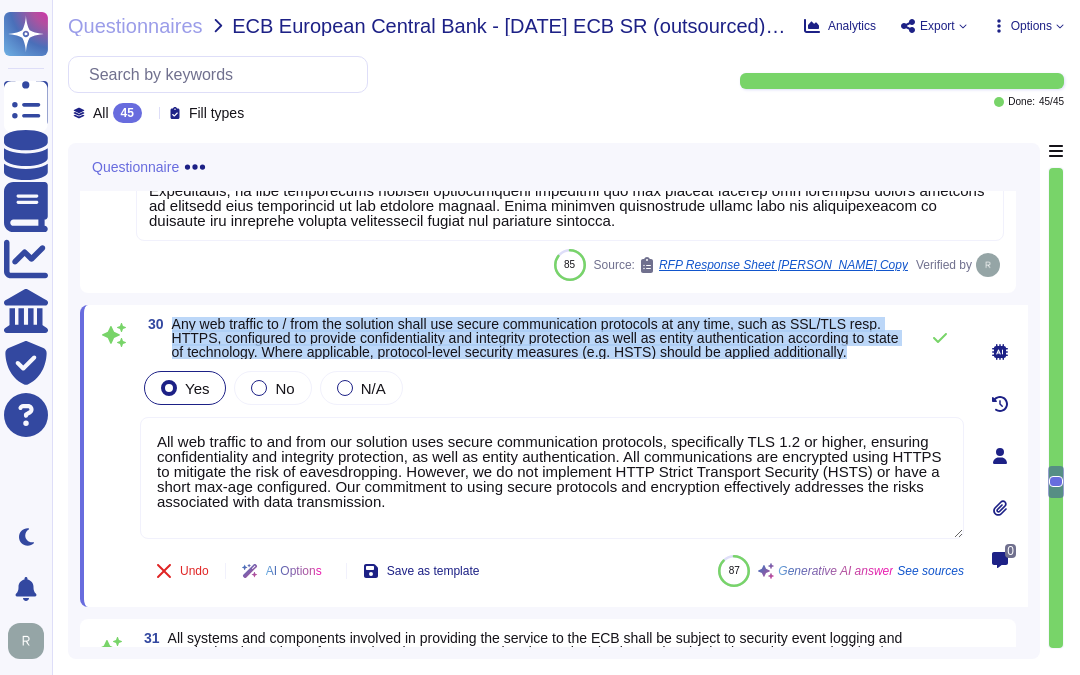 drag, startPoint x: 173, startPoint y: 322, endPoint x: 903, endPoint y: 360, distance: 730.98834 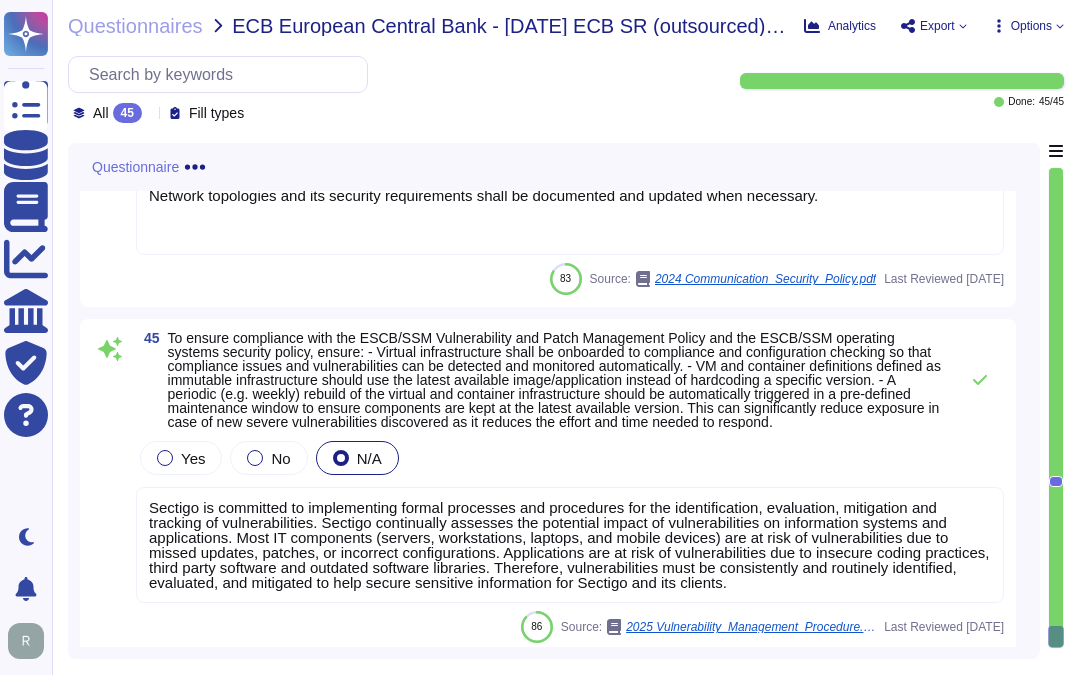 scroll, scrollTop: 13737, scrollLeft: 0, axis: vertical 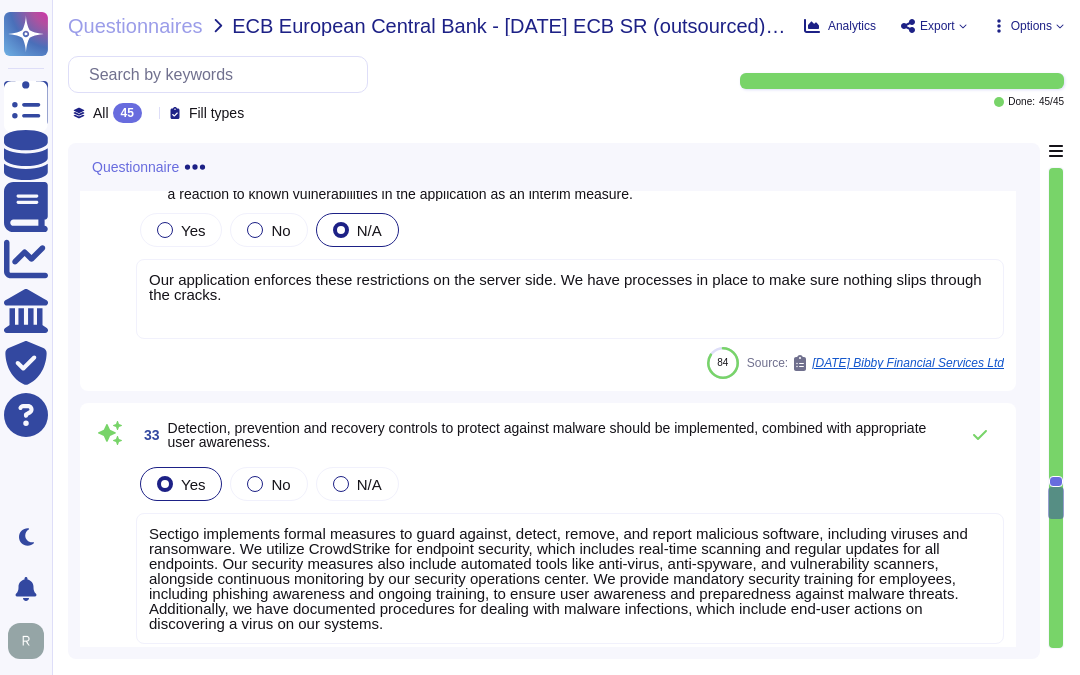 type on "All web traffic to and from our solution uses secure communication protocols, specifically TLS 1.2 or higher, ensuring confidentiality and integrity protection, as well as entity authentication. All communications are encrypted using HTTPS to mitigate the risk of eavesdropping. However, we do not implement HTTP Strict Transport Security (HSTS) or have a short max-age configured. Our commitment to using secure protocols and encryption effectively addresses the risks associated with data transmission." 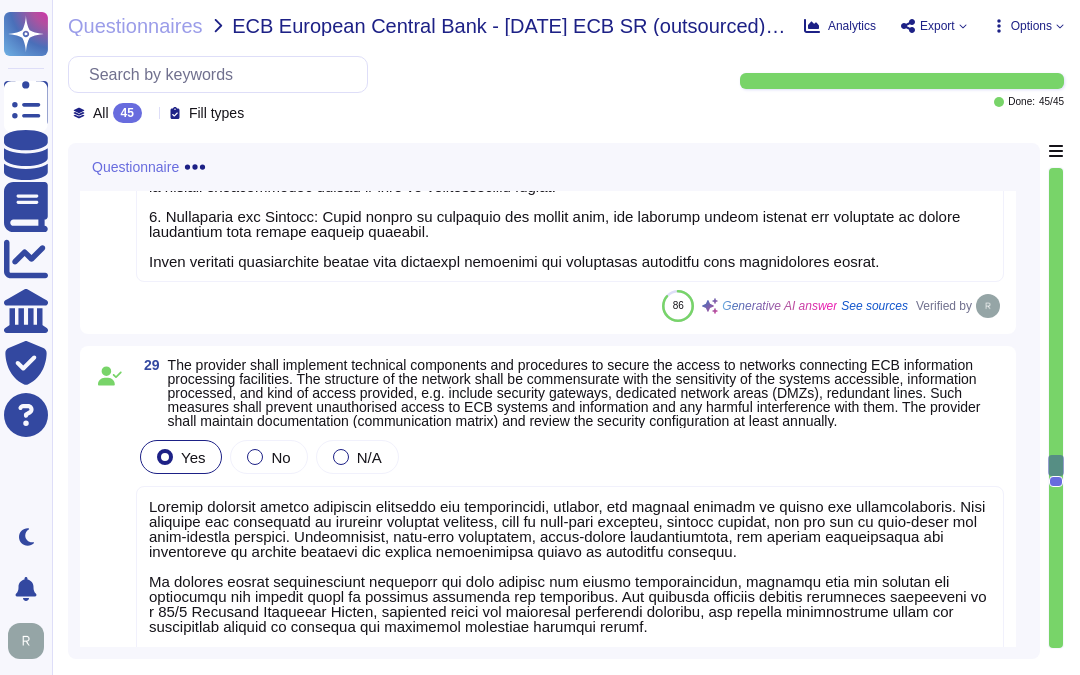scroll, scrollTop: 8630, scrollLeft: 0, axis: vertical 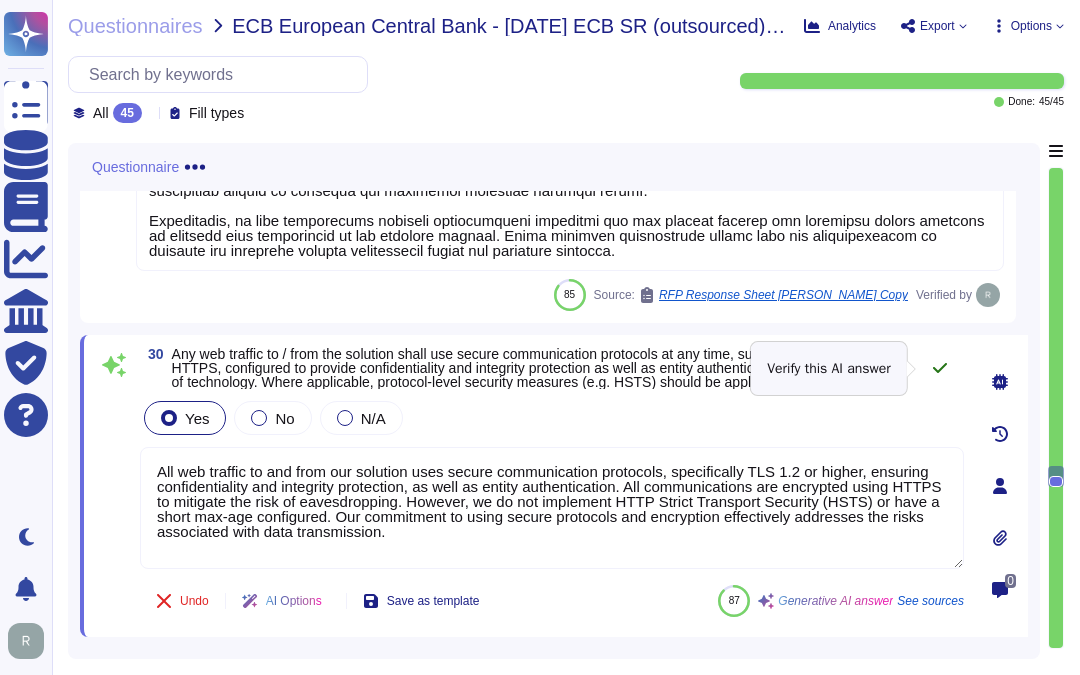 click 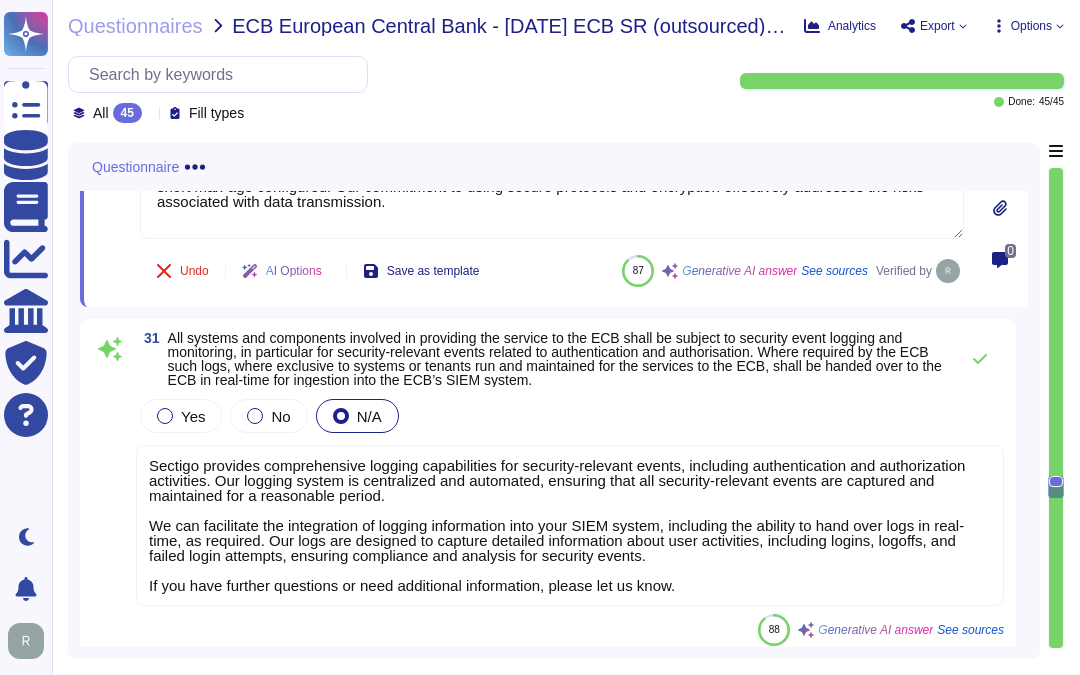scroll, scrollTop: 9344, scrollLeft: 0, axis: vertical 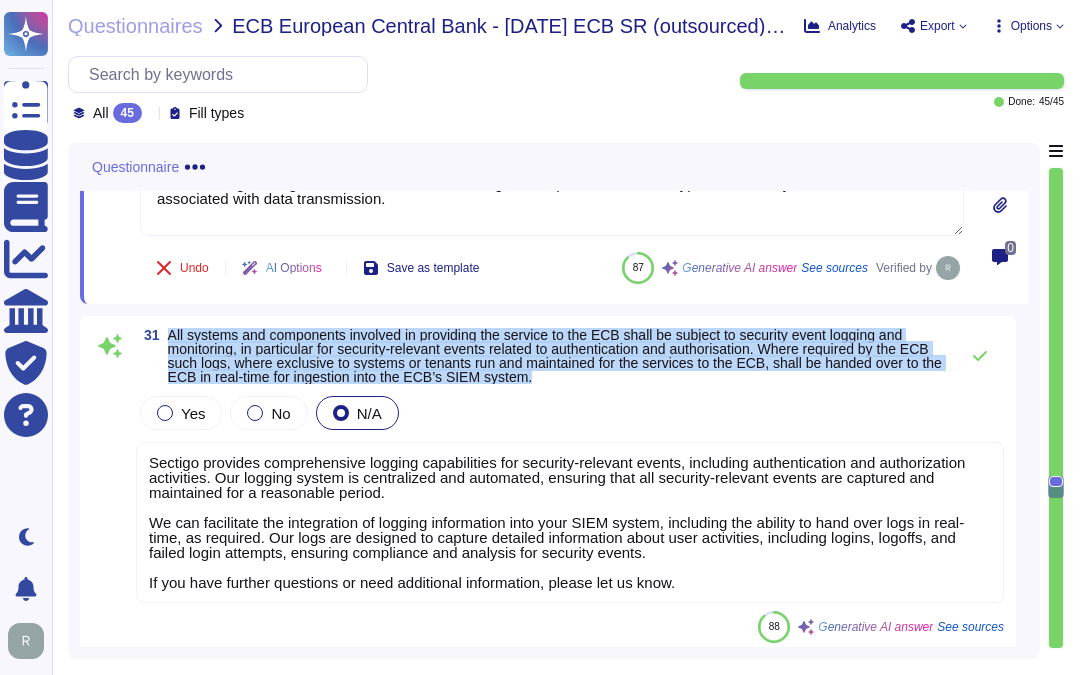 drag, startPoint x: 167, startPoint y: 333, endPoint x: 584, endPoint y: 381, distance: 419.7535 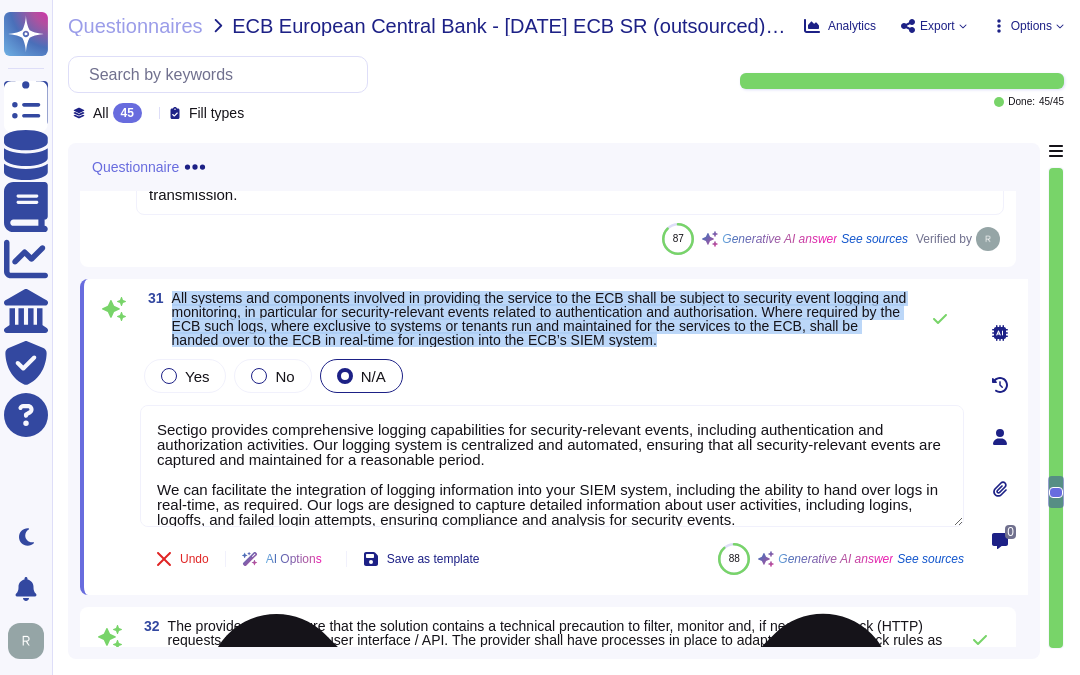 type on "Sectigo provides comprehensive logging capabilities for security-relevant events, including authentication and authorization activities. Our logging system is centralized and automated, ensuring that all security-relevant events are captured and maintained for a reasonable period.
We can facilitate the integration of logging information into your SIEM system, including the ability to hand over logs in real-time, as required. Our logs are designed to capture detailed information about user activities, including logins, logoffs, and failed login attempts, ensuring compliance and analysis for security events.
If you have further questions or need additional information, please let us know." 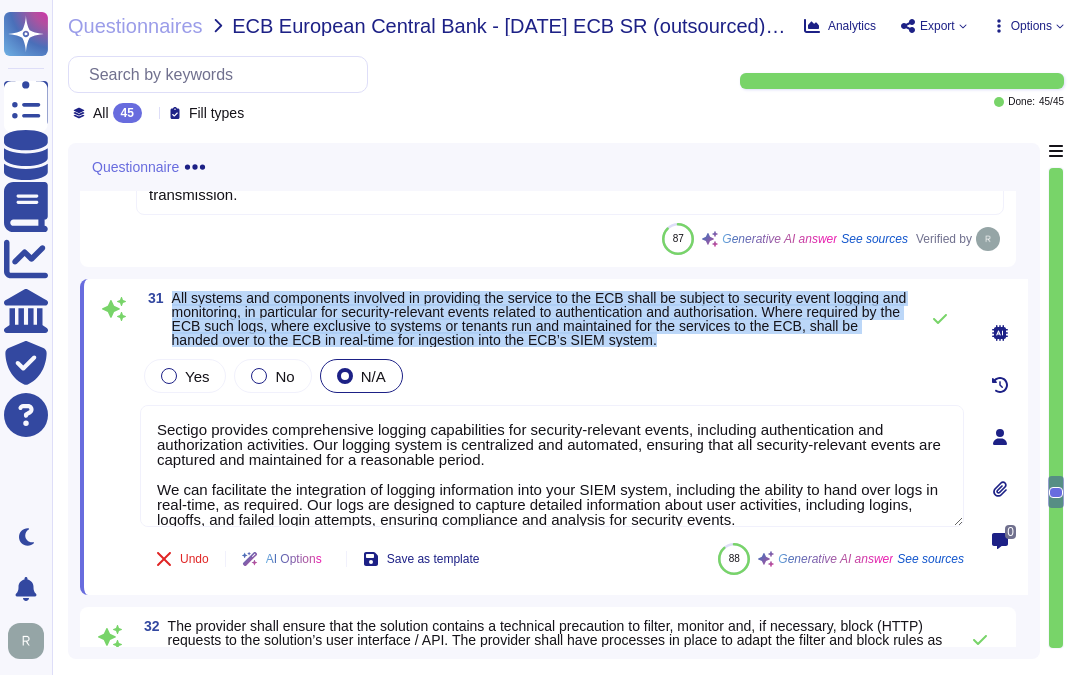 drag, startPoint x: 171, startPoint y: 290, endPoint x: 743, endPoint y: 346, distance: 574.73474 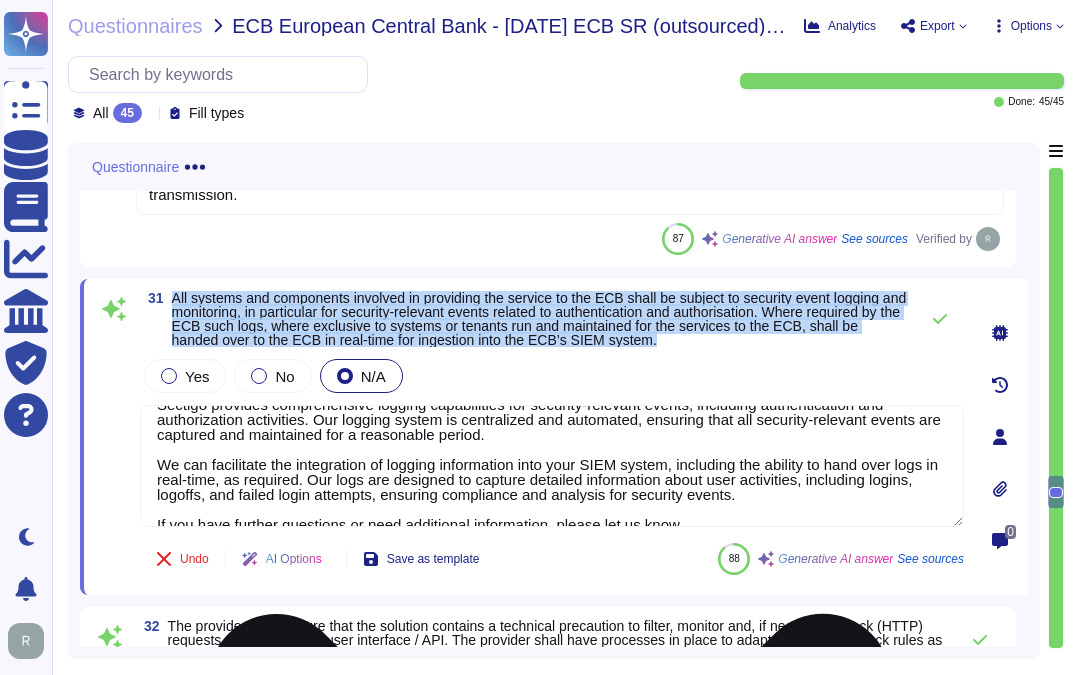 scroll, scrollTop: 46, scrollLeft: 0, axis: vertical 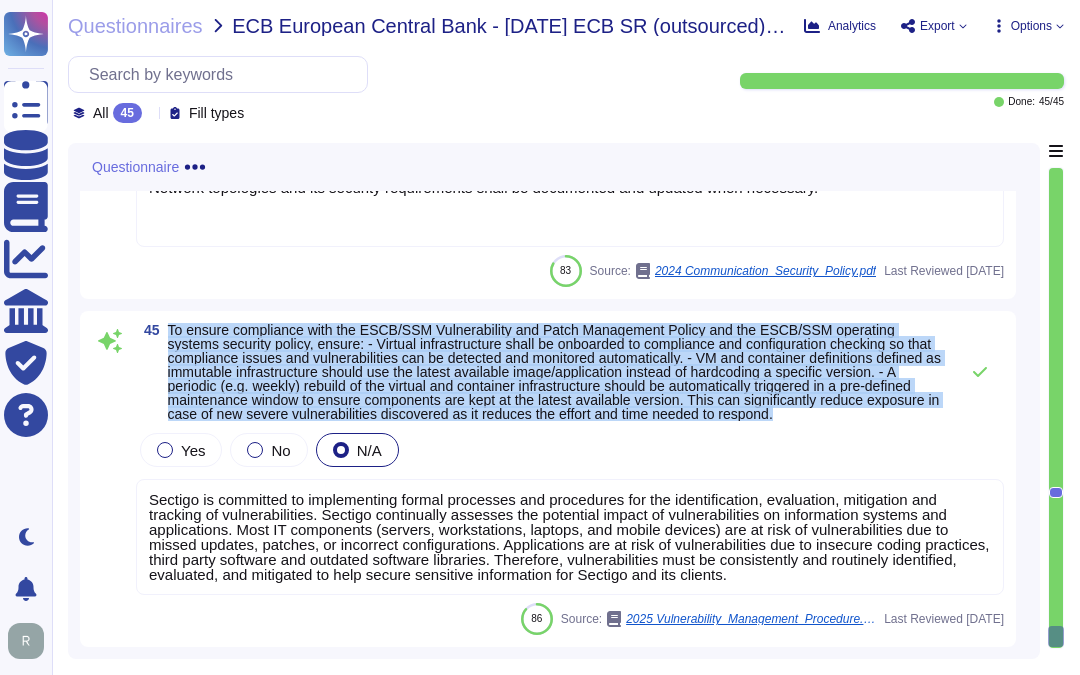 drag, startPoint x: 167, startPoint y: 330, endPoint x: 923, endPoint y: 416, distance: 760.8758 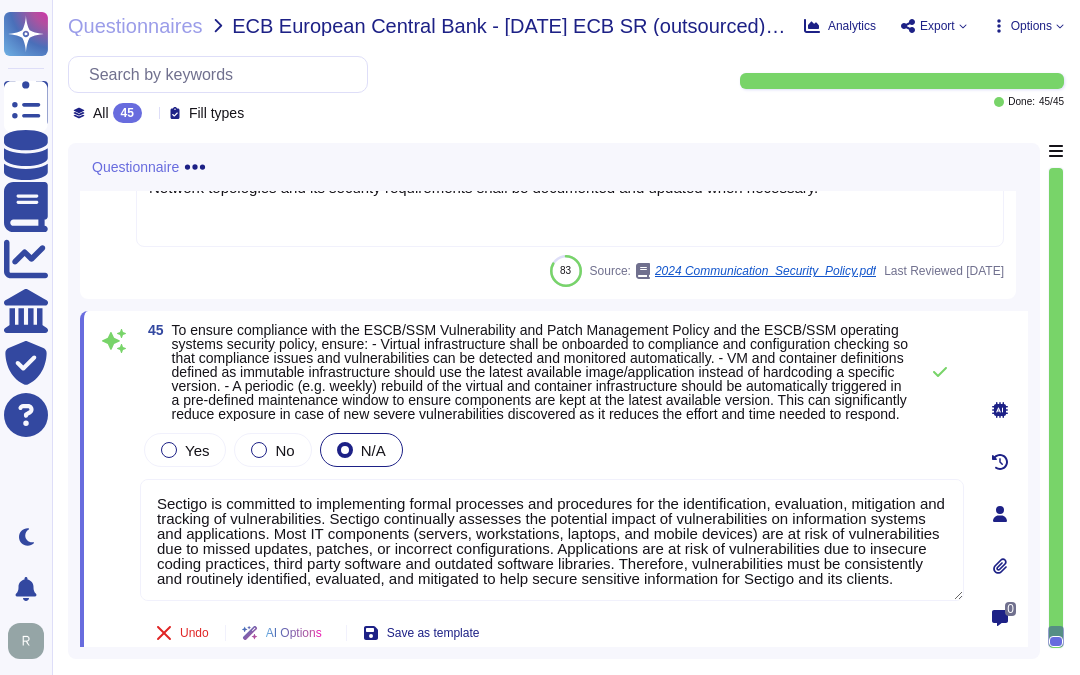 type on "Sectigo is committed to implementing formal processes and procedures for the identification, evaluation, mitigation and tracking of vulnerabilities. Sectigo continually assesses the potential impact of vulnerabilities on information systems and applications. Most IT components (servers, workstations, laptops, and mobile devices) are at risk of vulnerabilities due to missed updates, patches, or incorrect configurations. Applications are at risk of vulnerabilities due to insecure coding practices, third party software and outdated software libraries. Therefore, vulnerabilities must be consistently and routinely identified, evaluated, and mitigated to help secure sensitive information for Sectigo and its clients." 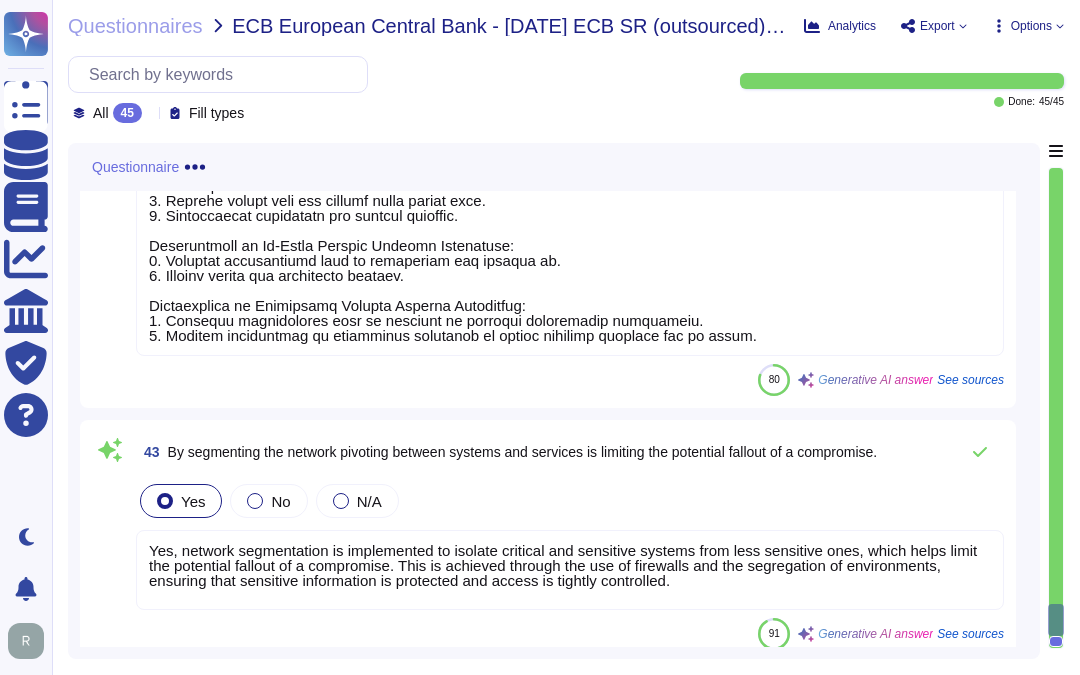 scroll, scrollTop: 13015, scrollLeft: 0, axis: vertical 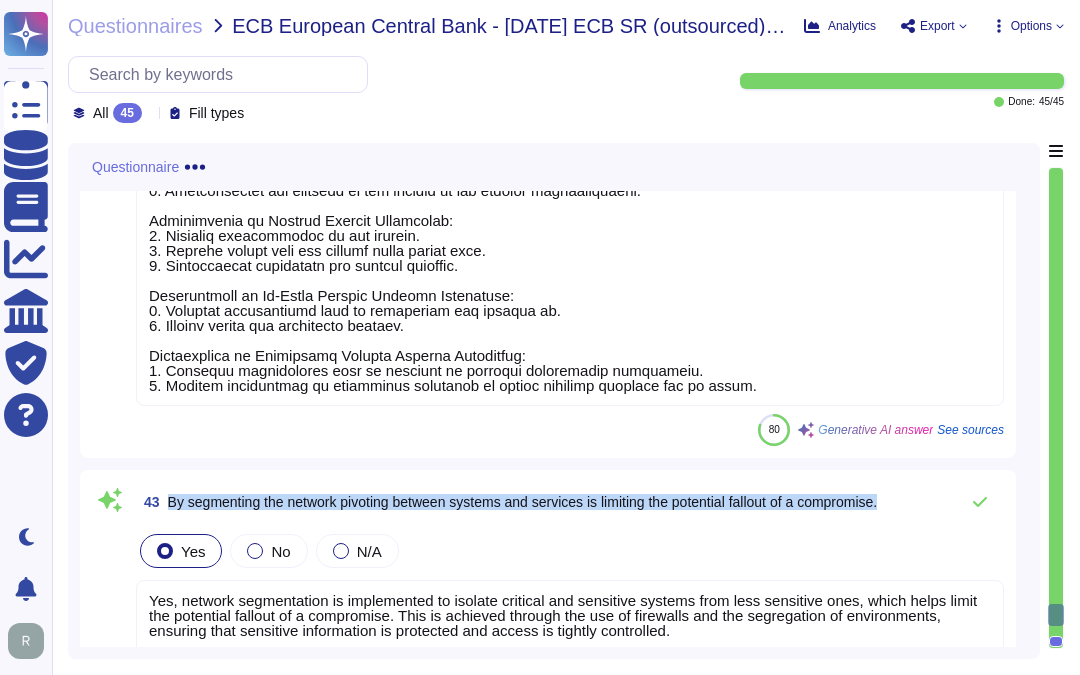 drag, startPoint x: 170, startPoint y: 502, endPoint x: 944, endPoint y: 512, distance: 774.0646 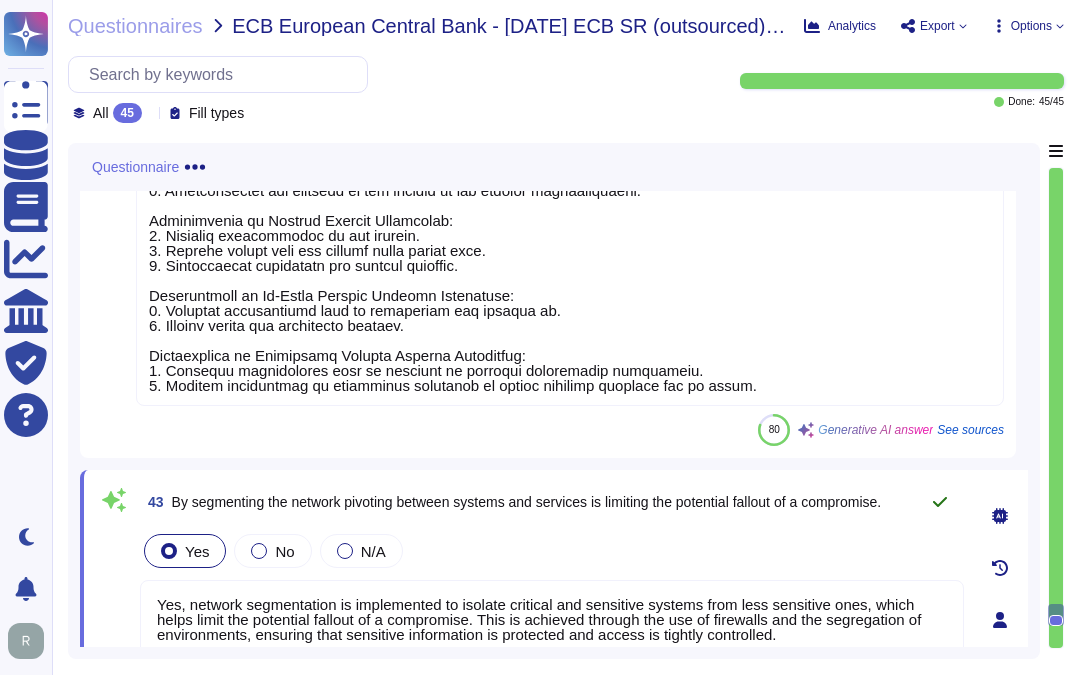 type on "Yes, network segmentation is implemented to isolate critical and sensitive systems from less sensitive ones, which helps limit the potential fallout of a compromise. This is achieved through the use of firewalls and the segregation of environments, ensuring that sensitive information is protected and access is tightly controlled." 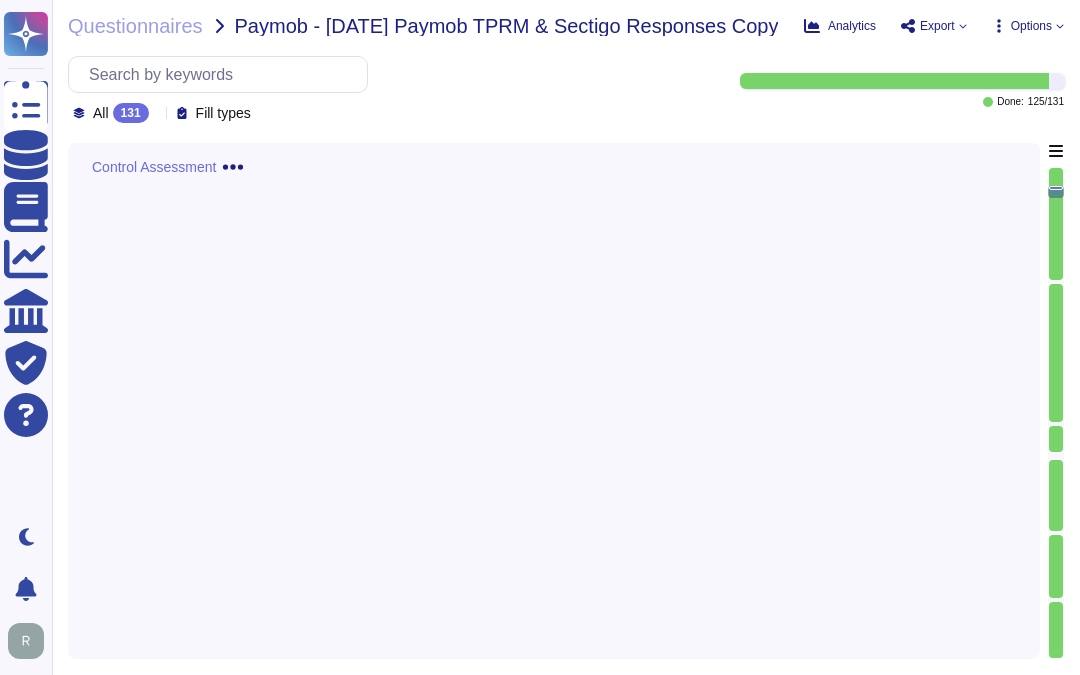 scroll, scrollTop: 0, scrollLeft: 0, axis: both 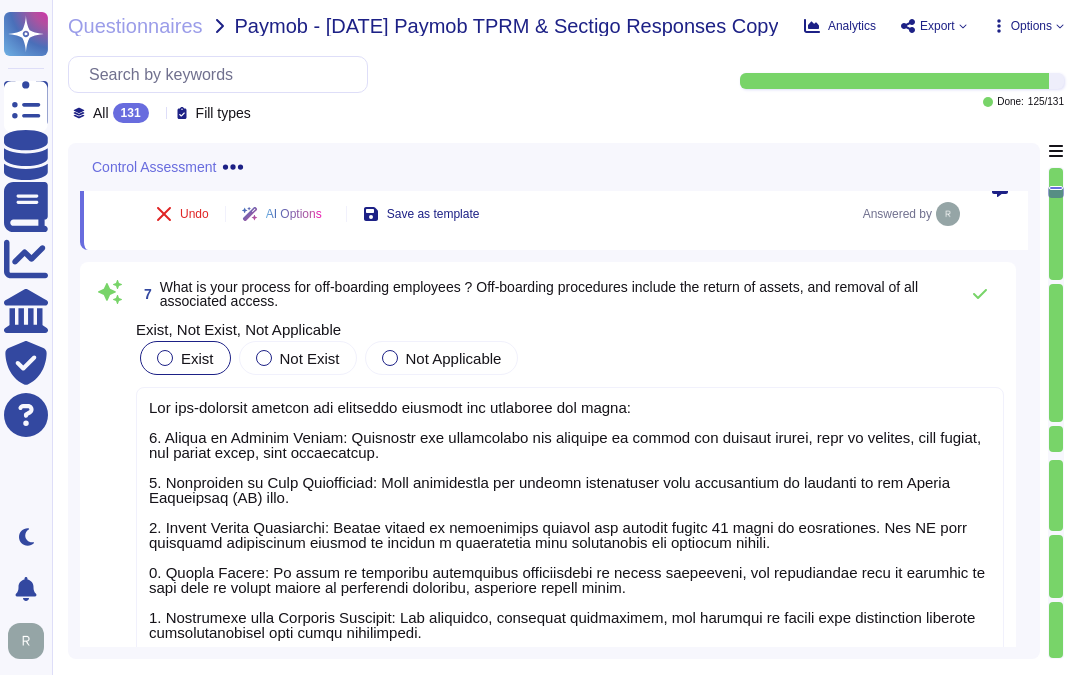 click on "Exist" at bounding box center [185, 358] 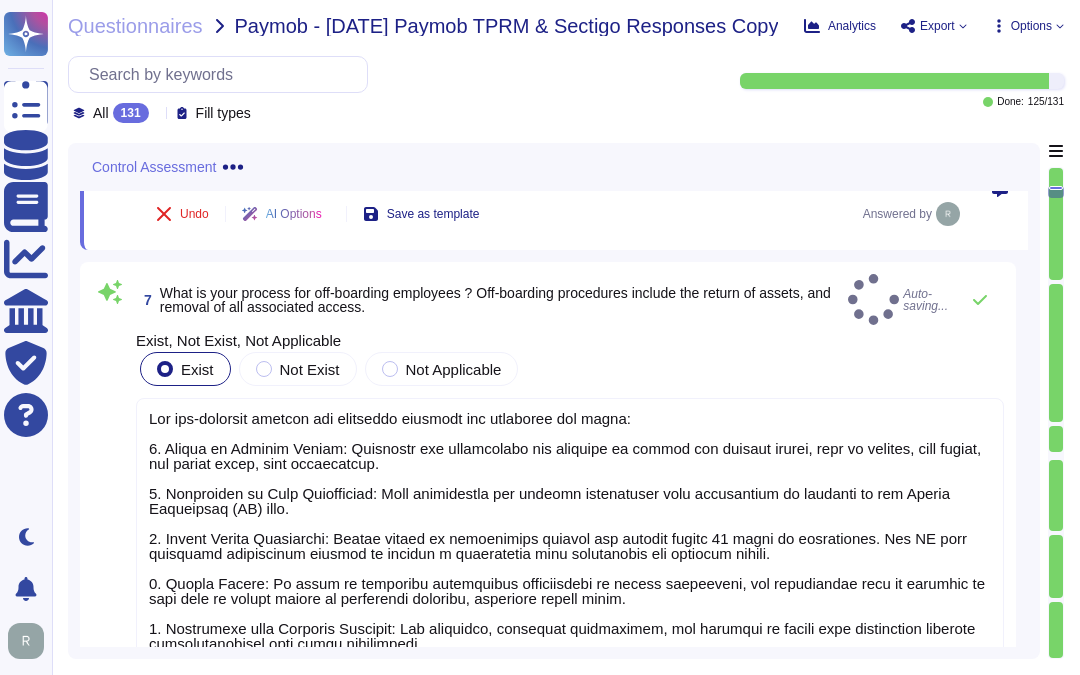 scroll, scrollTop: 2005, scrollLeft: 0, axis: vertical 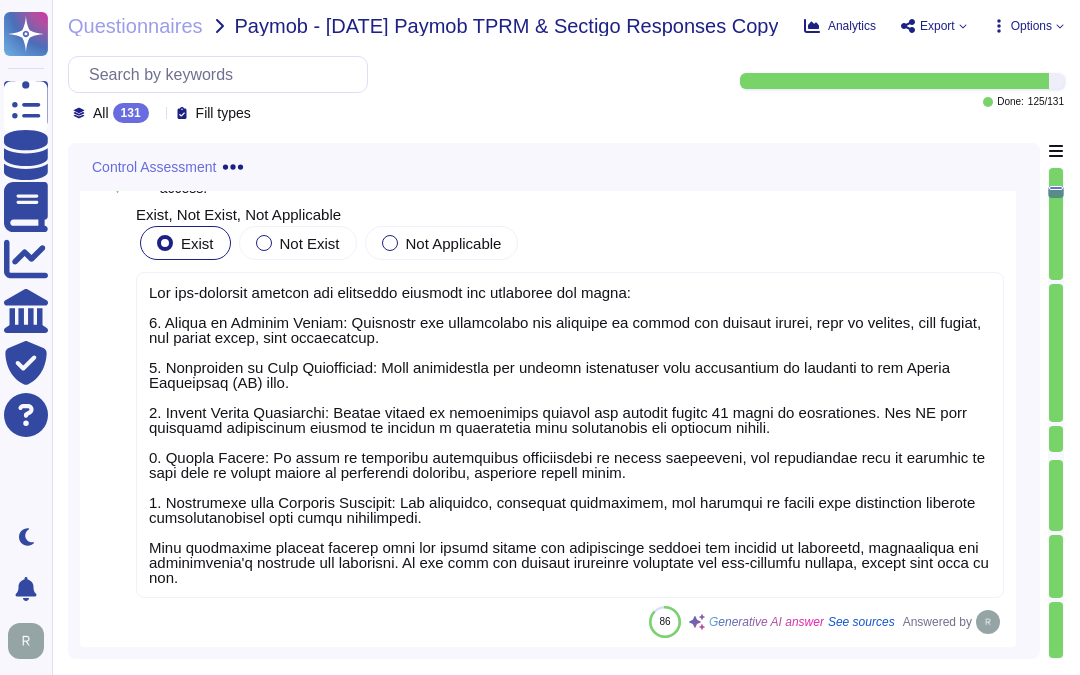 click at bounding box center (569, 435) 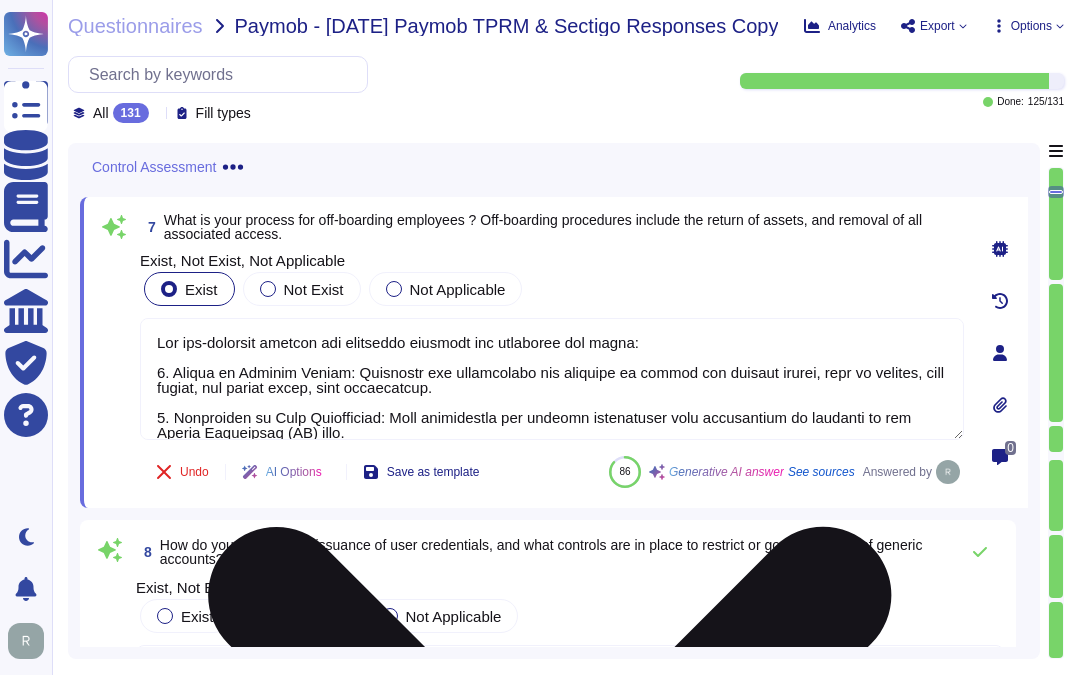 click at bounding box center [552, 379] 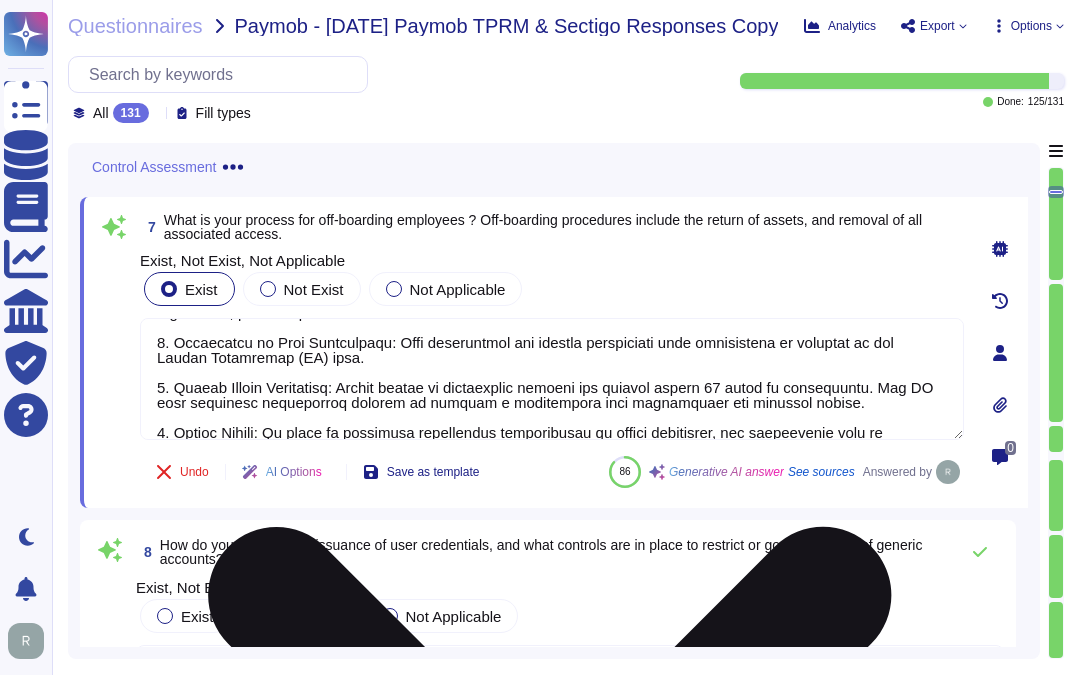 scroll, scrollTop: 111, scrollLeft: 0, axis: vertical 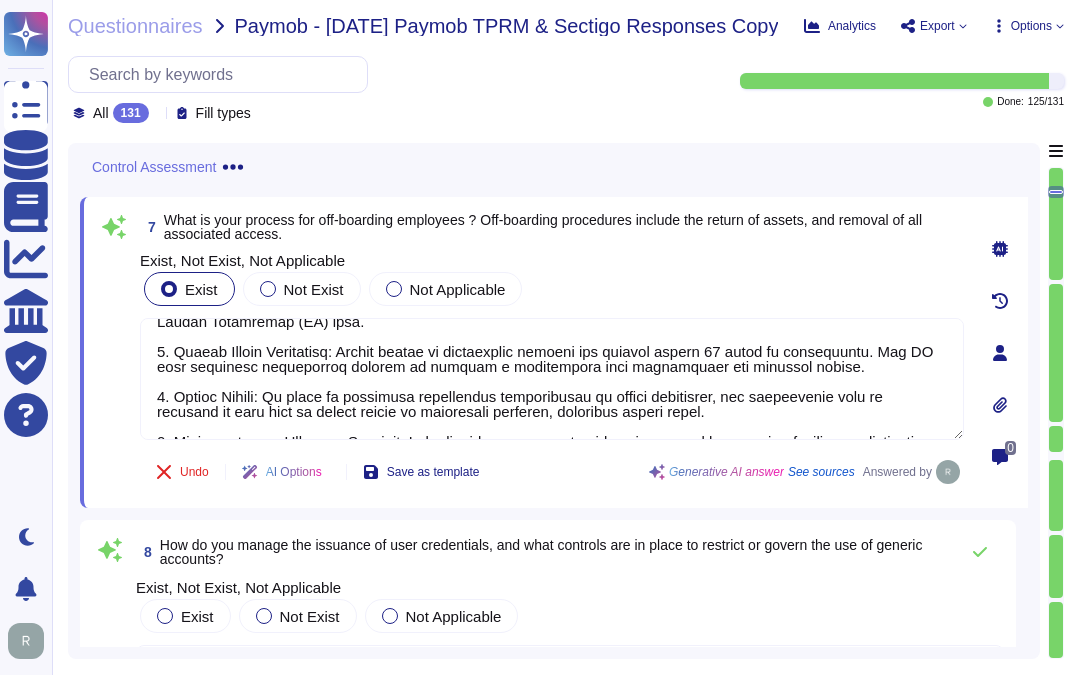 type on "Our off-boarding process for employees includes the following key steps:
1. Return of Company Assets: Employees and contractors are required to return all company assets, such as laptops and access cards, upon termination.
2. Revocation of User Credentials: User credentials are revoked immediately upon termination as notified by the People Operations (HR) team.
3. Access Rights Management: Access rights to information systems are removed within 24 hours of termination. The HR team initiates offboarding tickets to trigger a termination team responsible for revoking access.
4. Timely Action: In cases of scheduled involuntary terminations or sudden departures, the termination team is notified in real time to ensure access is terminated promptly, typically within hours.
5. Compliance with Security Policies: All employees, including contractors, are required to comply with information security responsibilities even after termination.
This structured process ensures that all access rights are effectively m..." 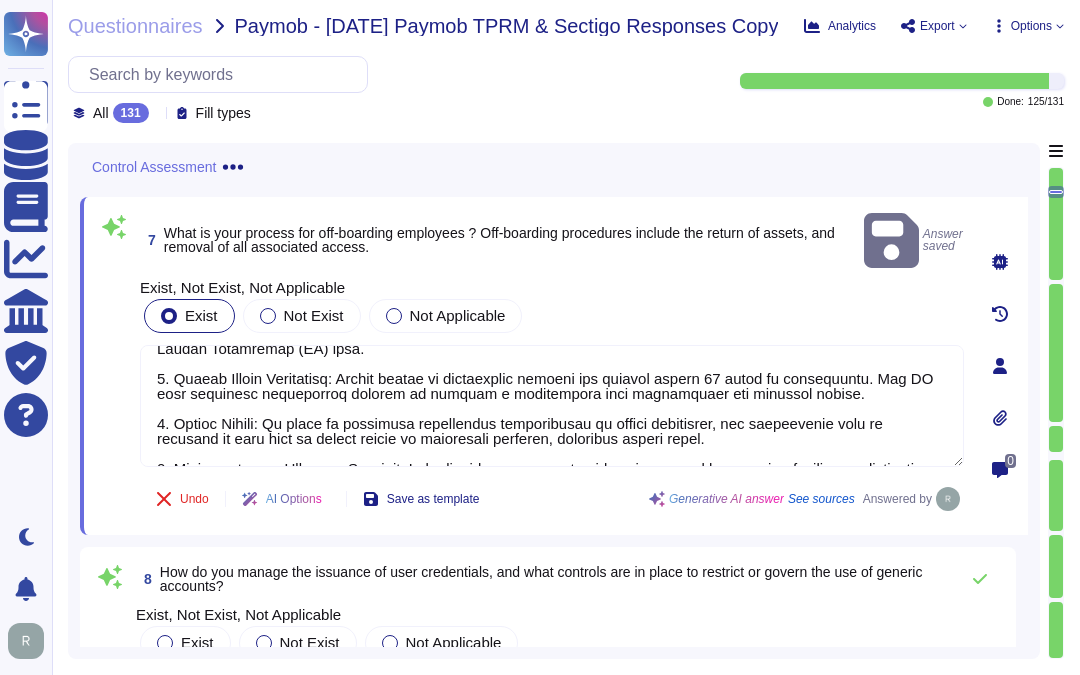 click on "Undo AI Options Save as template Generative AI answer See sources Answered by" at bounding box center (552, 499) 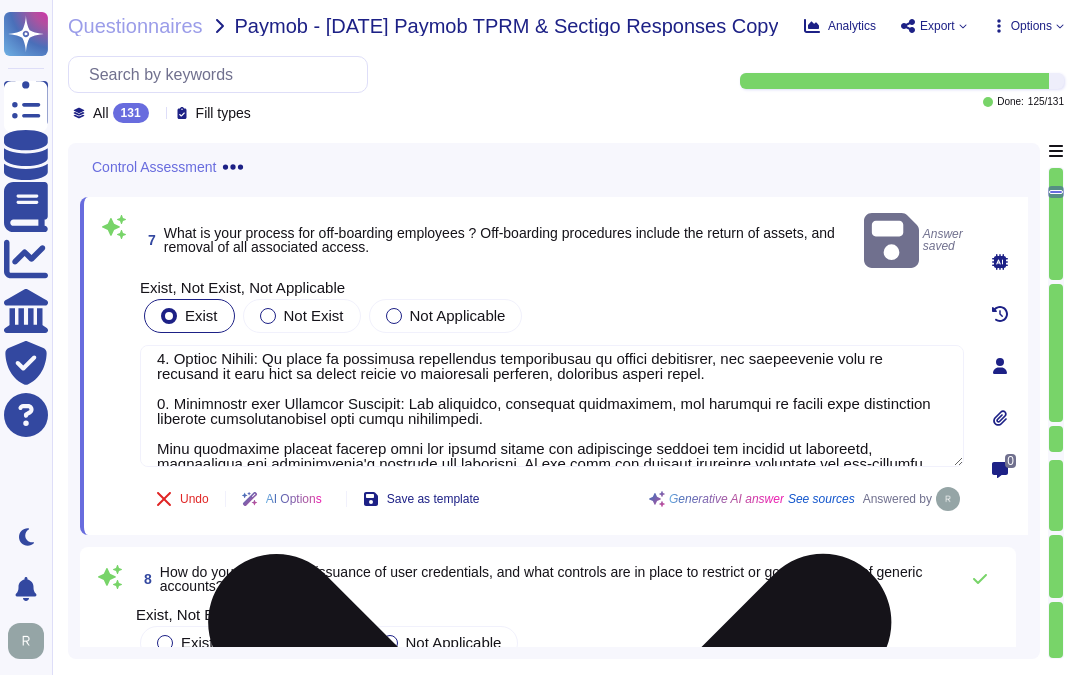 scroll, scrollTop: 212, scrollLeft: 0, axis: vertical 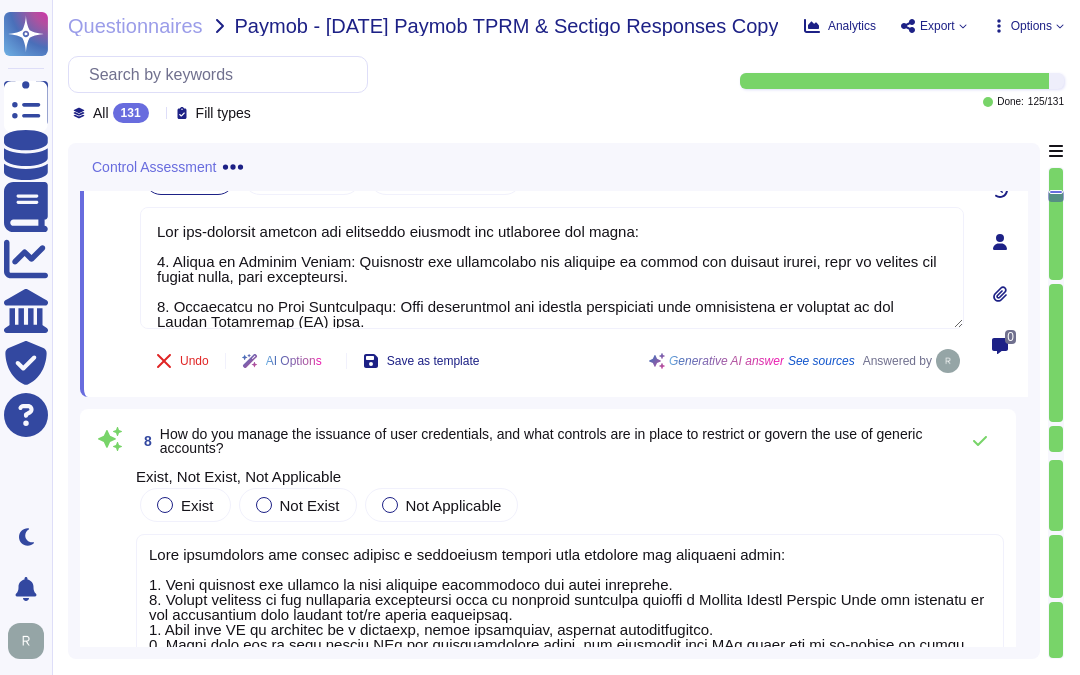 click on "Exist, Not Exist, Not Applicable Exist  Not Exist  Not Applicable" at bounding box center [570, 497] 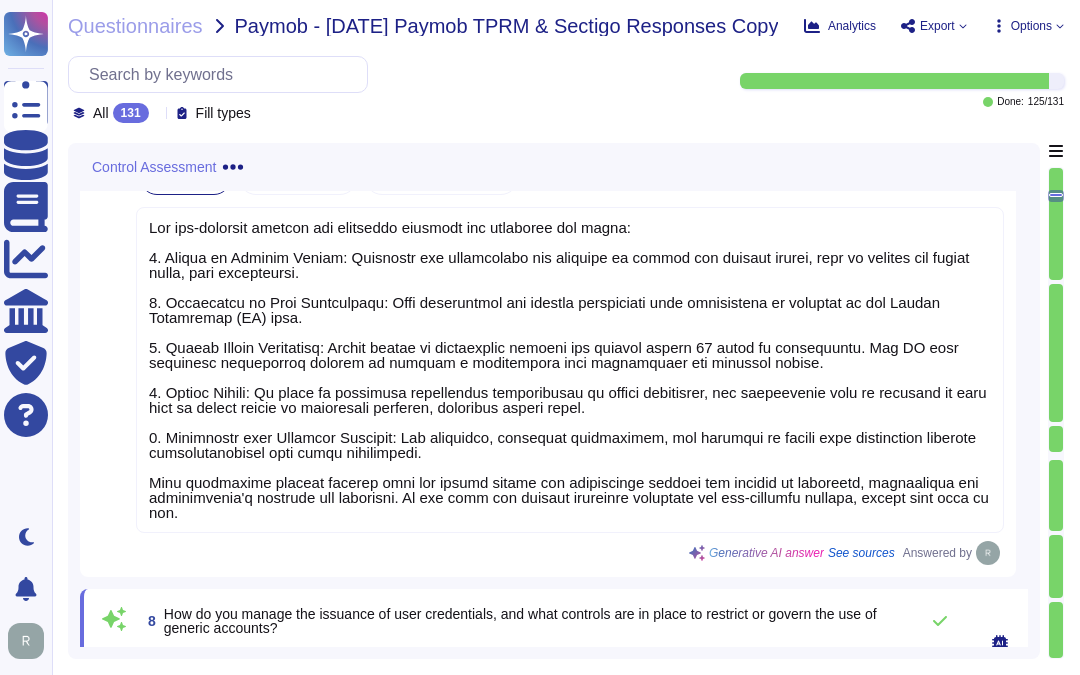 scroll, scrollTop: 2497, scrollLeft: 0, axis: vertical 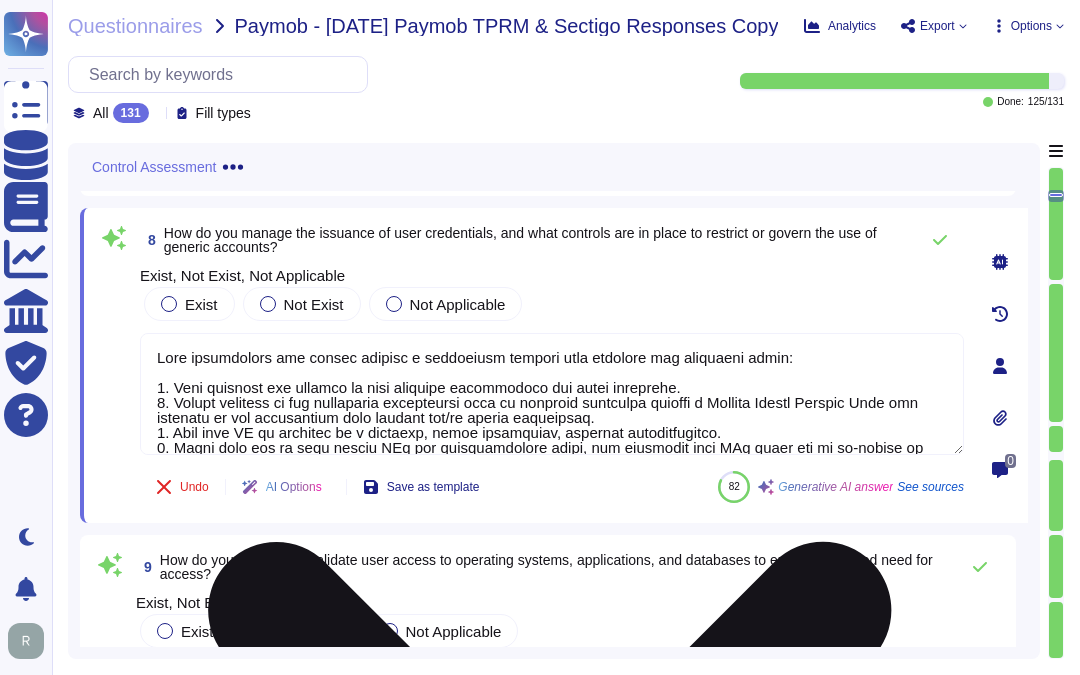 type on "User credentials are issued through a structured process that involves the following steps:
1. User accounts are managed by user entities responsible for their employees.
2. Access requests to the production environment must be formally submitted through a Systems Access Request Form and approved by the appropriate line manager and/or senior management.
3. Each user ID is assigned to a specific, named individual, ensuring accountability.
4. Users must log in with unique IDs for administrative tasks, and redundant user IDs shall not be re-issued to other users.
5. Users identify themselves during password resets by verifying their identities prior to the resets being performed.
To govern the use of generic accounts, the following controls are in place:
1. Service and shared user accounts must have a person assigned who holds overall accountability for the account and ensures proper use.
2. Individuals responsible for service or shared user accounts must document who is authorized to use the account.
3. S..." 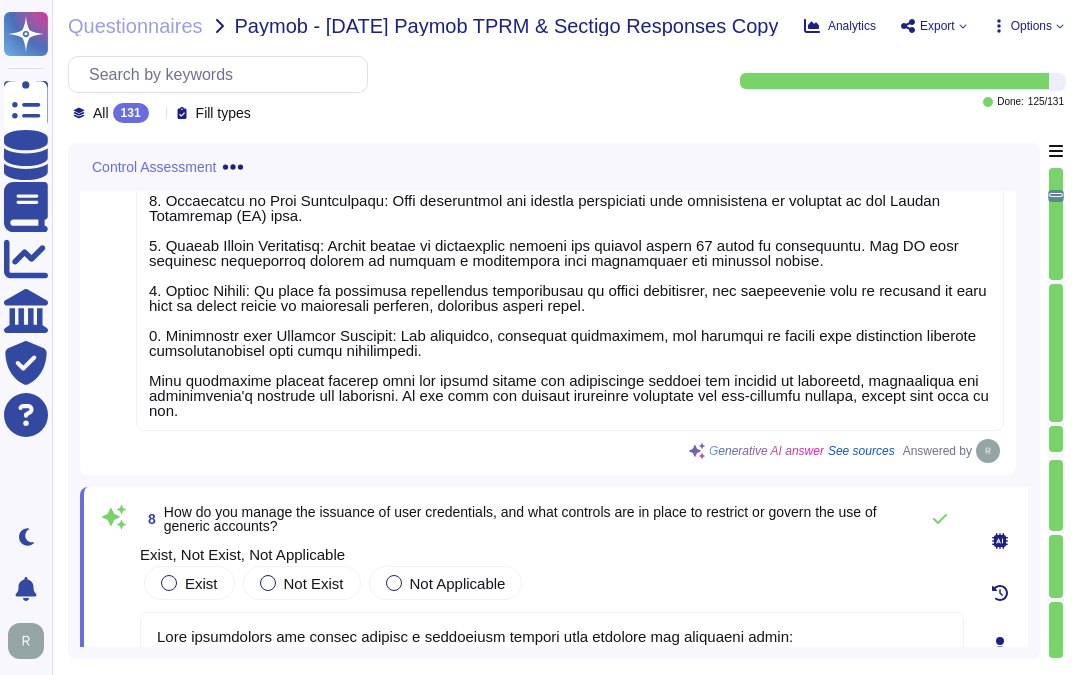scroll, scrollTop: 2164, scrollLeft: 0, axis: vertical 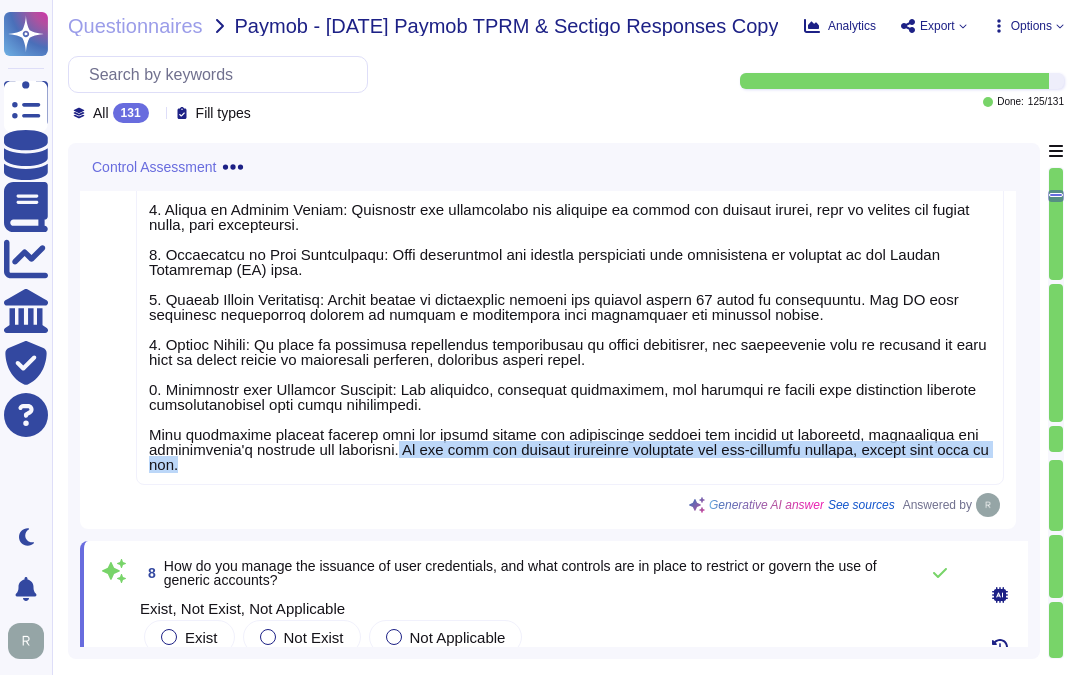 drag, startPoint x: 388, startPoint y: 481, endPoint x: 413, endPoint y: 506, distance: 35.35534 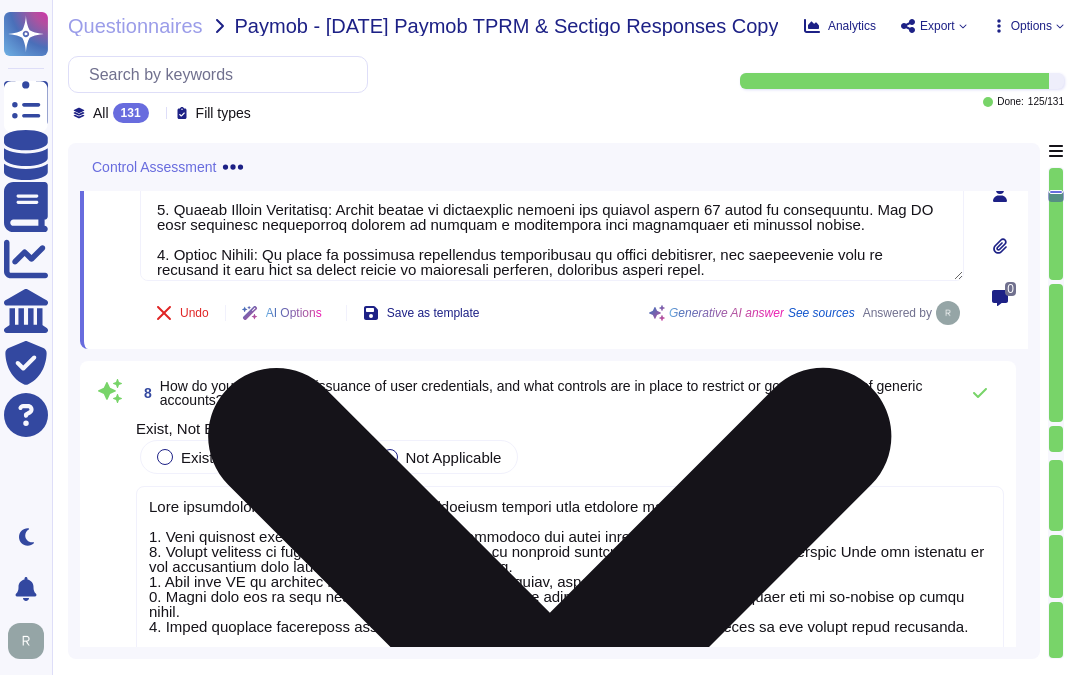 scroll, scrollTop: 212, scrollLeft: 0, axis: vertical 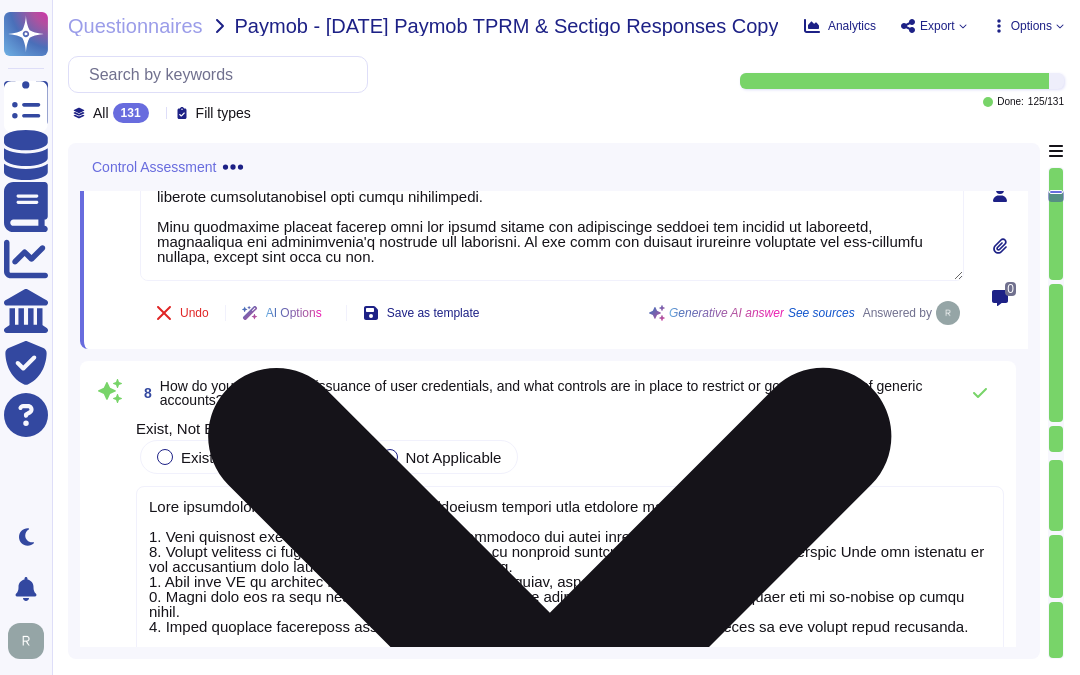 drag, startPoint x: 424, startPoint y: 275, endPoint x: 448, endPoint y: 295, distance: 31.241 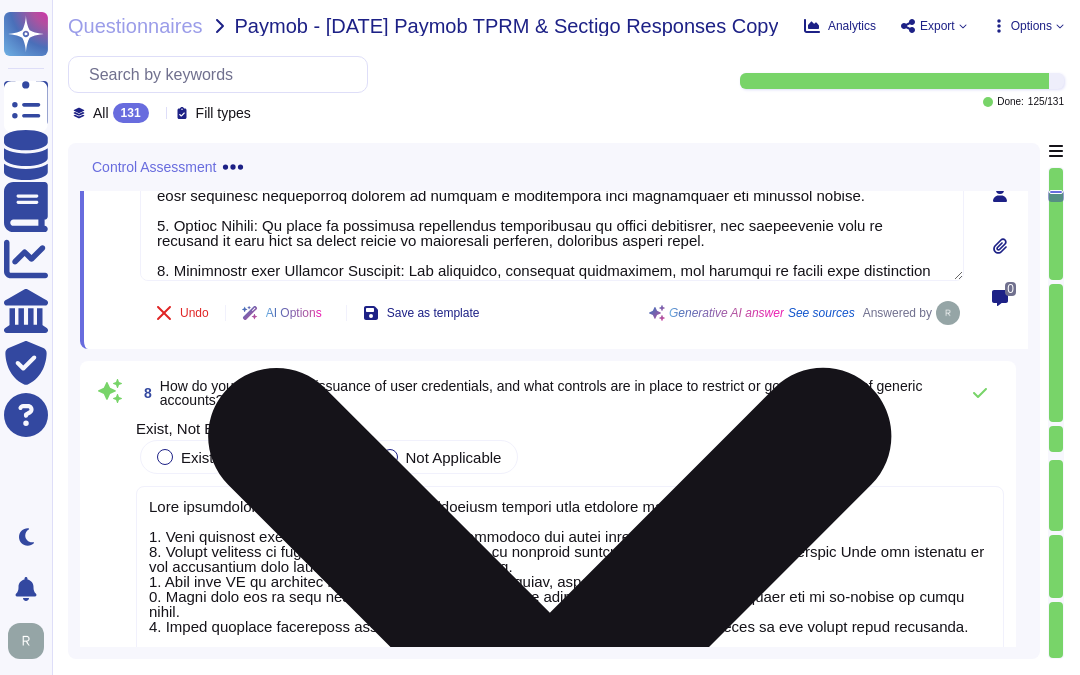 scroll, scrollTop: 0, scrollLeft: 0, axis: both 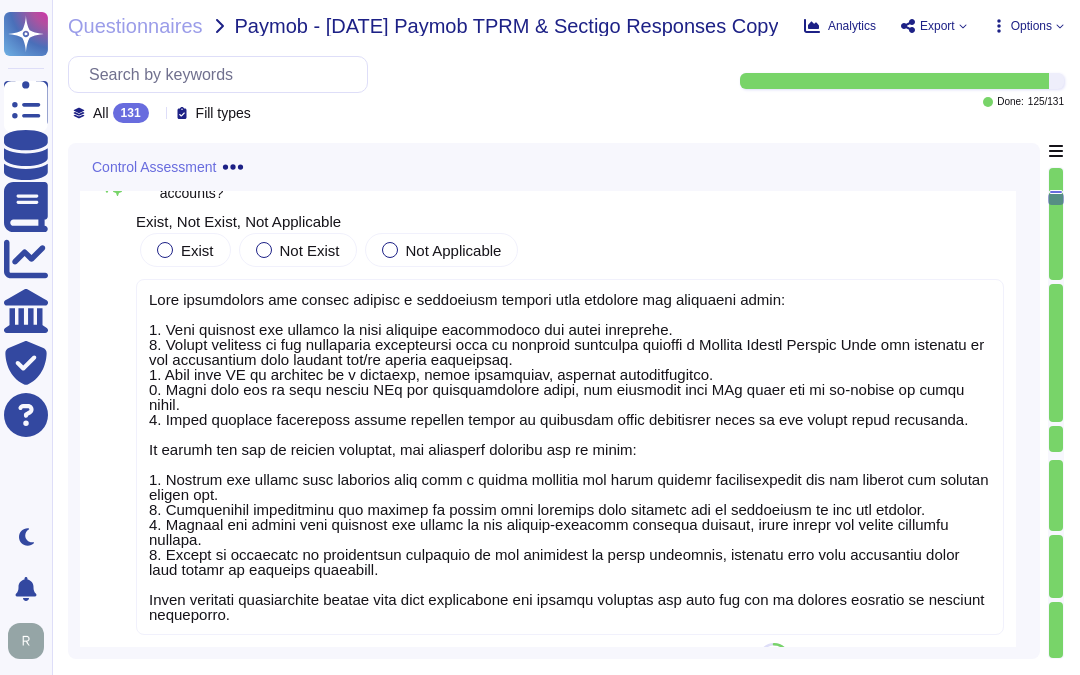 type on "Our off-boarding process for employees includes the following key steps:
1. Return of Company Assets: Employees and contractors are required to return all company assets, such as laptops and access cards, upon termination.
2. Revocation of User Credentials: User credentials are revoked immediately upon termination as notified by the People Operations (HR) team.
3. Access Rights Management: Access rights to information systems are removed within 24 hours of termination. The HR team initiates offboarding tickets to trigger a termination team responsible for revoking access.
4. Timely Action: In cases of scheduled involuntary terminations or sudden departures, the termination team is notified in real time to ensure access is terminated promptly, typically within hours.
5. Compliance with Security Policies: All employees, including contractors, are required to comply with information security responsibilities even after termination.
This structured process ensures that all access rights are effectively m..." 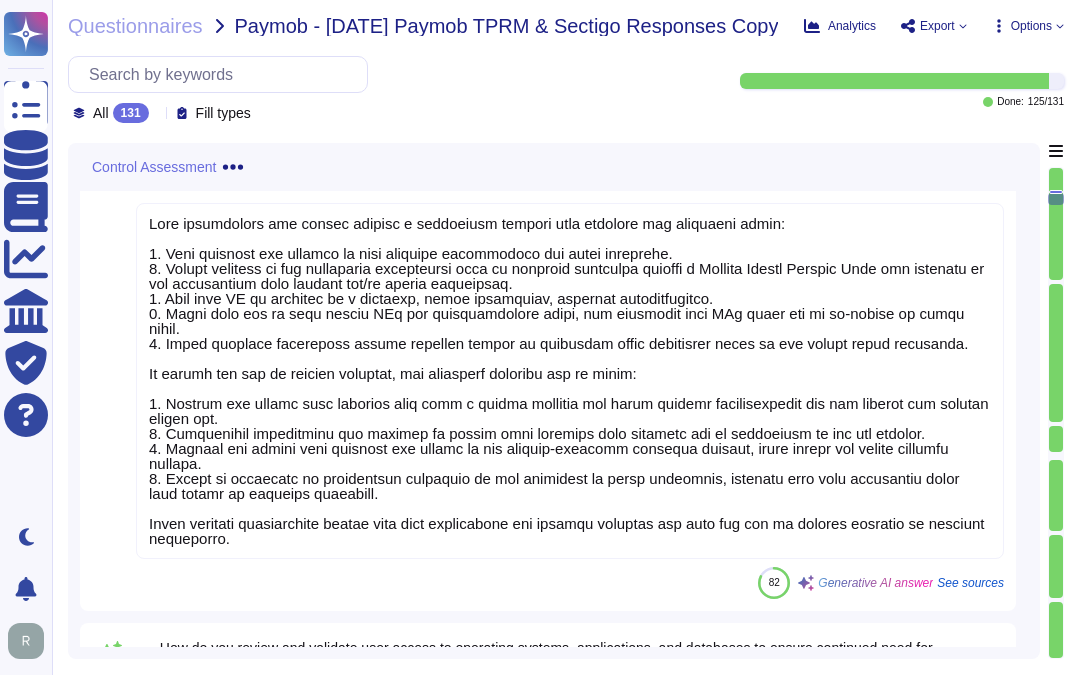 scroll, scrollTop: 2497, scrollLeft: 0, axis: vertical 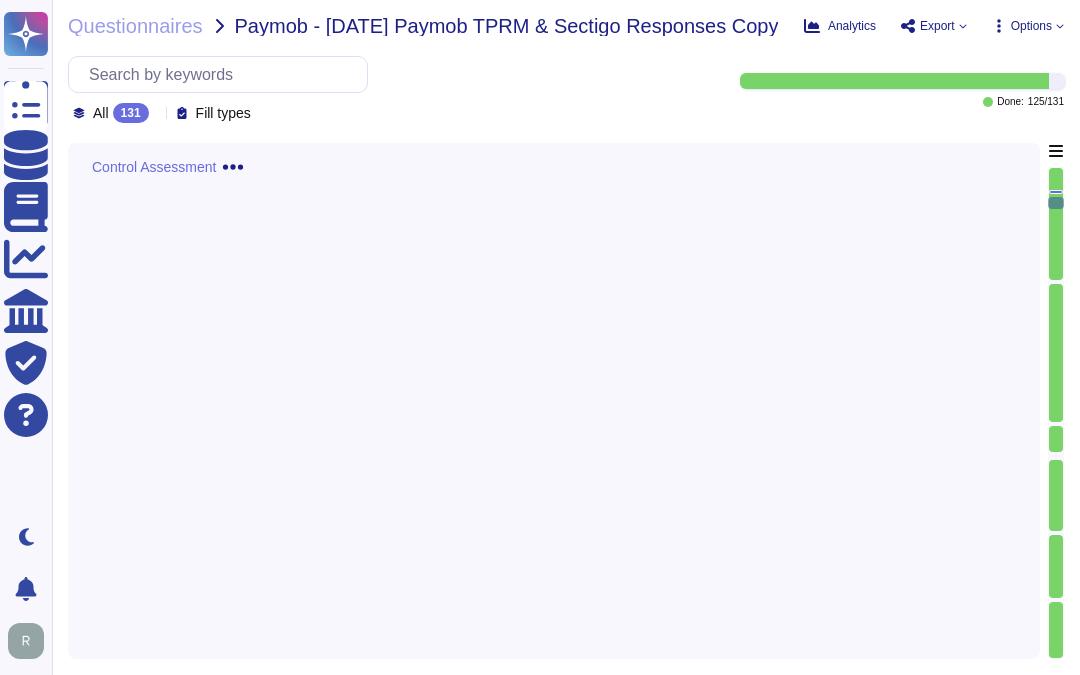type on "Our off-boarding process for employees includes the following key steps:
1. Return of Company Assets: Employees and contractors are required to return all company assets, such as laptops and access cards, upon termination.
2. Revocation of User Credentials: User credentials are revoked immediately upon termination as notified by the People Operations (HR) team.
3. Access Rights Management: Access rights to information systems are removed within 24 hours of termination. The HR team initiates offboarding tickets to trigger a termination team responsible for revoking access.
4. Timely Action: In cases of scheduled involuntary terminations or sudden departures, the termination team is notified in real time to ensure access is terminated promptly, typically within hours.
5. Compliance with Security Policies: All employees, including contractors, are required to comply with information security responsibilities even after termination.
This structured process ensures that all access rights are effectively m..." 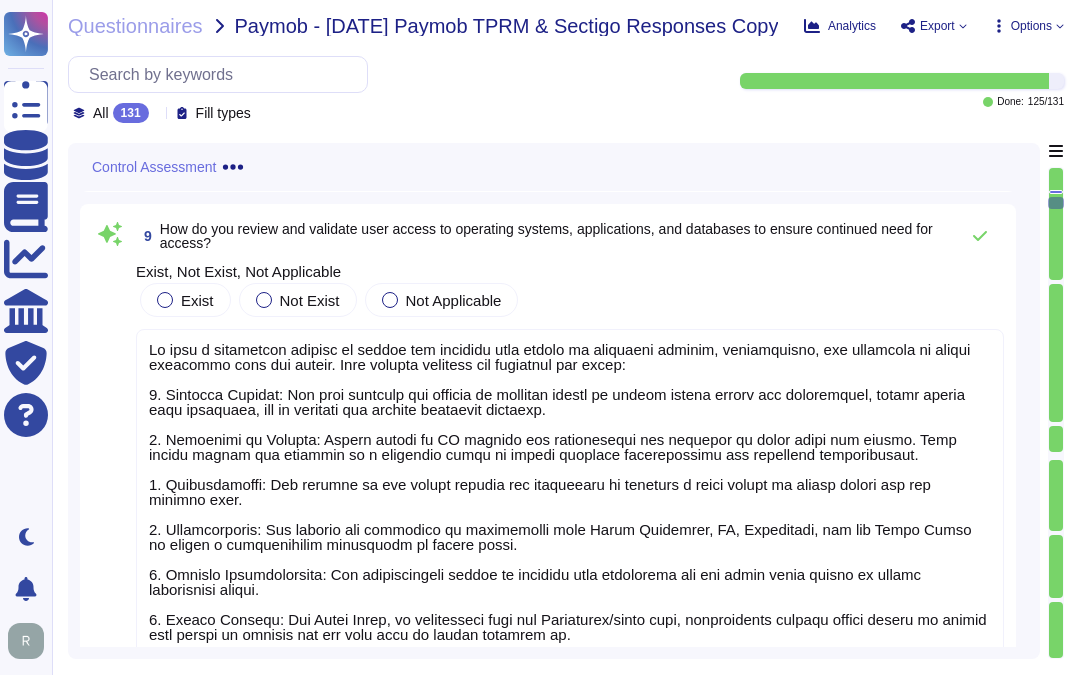 scroll, scrollTop: 2824, scrollLeft: 0, axis: vertical 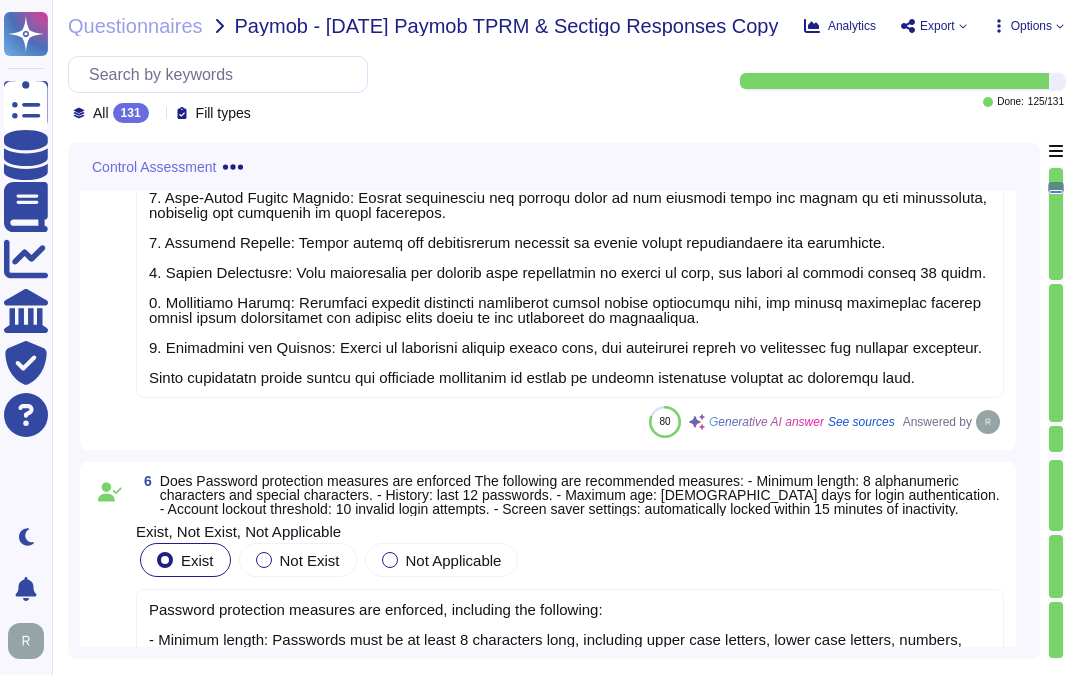 type on "Our off-boarding process for employees includes the following key steps:
1. Return of Company Assets: Employees and contractors are required to return all company assets, such as laptops and access cards, upon termination.
2. Revocation of User Credentials: User credentials are revoked immediately upon termination as notified by the People Operations (HR) team.
3. Access Rights Management: Access rights to information systems are removed within 24 hours of termination. The HR team initiates offboarding tickets to trigger a termination team responsible for revoking access.
4. Timely Action: In cases of scheduled involuntary terminations or sudden departures, the termination team is notified in real time to ensure access is terminated promptly, typically within hours.
5. Compliance with Security Policies: All employees, including contractors, are required to comply with information security responsibilities even after termination.
This structured process ensures that all access rights are effectively m..." 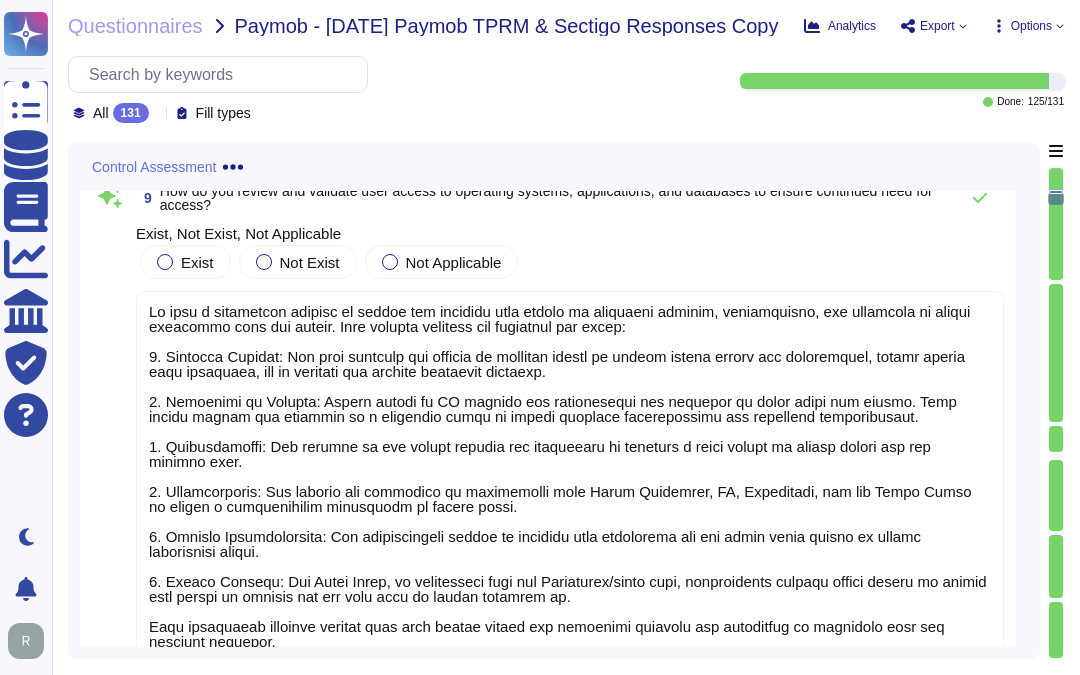 scroll, scrollTop: 3136, scrollLeft: 0, axis: vertical 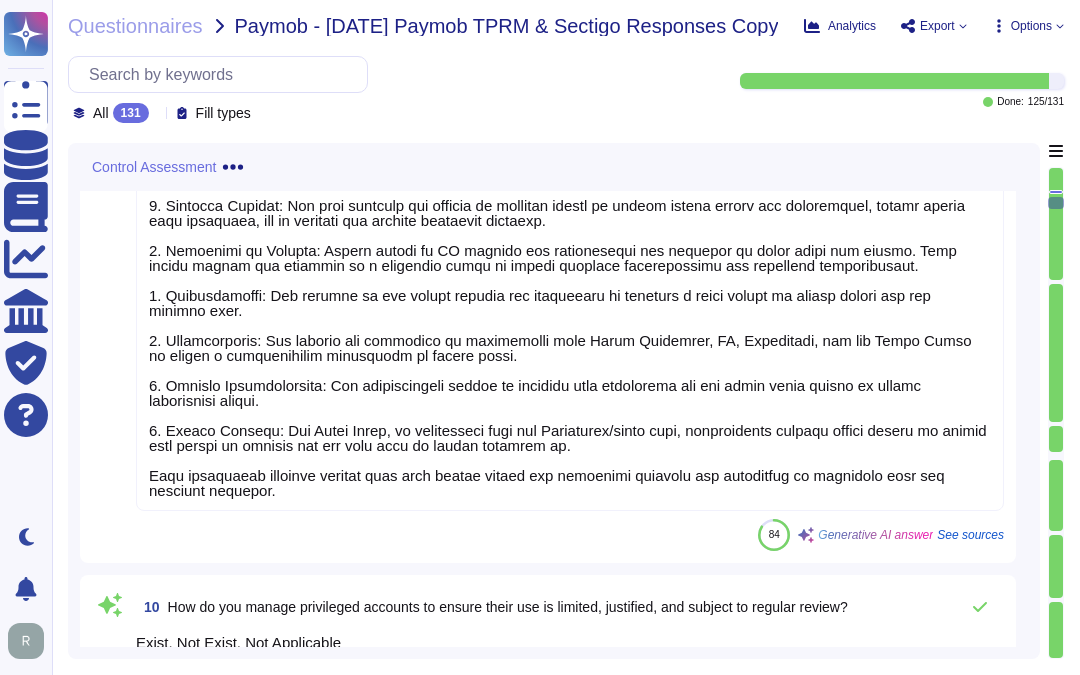 drag, startPoint x: 1051, startPoint y: 202, endPoint x: 1056, endPoint y: 348, distance: 146.08559 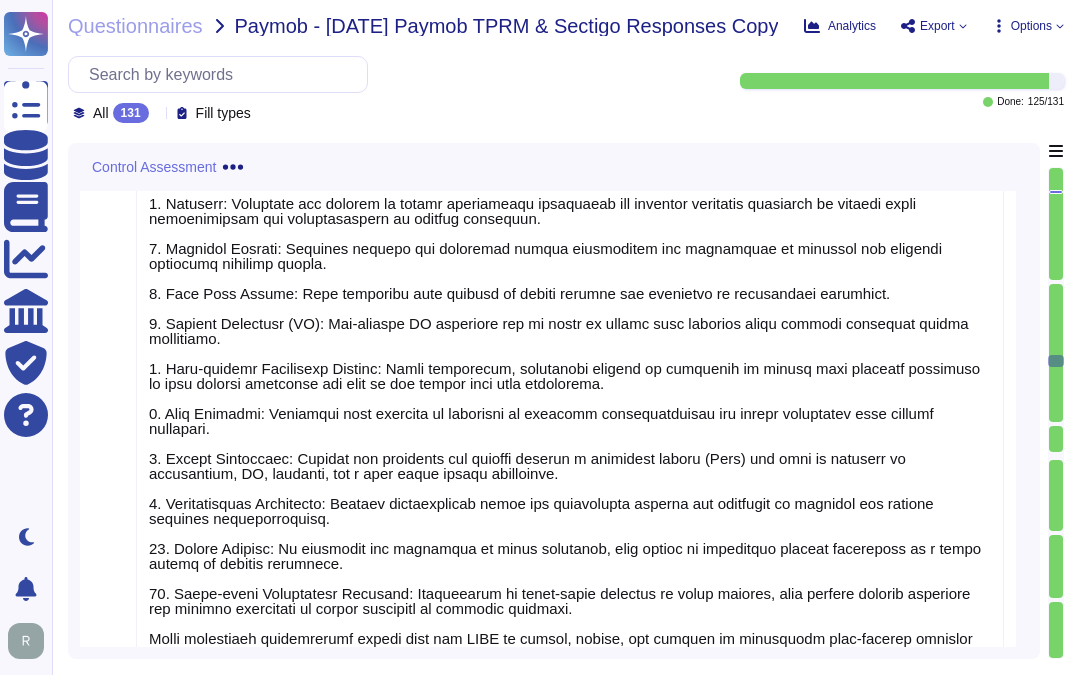 scroll, scrollTop: 22776, scrollLeft: 0, axis: vertical 